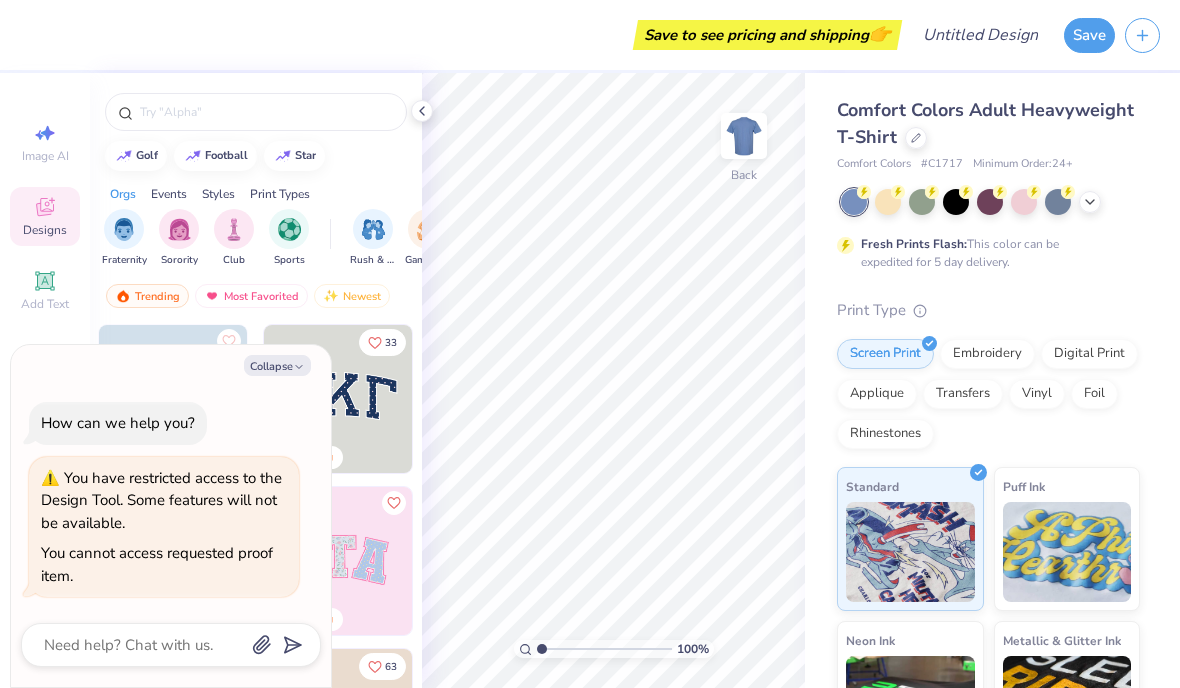 scroll, scrollTop: 0, scrollLeft: 0, axis: both 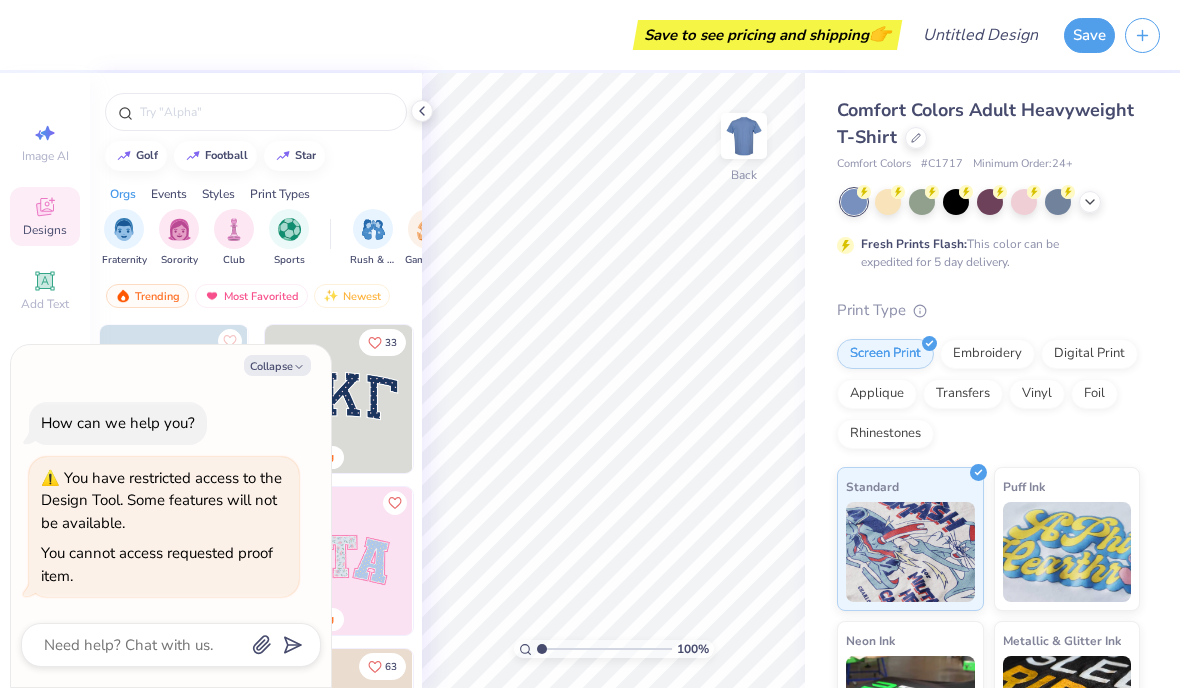 click 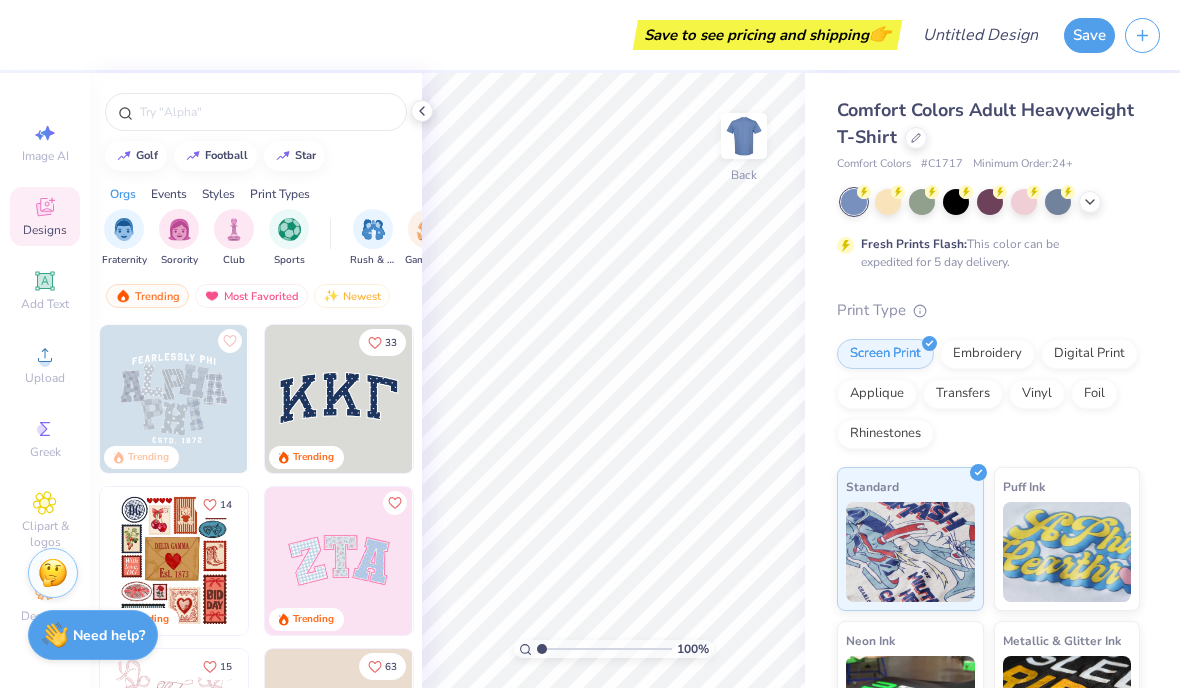 click on "Save" at bounding box center (1089, 35) 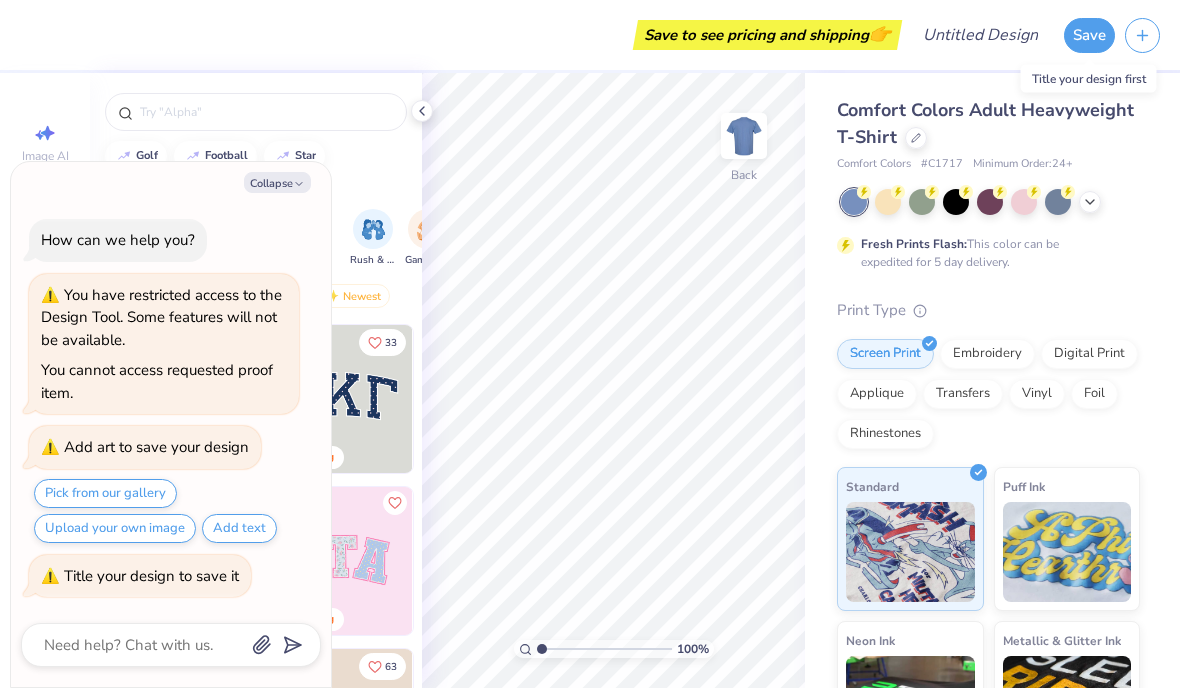 click on "Collapse" at bounding box center (277, 182) 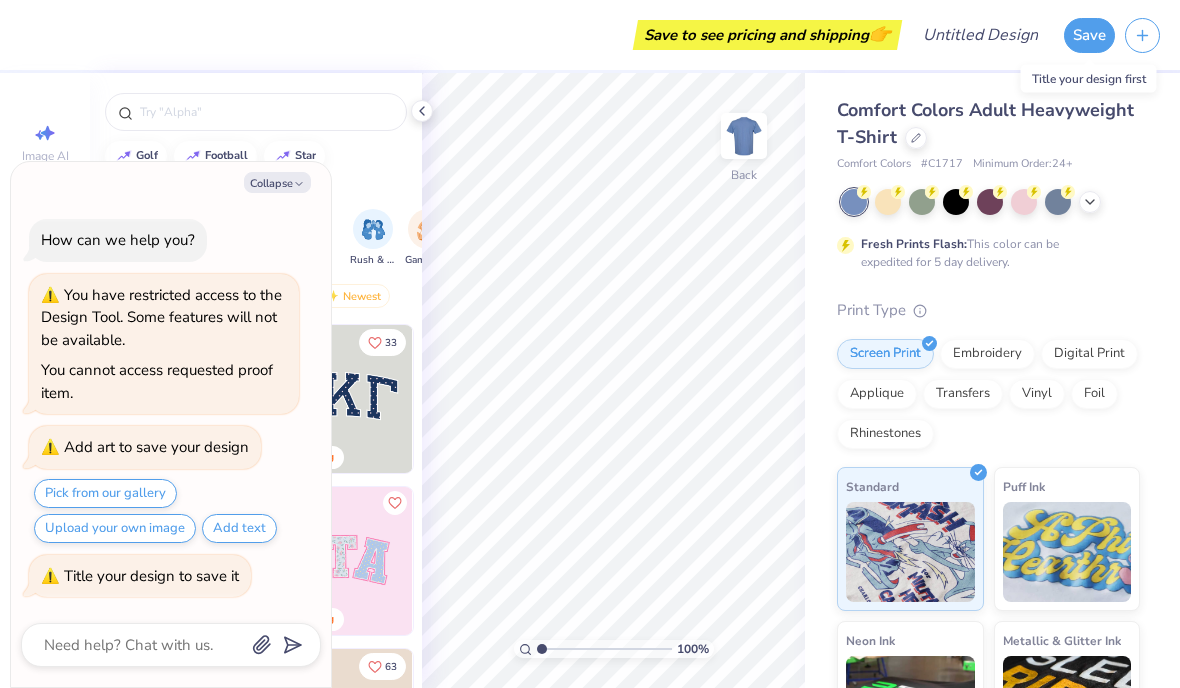 type on "x" 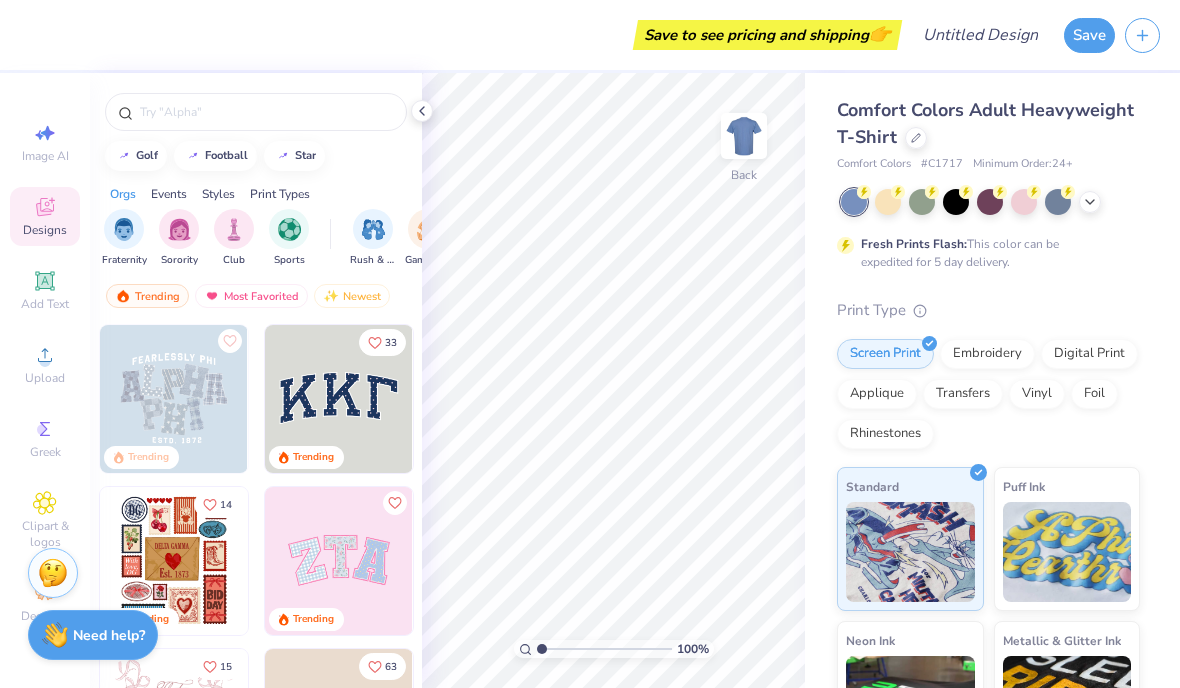 scroll, scrollTop: 1, scrollLeft: 0, axis: vertical 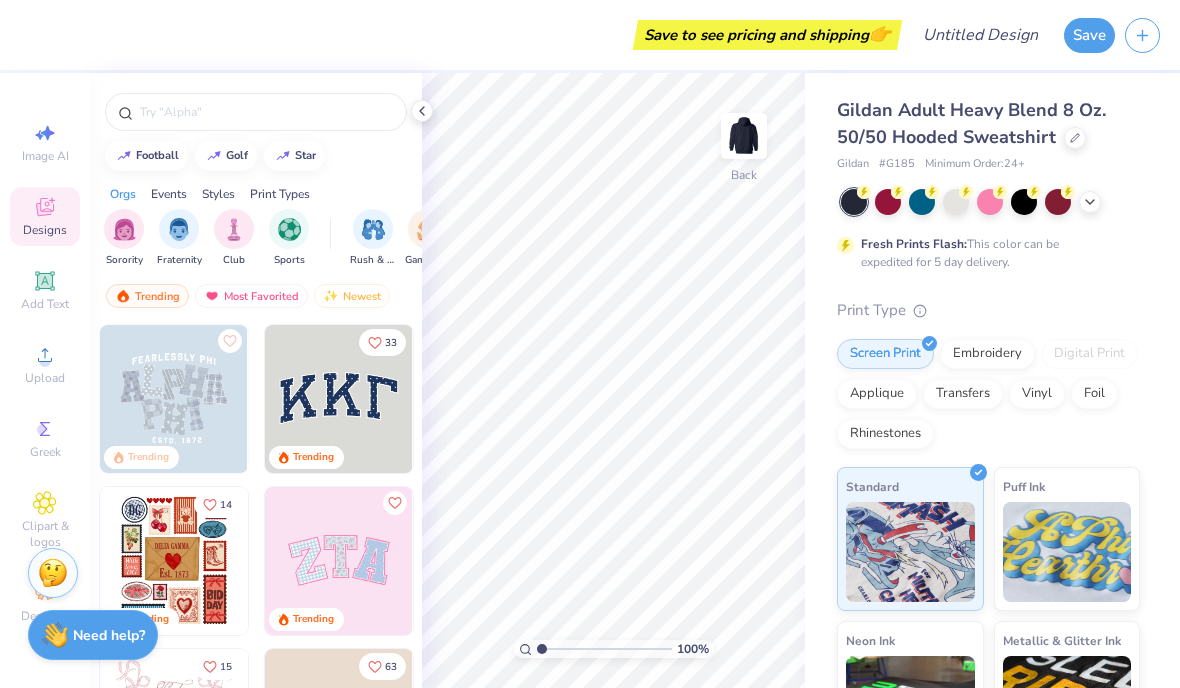 click at bounding box center [289, 229] 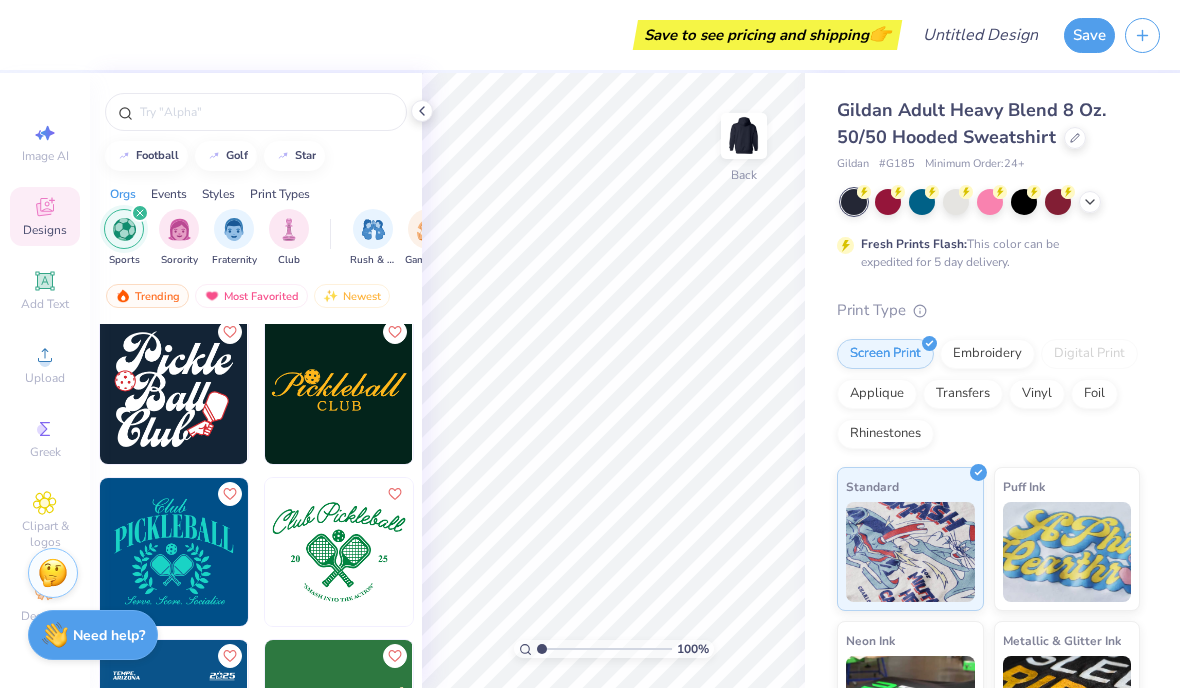scroll, scrollTop: 1309, scrollLeft: 0, axis: vertical 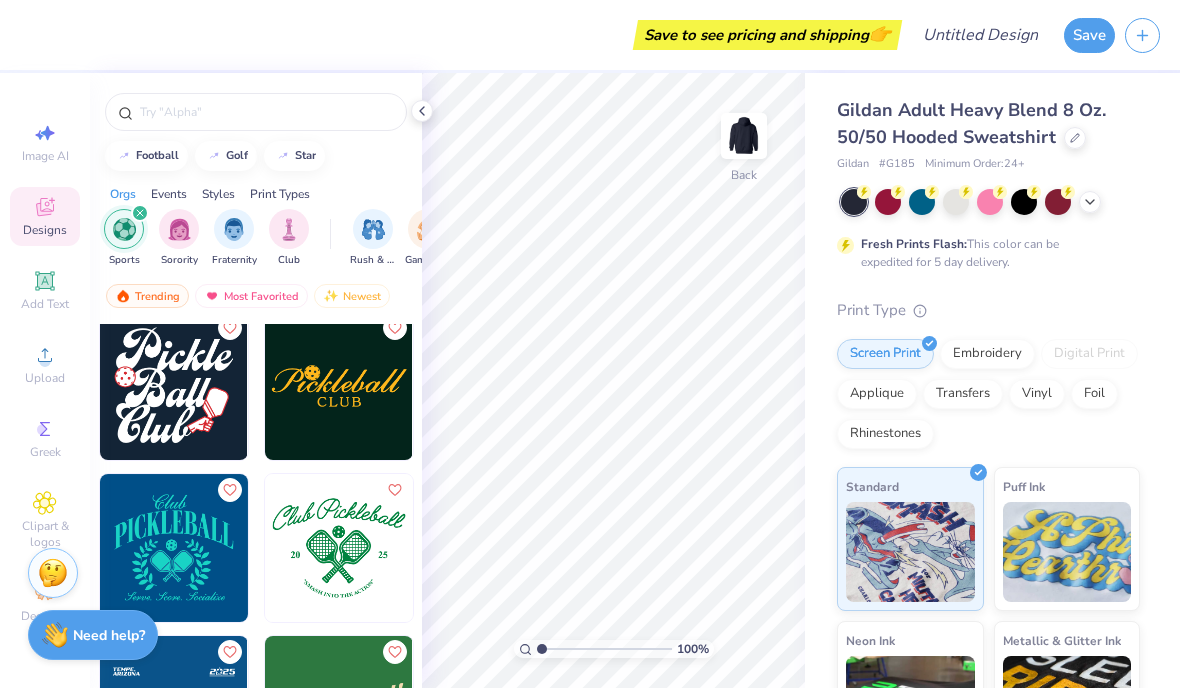 click on "Upload" at bounding box center (45, 364) 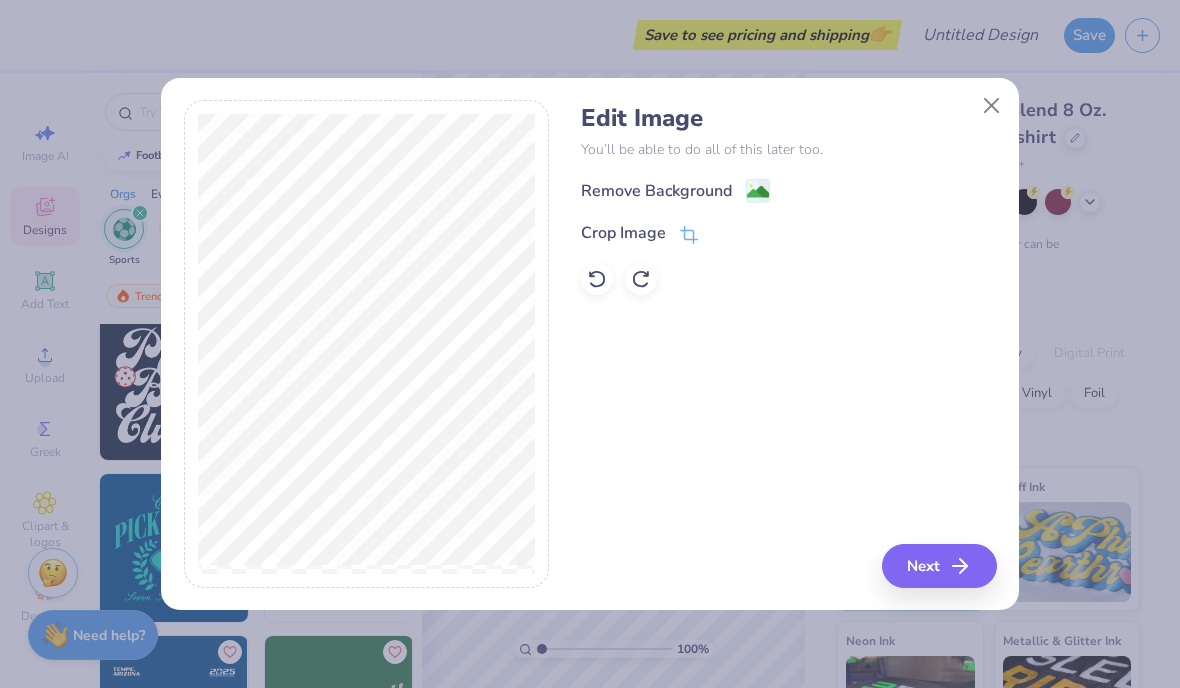 click 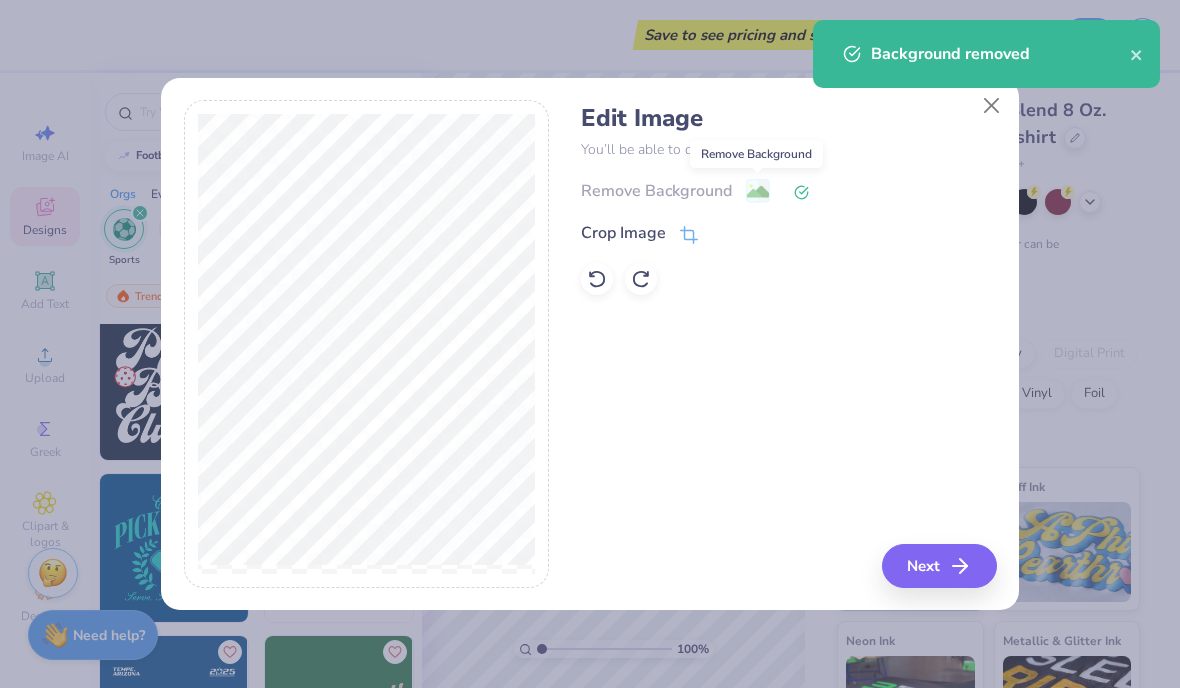 click 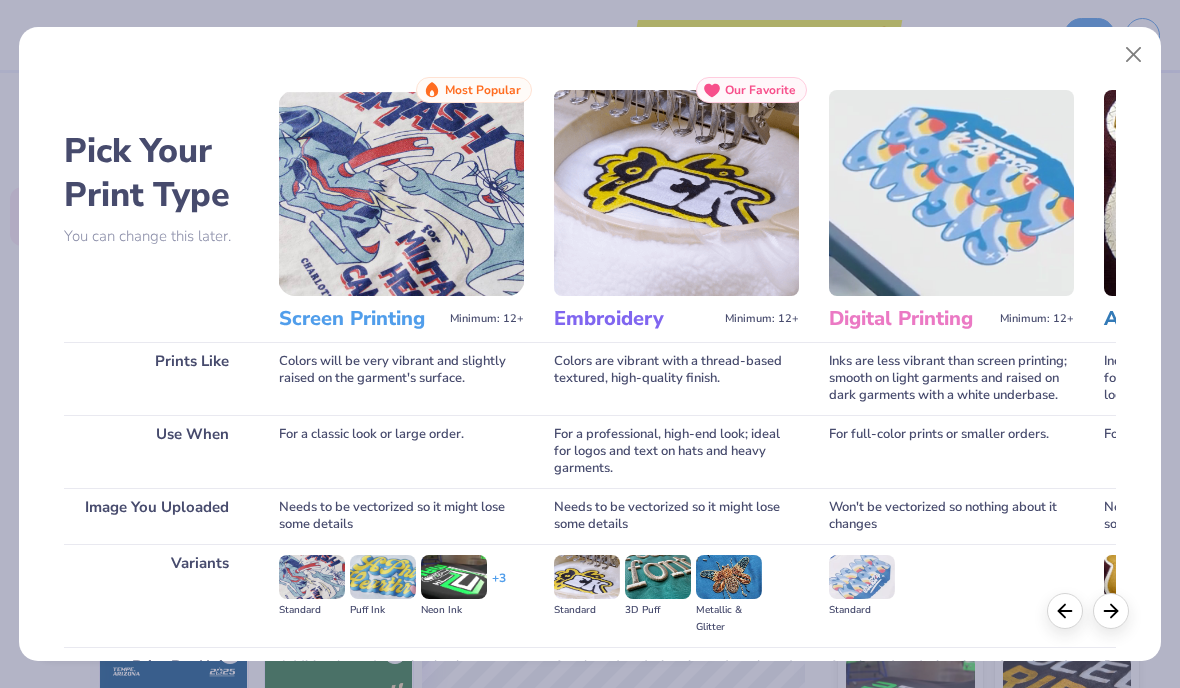 scroll, scrollTop: 0, scrollLeft: 0, axis: both 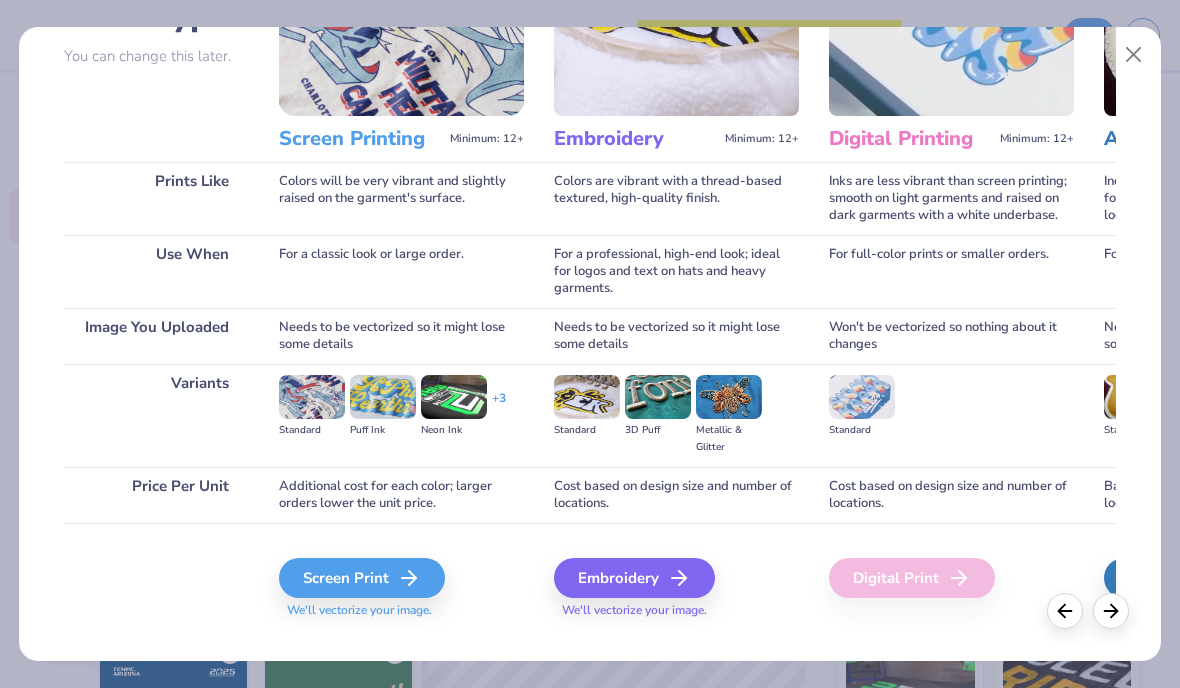 click 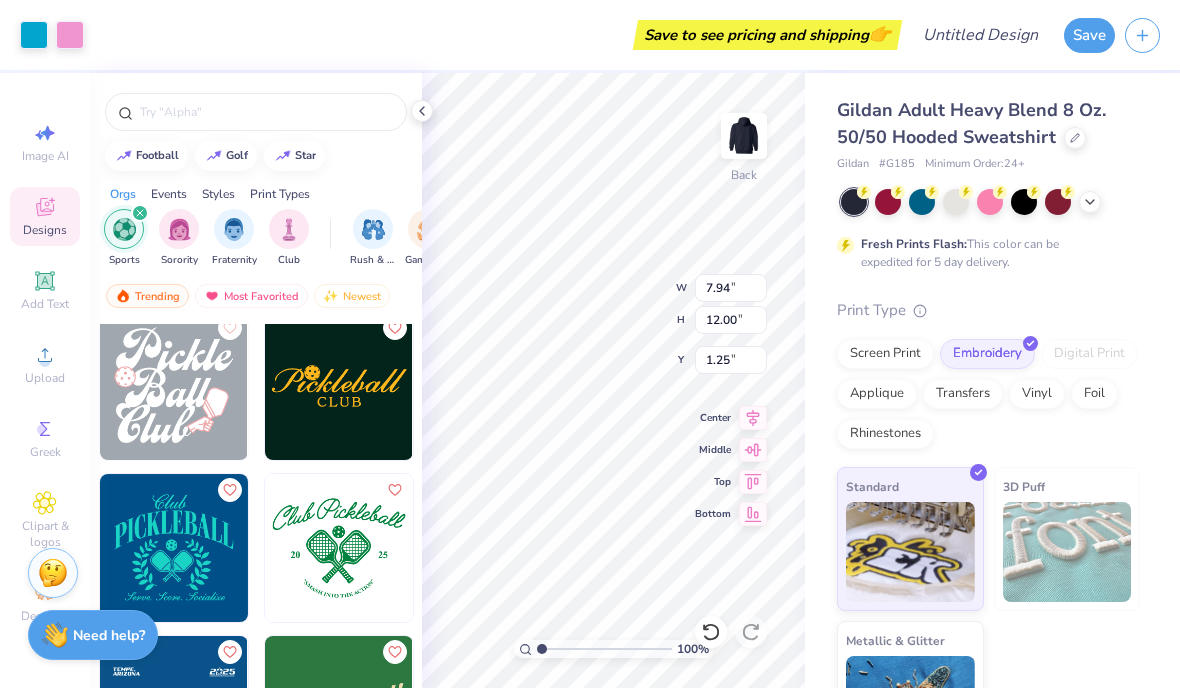 click at bounding box center [744, 136] 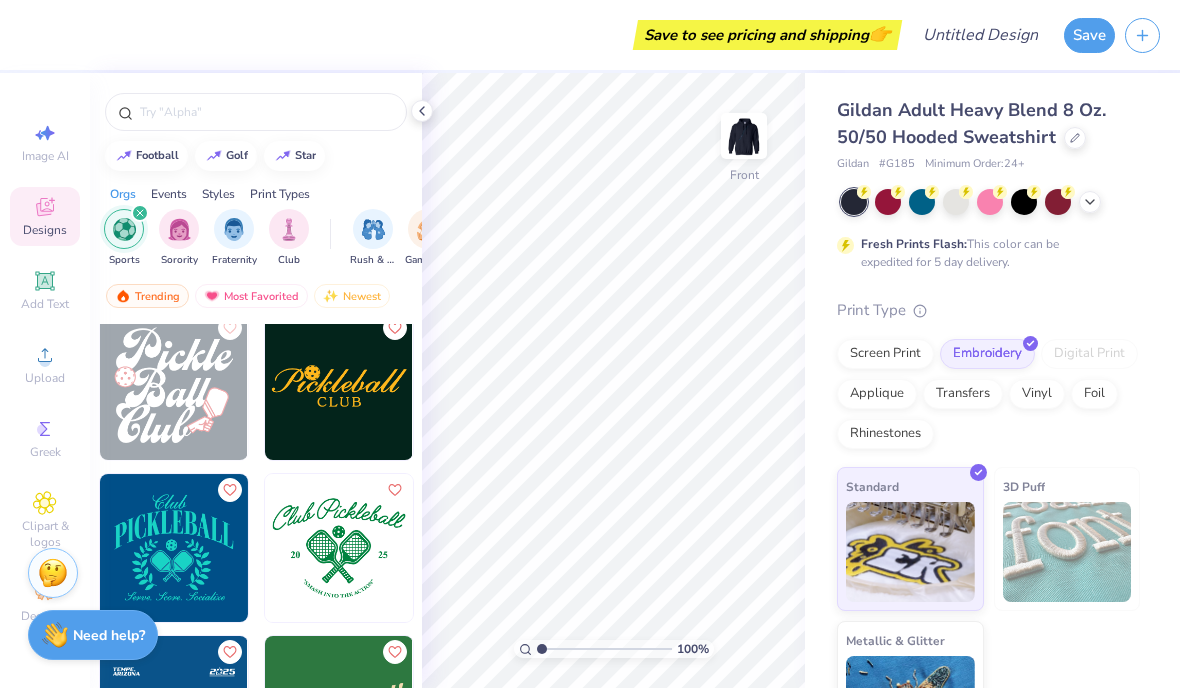 click at bounding box center [744, 136] 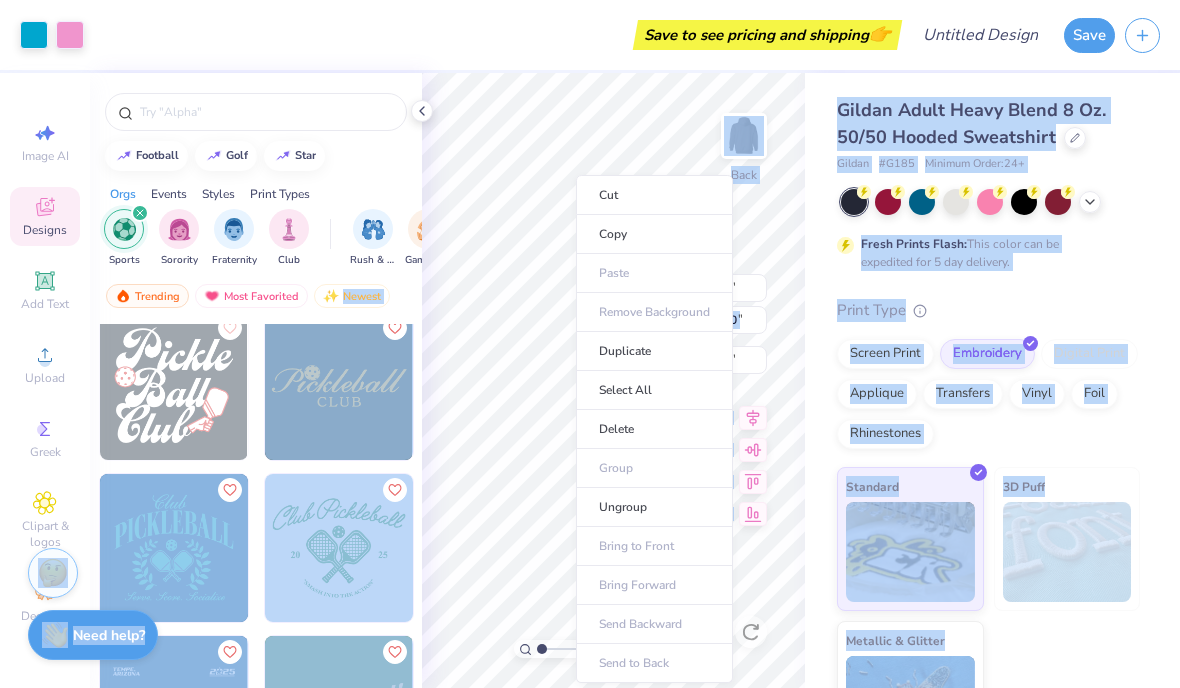 click on "Copy" at bounding box center (654, 234) 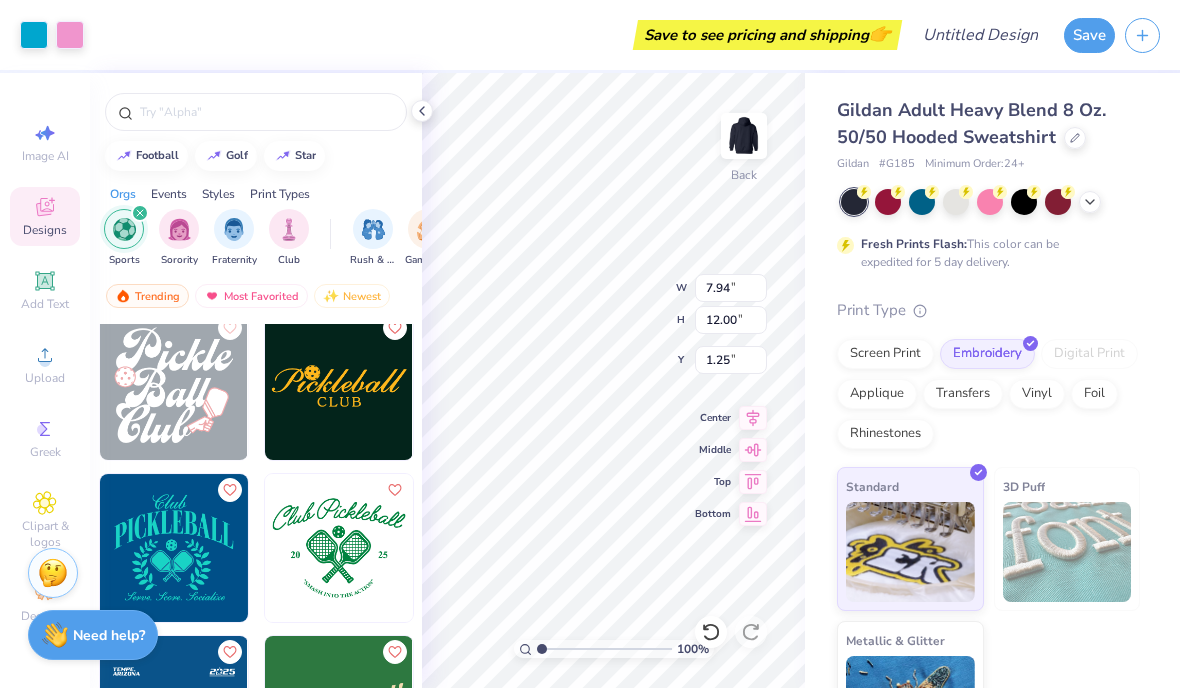 click at bounding box center [744, 136] 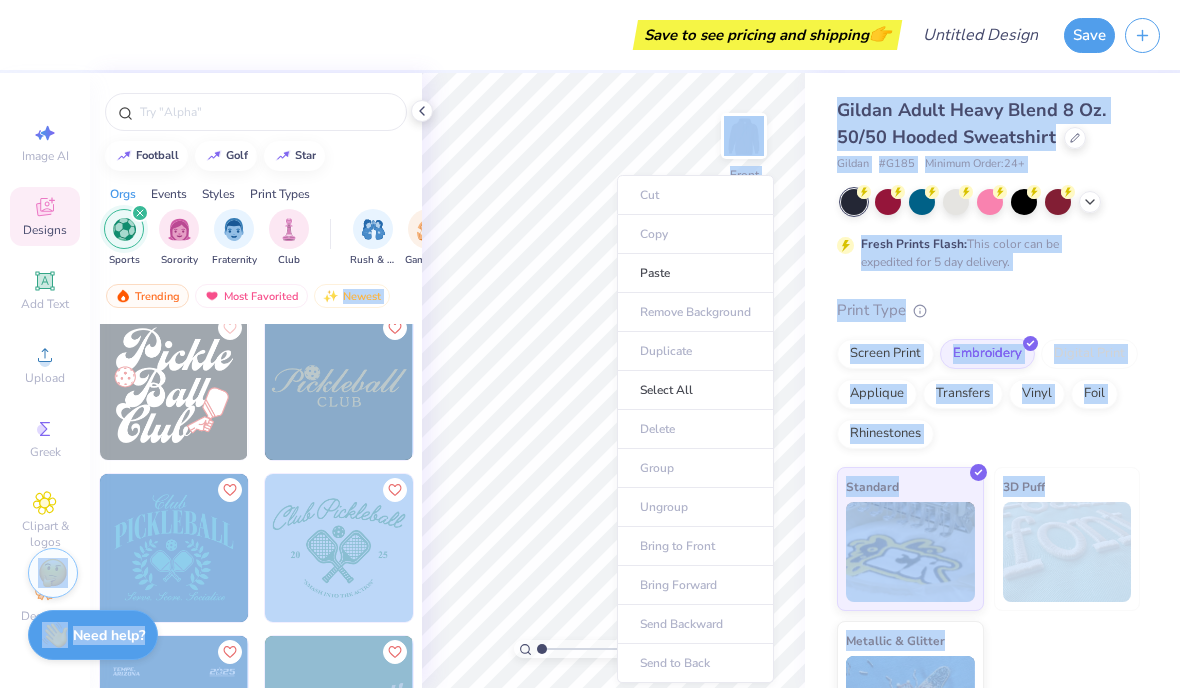 click on "Paste" at bounding box center [695, 273] 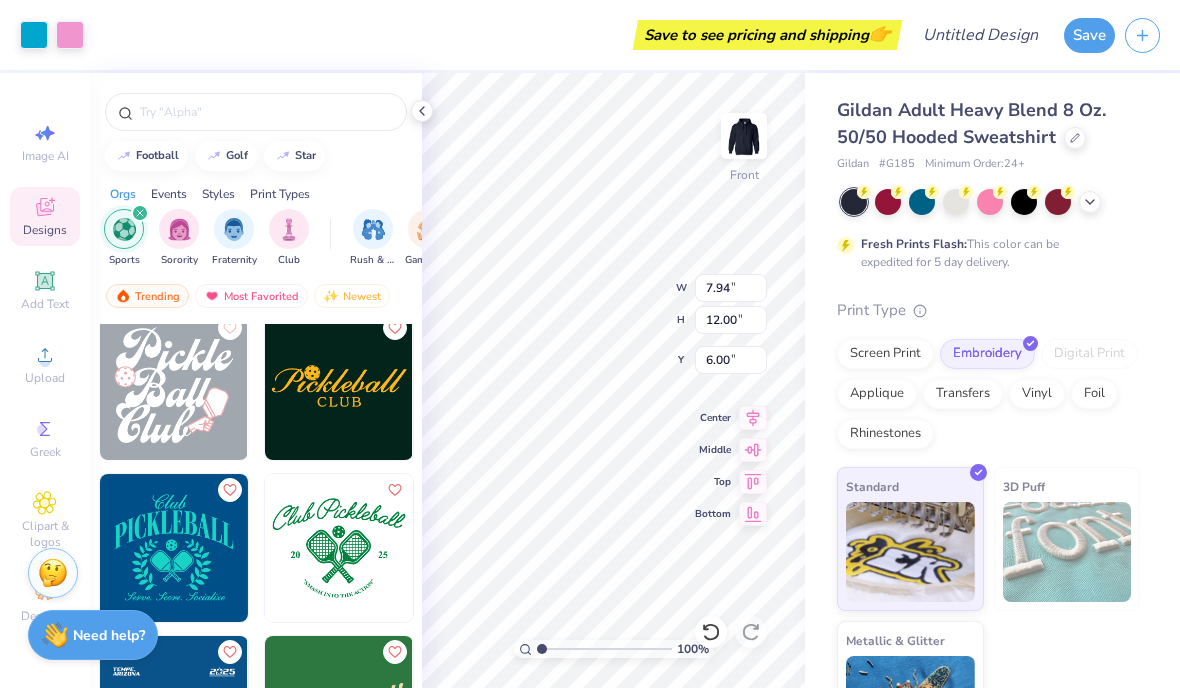 type on "9.67" 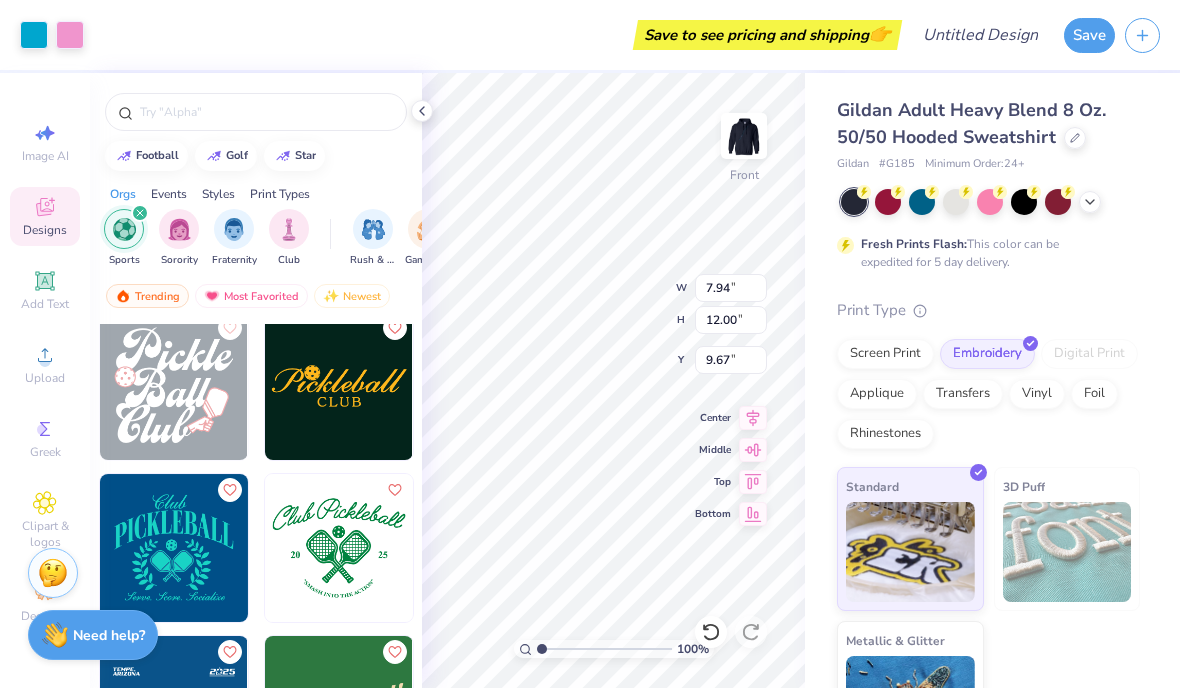type on "14.26" 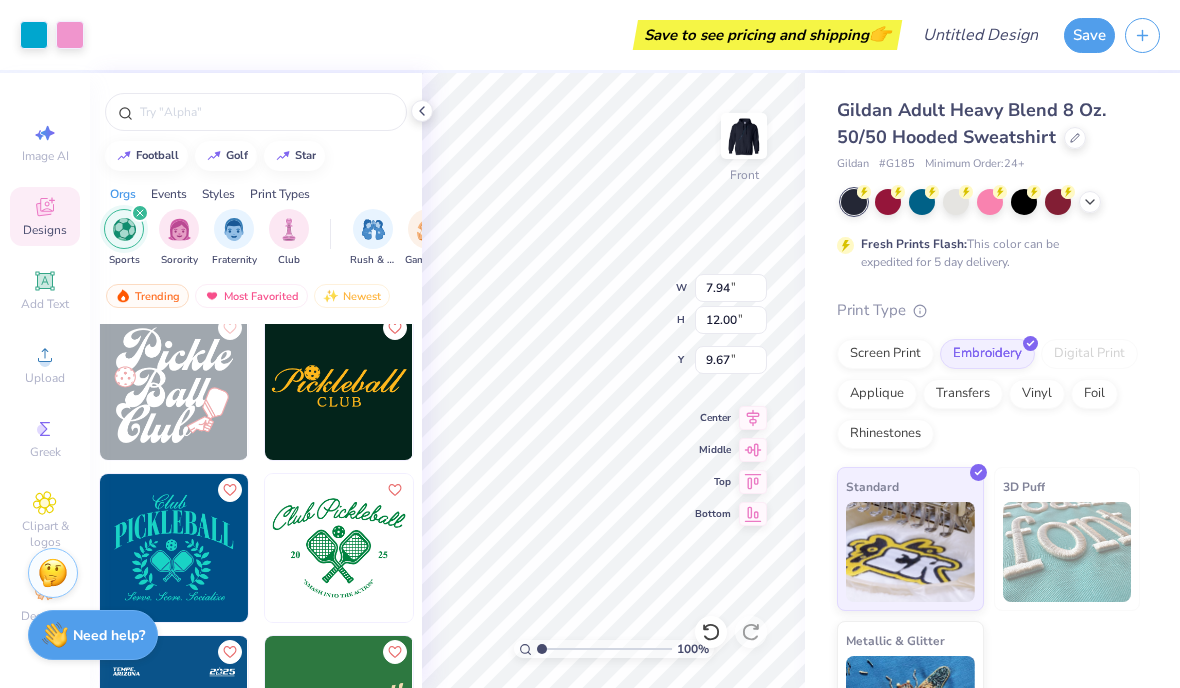 type on "1.71" 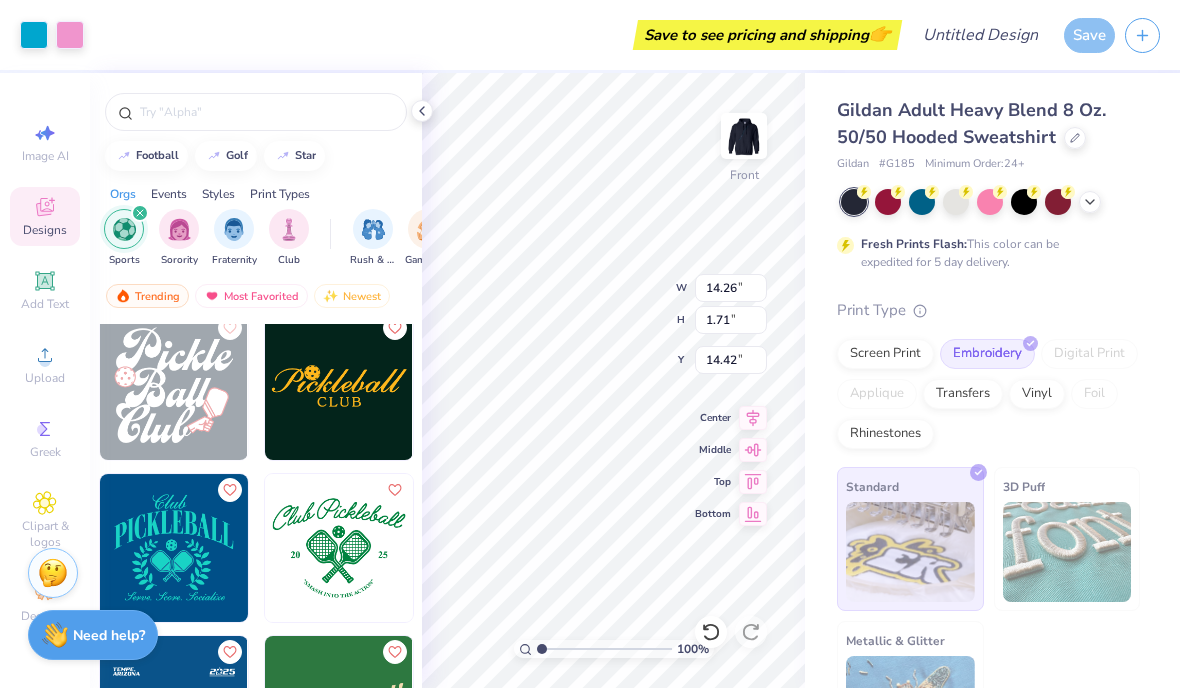 type on "6.00" 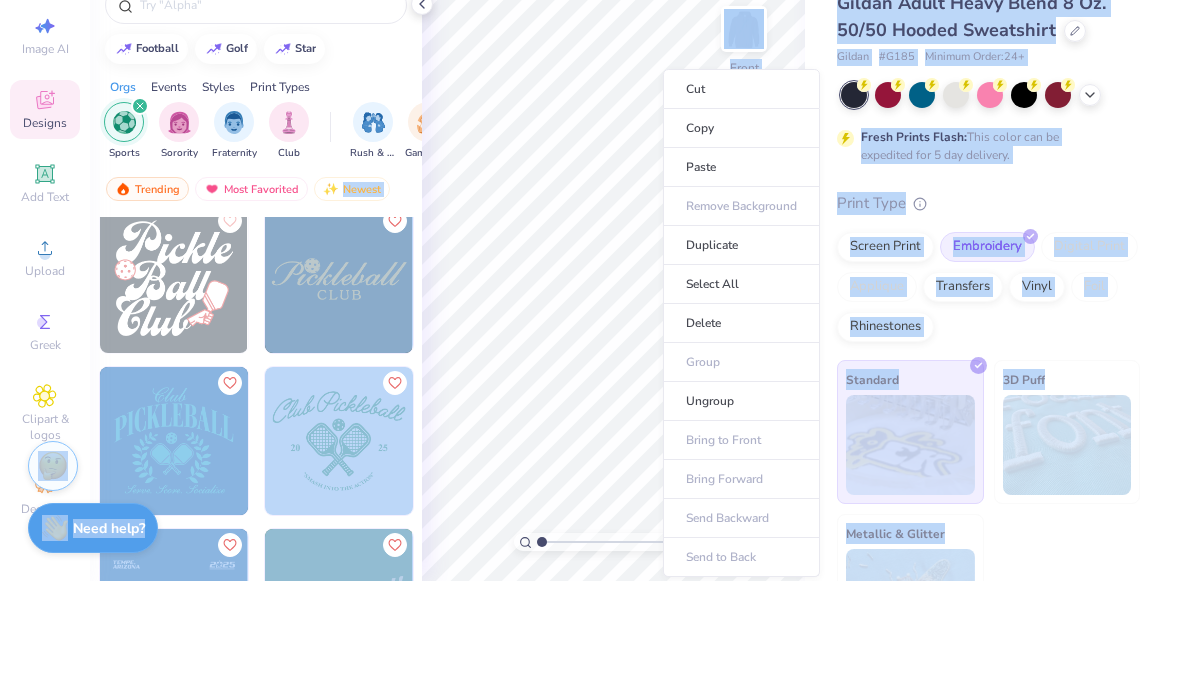 scroll, scrollTop: 1, scrollLeft: 0, axis: vertical 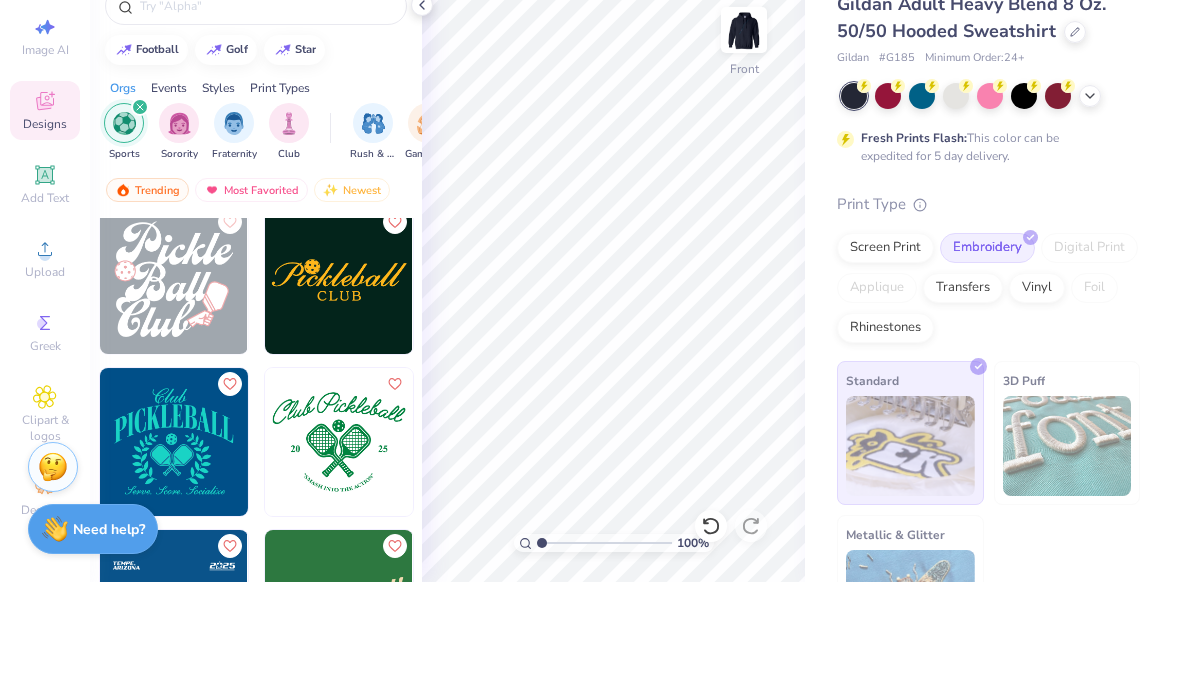 click on "Fresh Prints Flash:  This color can be expedited for 5 day delivery." at bounding box center (988, 230) 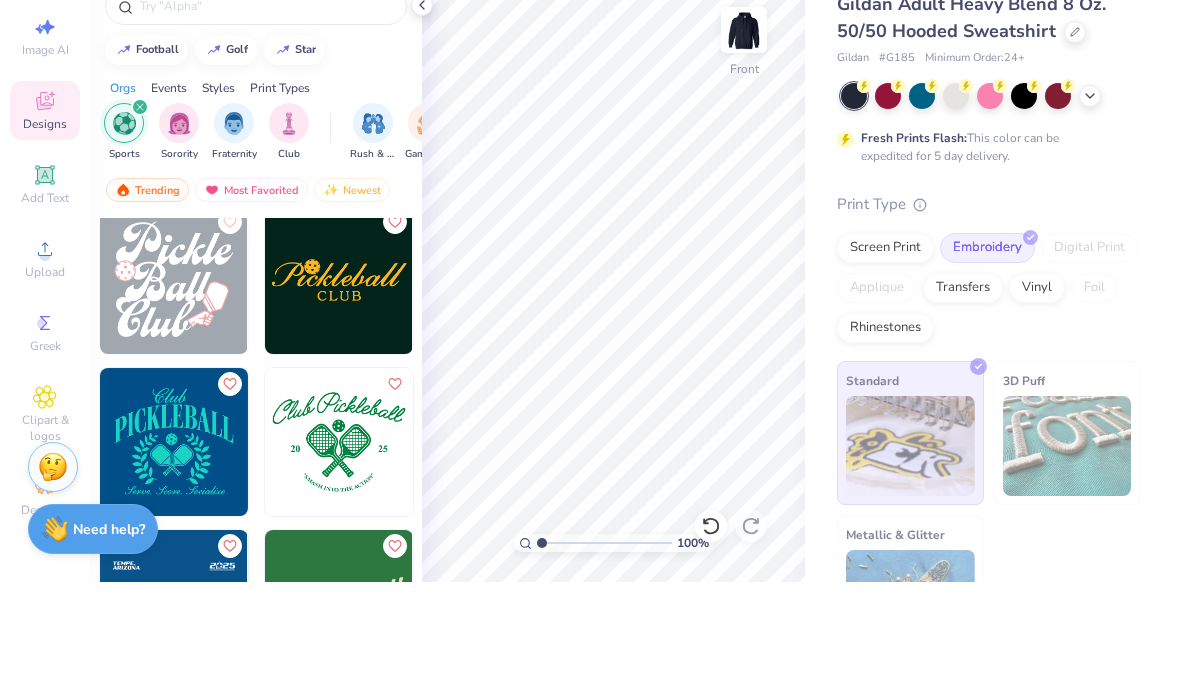 click on "Screen Print" at bounding box center [885, 354] 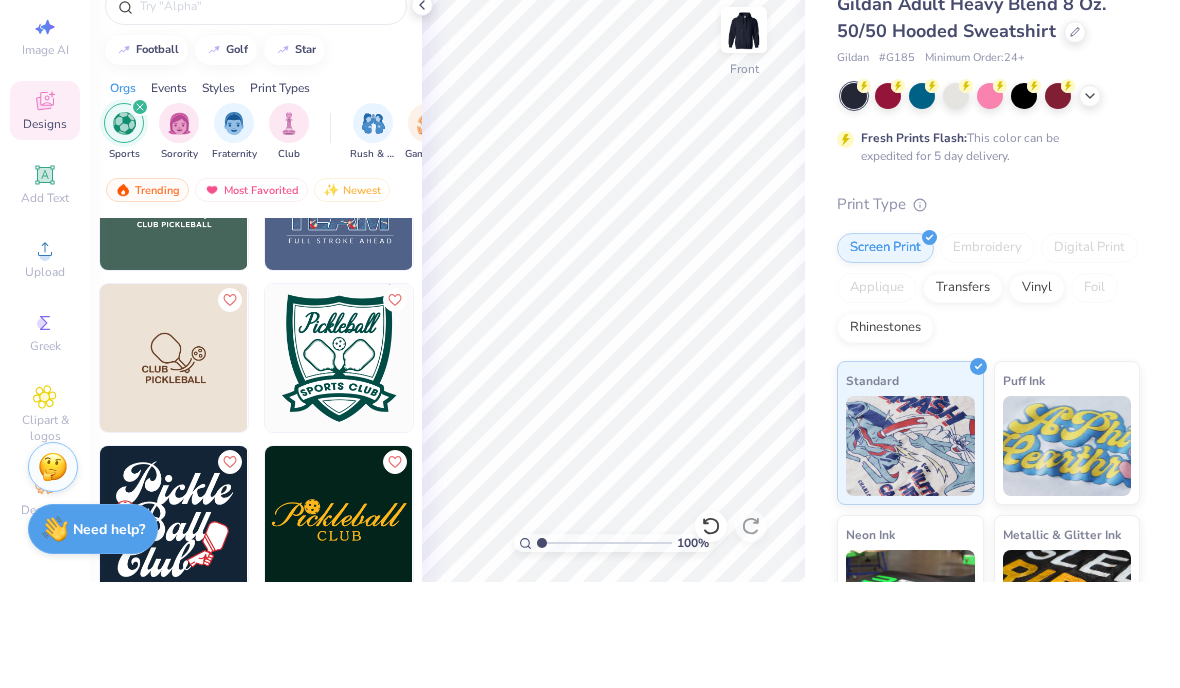 scroll, scrollTop: 832, scrollLeft: 0, axis: vertical 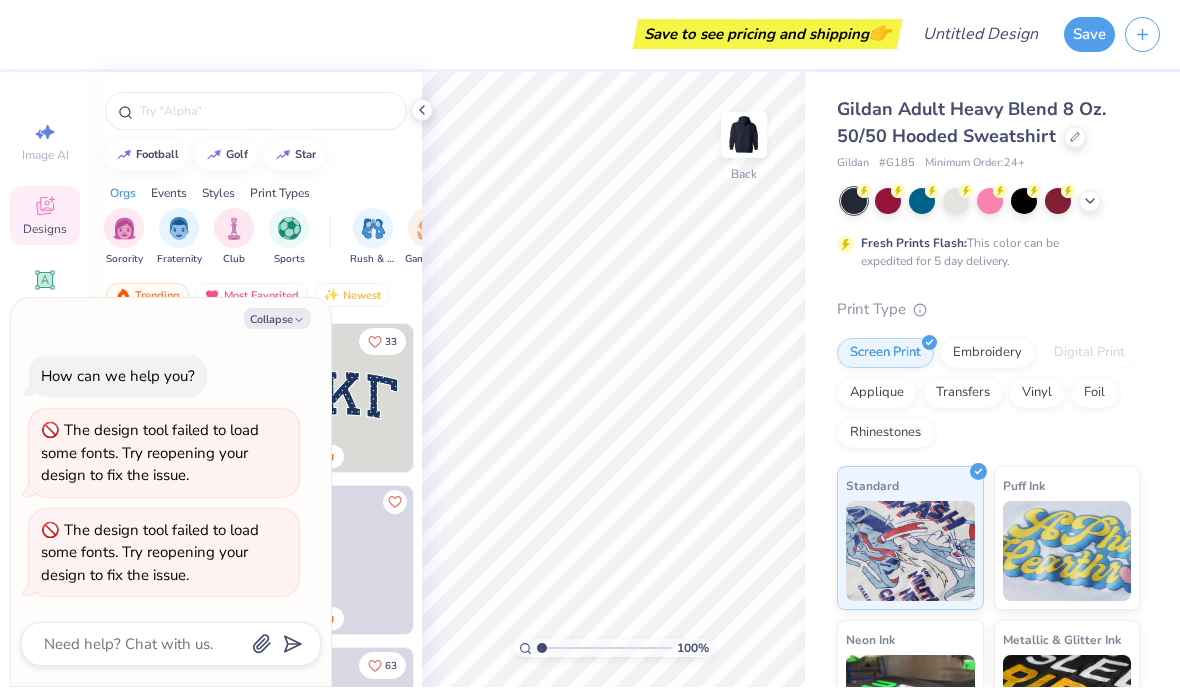 click on "Collapse" at bounding box center (277, 319) 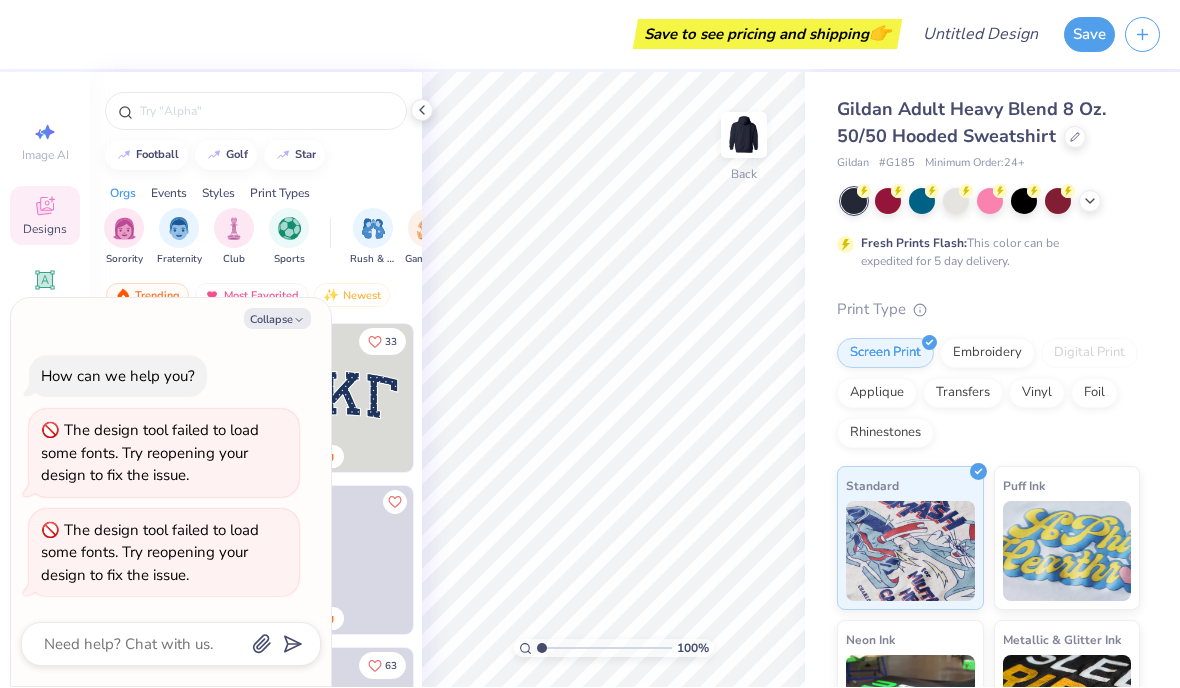 type on "x" 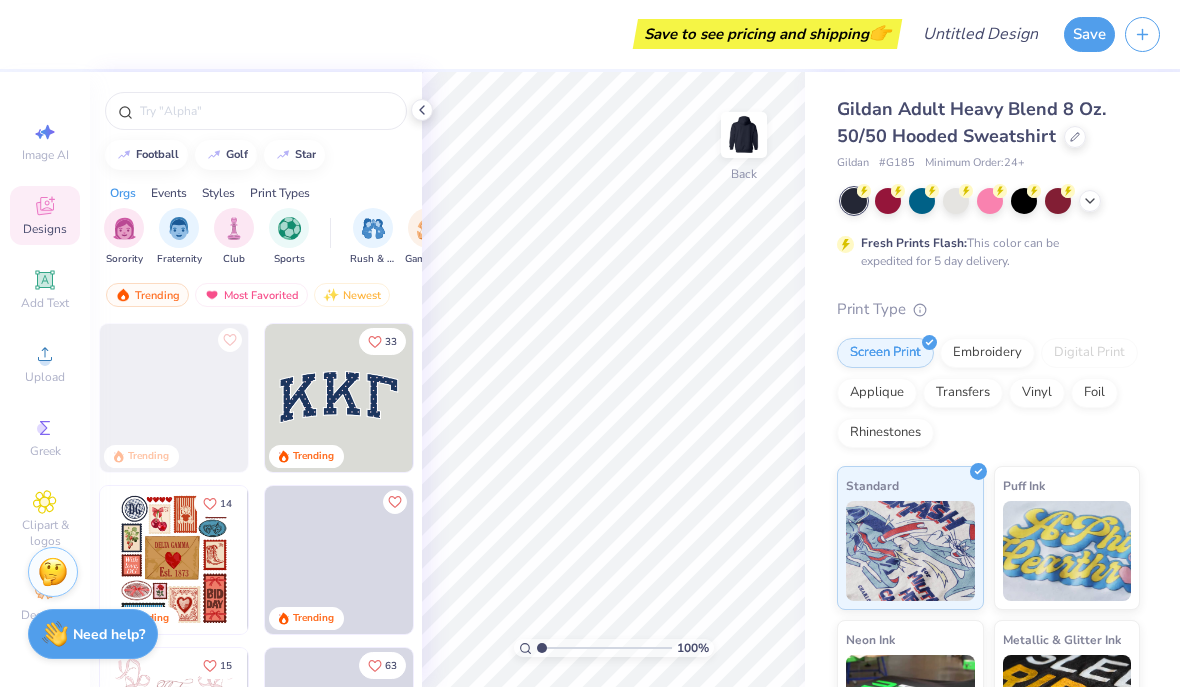 click at bounding box center (744, 136) 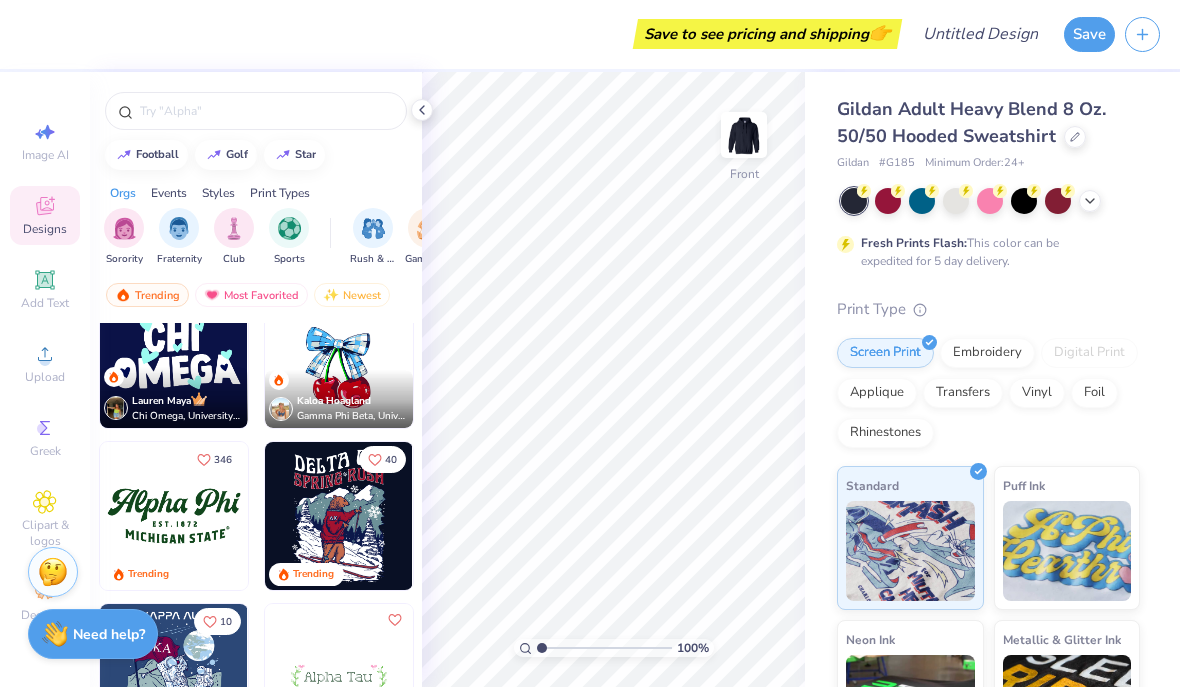scroll, scrollTop: 4583, scrollLeft: 0, axis: vertical 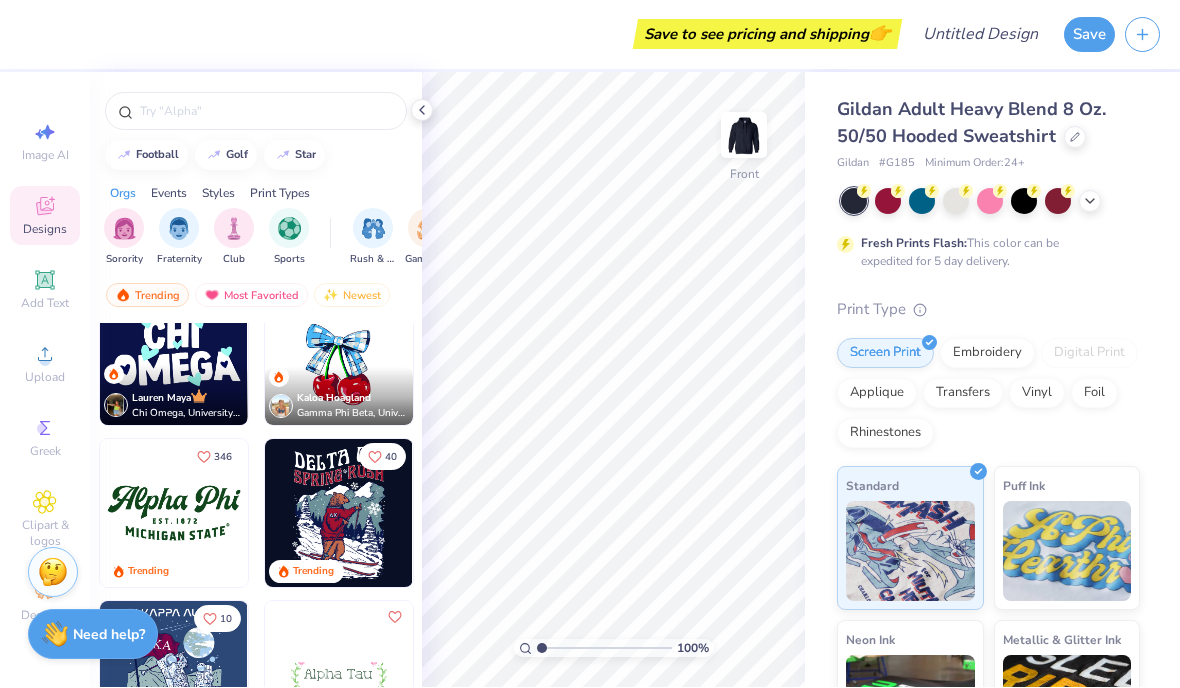 click at bounding box center (744, 136) 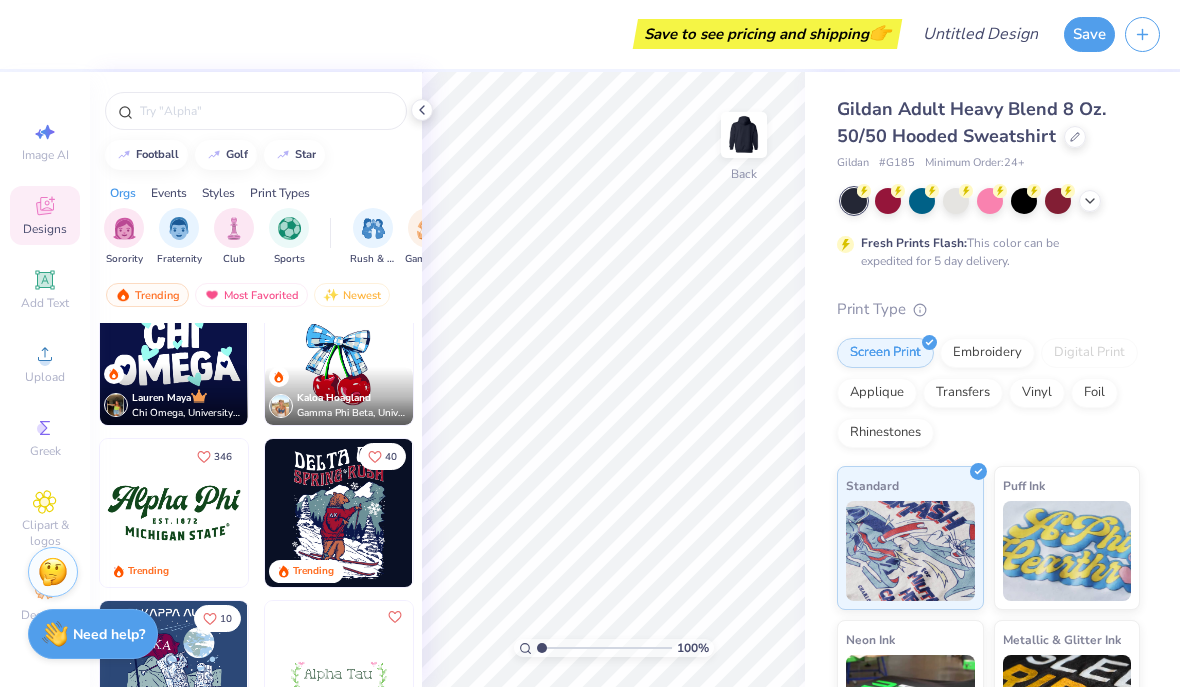 click at bounding box center [174, 514] 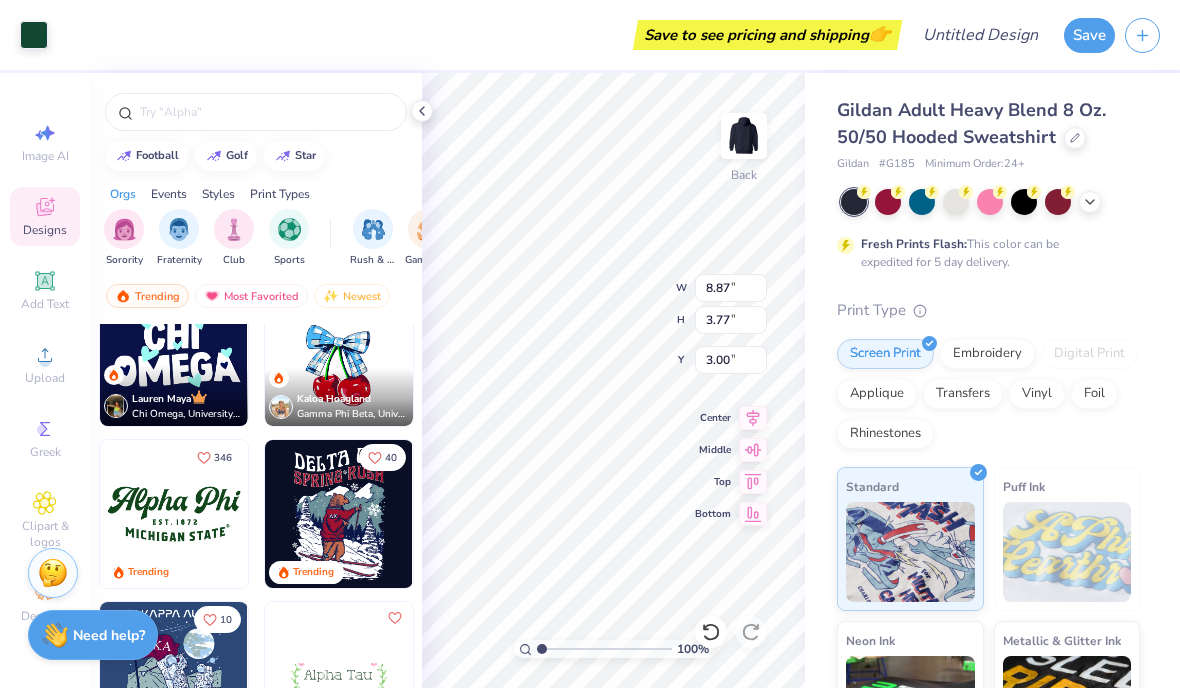 type on "5.36" 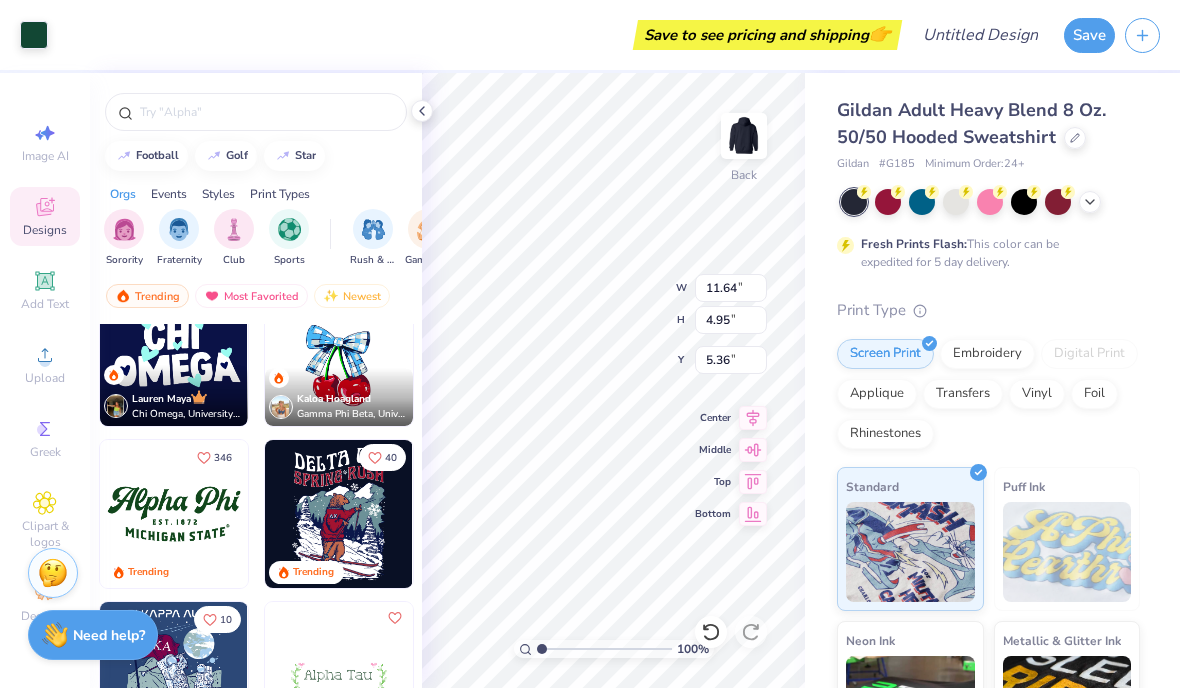 type on "11.64" 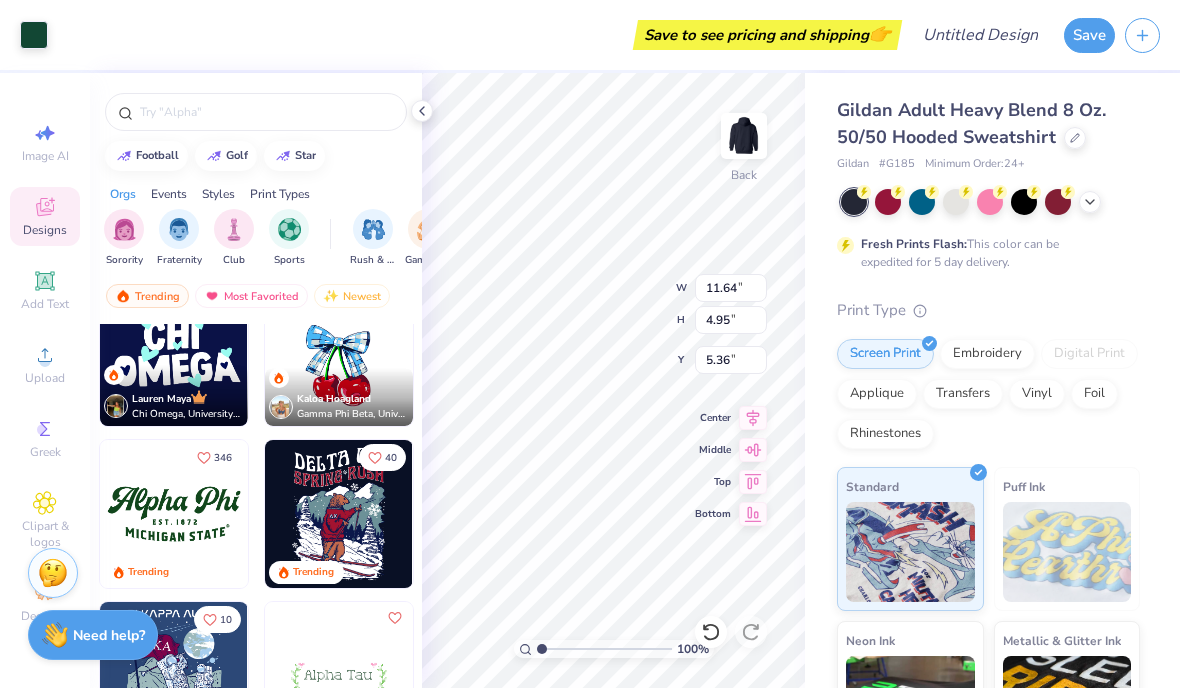 type on "4.95" 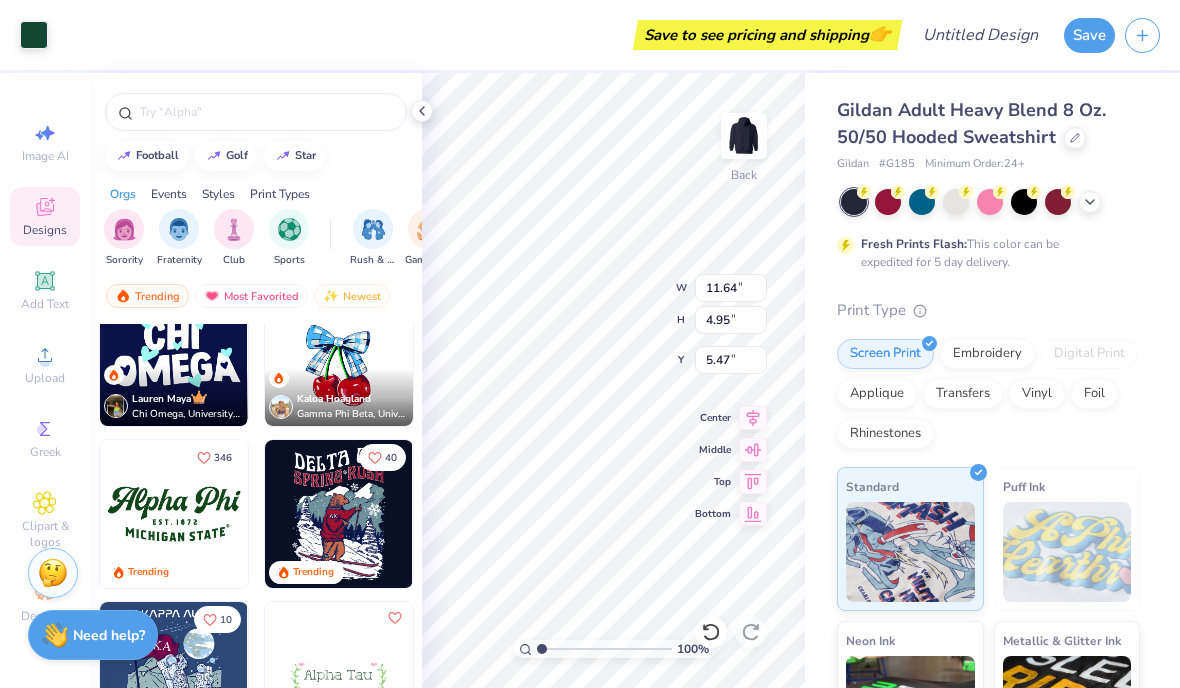 type on "3.52" 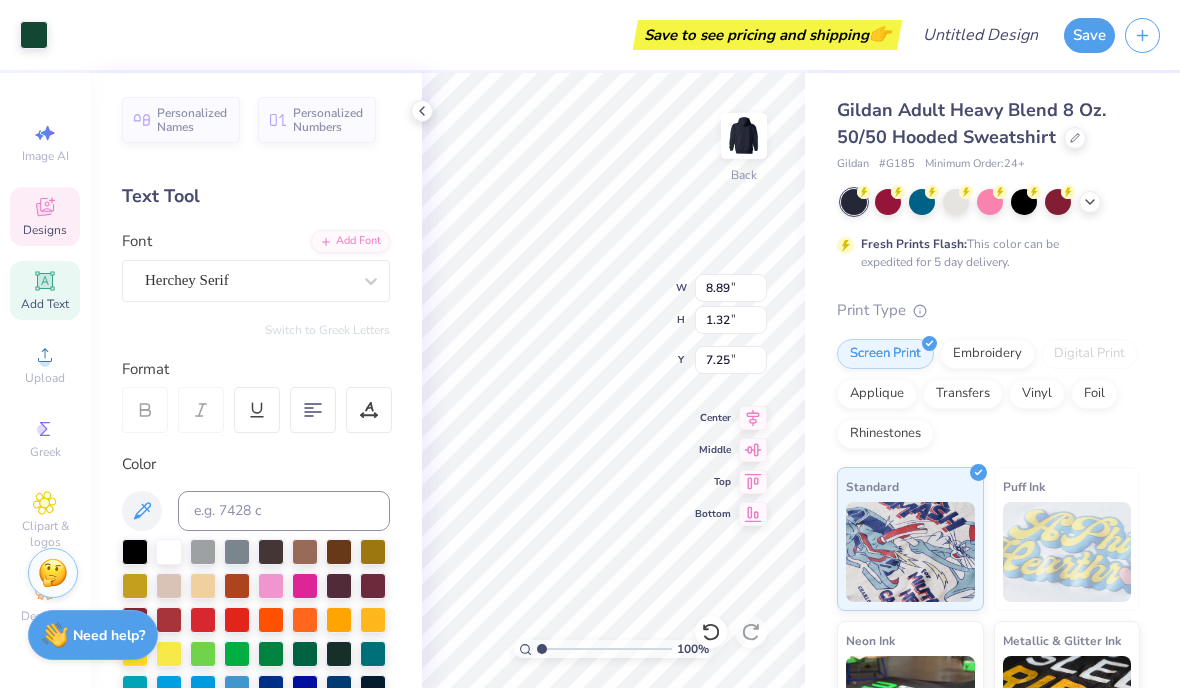 type on "7.25" 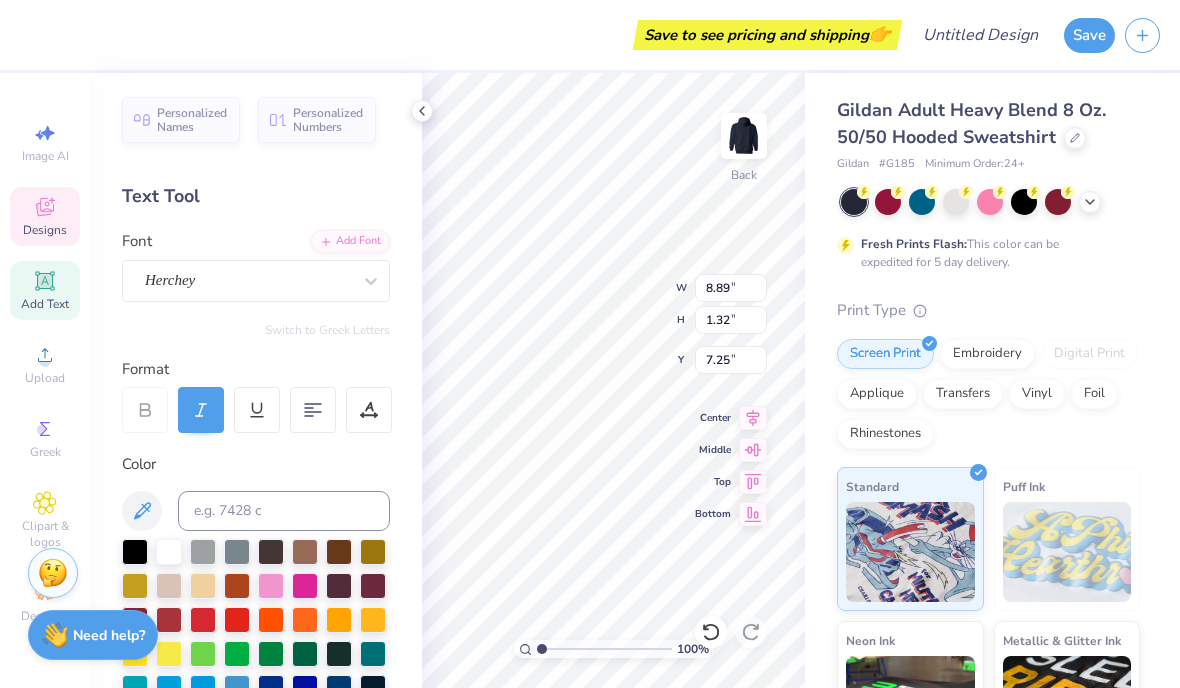 type on "11.60" 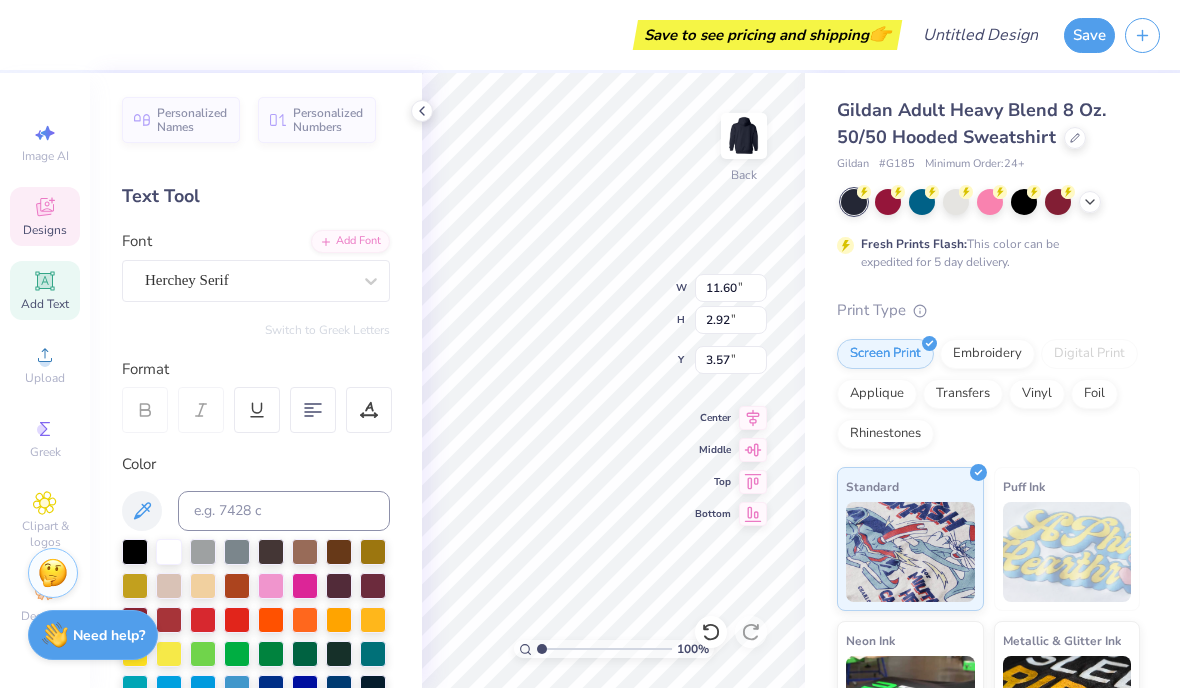 type on "8.89" 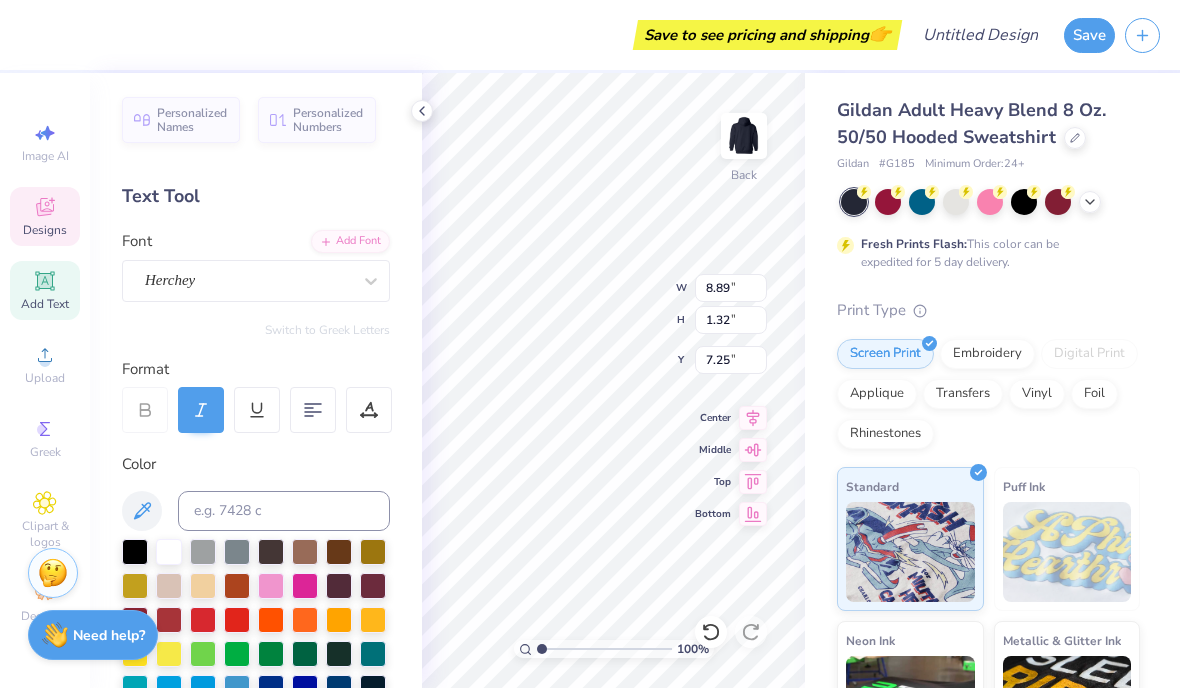 type on "11.60" 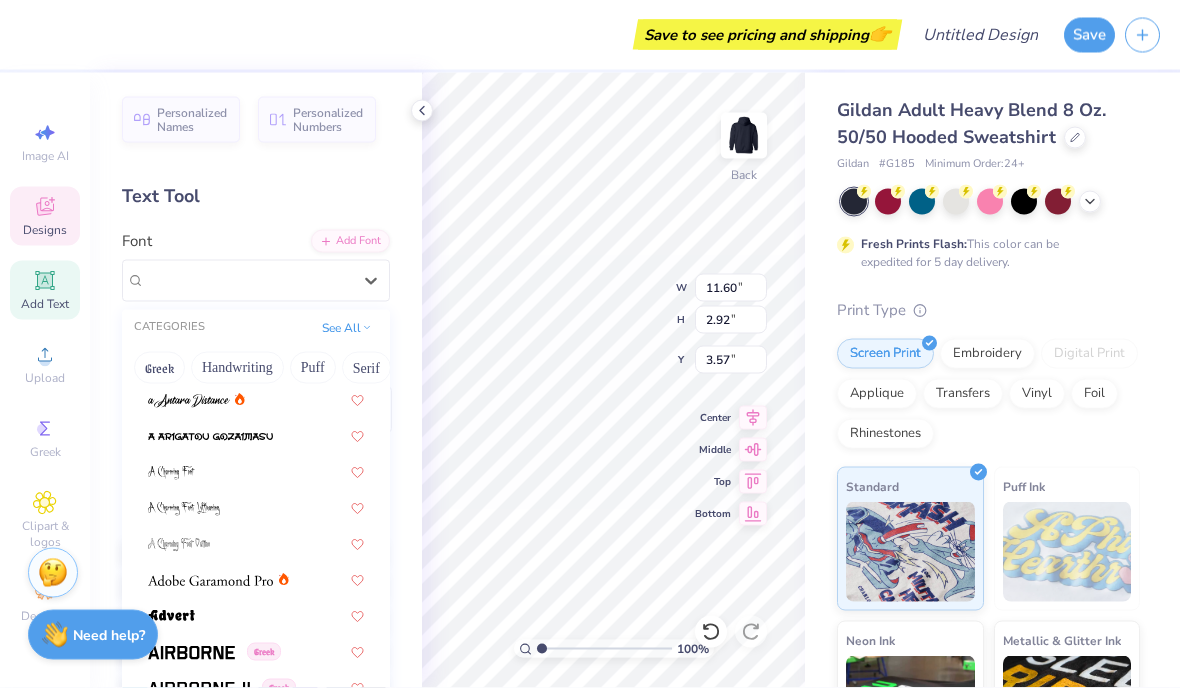 scroll, scrollTop: 221, scrollLeft: 0, axis: vertical 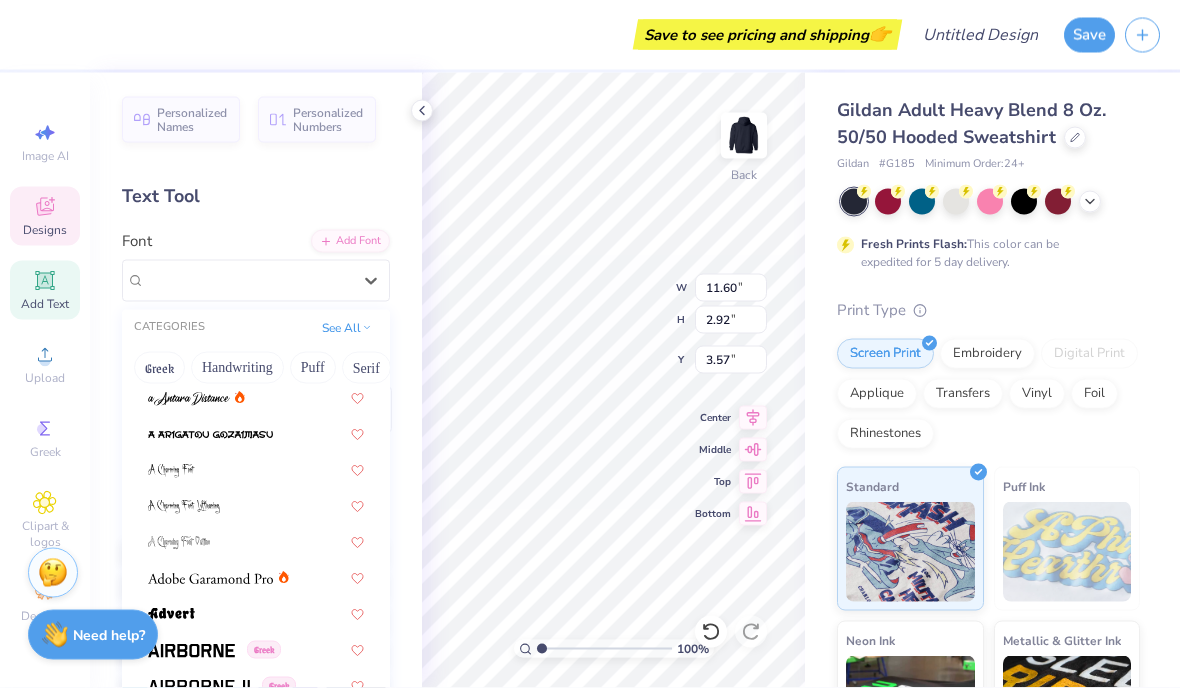 click on "Puff" at bounding box center [313, 368] 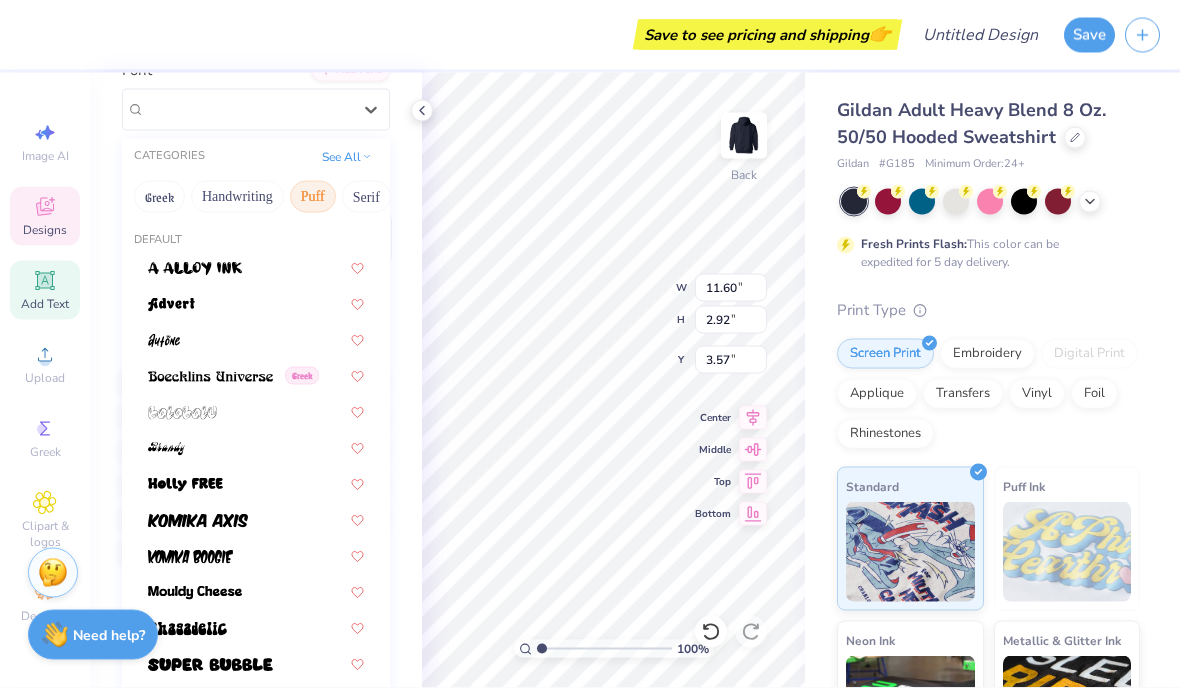 scroll, scrollTop: 151, scrollLeft: 0, axis: vertical 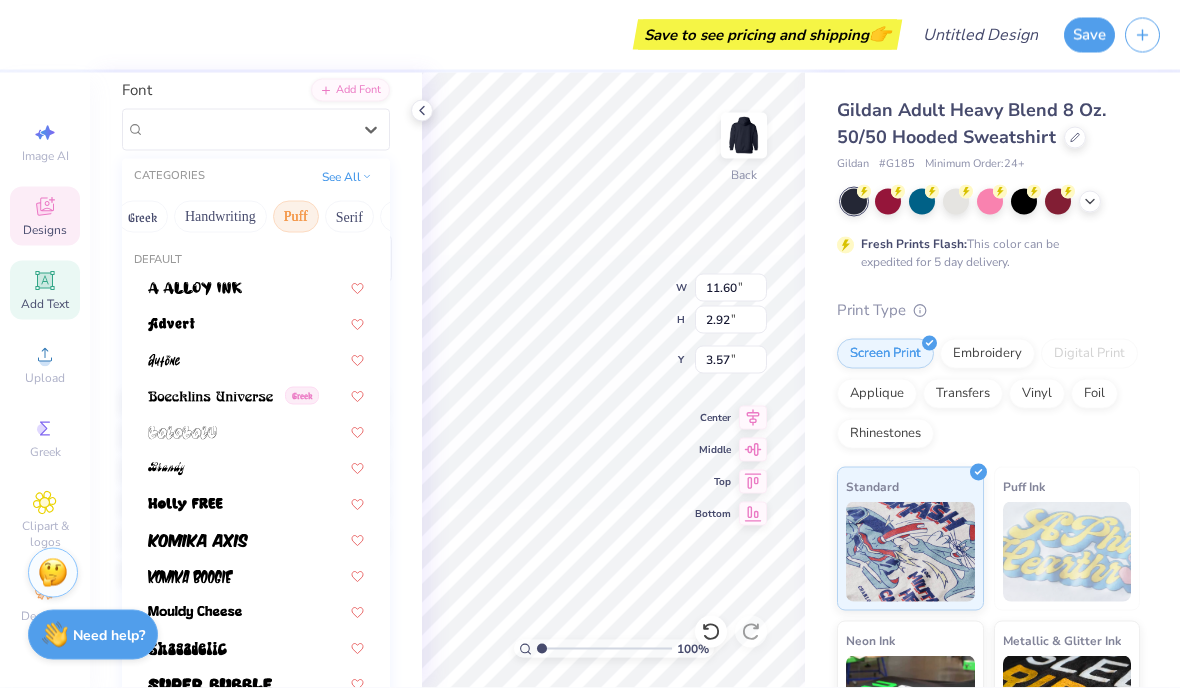 click on "Serif" at bounding box center [349, 217] 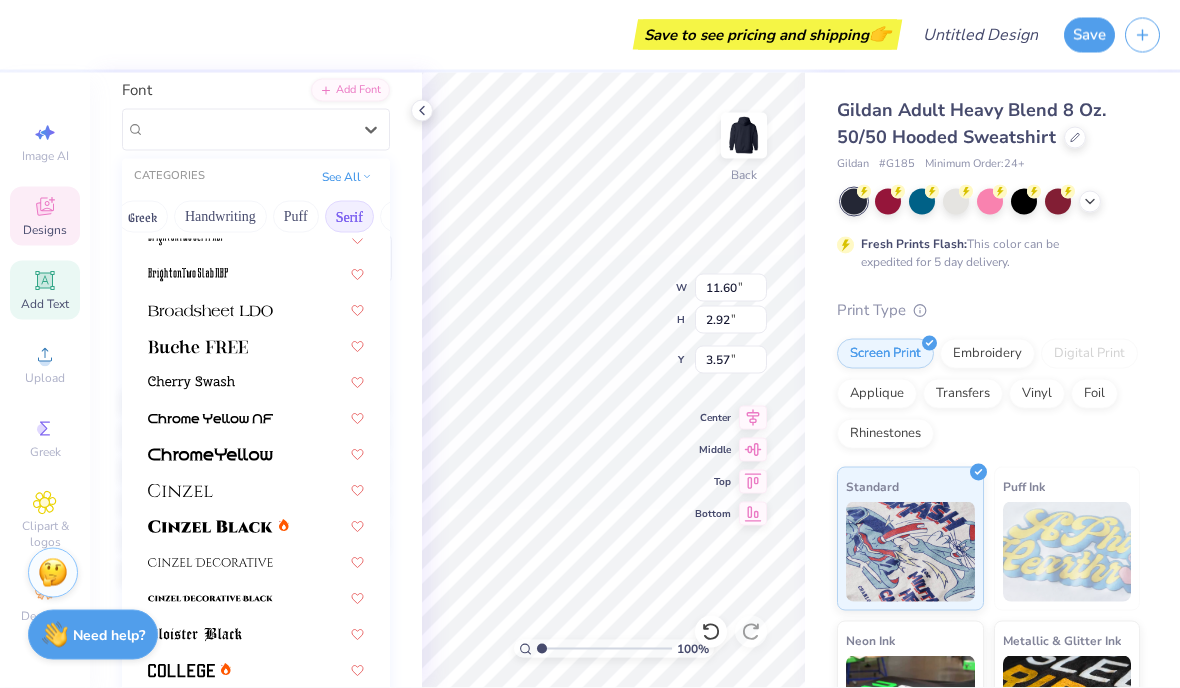 scroll, scrollTop: 157, scrollLeft: 0, axis: vertical 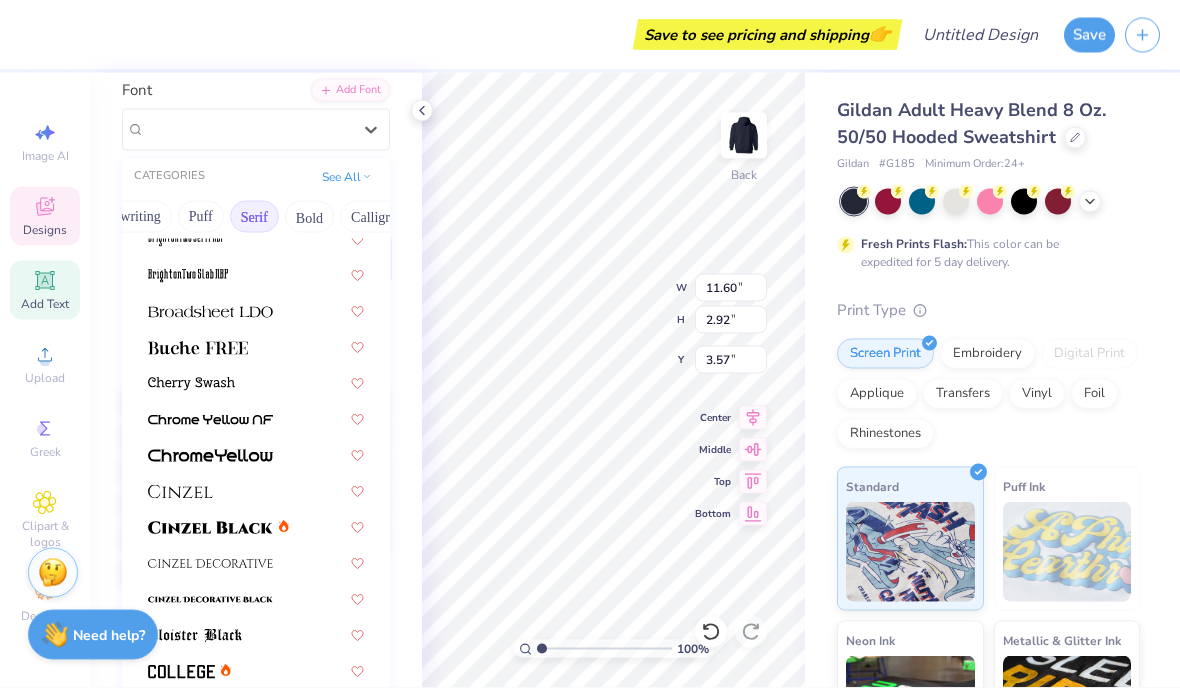 click on "Bold" at bounding box center (309, 217) 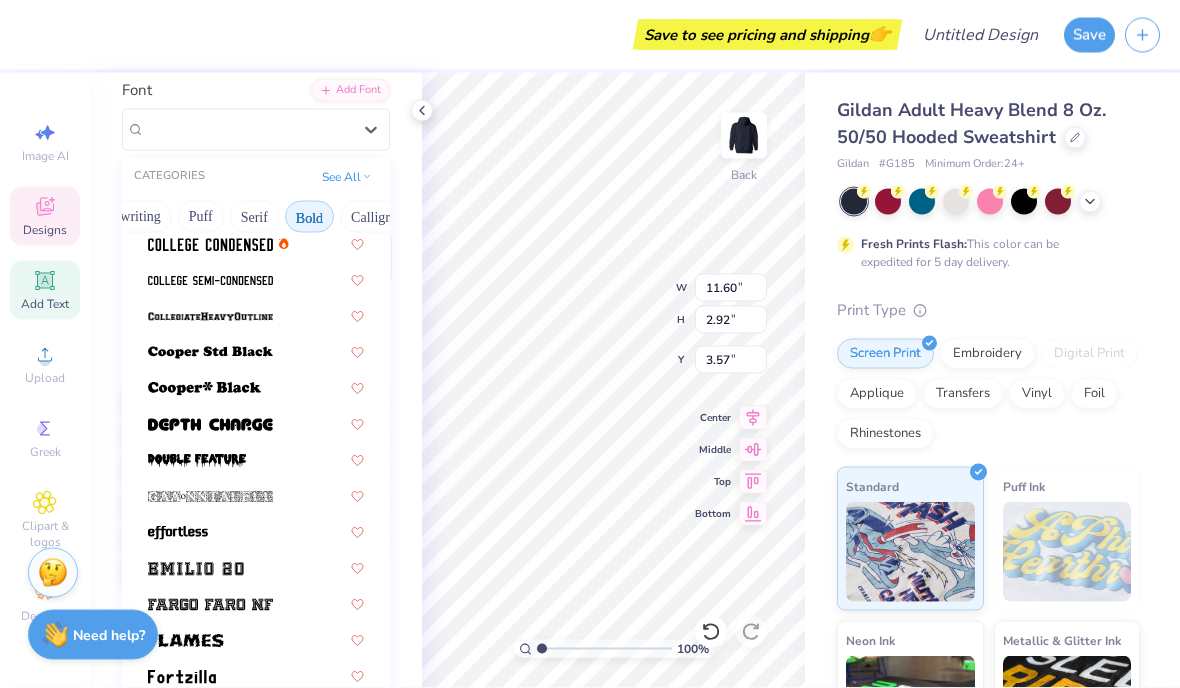scroll, scrollTop: 264, scrollLeft: 0, axis: vertical 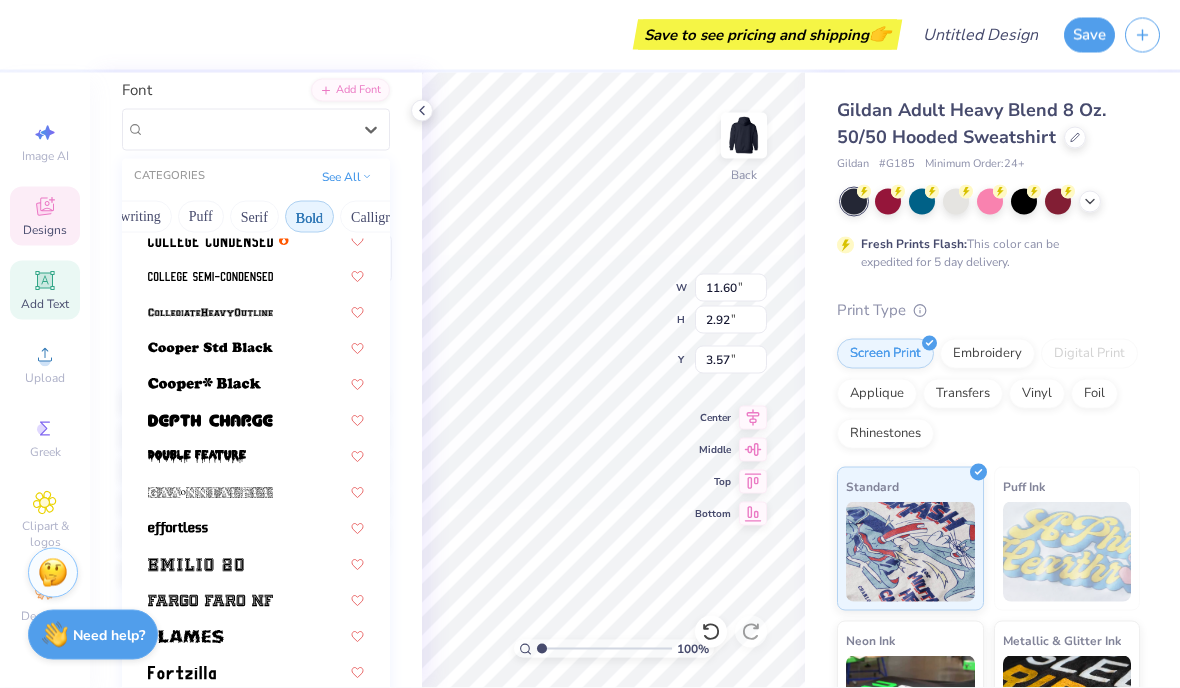 click at bounding box center (256, 383) 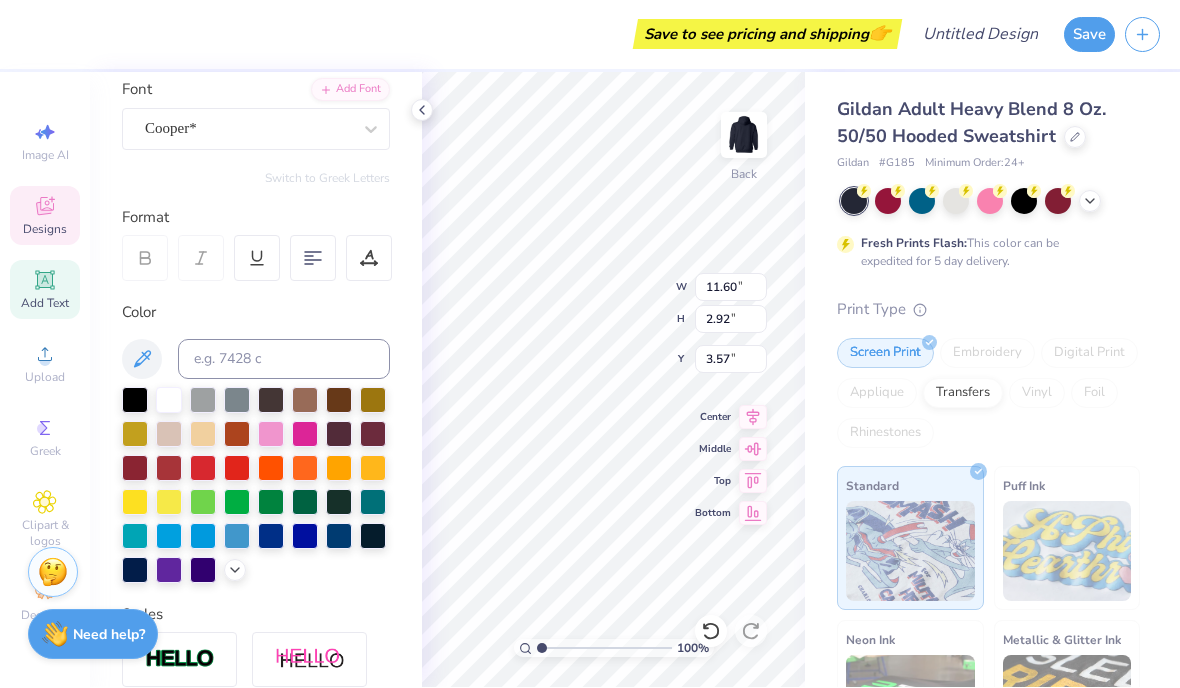 type on "15.46" 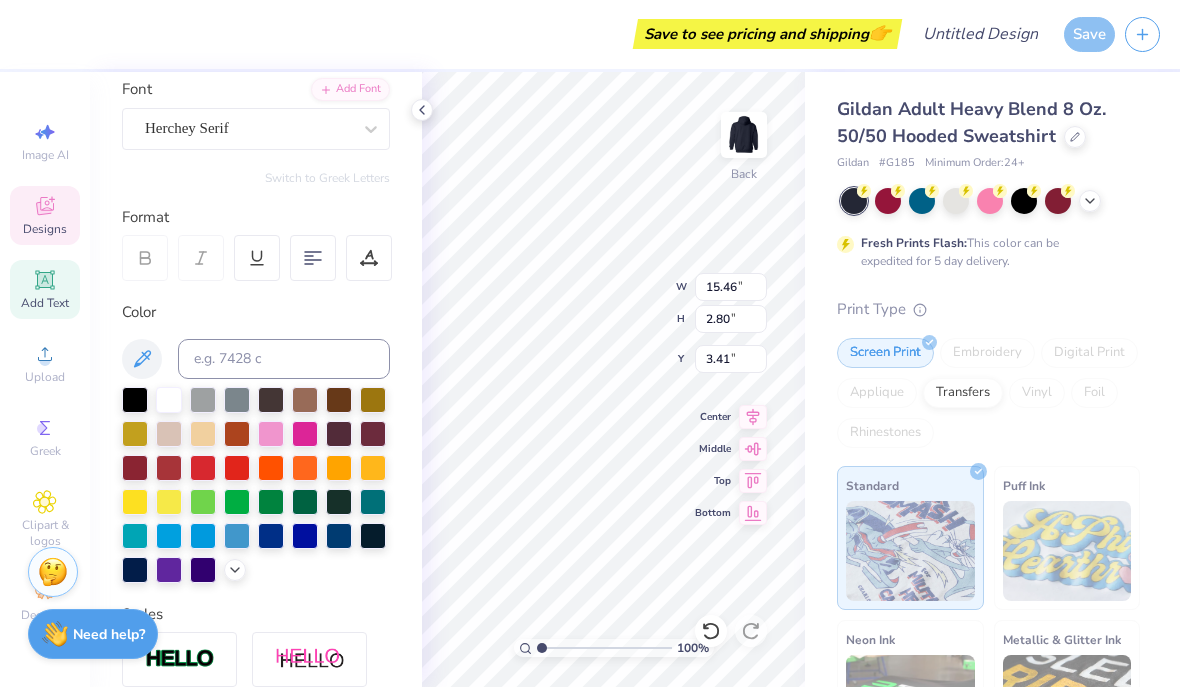 type on "8.89" 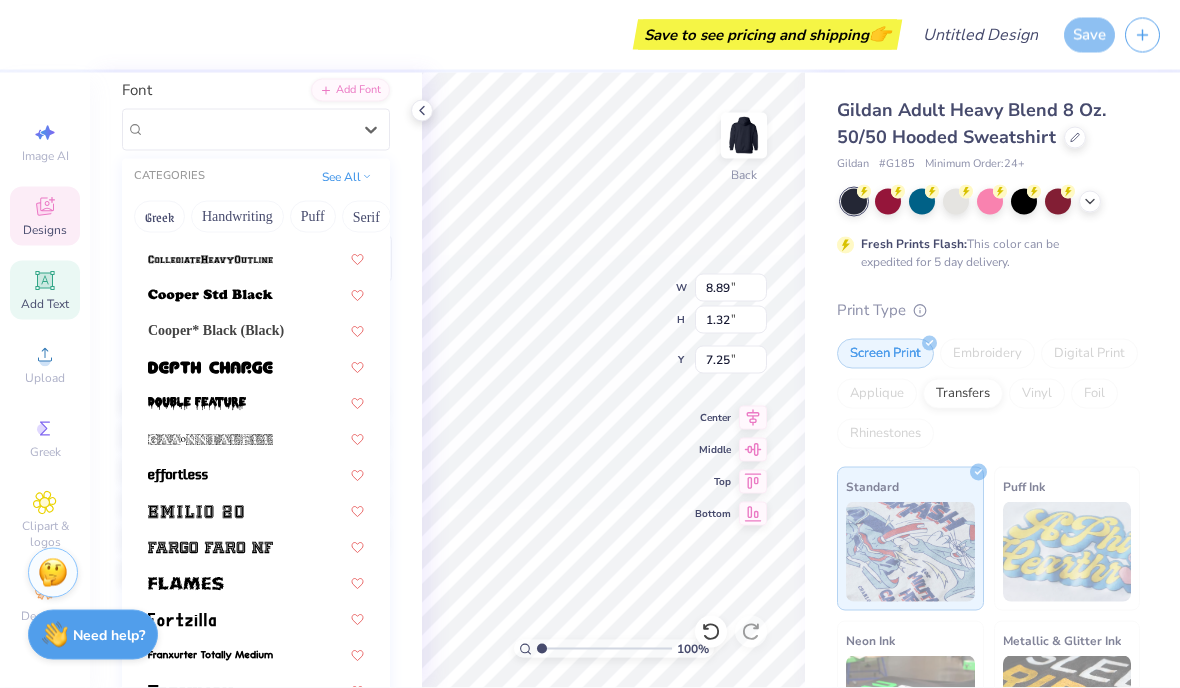 scroll, scrollTop: 317, scrollLeft: 0, axis: vertical 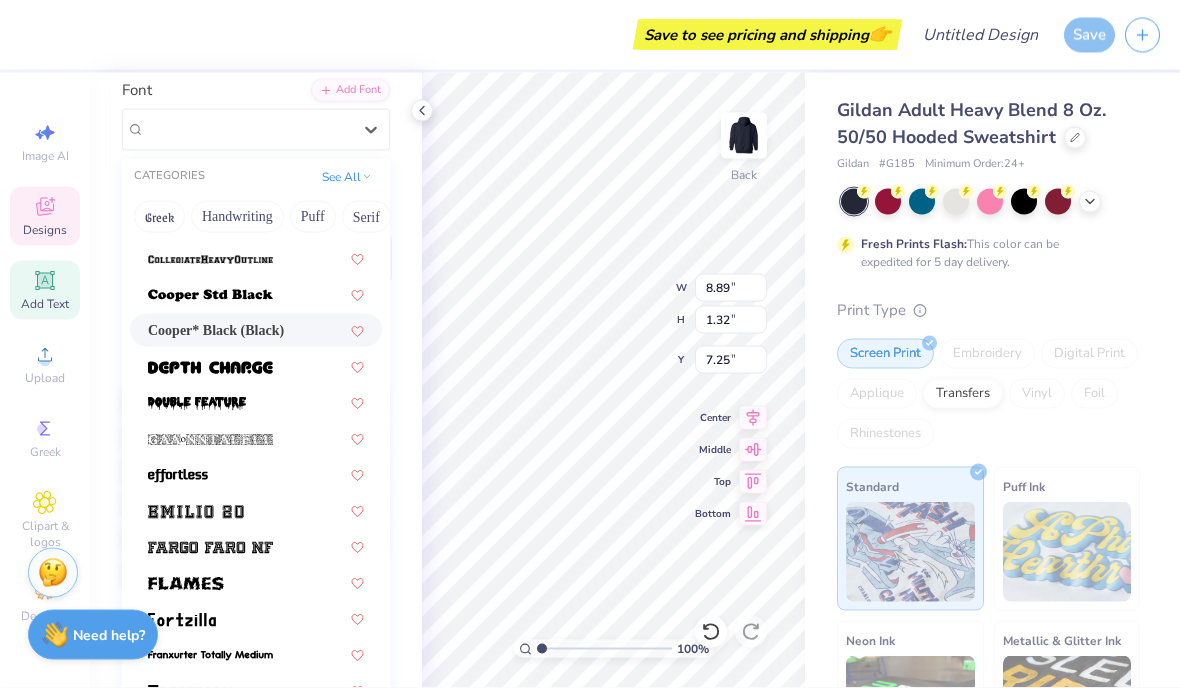 click on "Cooper* Black (Black)" at bounding box center [216, 330] 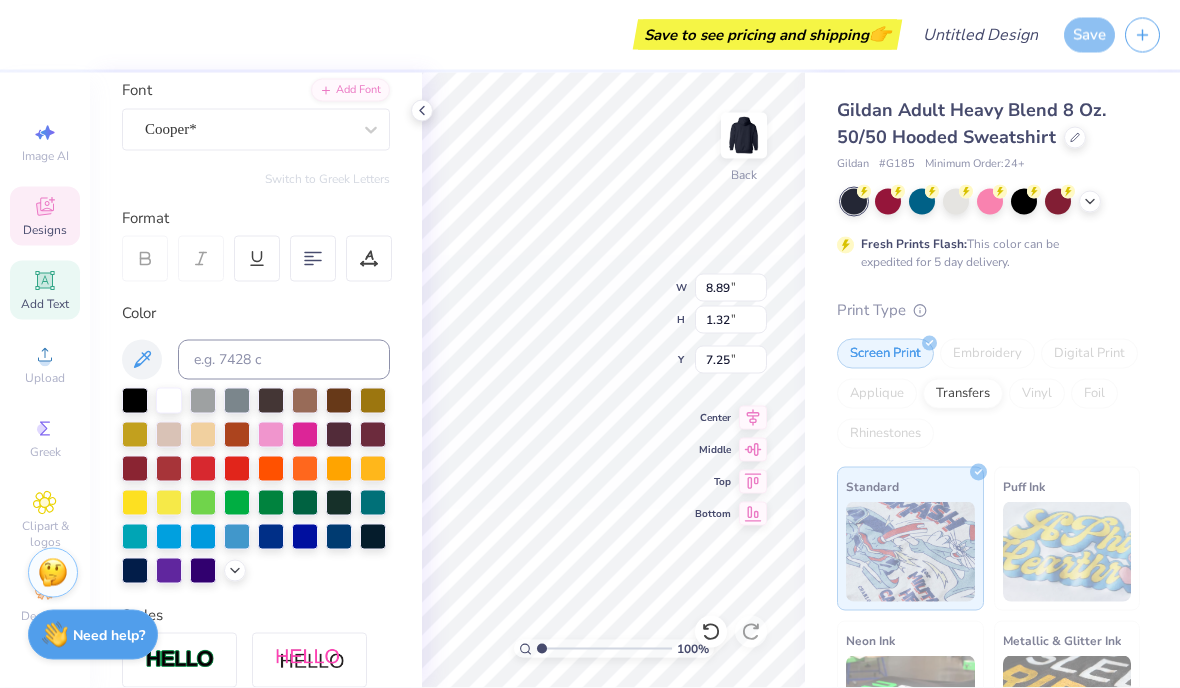 type on "10.82" 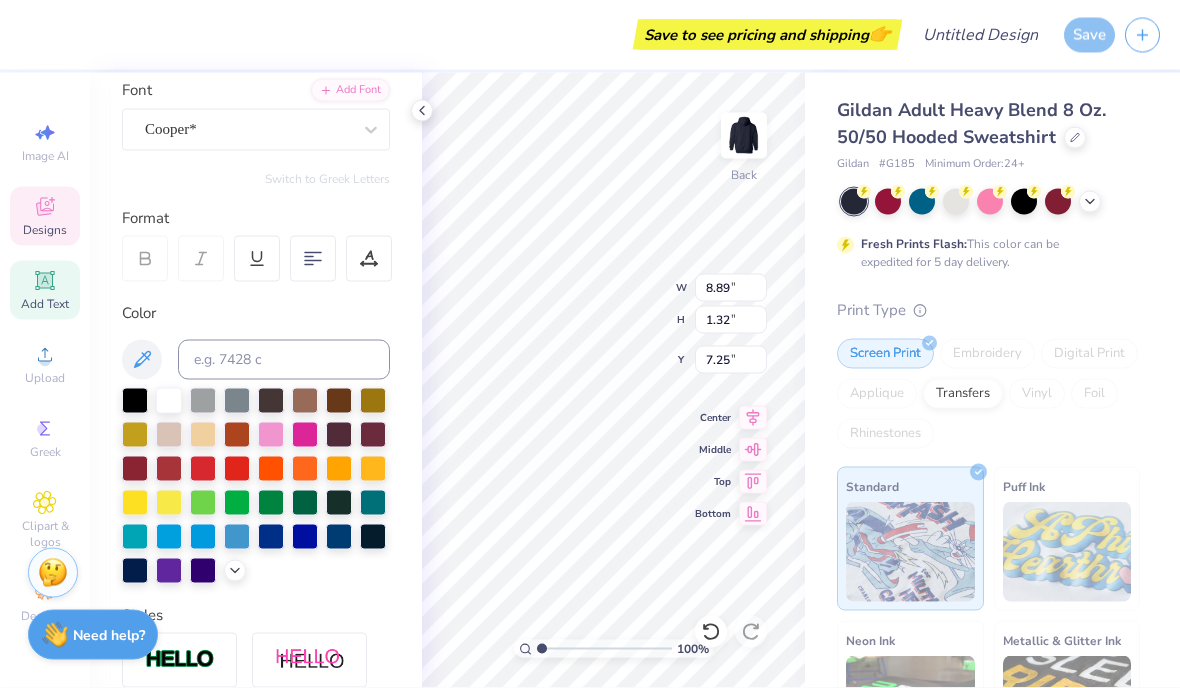 type on "1.45" 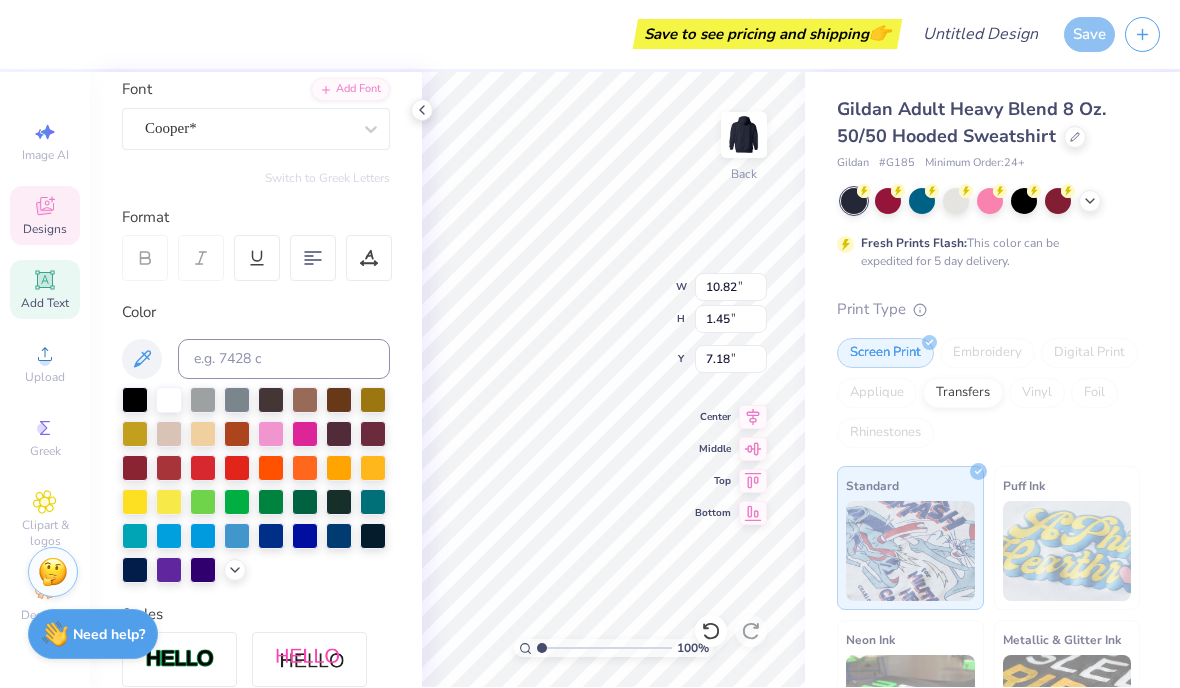type on "15.46" 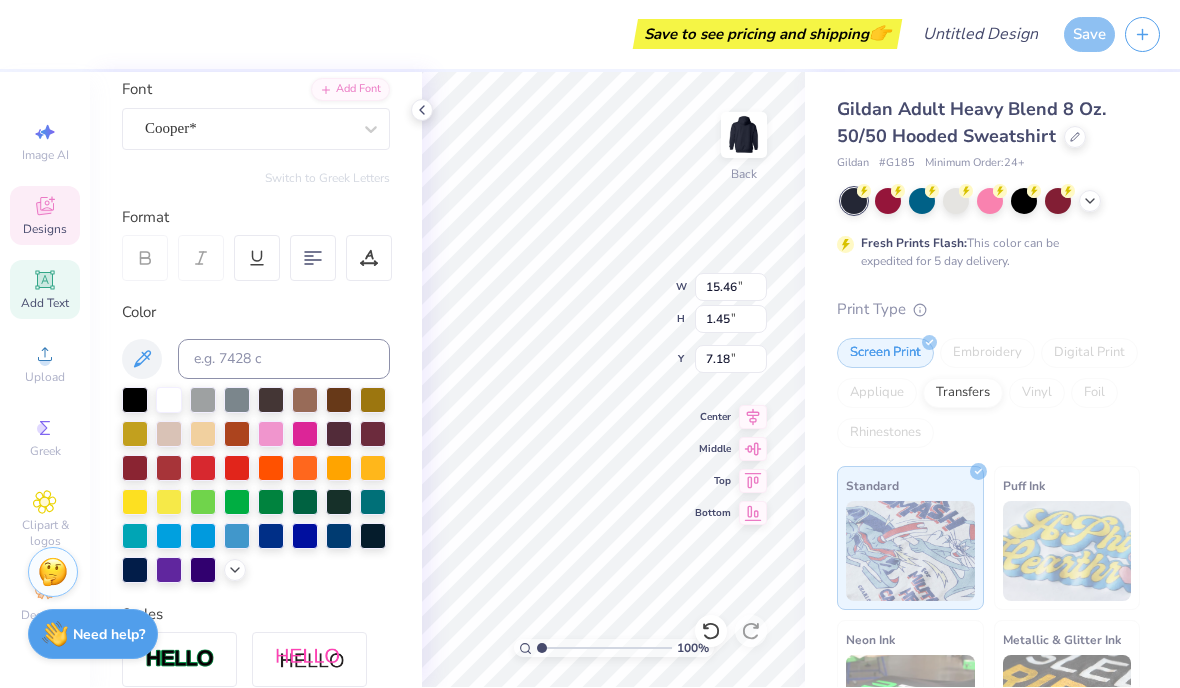 type on "2.80" 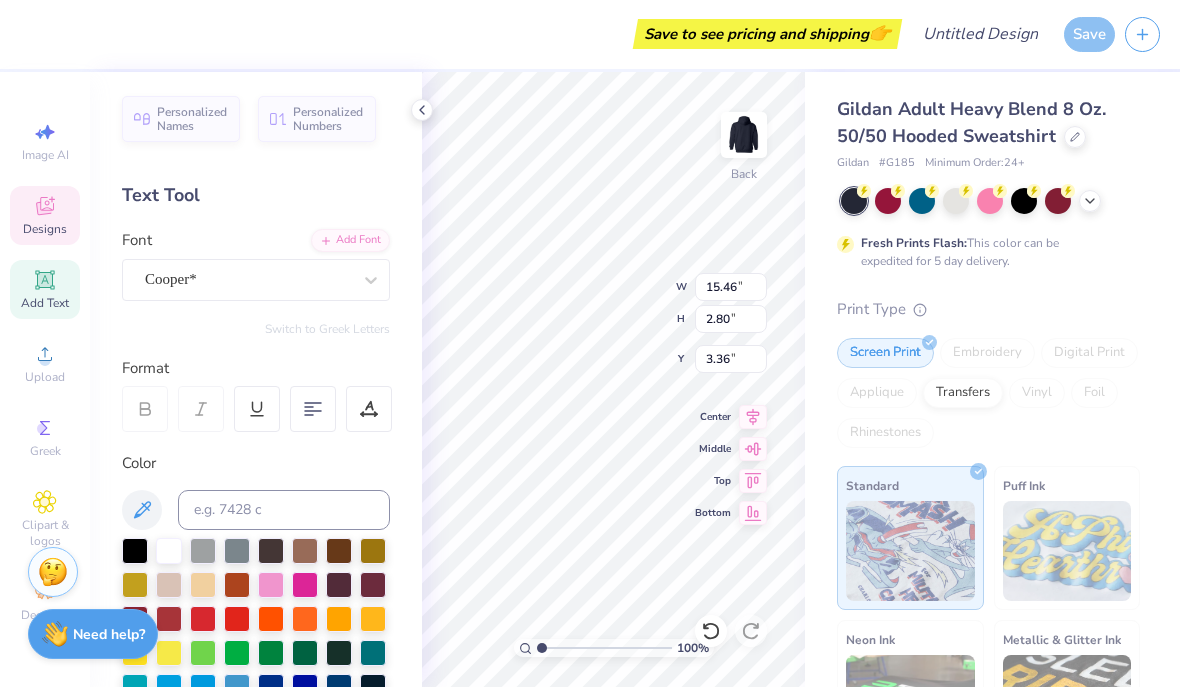 scroll, scrollTop: 0, scrollLeft: 0, axis: both 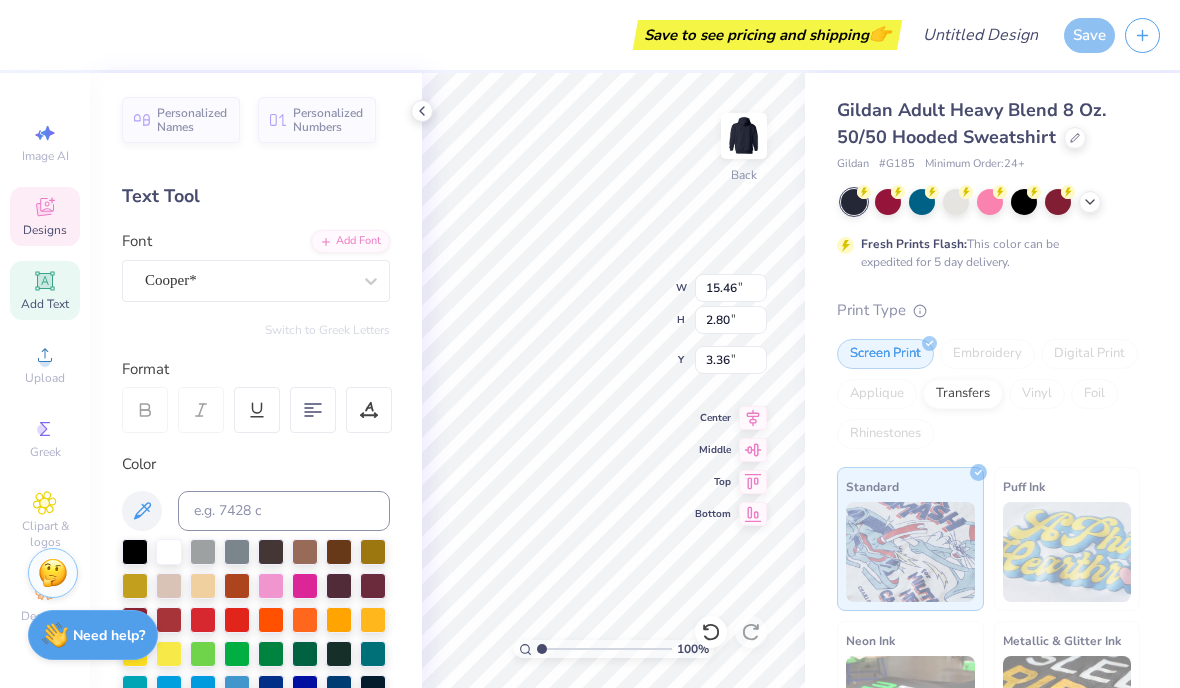 type on "P" 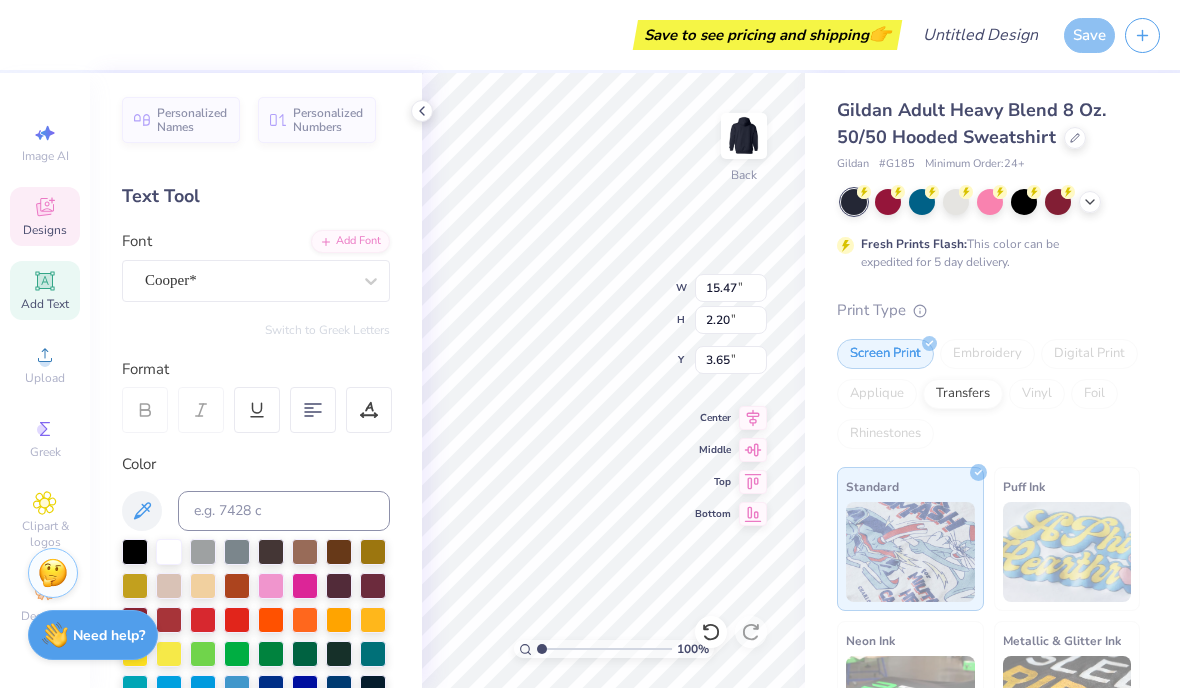 scroll, scrollTop: 0, scrollLeft: 4, axis: horizontal 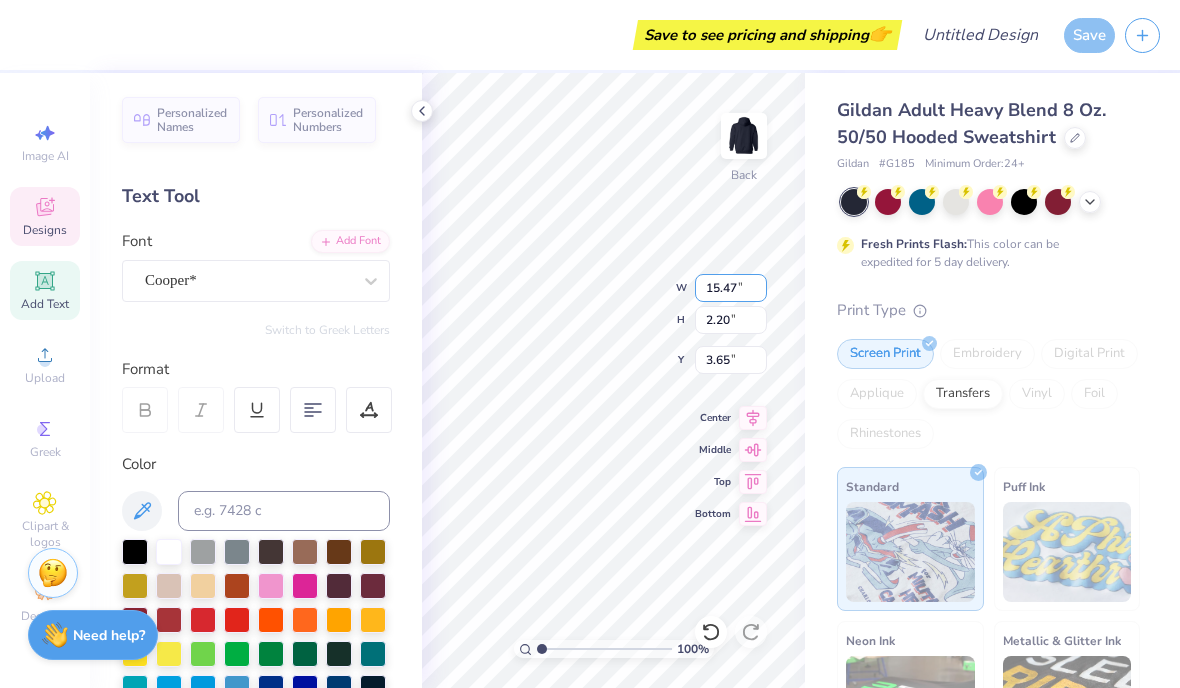 click on "15.47" at bounding box center (731, 288) 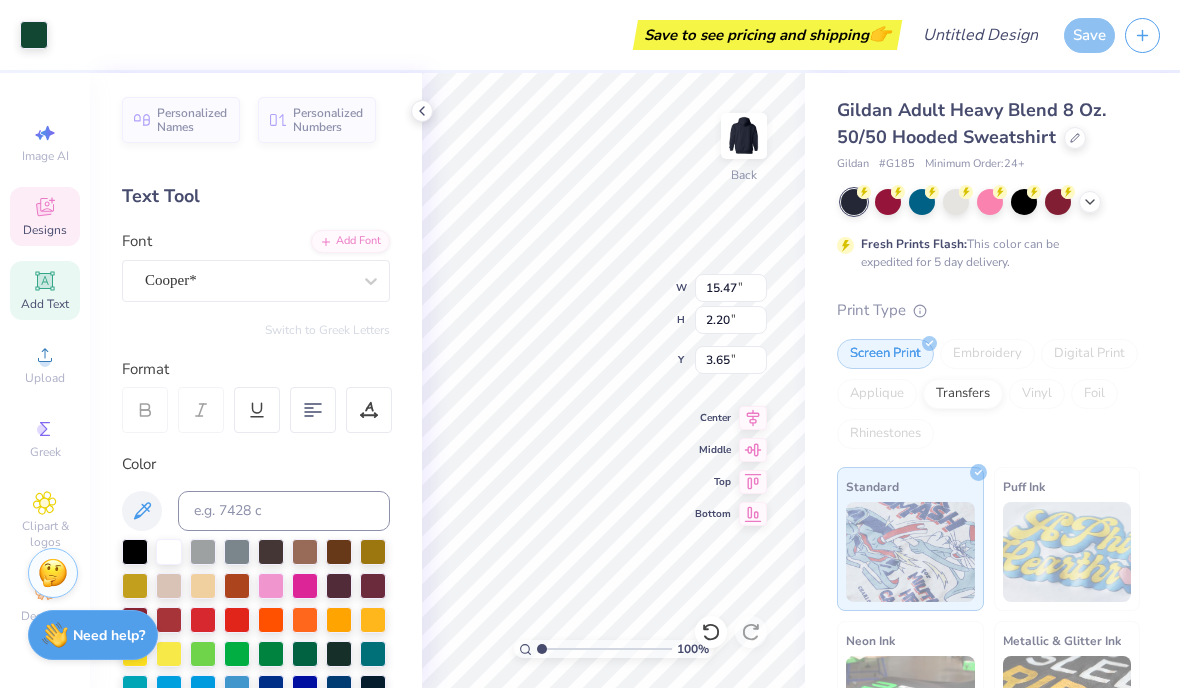 type on "3.00" 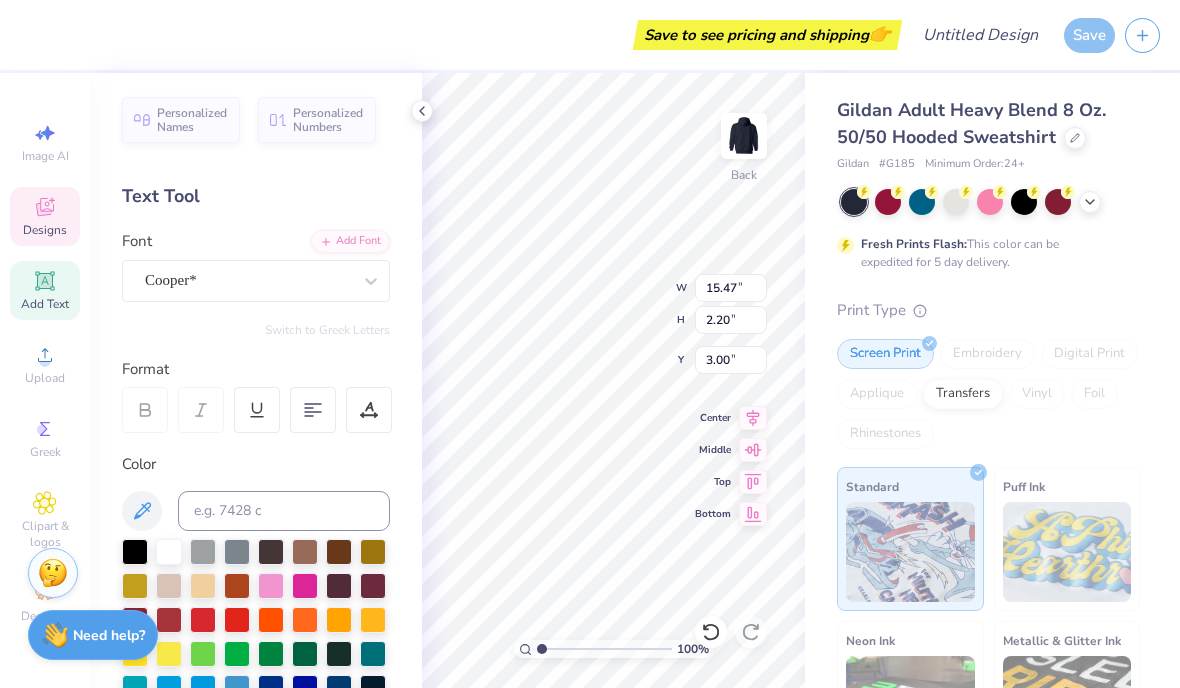 type on "10.82" 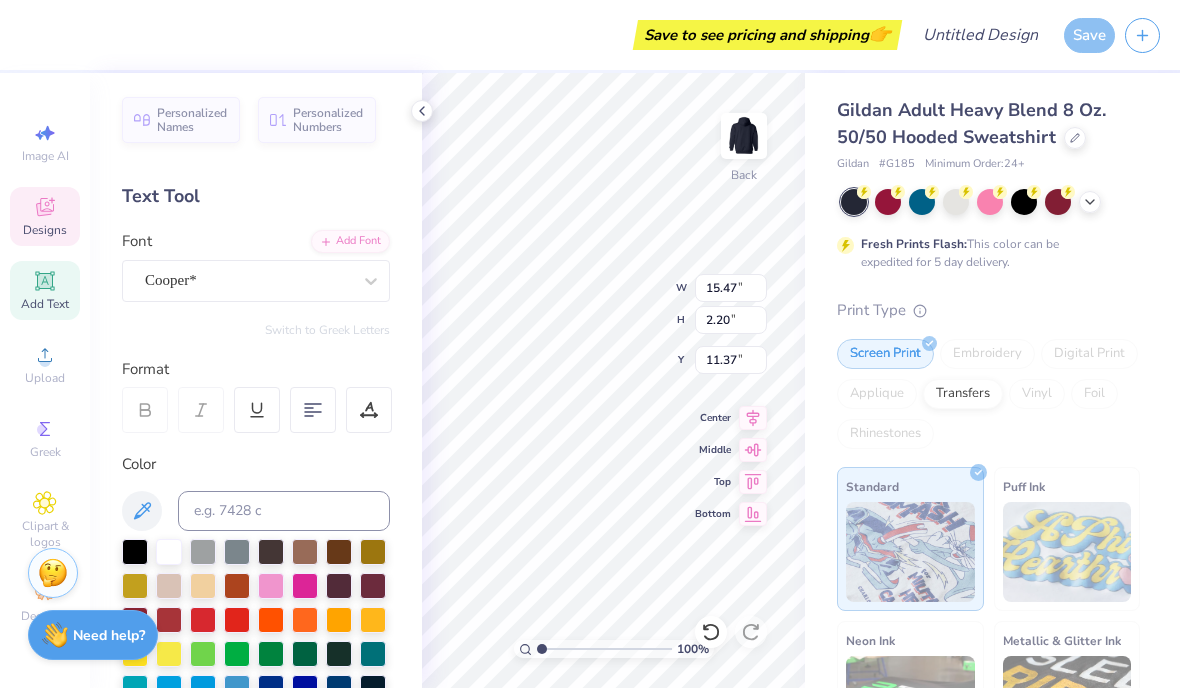 click on "Center" at bounding box center (731, 418) 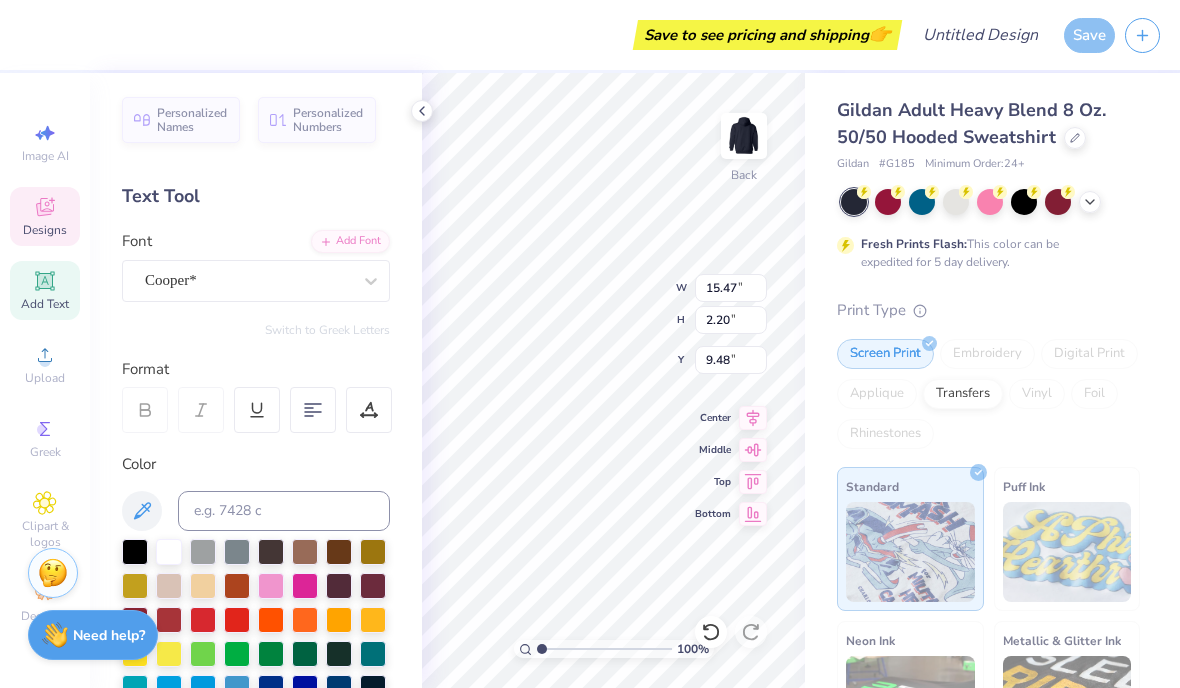 type on "9.36" 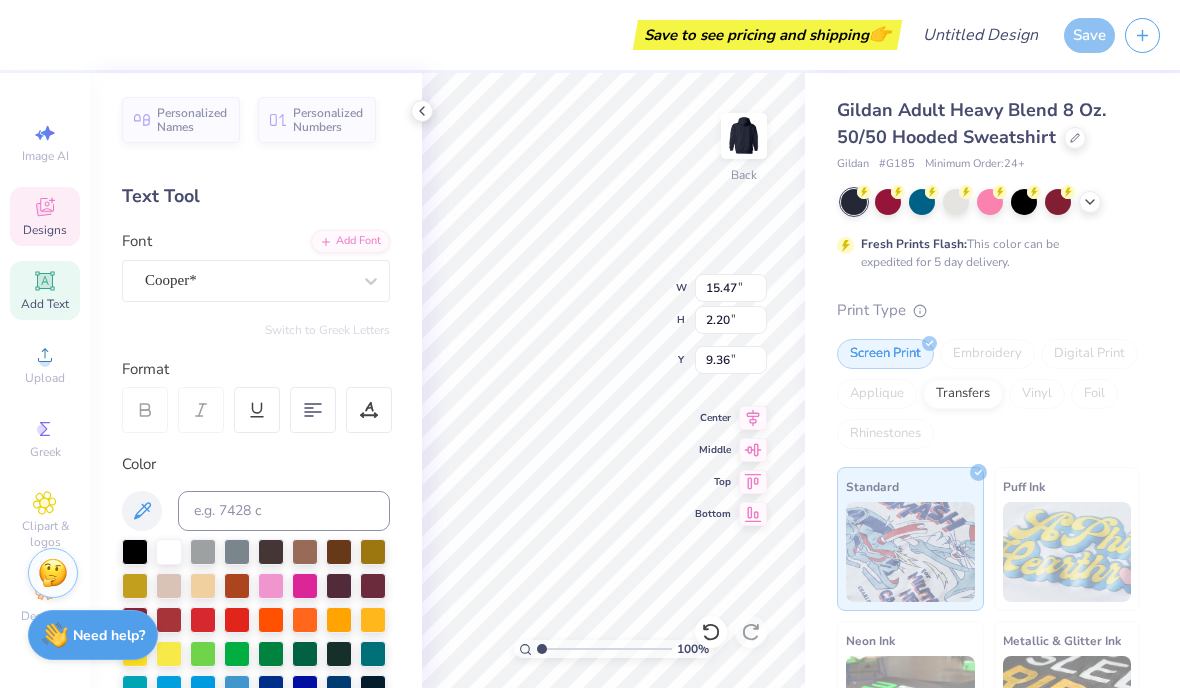 scroll, scrollTop: 1, scrollLeft: 8, axis: both 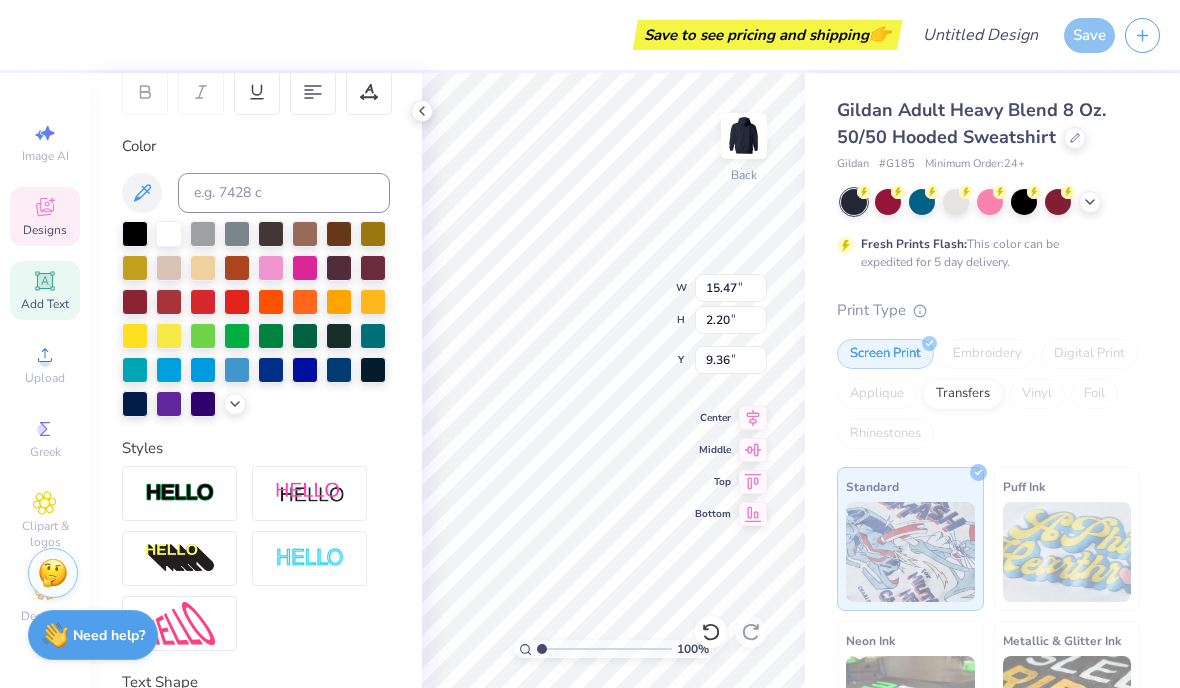 type on "CUTTHROAT SOCCER" 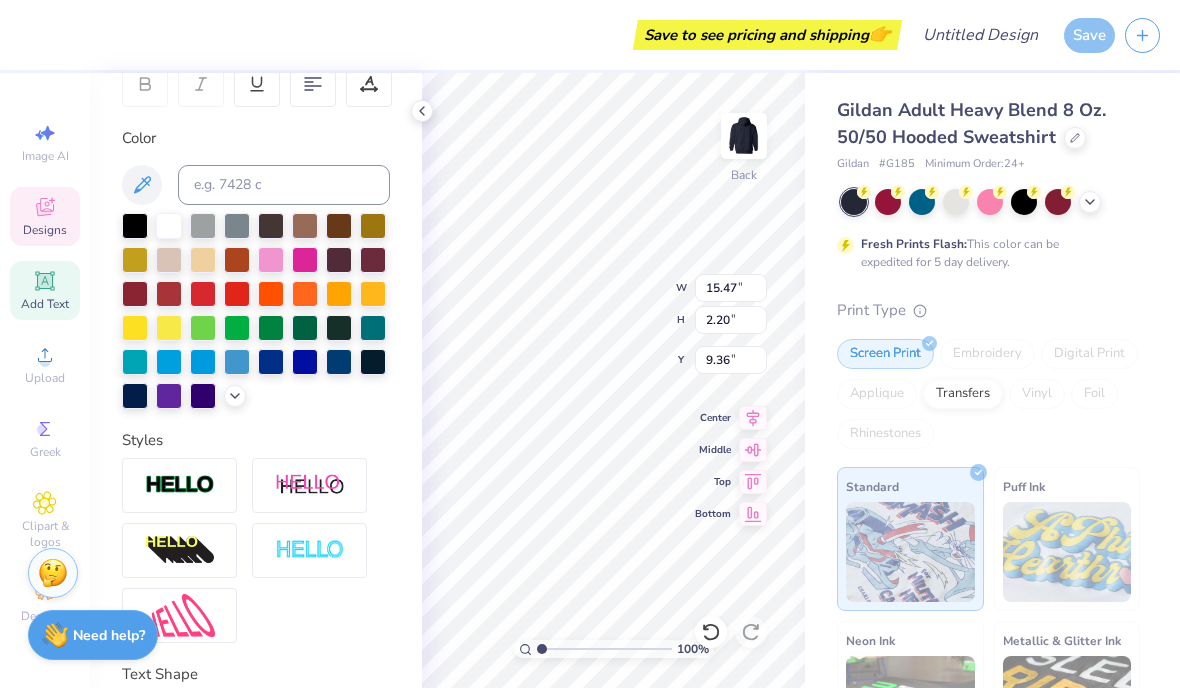 scroll, scrollTop: 327, scrollLeft: 0, axis: vertical 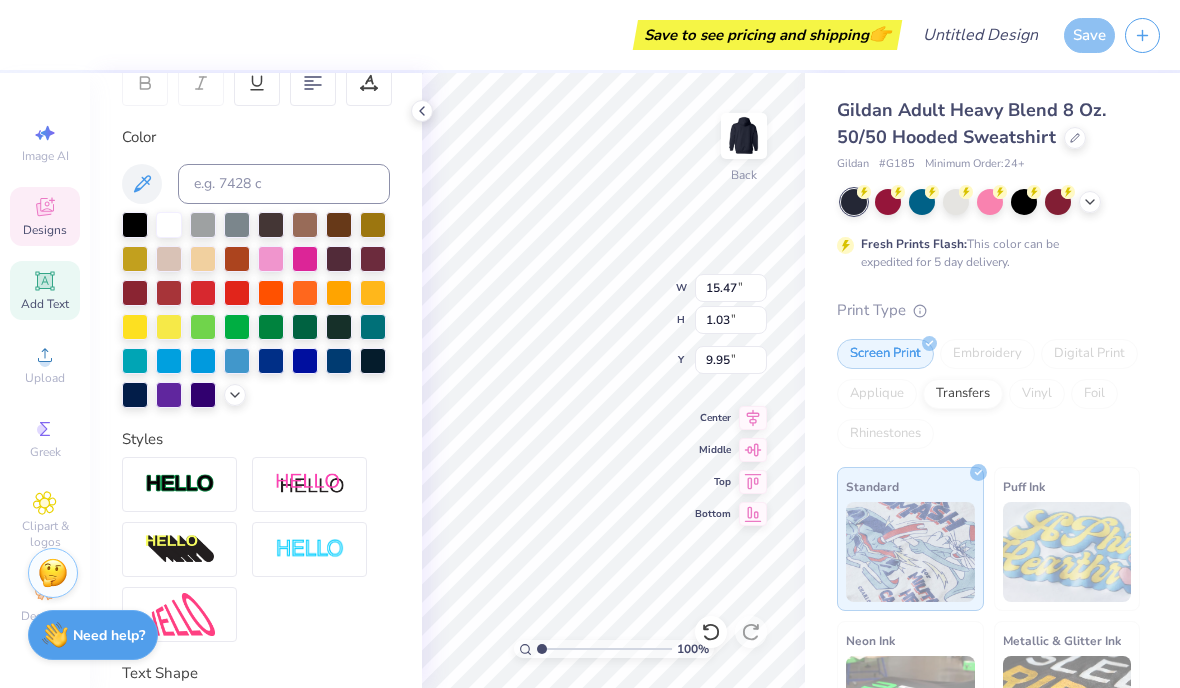 type on "3.59" 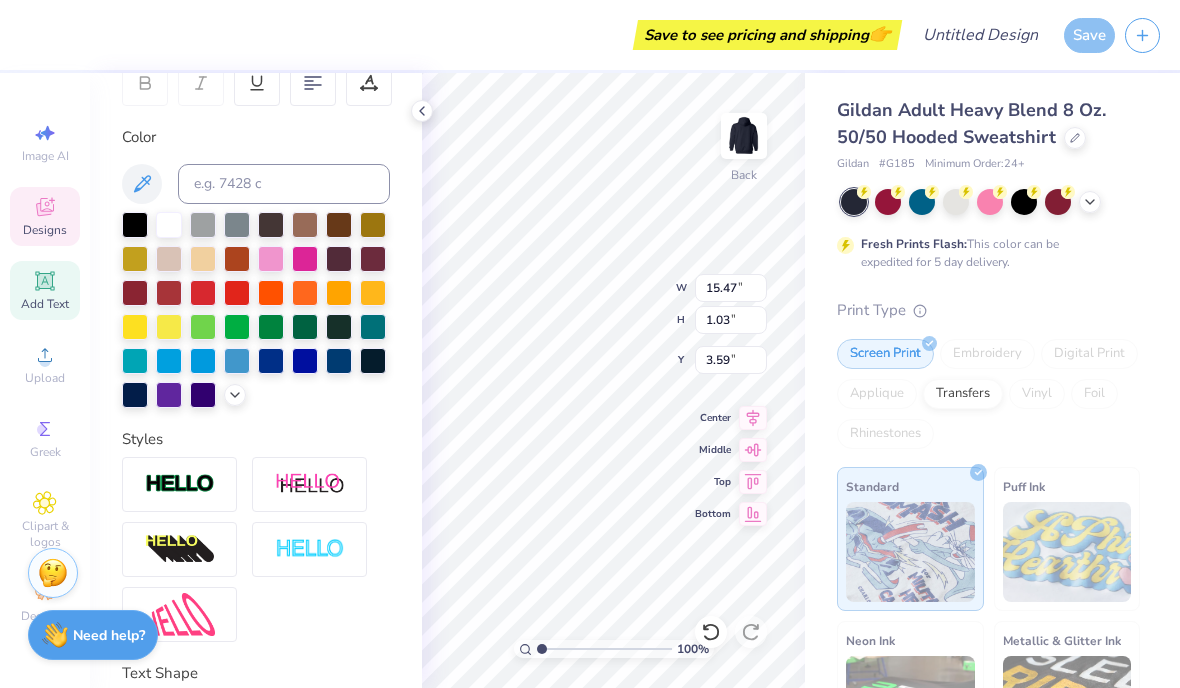 click at bounding box center [169, 225] 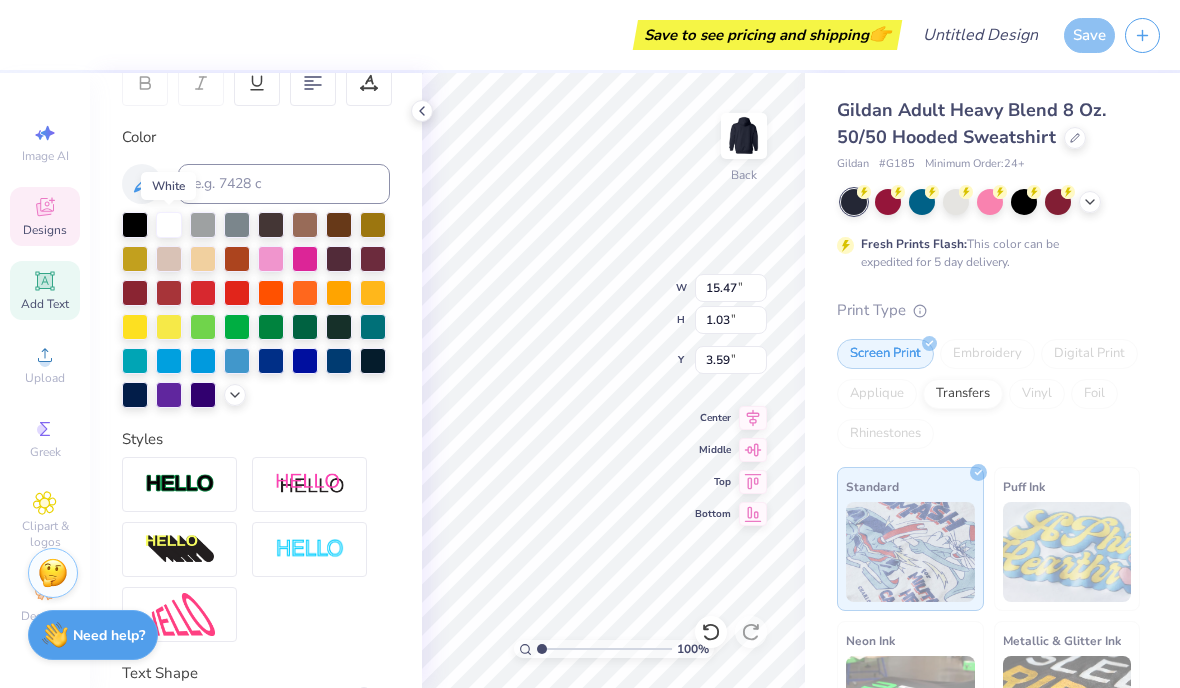 type on "10.82" 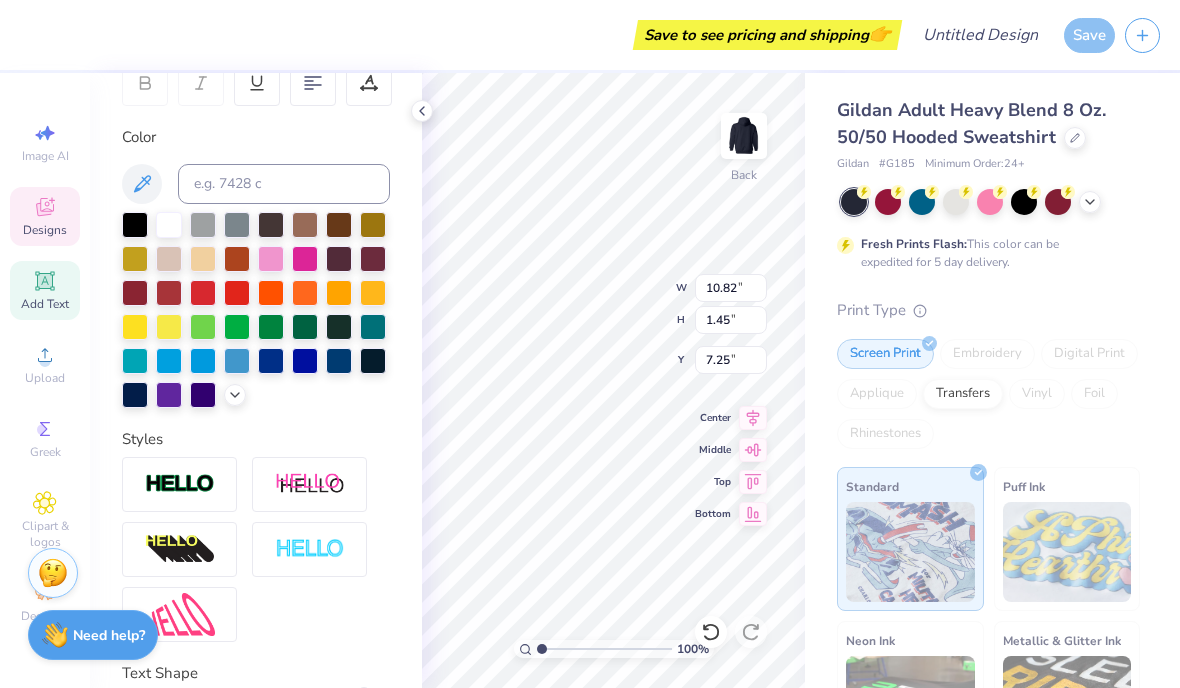 click at bounding box center (169, 225) 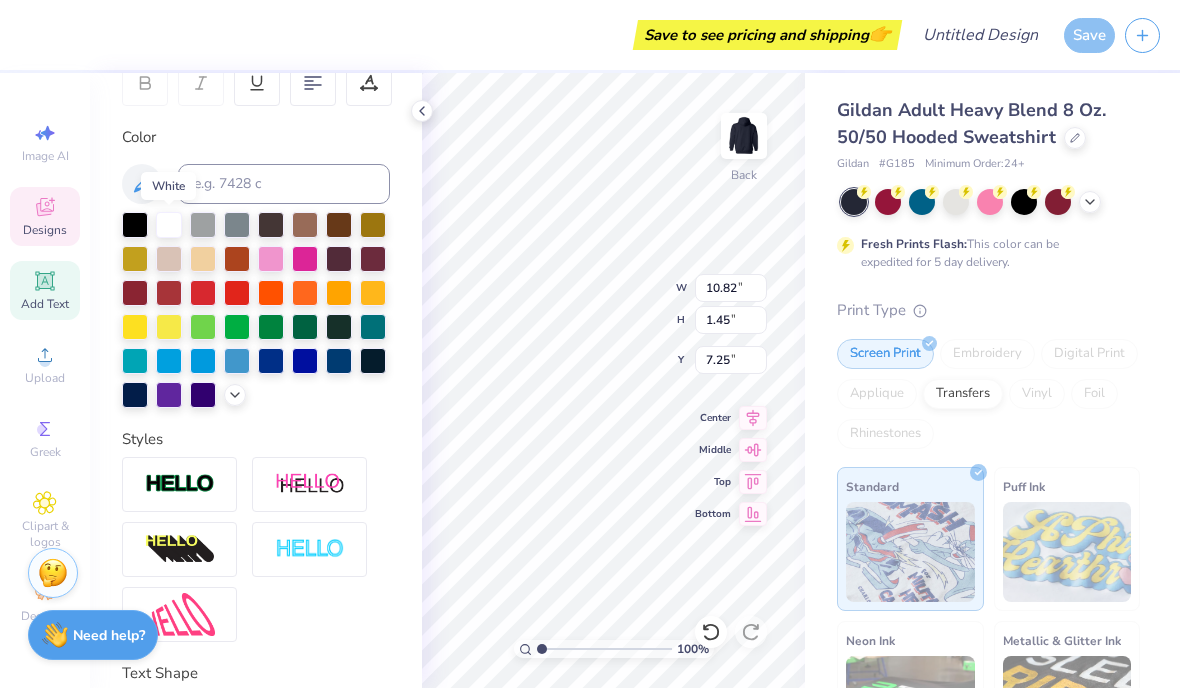 type on "3.96" 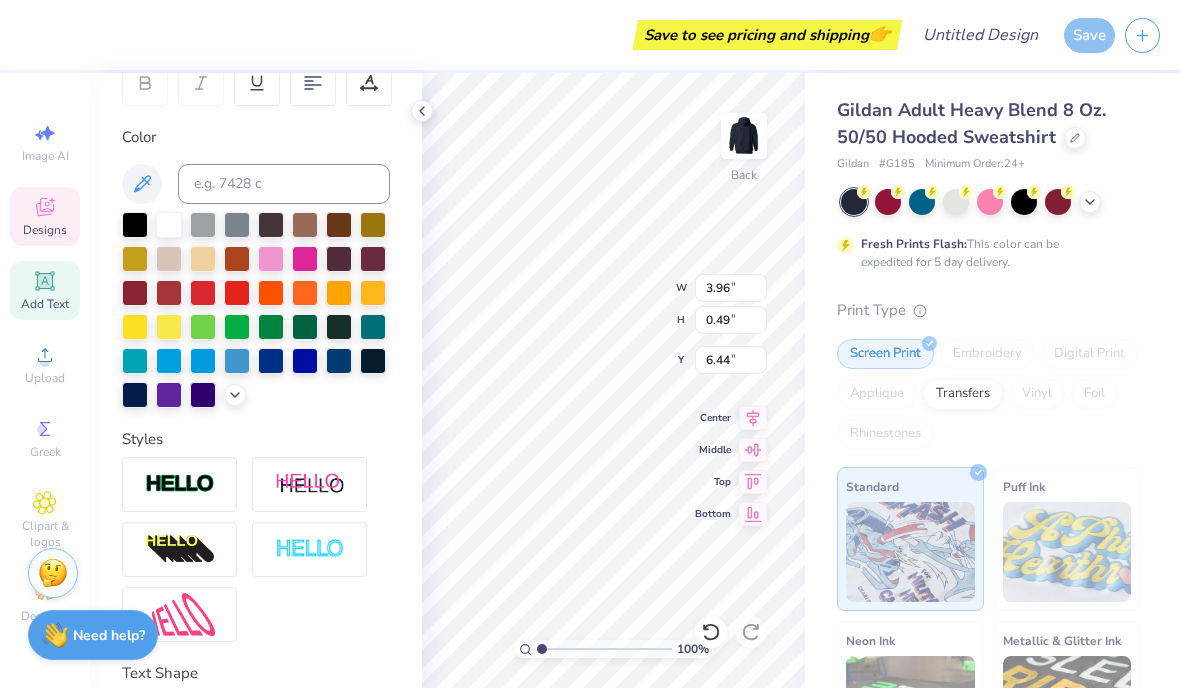 click at bounding box center (169, 225) 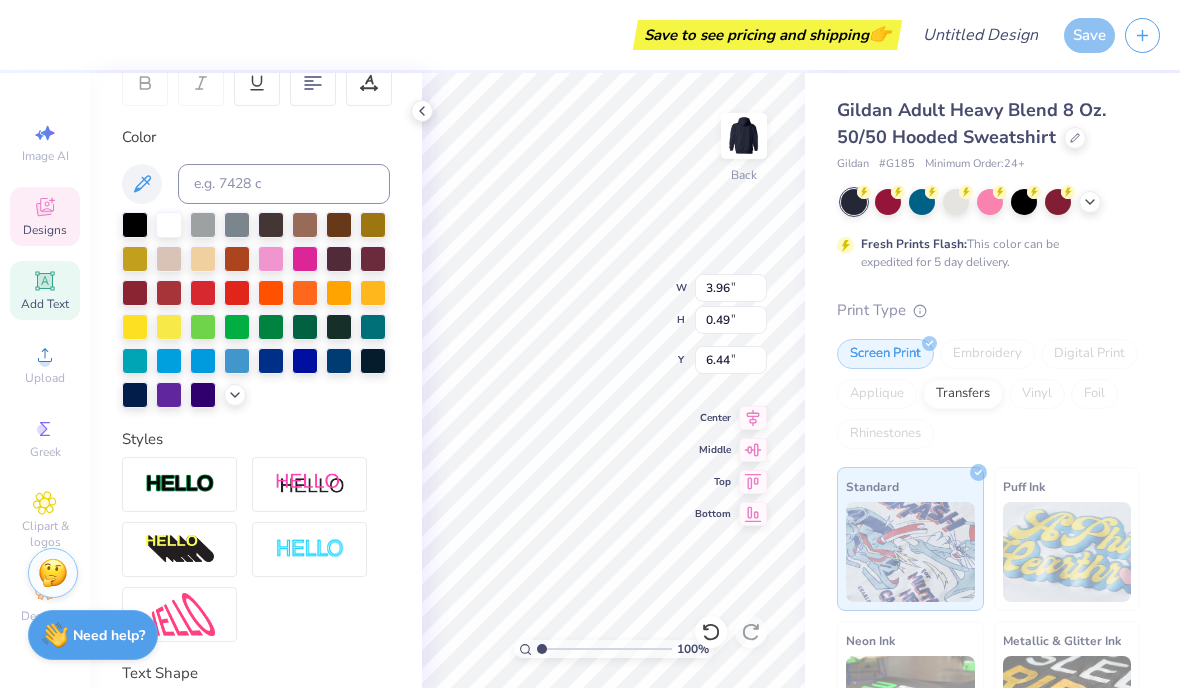 type on "3.95" 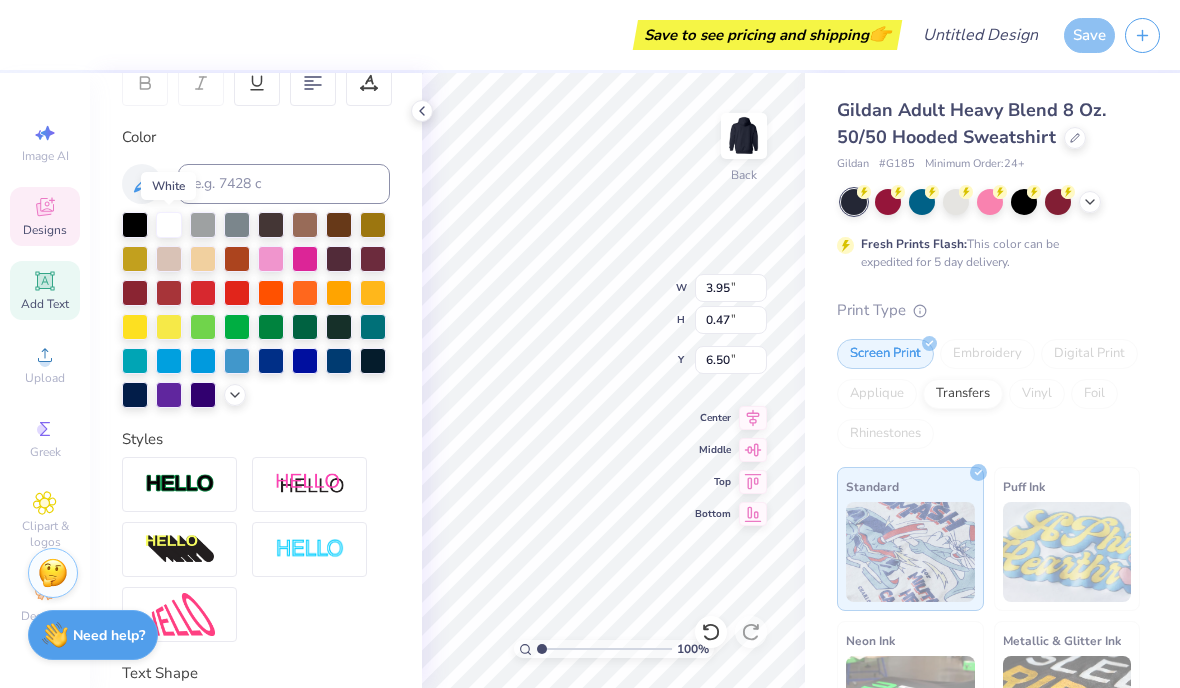 type on "15.47" 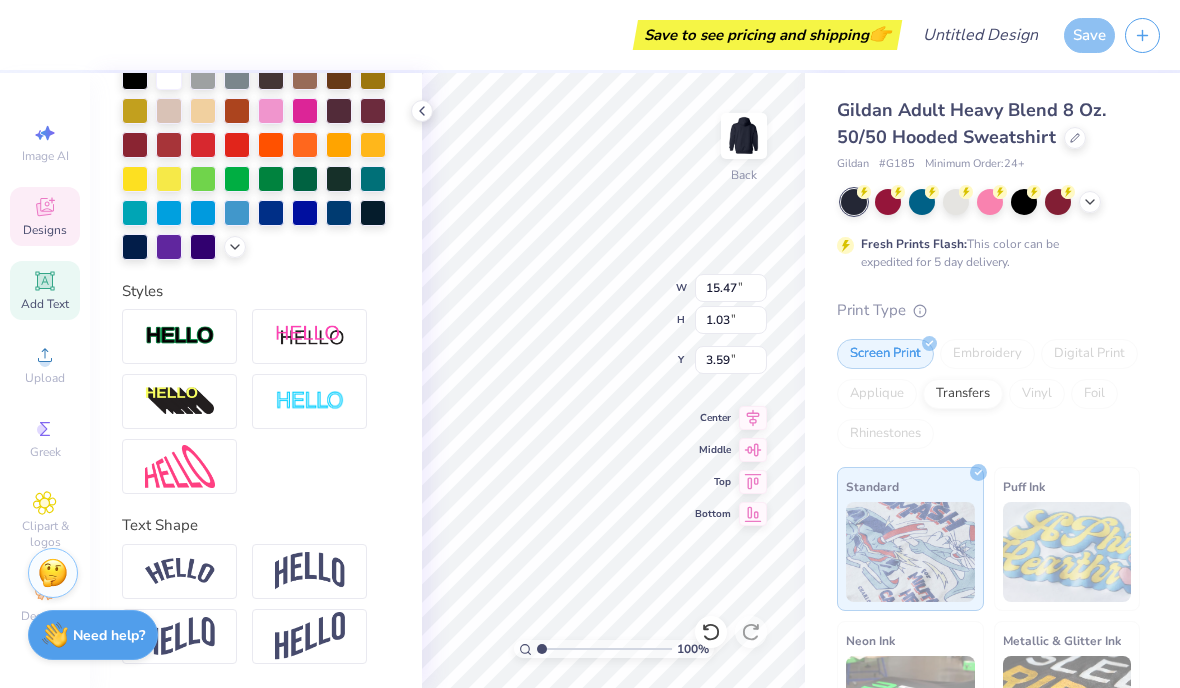 scroll, scrollTop: 476, scrollLeft: 0, axis: vertical 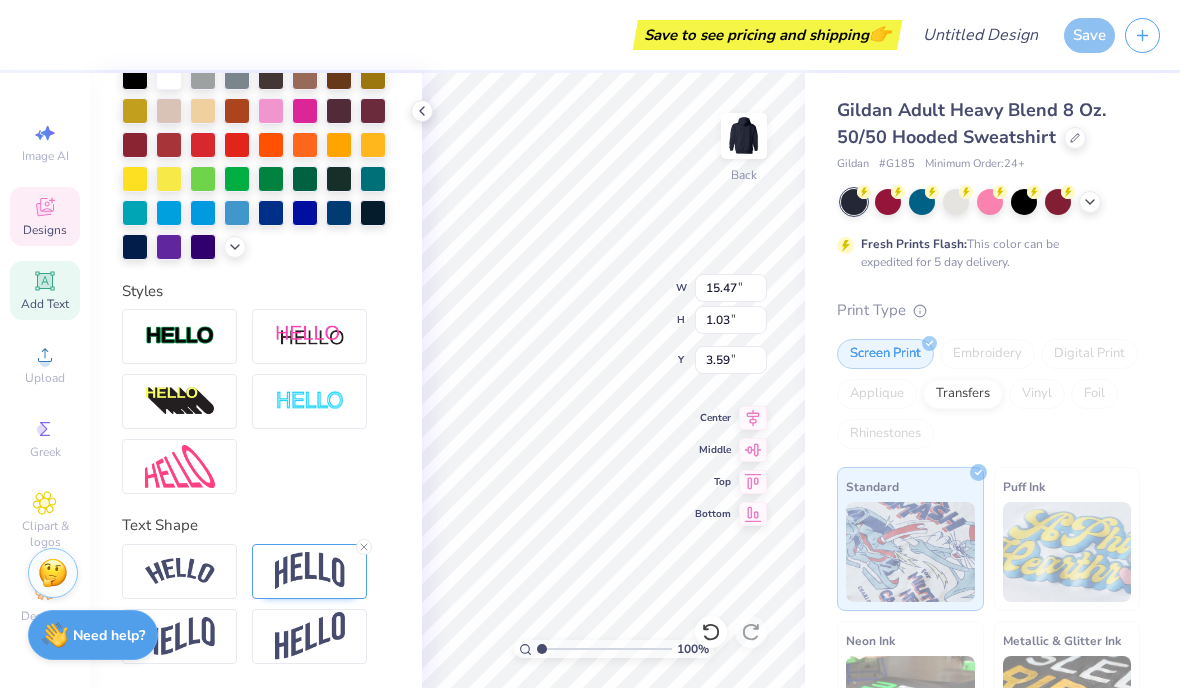 type on "10.82" 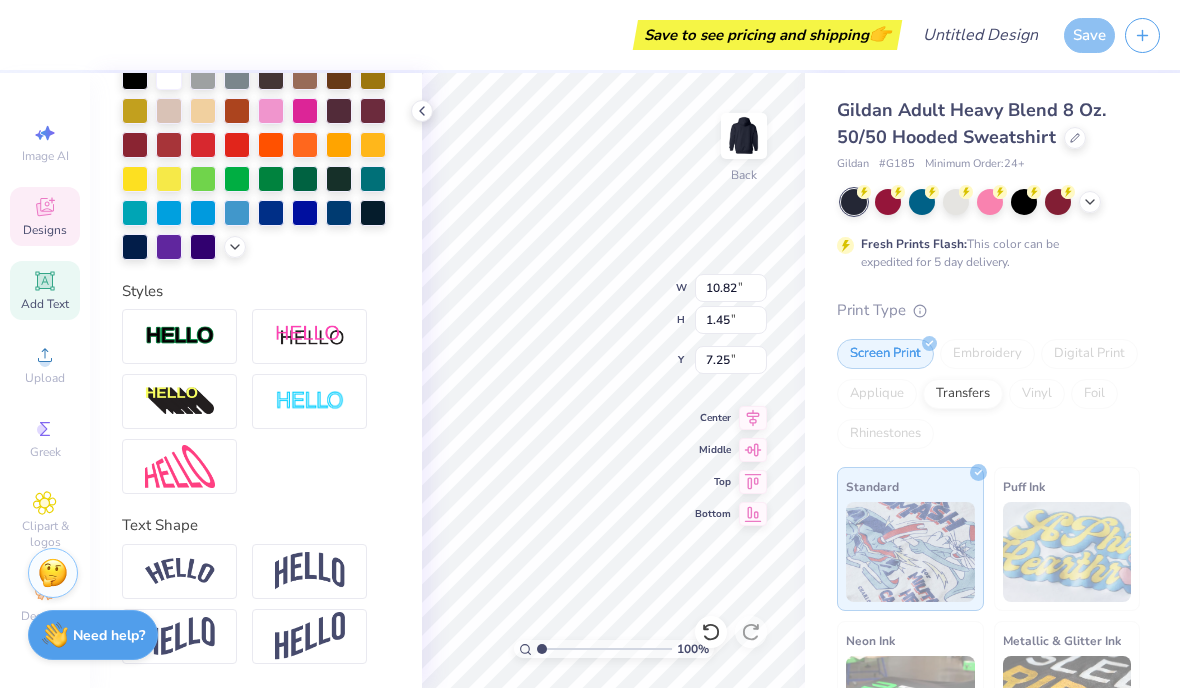 type on "15.47" 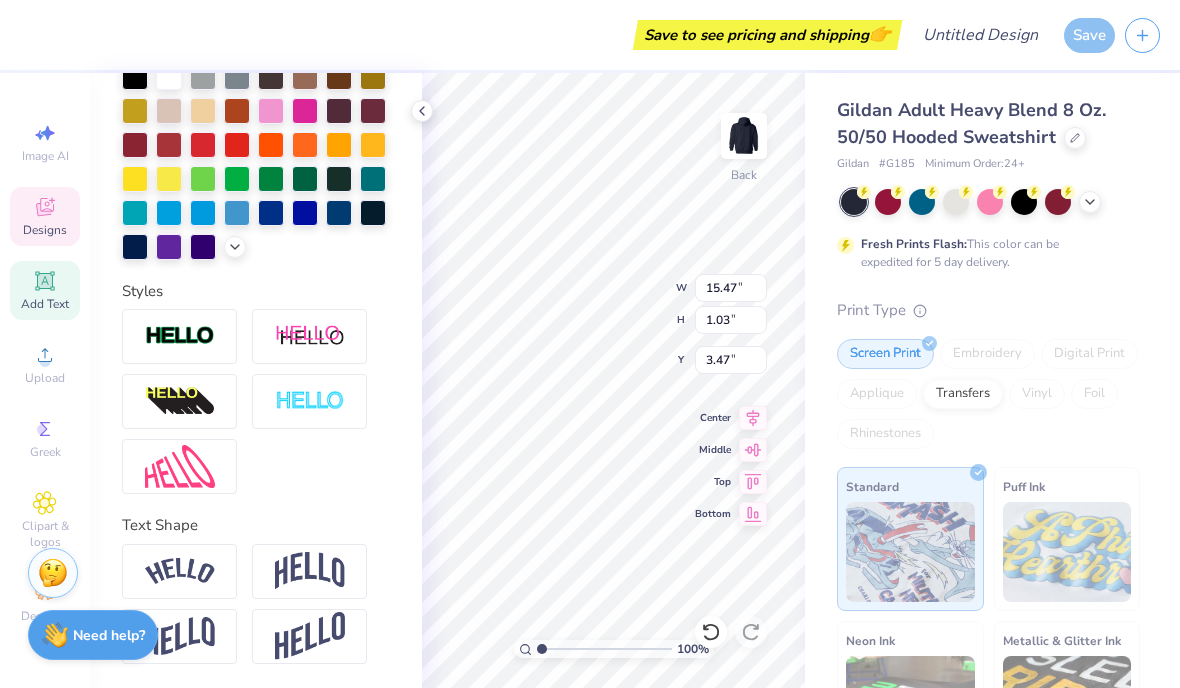 click at bounding box center [310, 571] 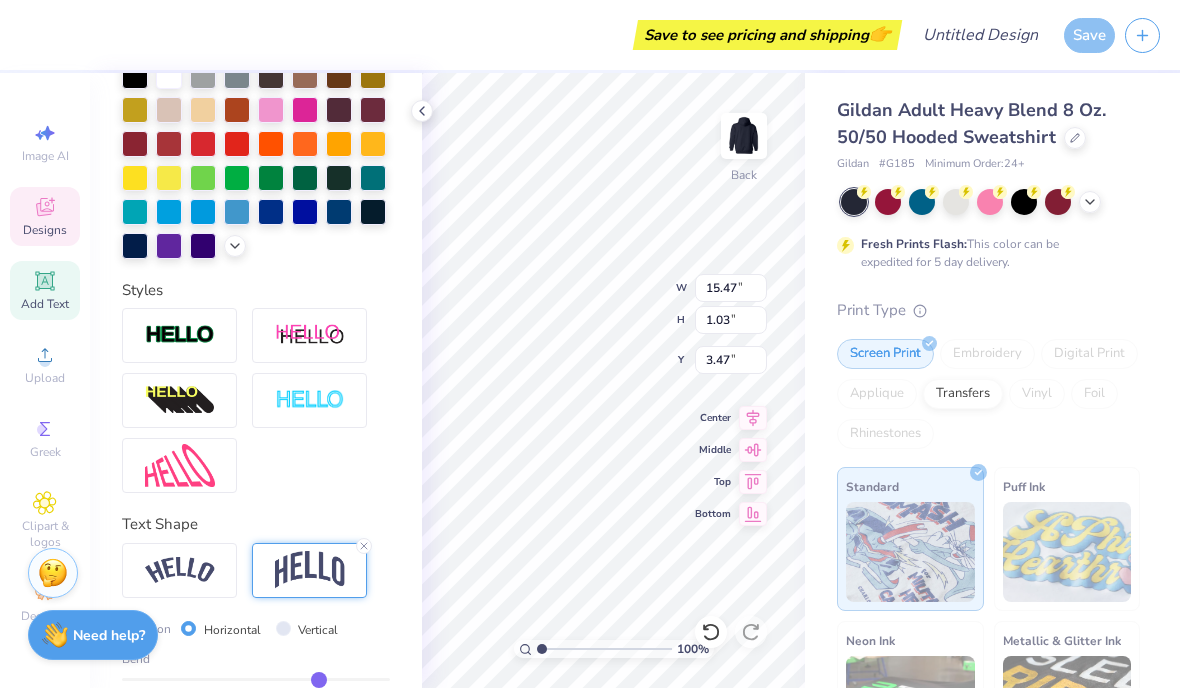 type on "4.16" 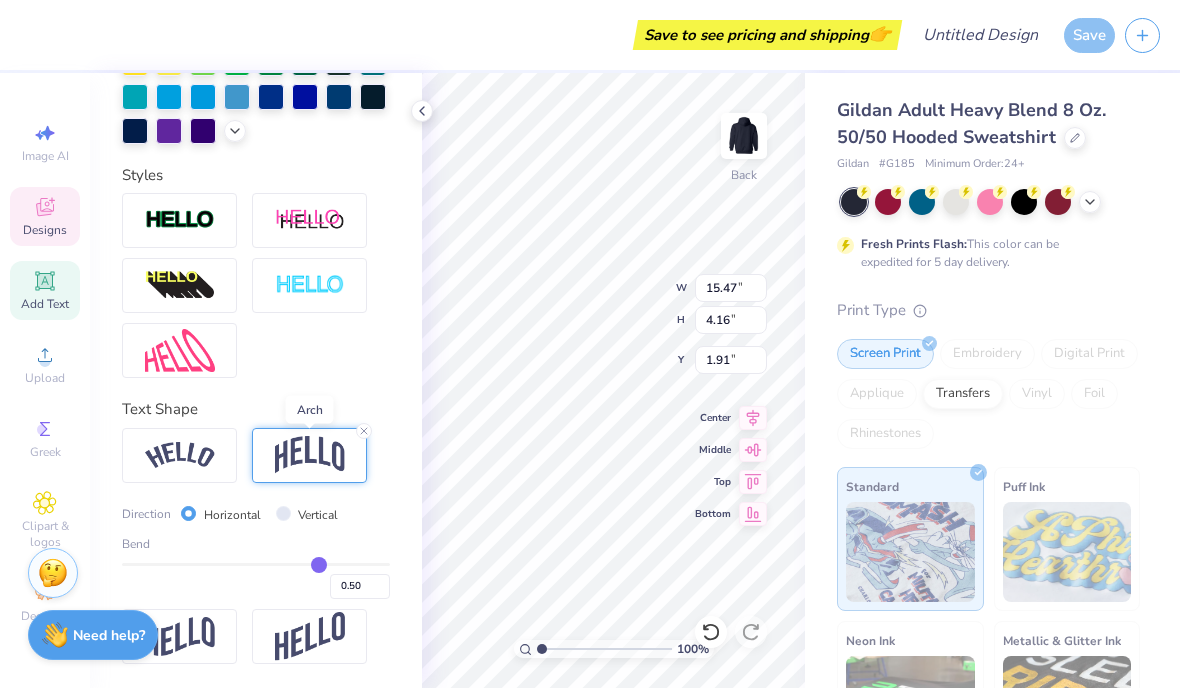 scroll, scrollTop: 593, scrollLeft: 0, axis: vertical 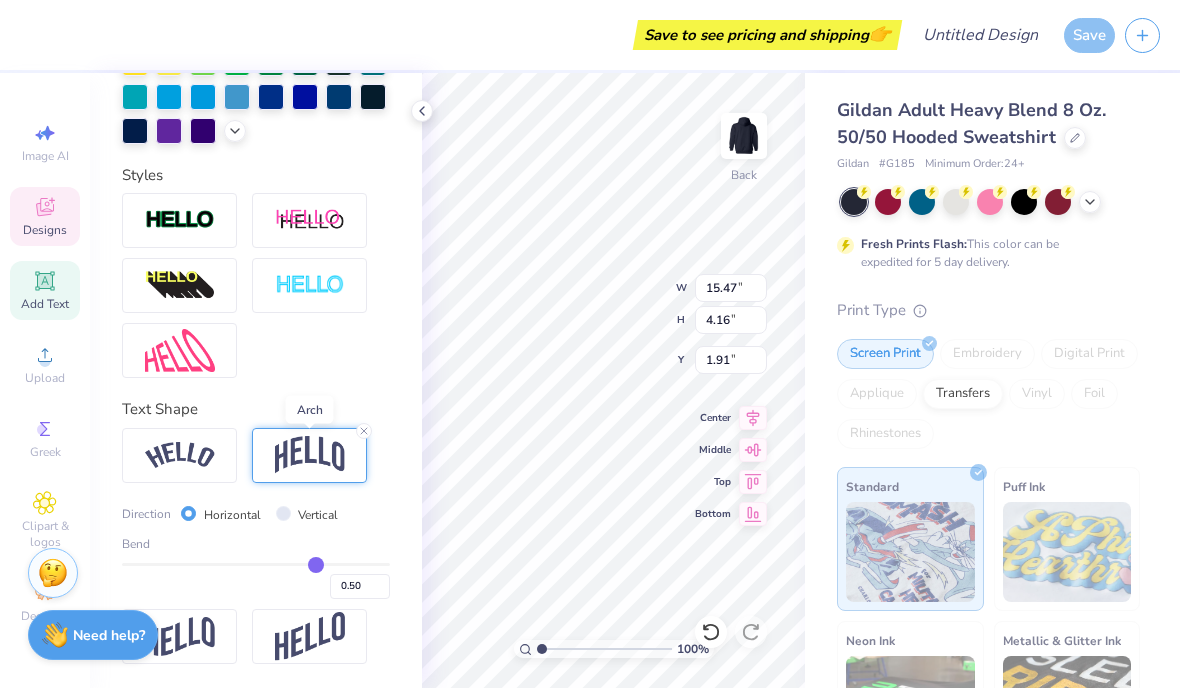 type on "0.48" 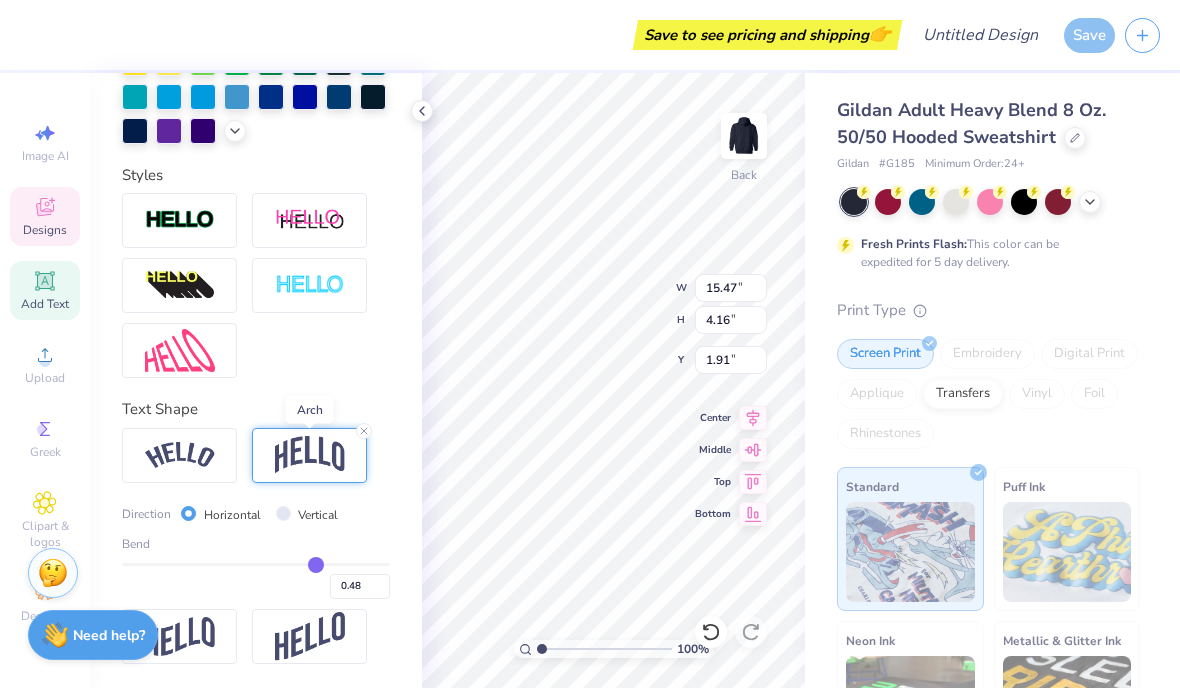 type on "0.47" 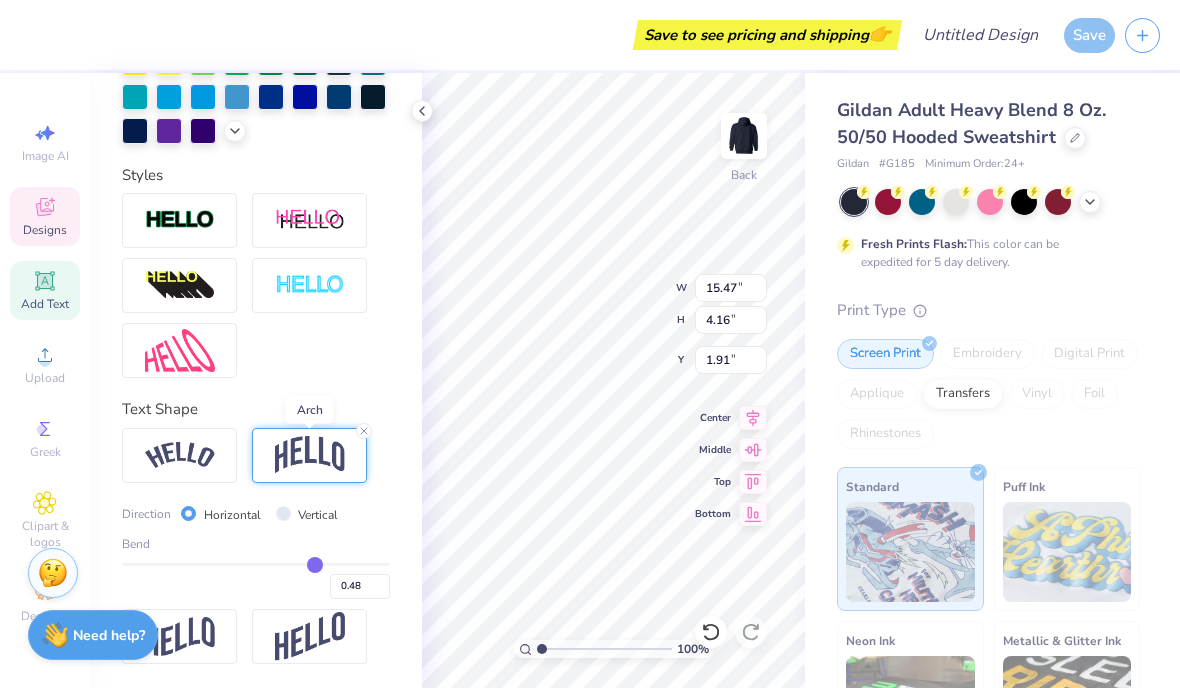 type on "0.47" 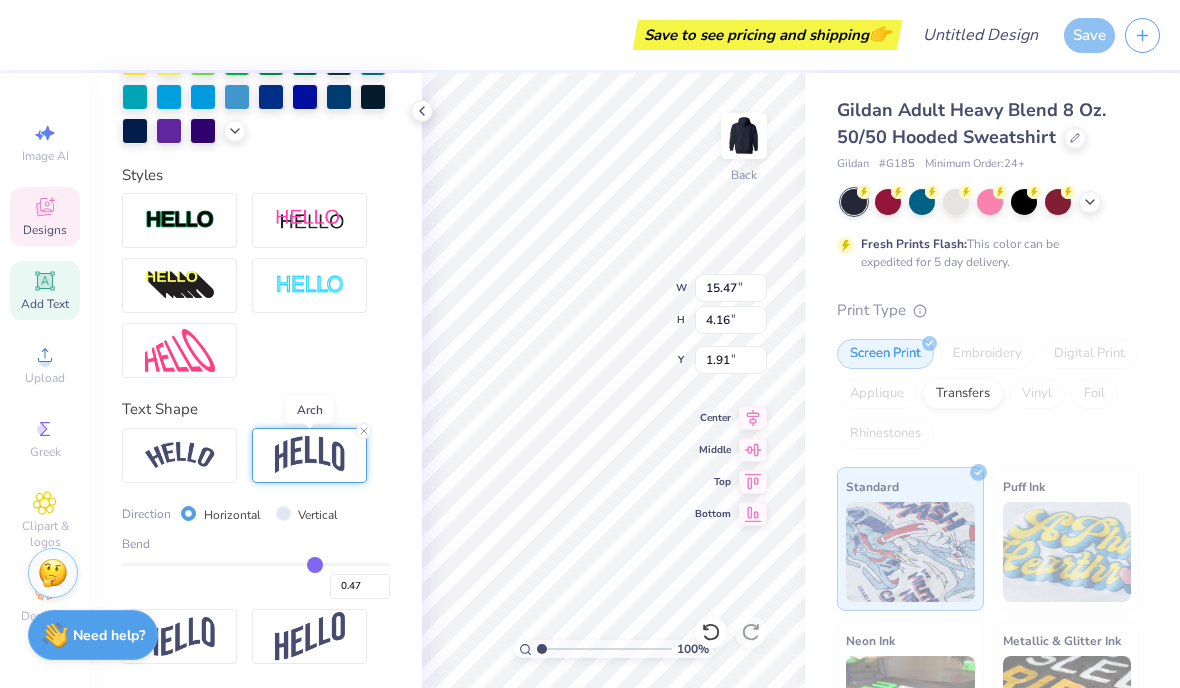 type on "0.46" 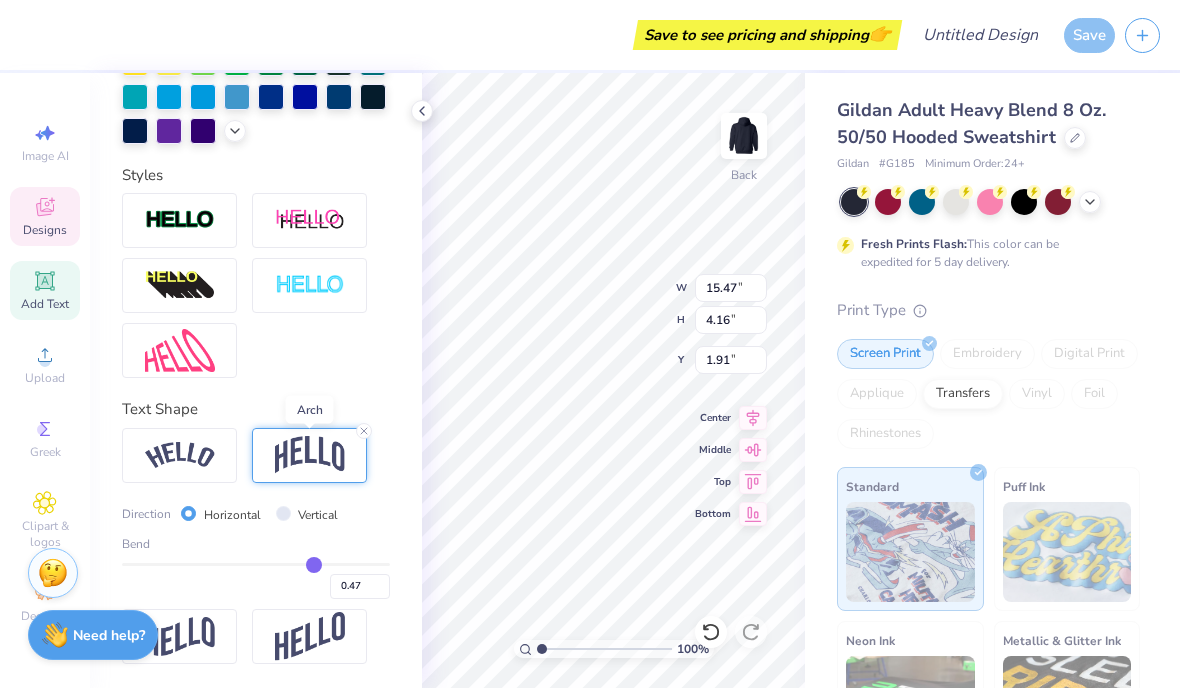 type on "0.46" 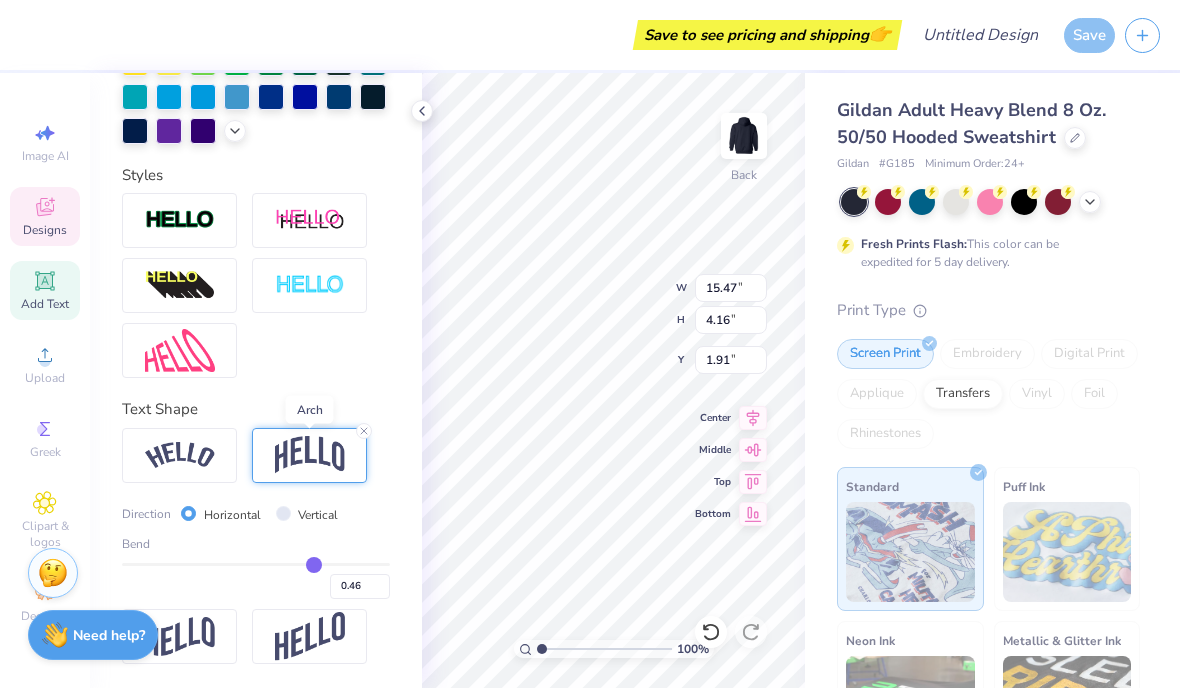 type on "0.44" 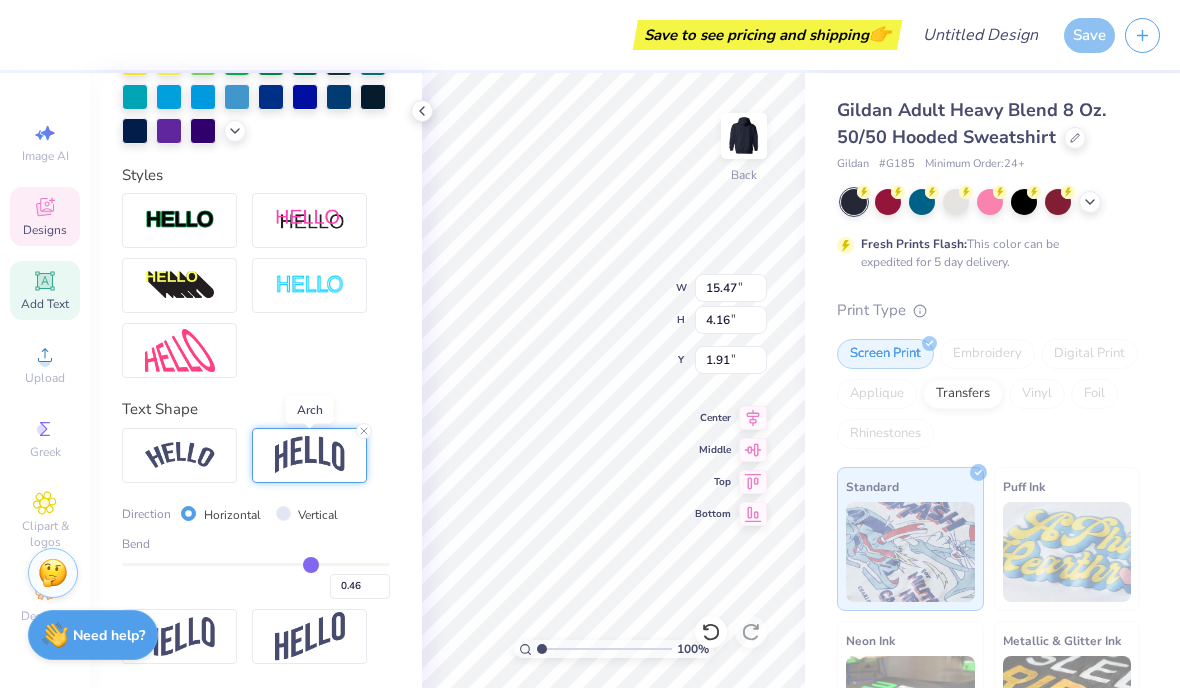 type on "0.44" 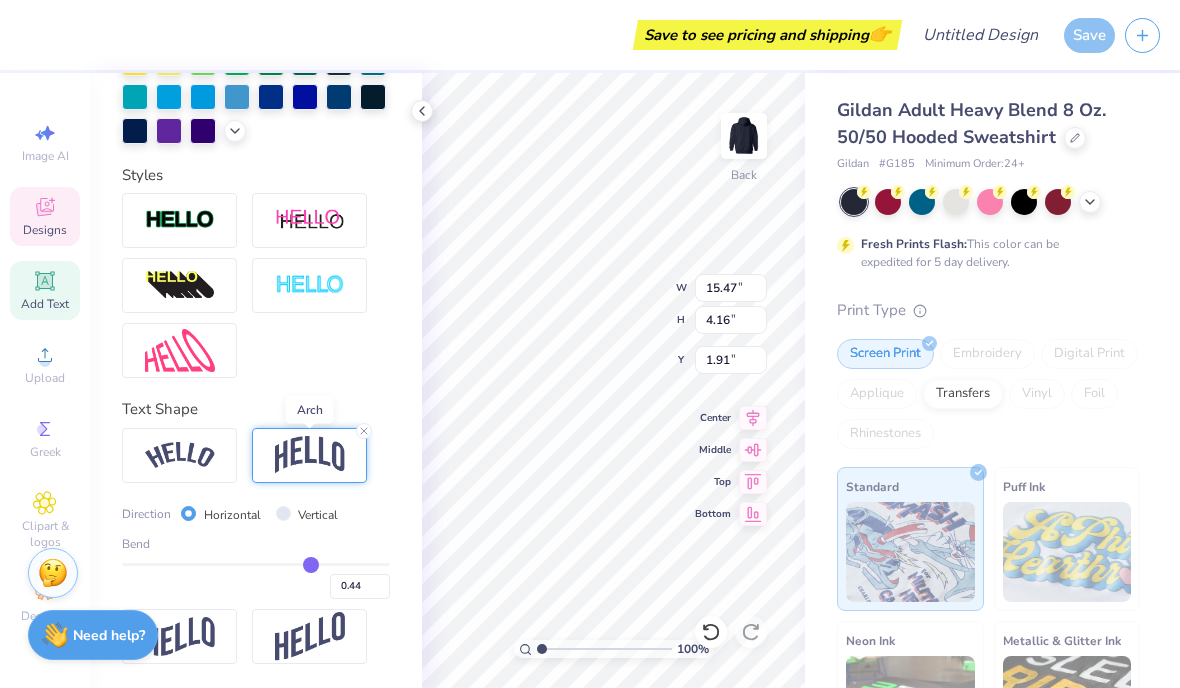 type on "0.43" 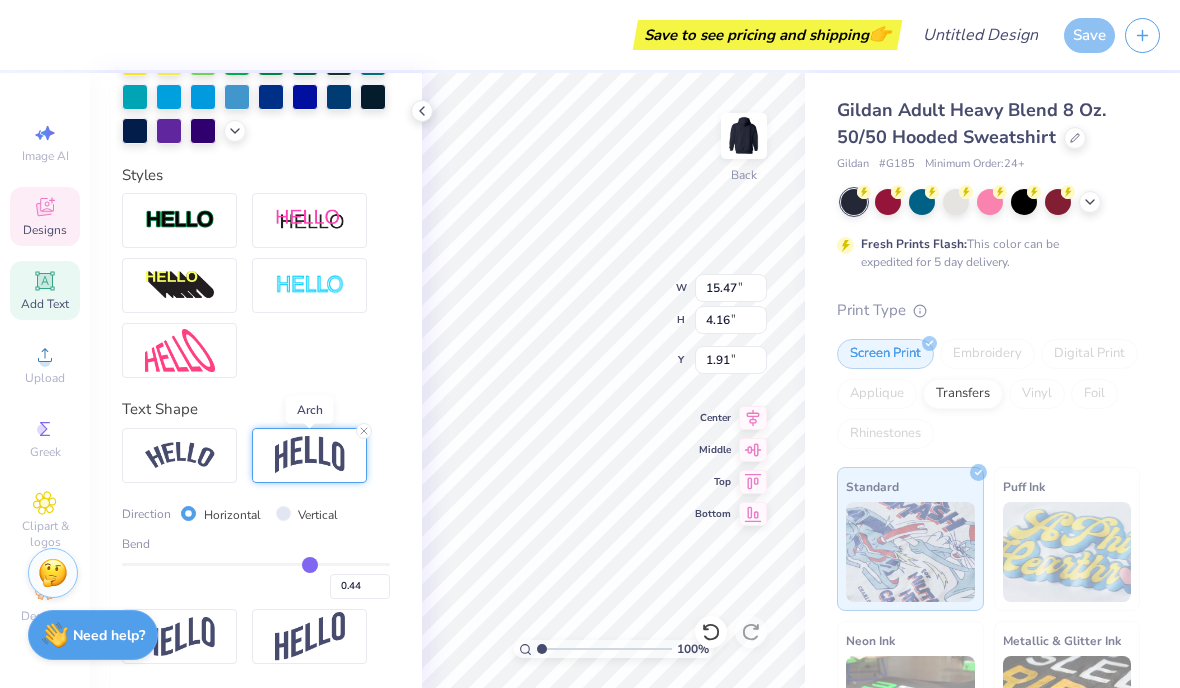 type on "0.43" 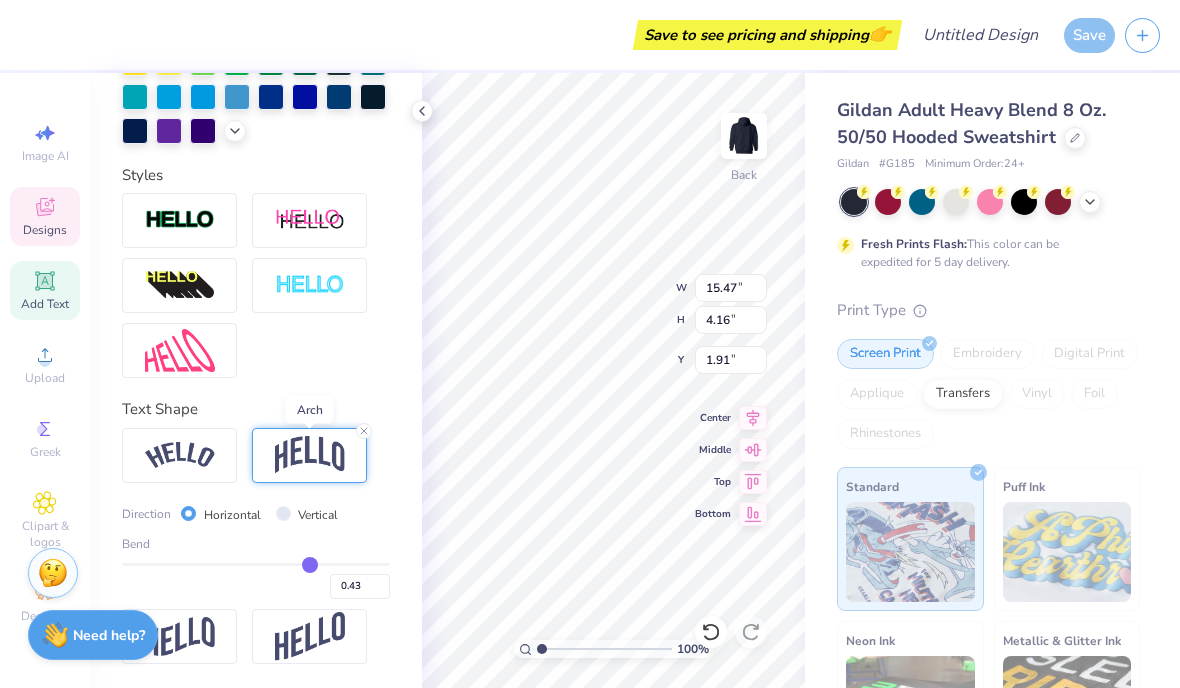 type on "0.42" 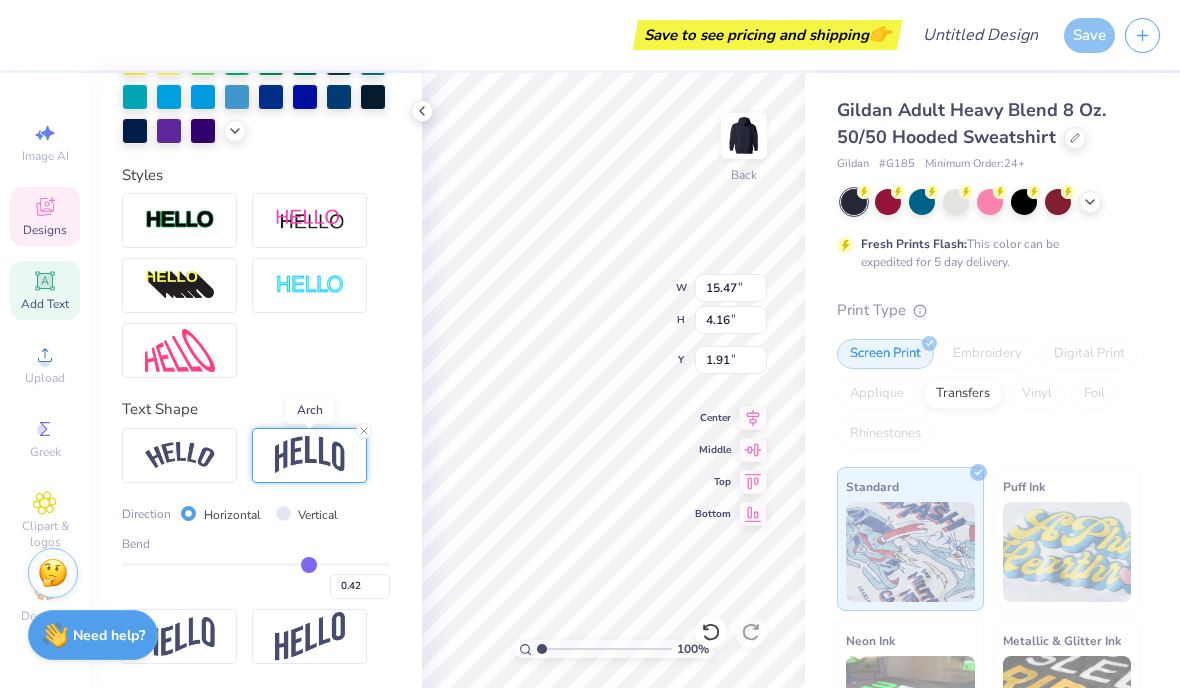 type on "0.41" 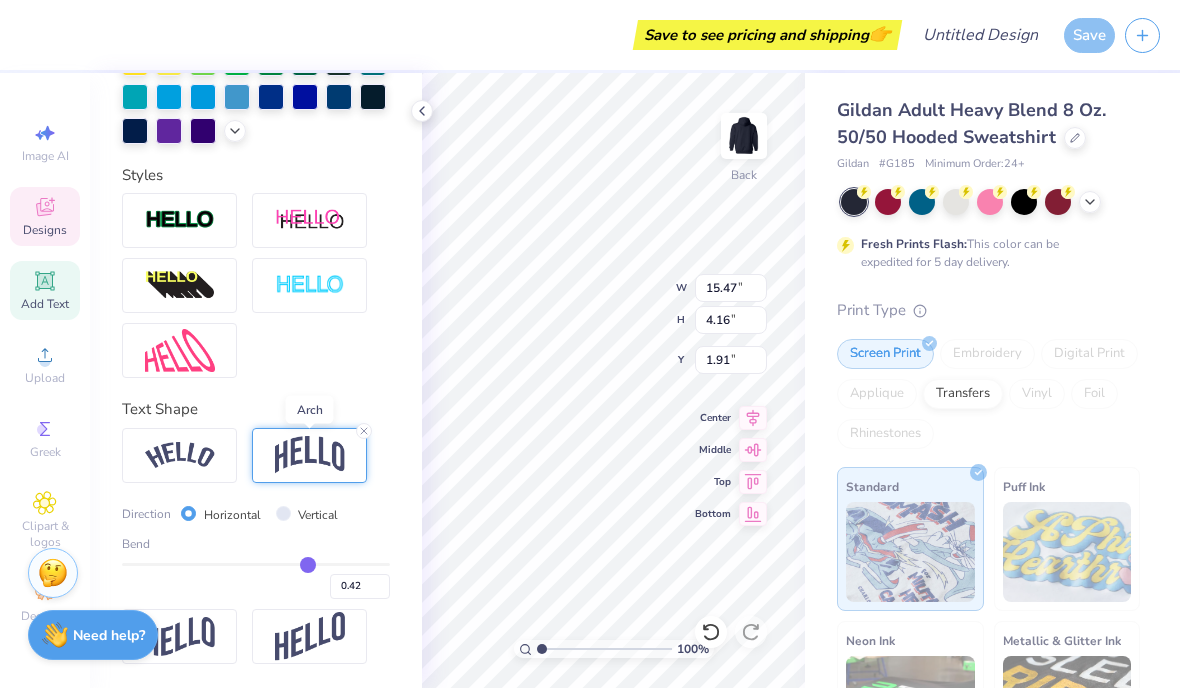 type on "0.41" 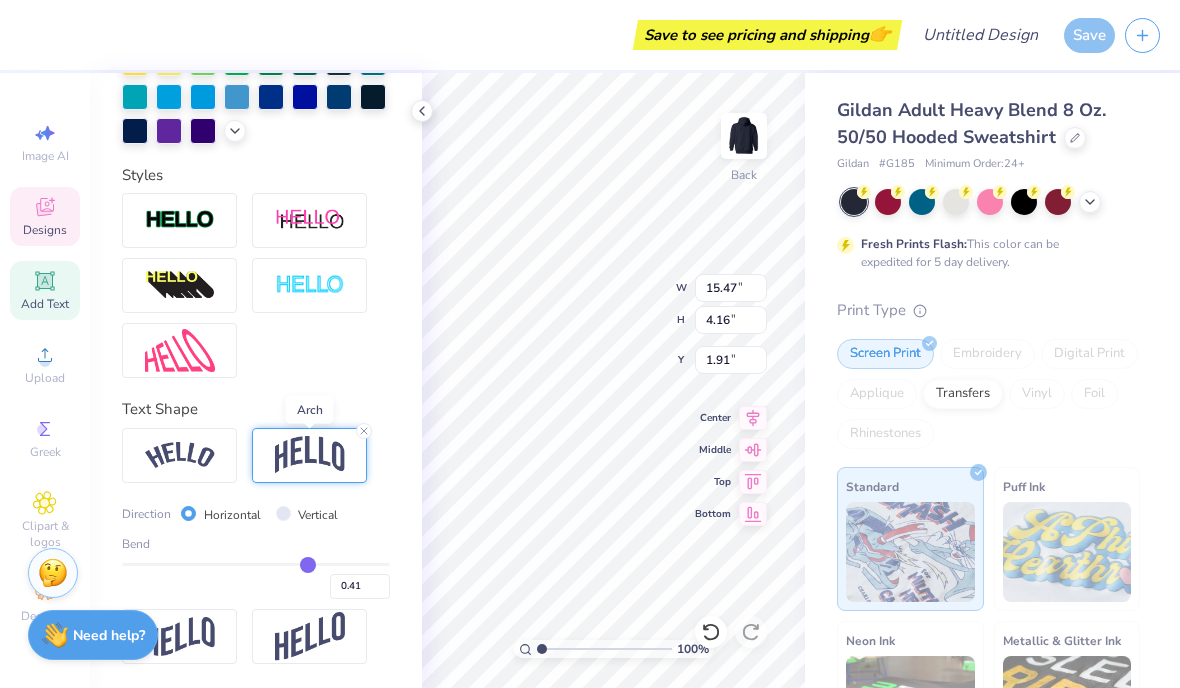 type on "0.4" 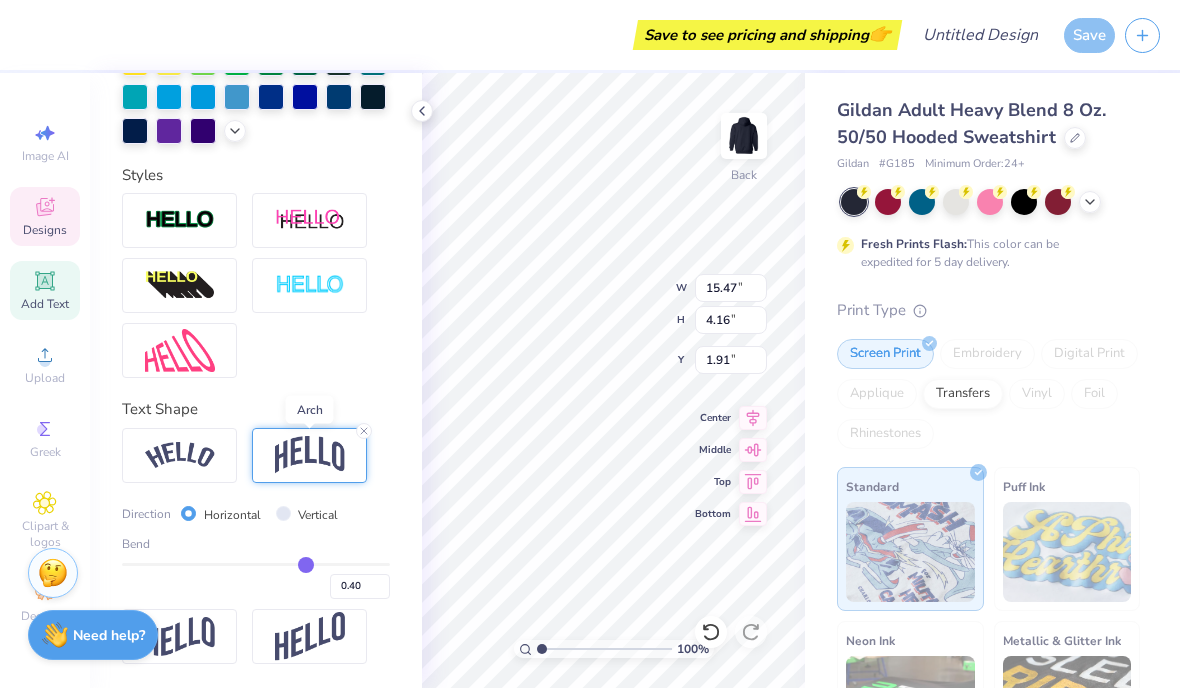 type on "0.39" 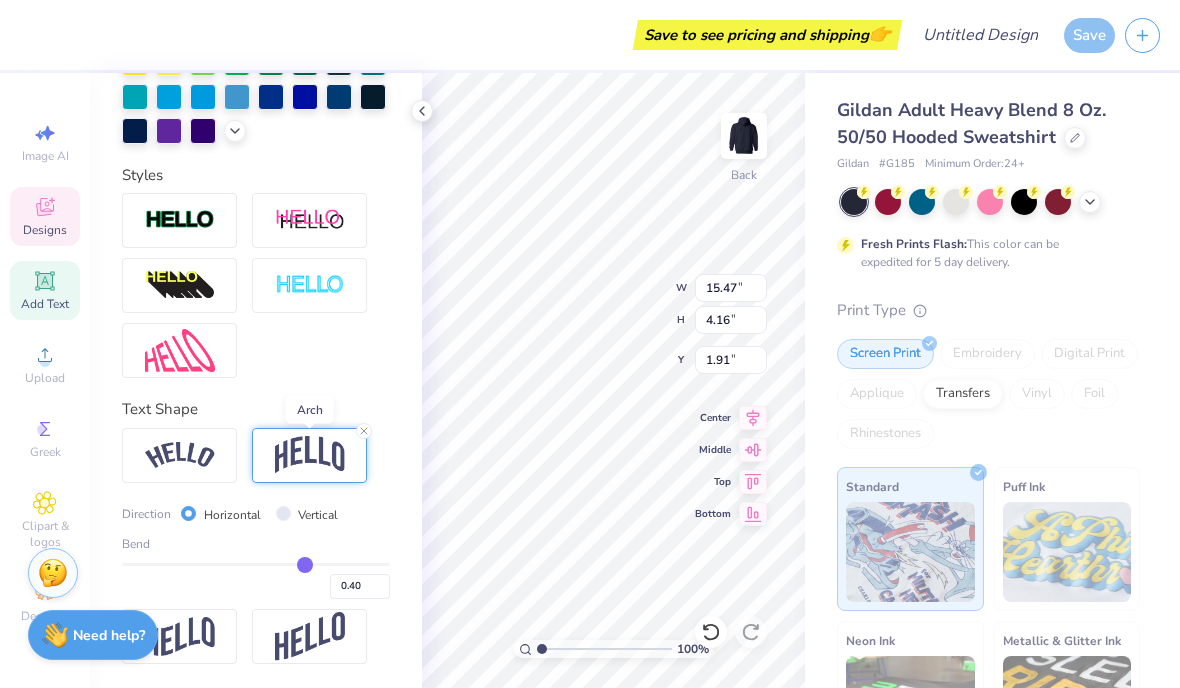 type on "0.39" 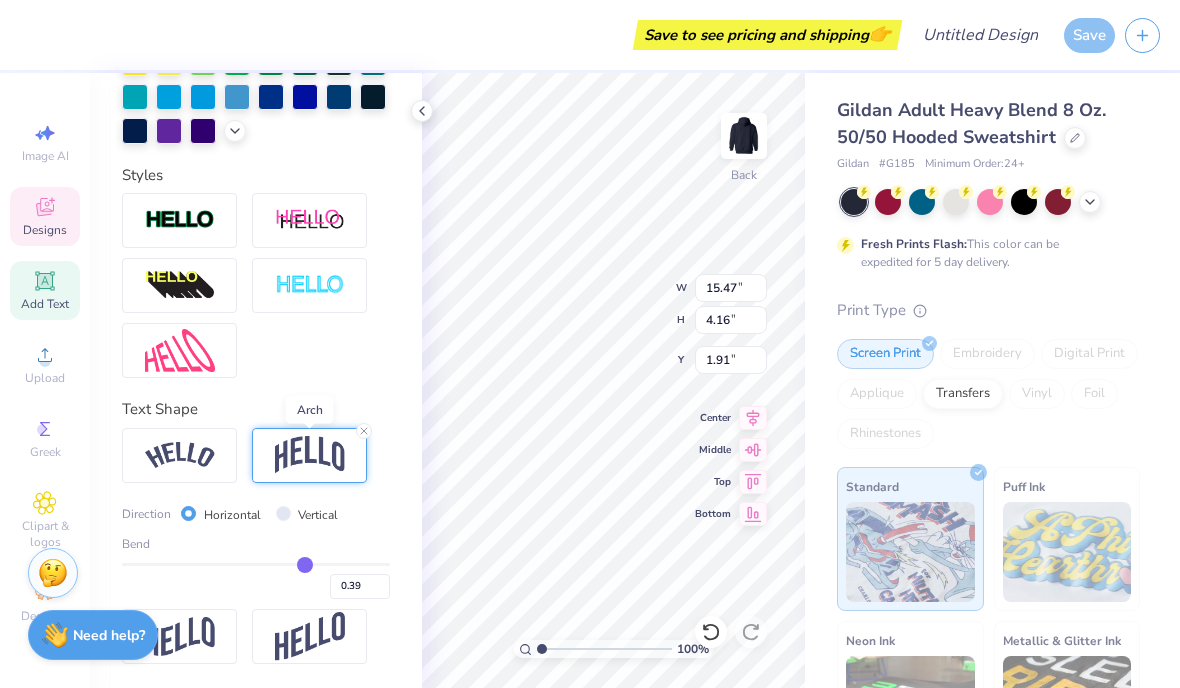 type on "0.38" 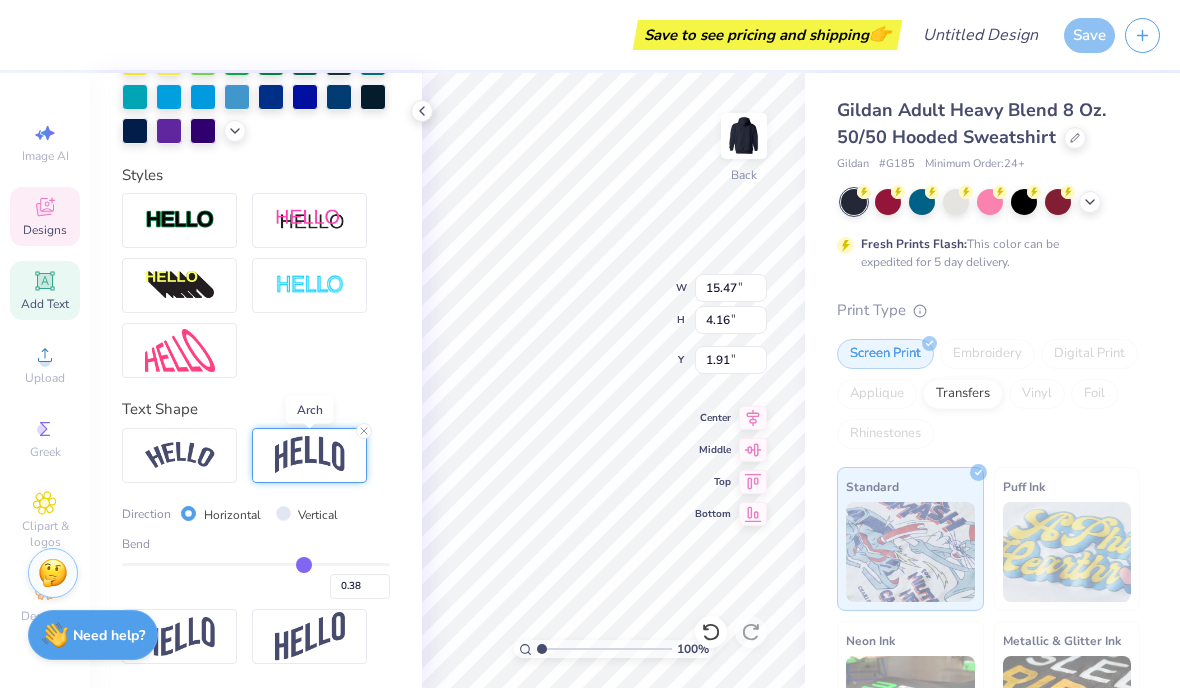 type on "0.37" 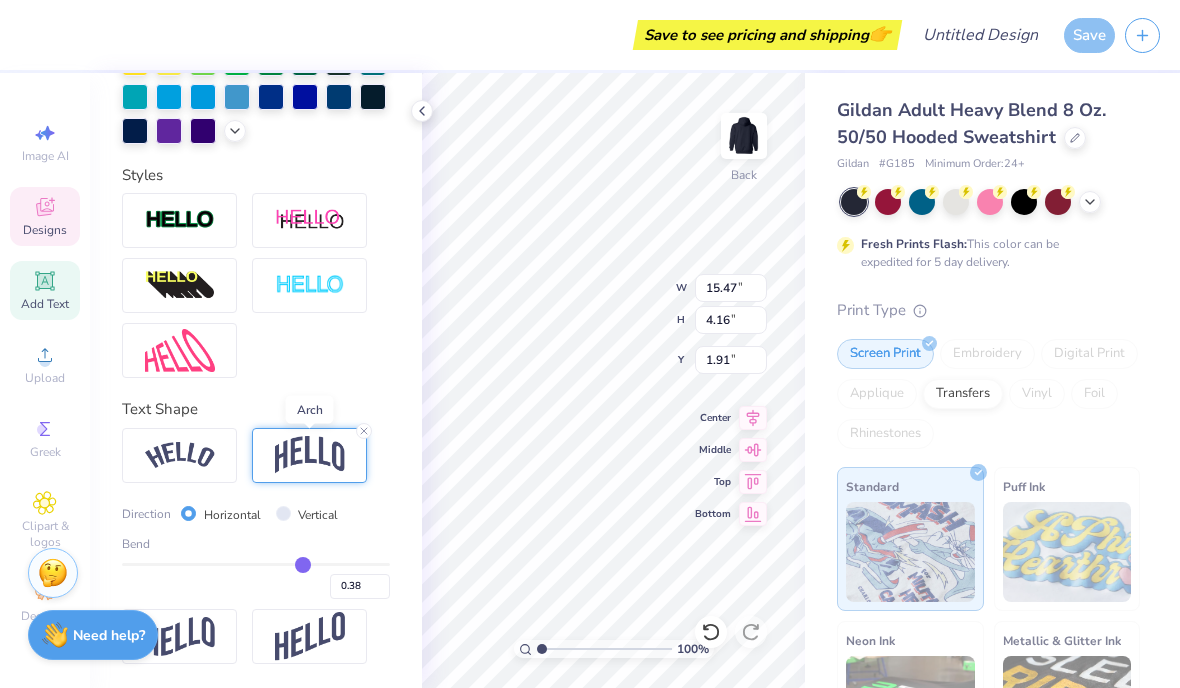 type on "0.37" 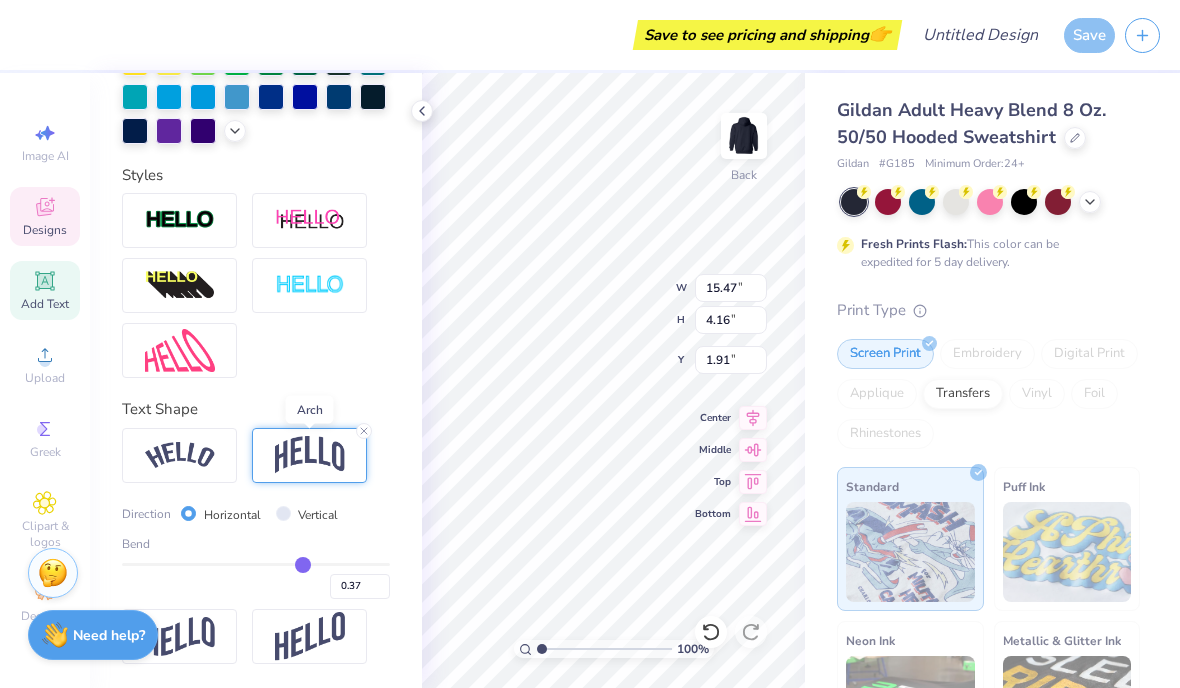 type on "0.36" 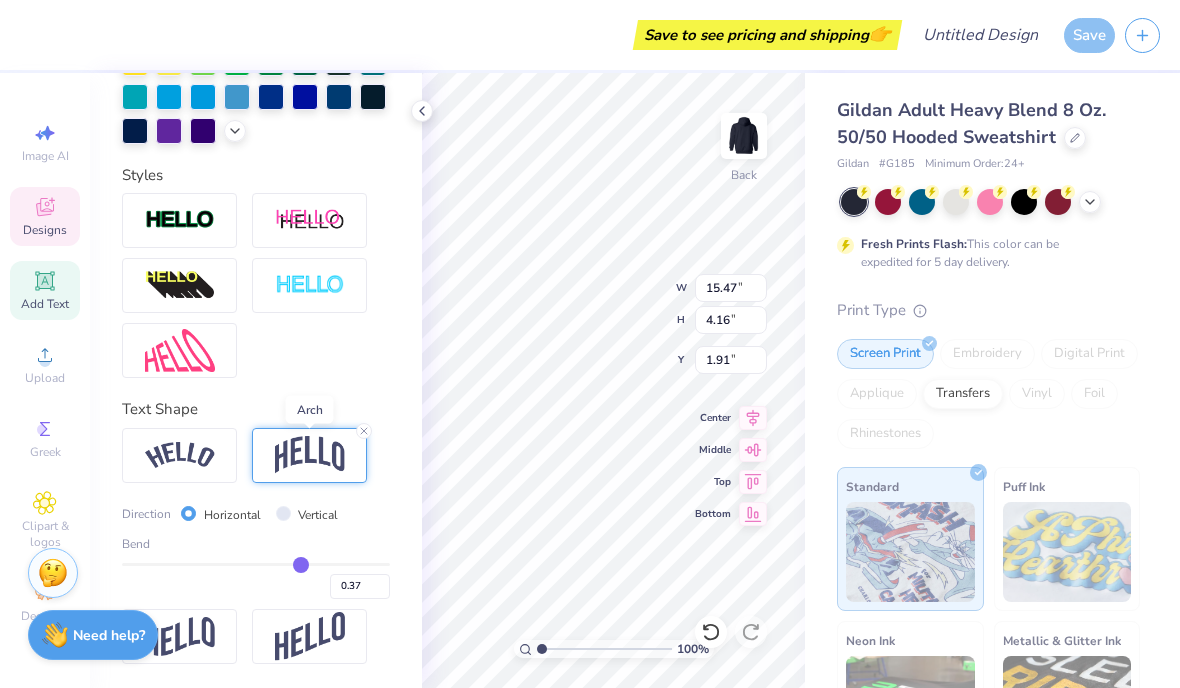 type on "0.36" 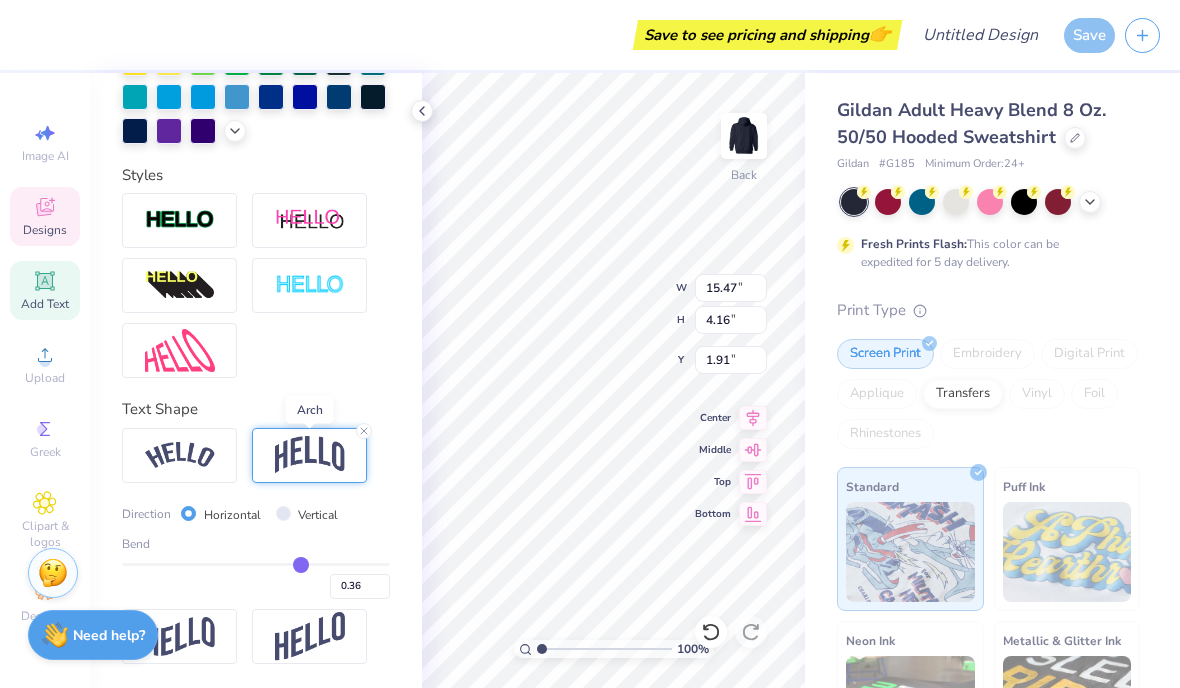 type on "0.35" 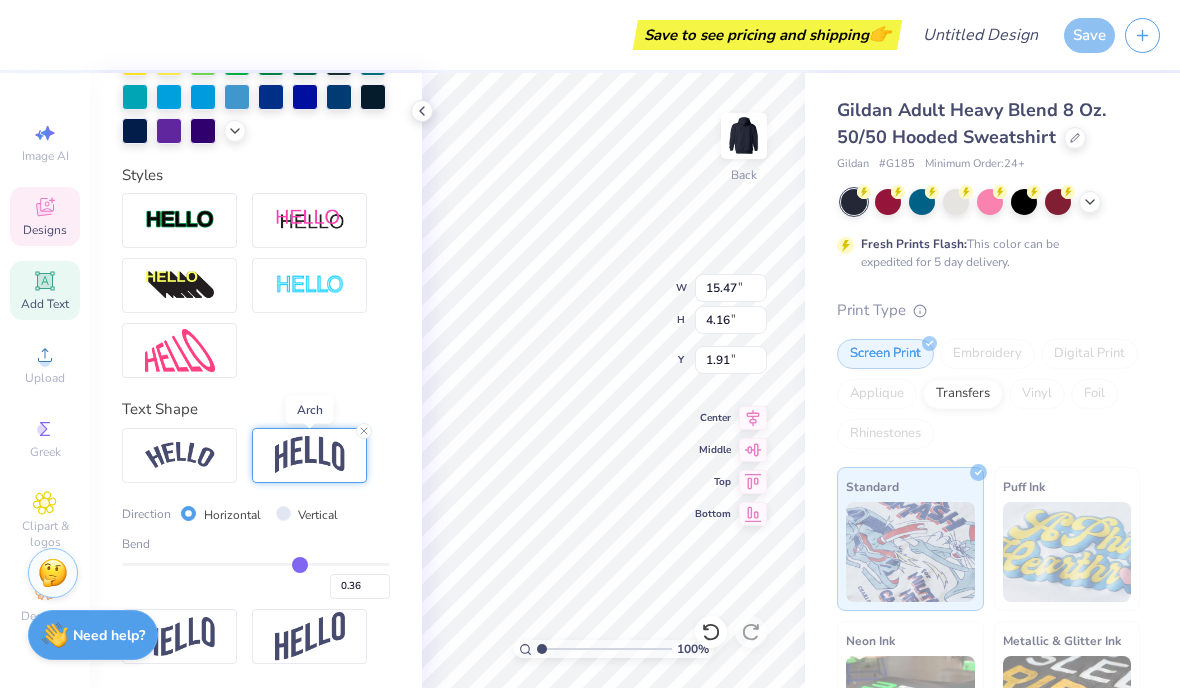 type on "0.35" 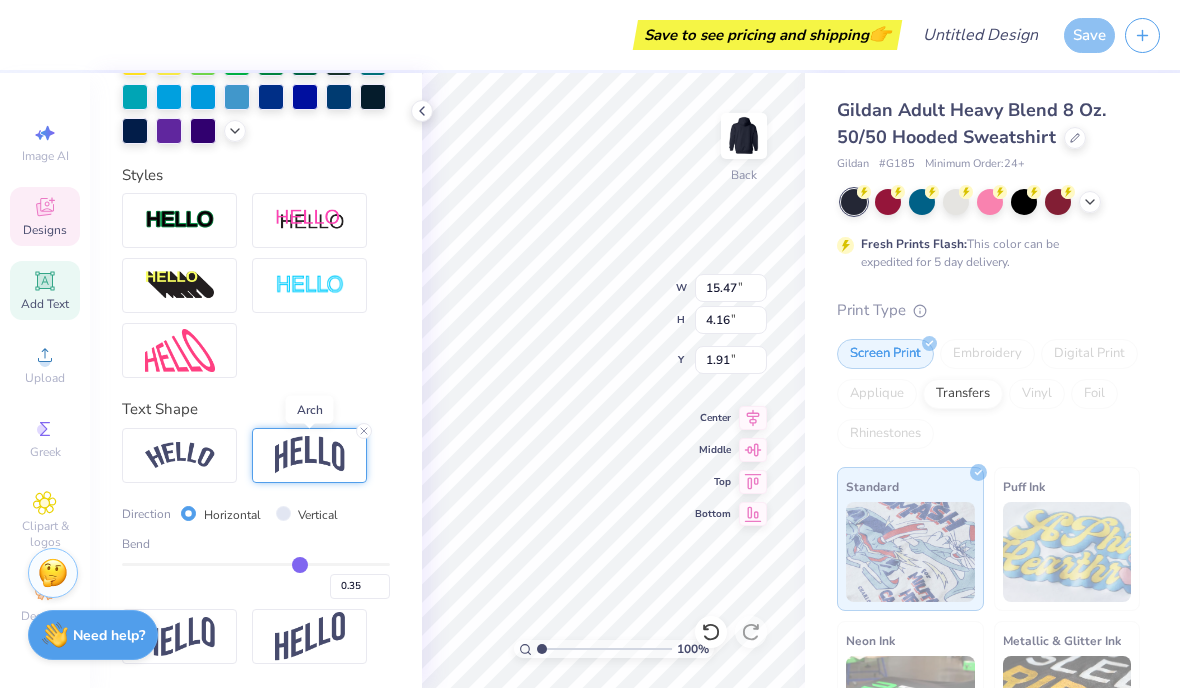 type on "0.34" 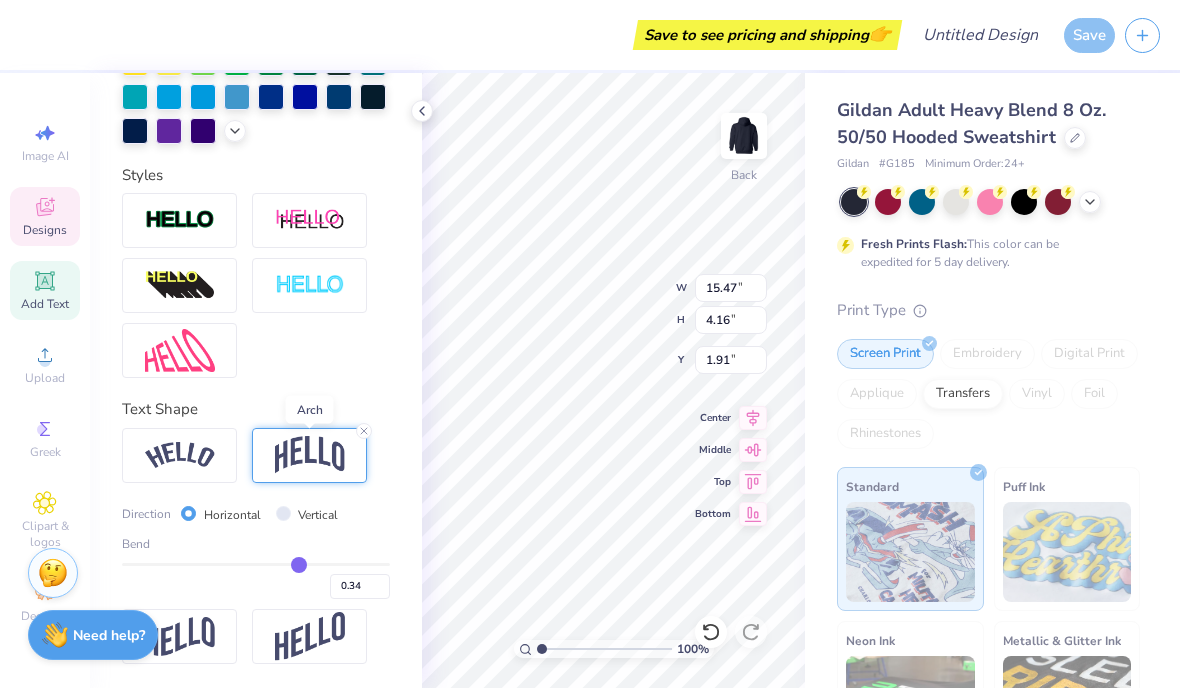 type on "0.33" 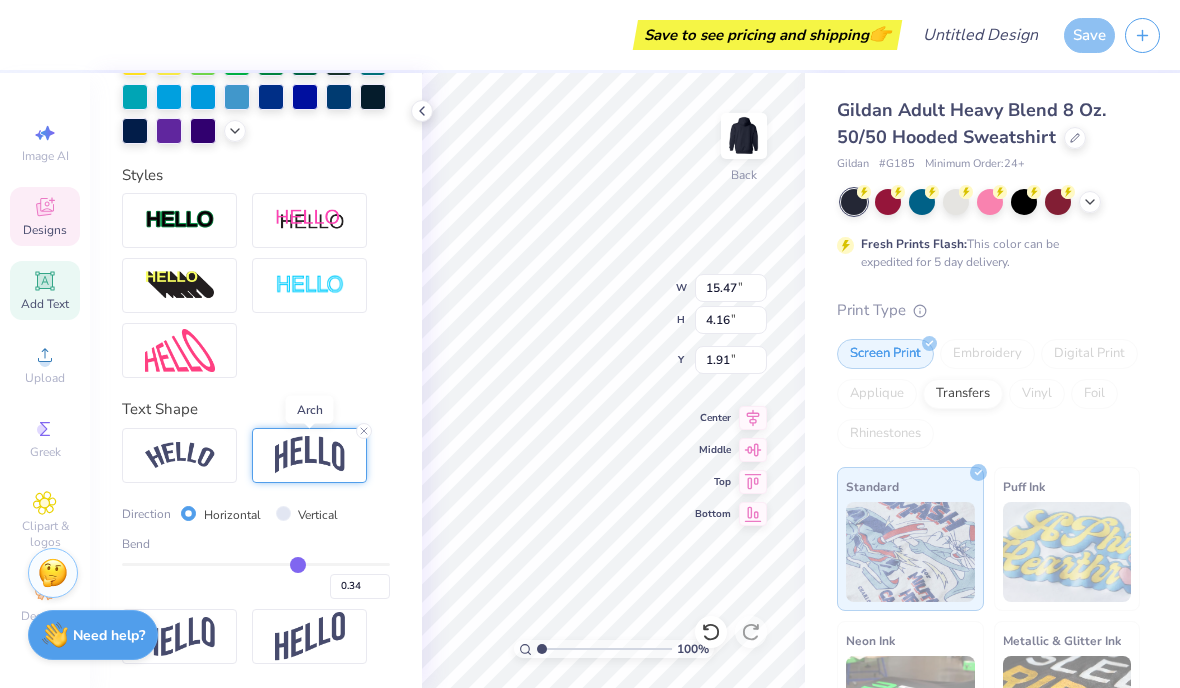 type on "0.33" 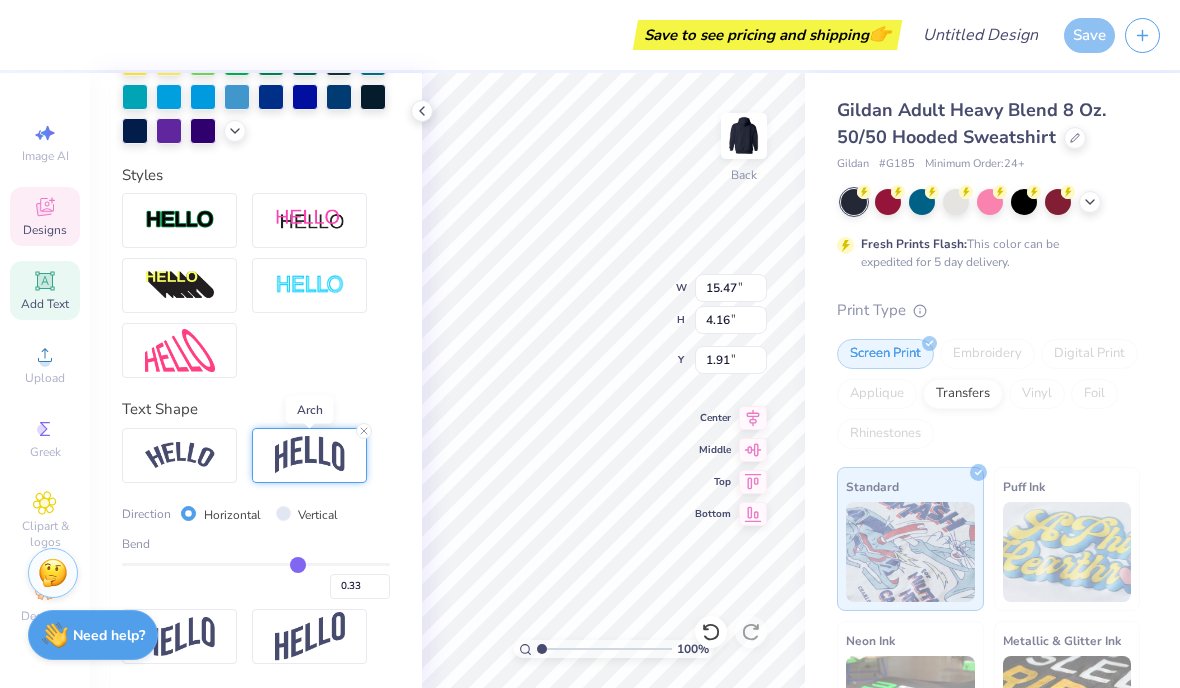 type on "0.32" 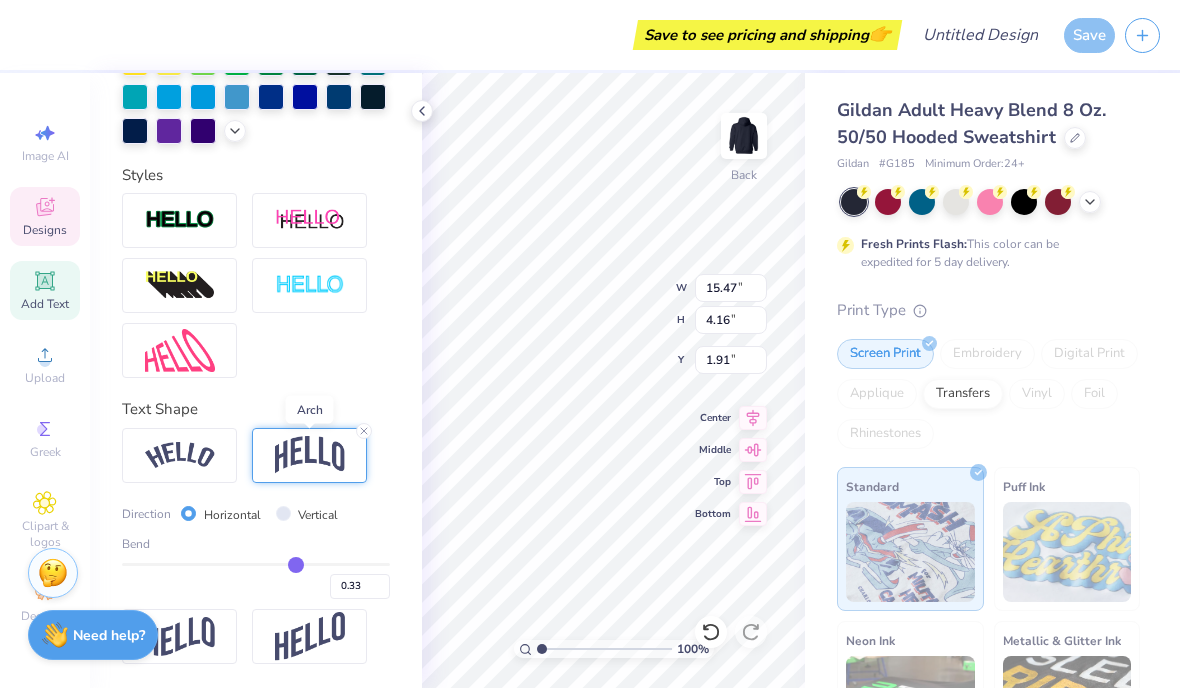 type on "0.32" 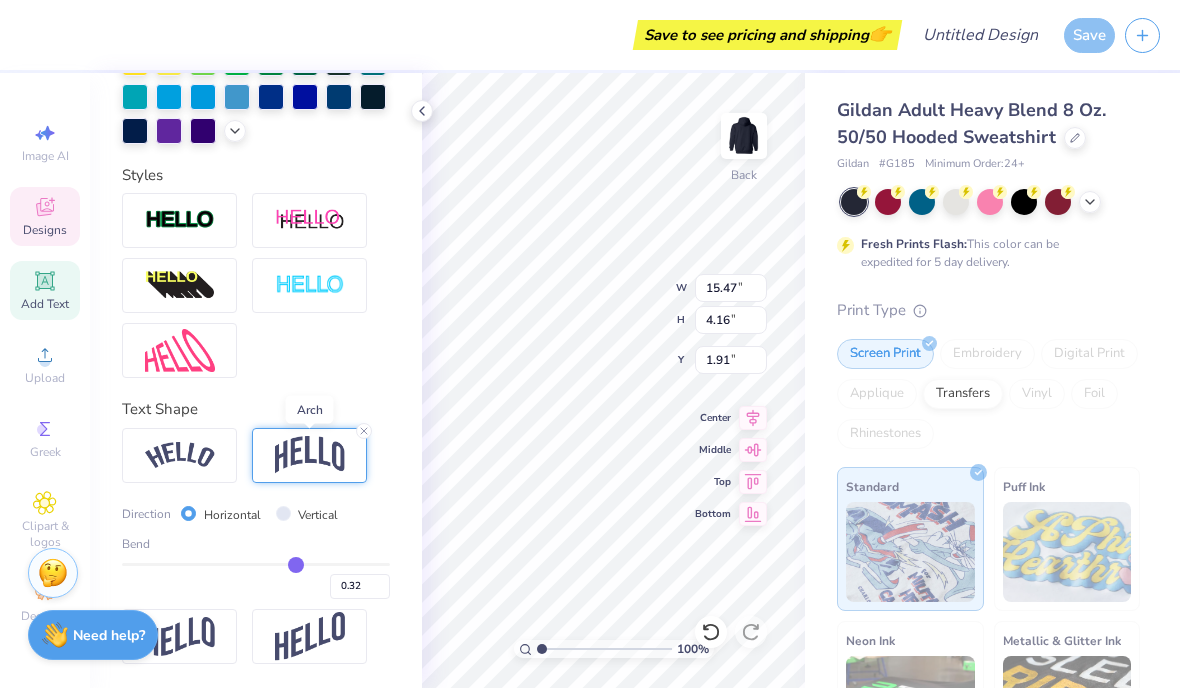 type on "0.31" 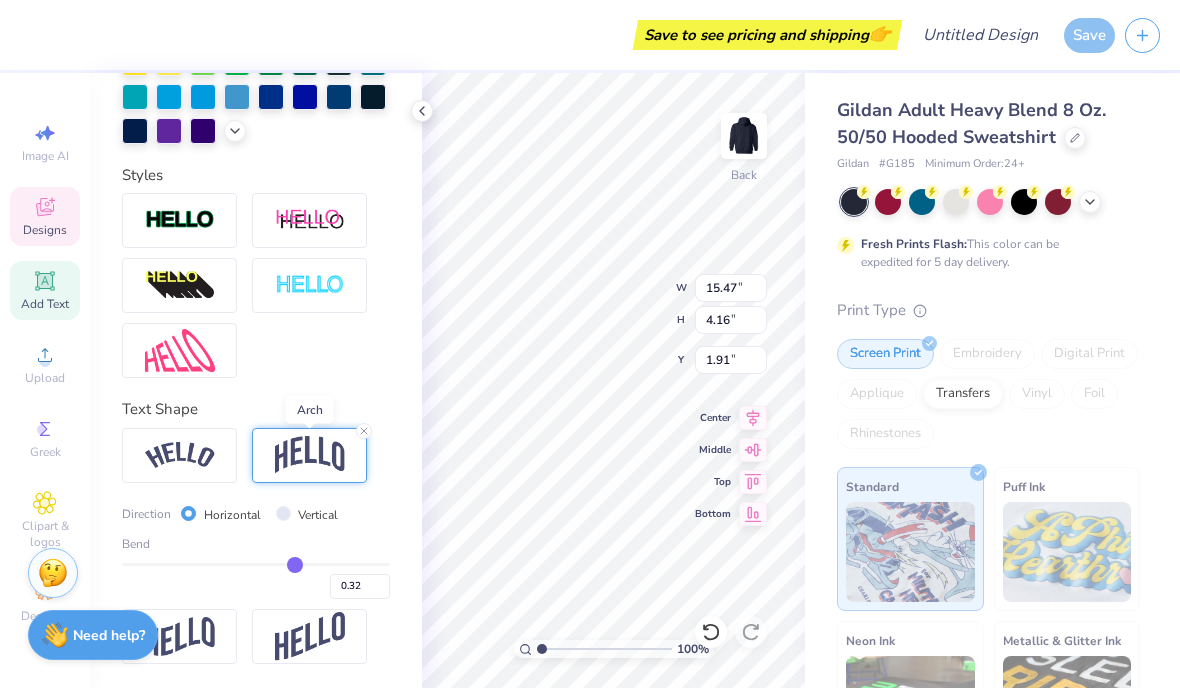 type on "0.31" 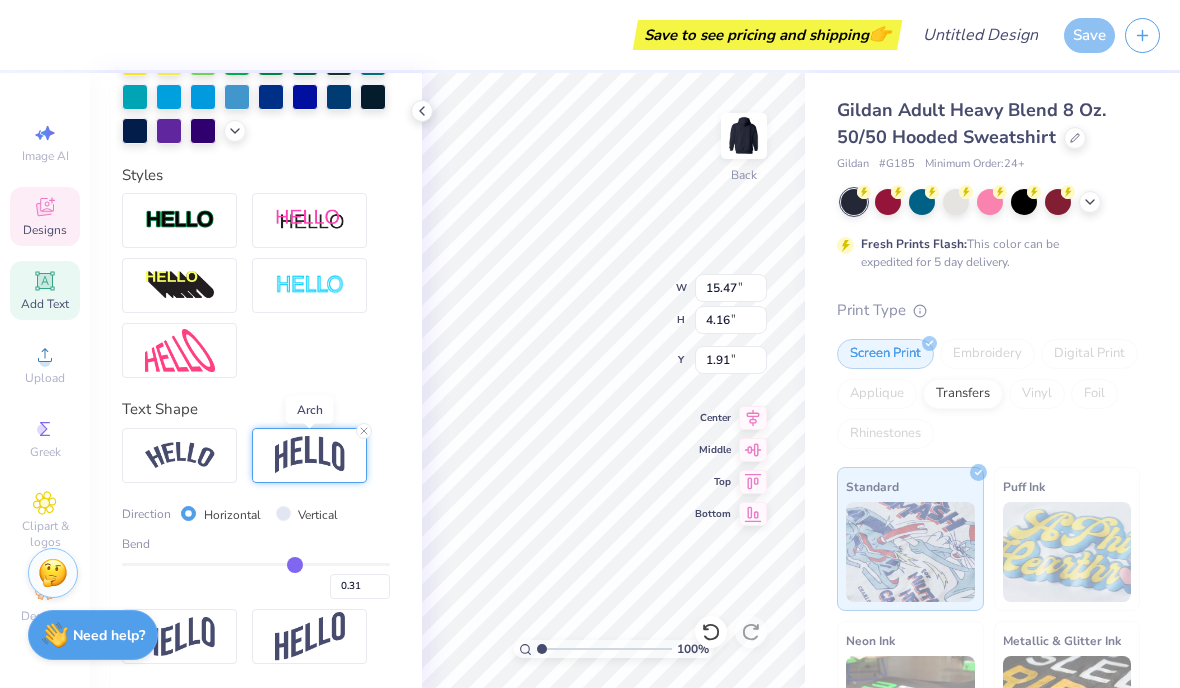 type on "0.3" 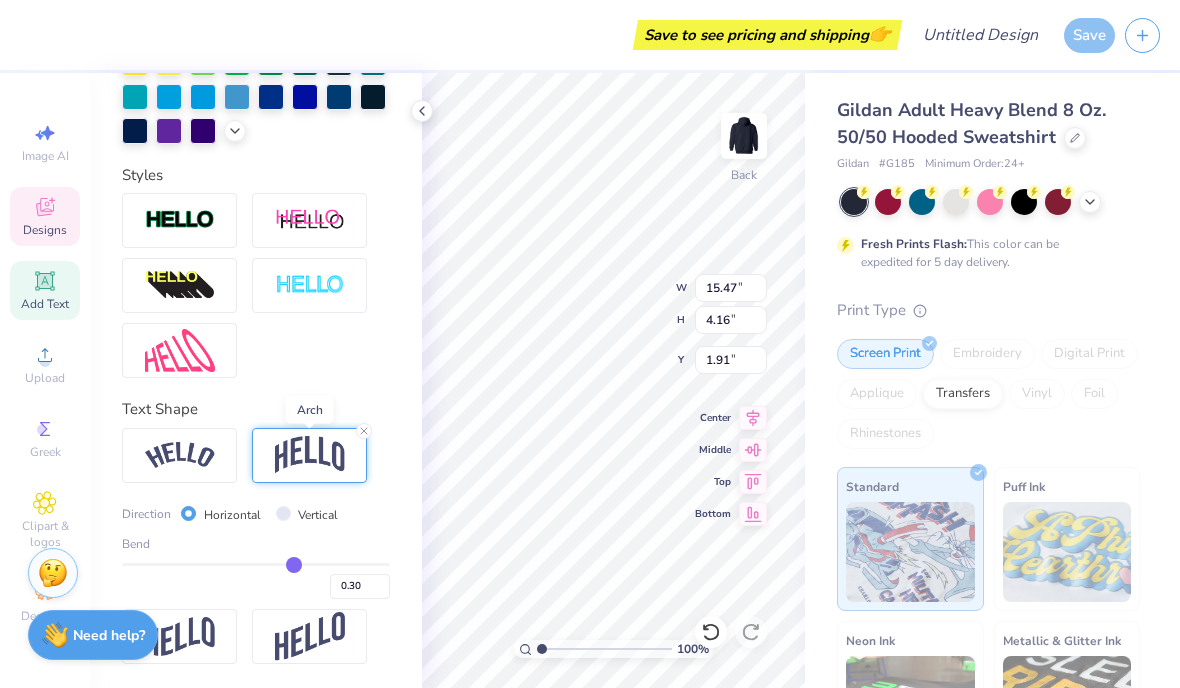 type on "0.29" 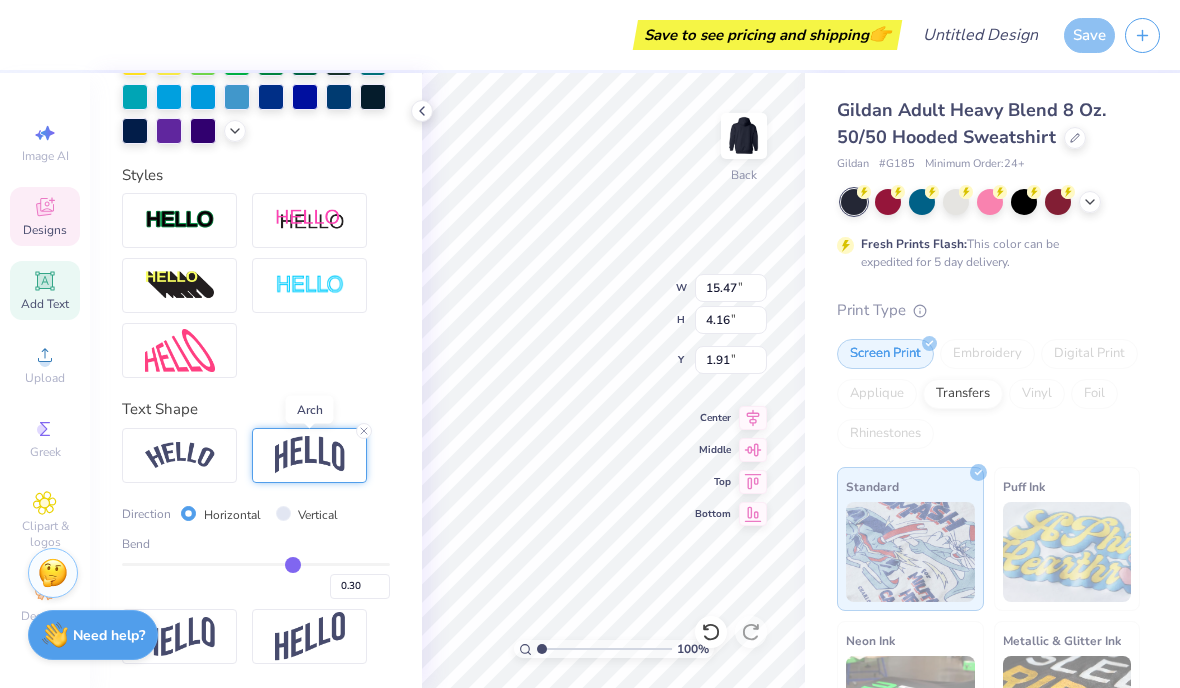 type on "0.29" 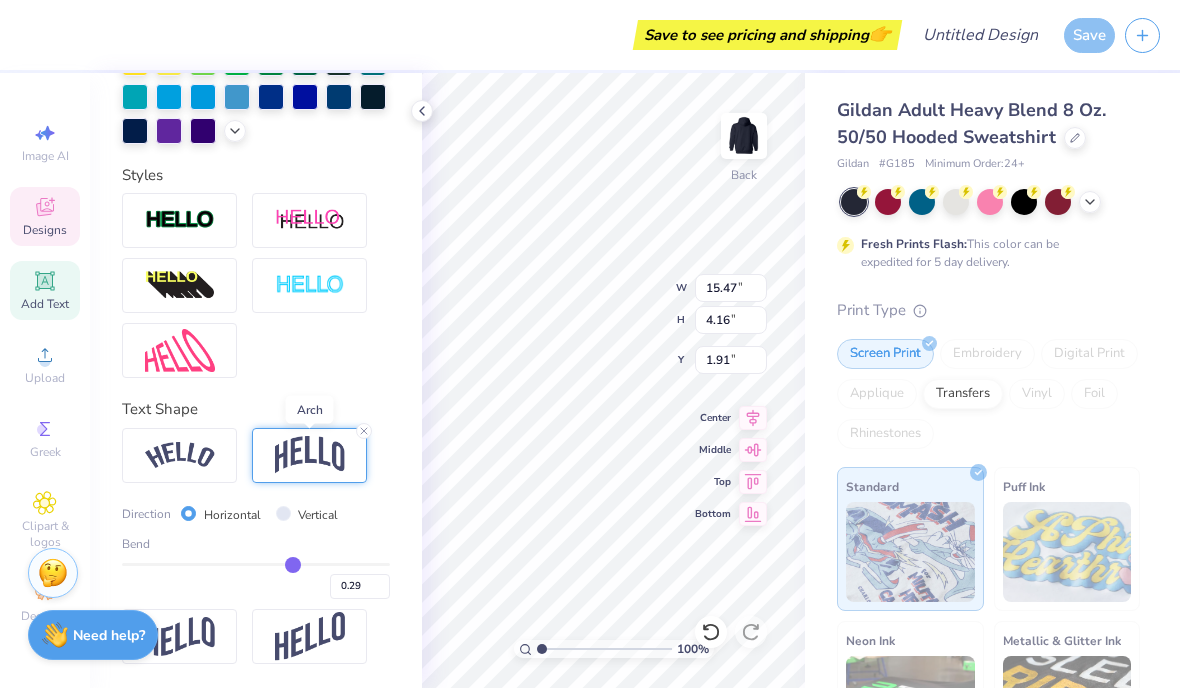 type on "0.28" 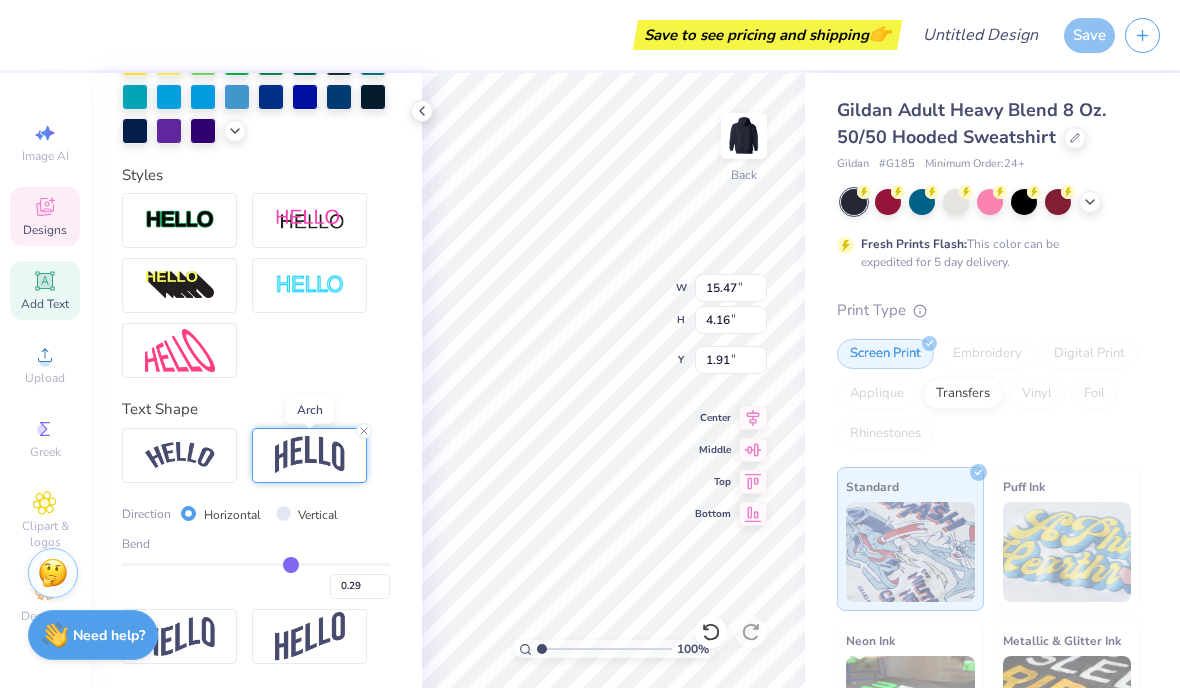 type on "0.28" 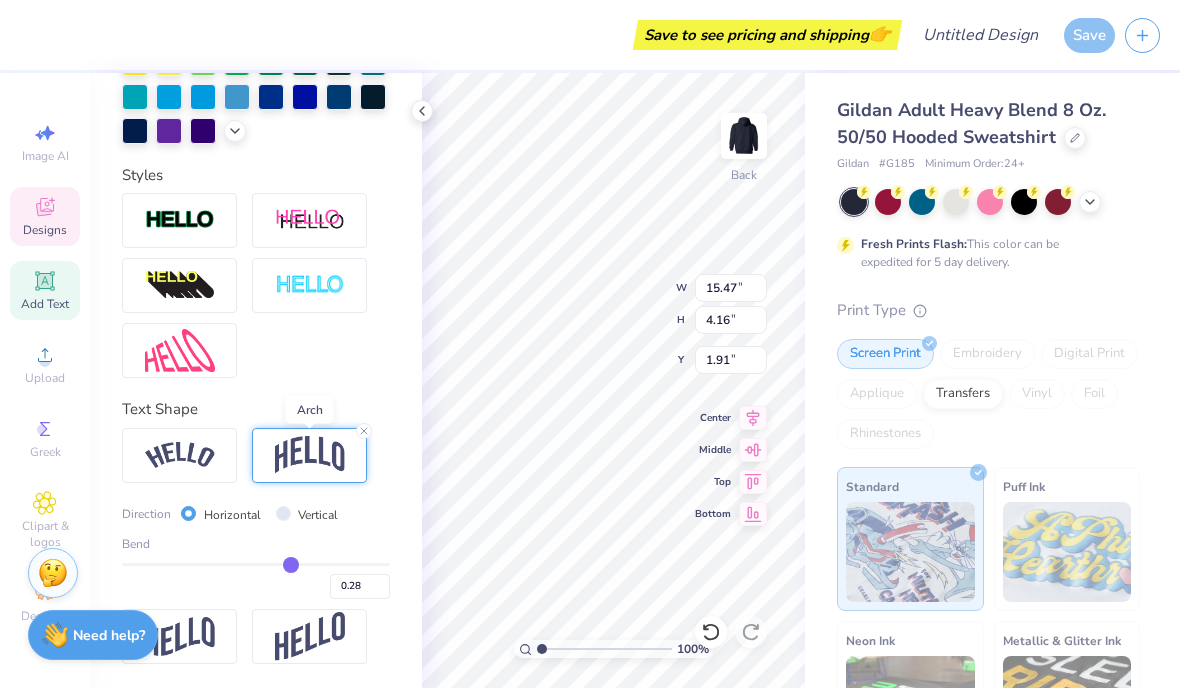 type on "0.27" 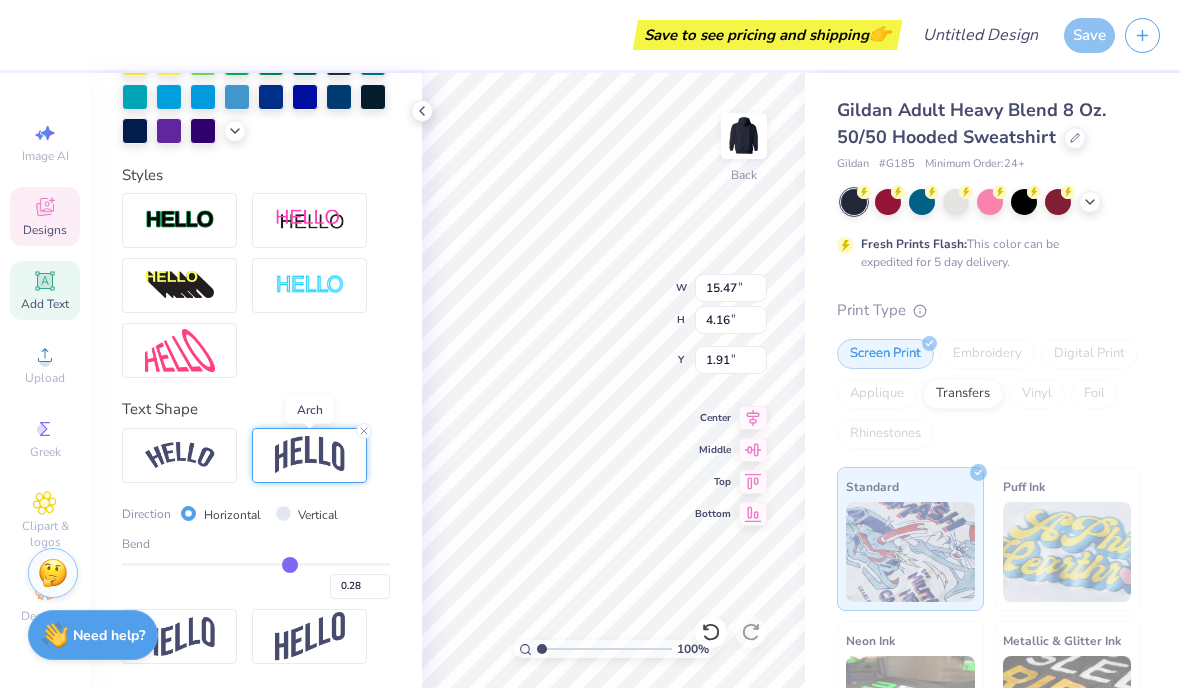 type on "0.27" 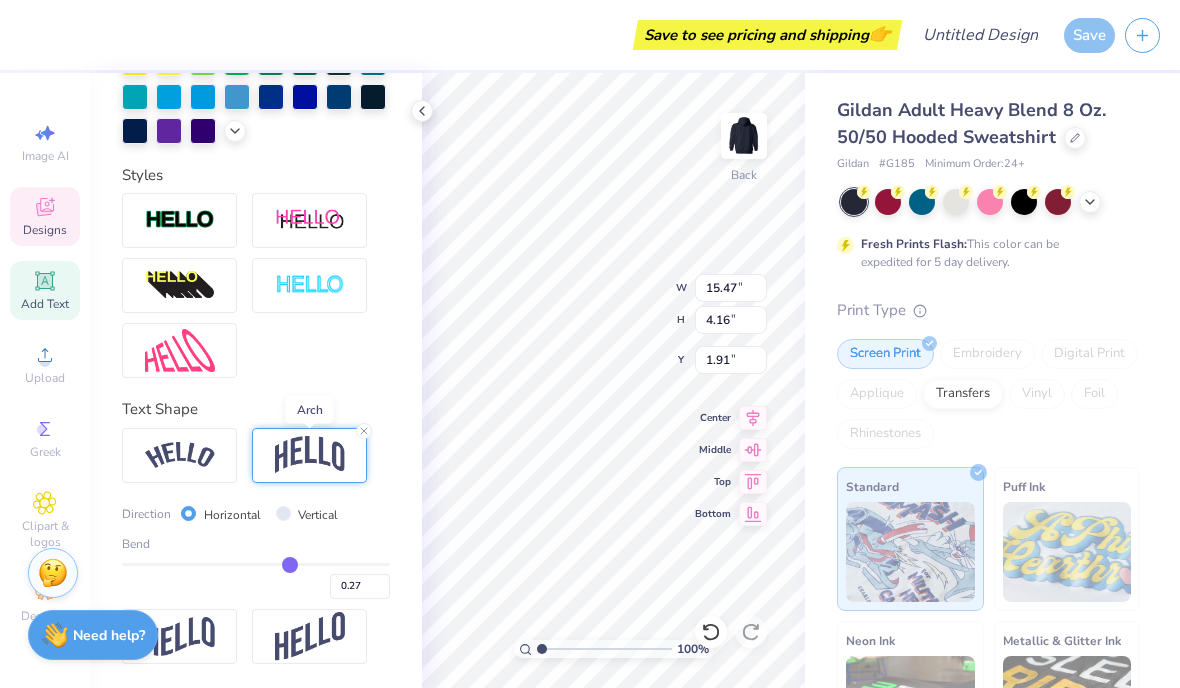 type on "0.26" 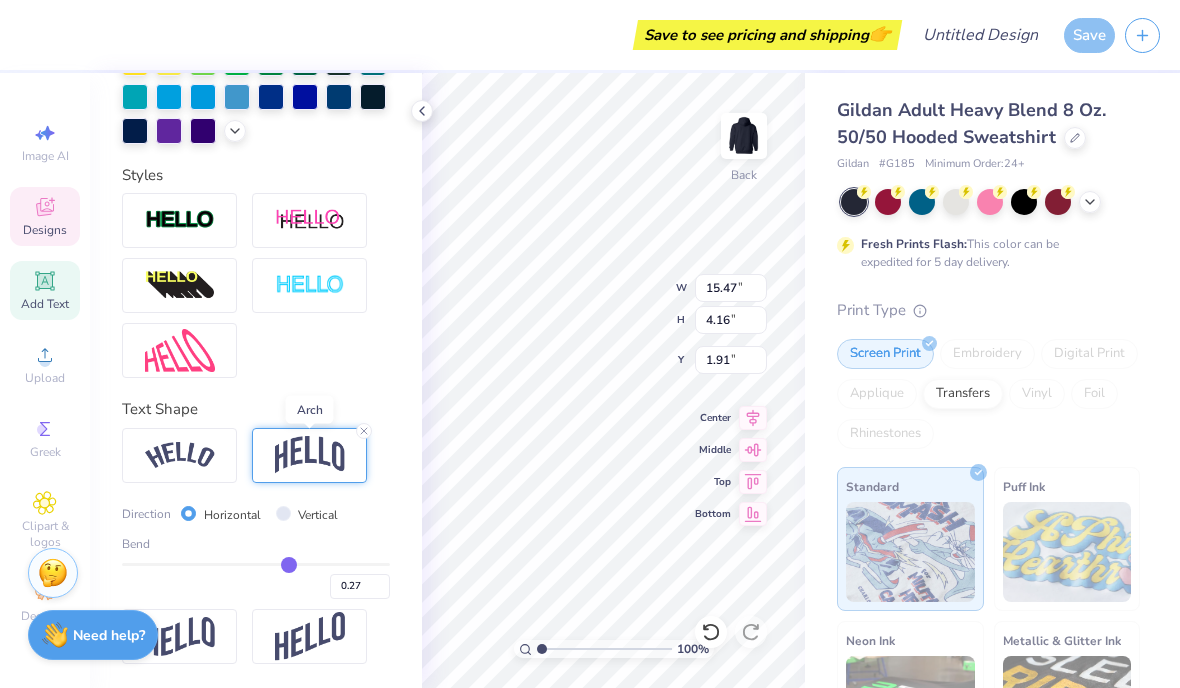 type on "0.26" 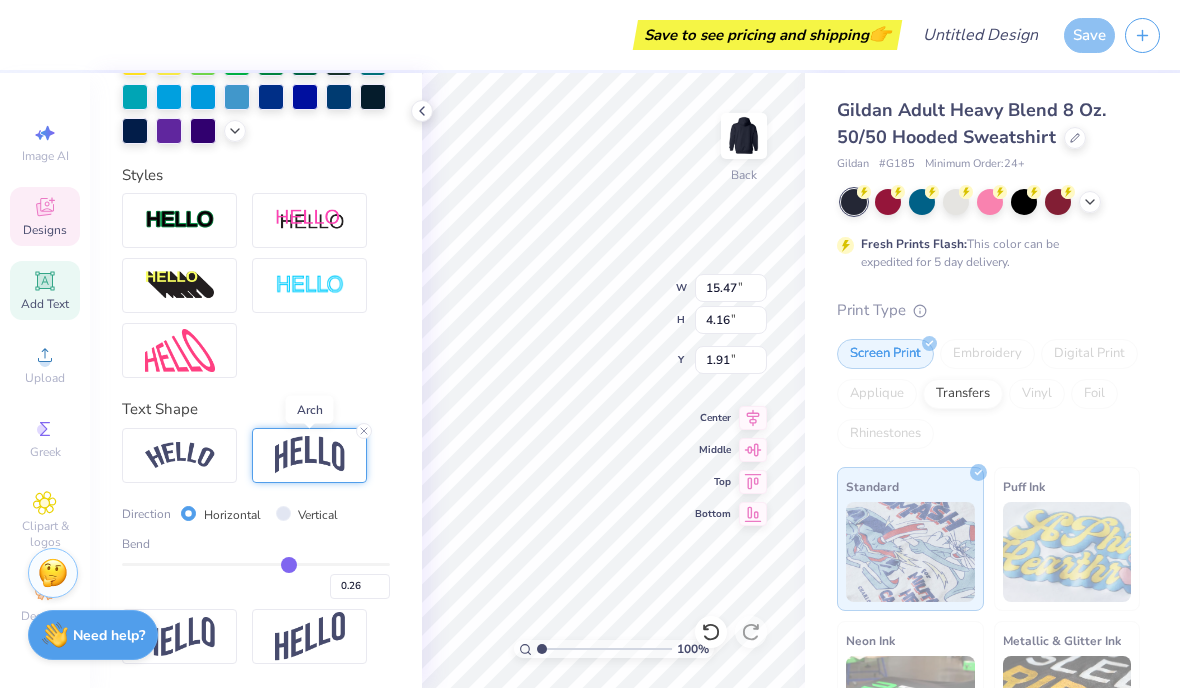 type on "0.25" 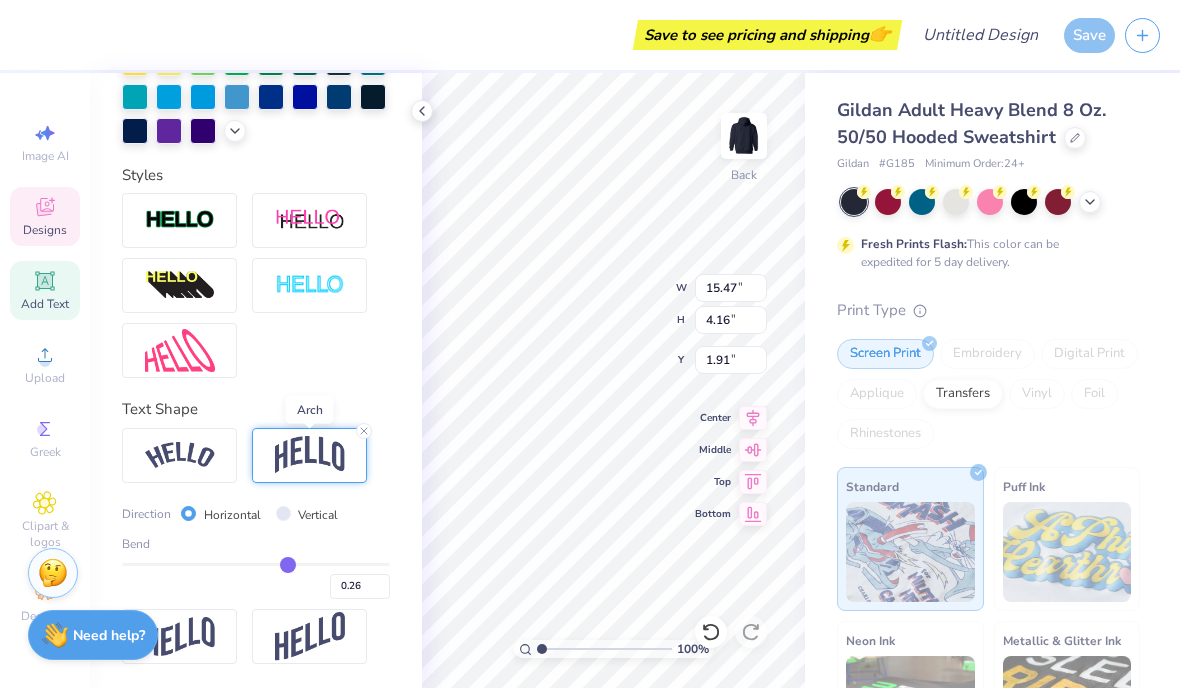 type on "0.25" 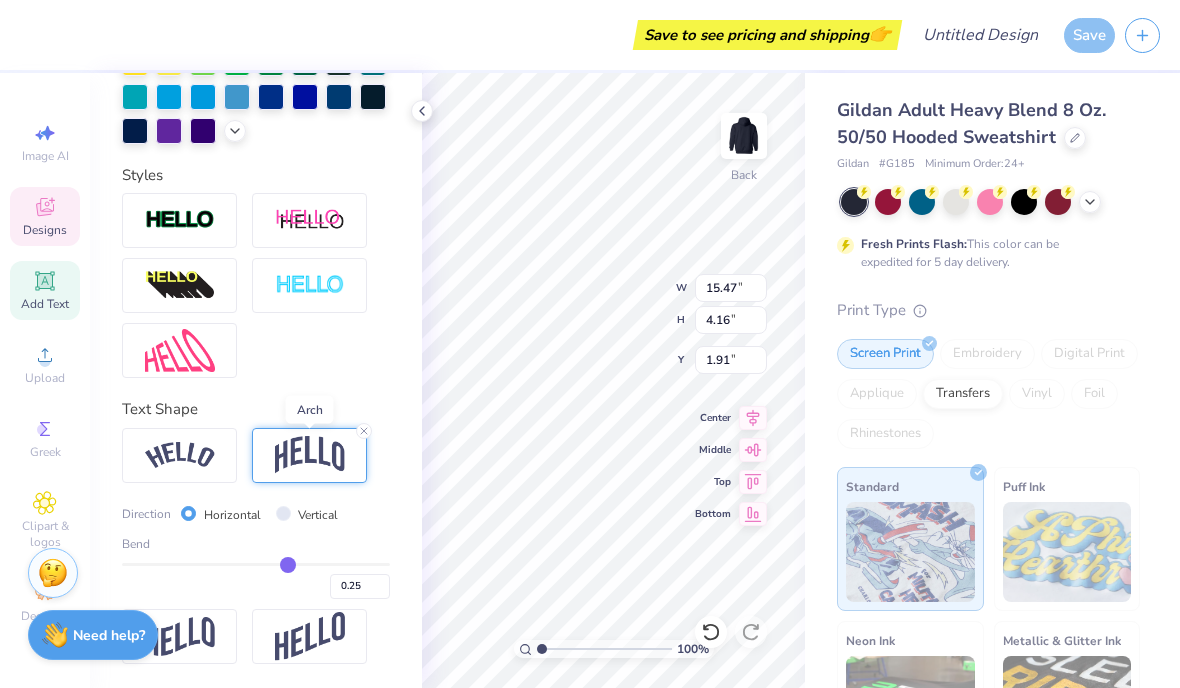 type on "0.24" 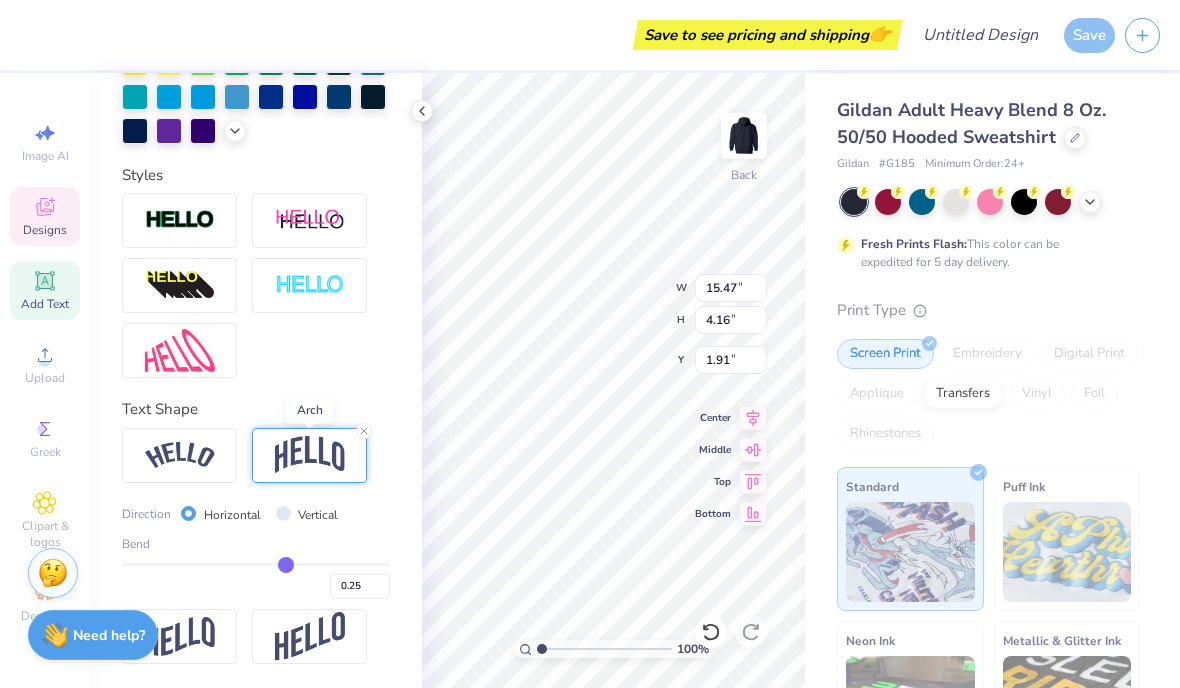 type on "0.24" 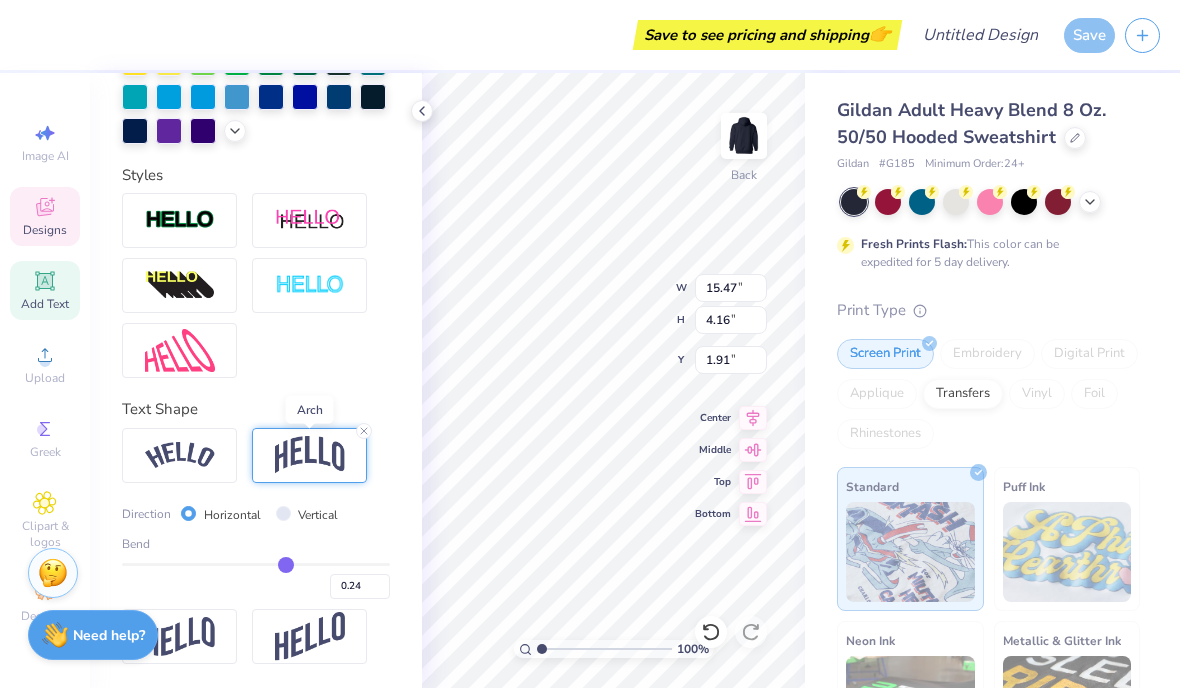 type on "0.23" 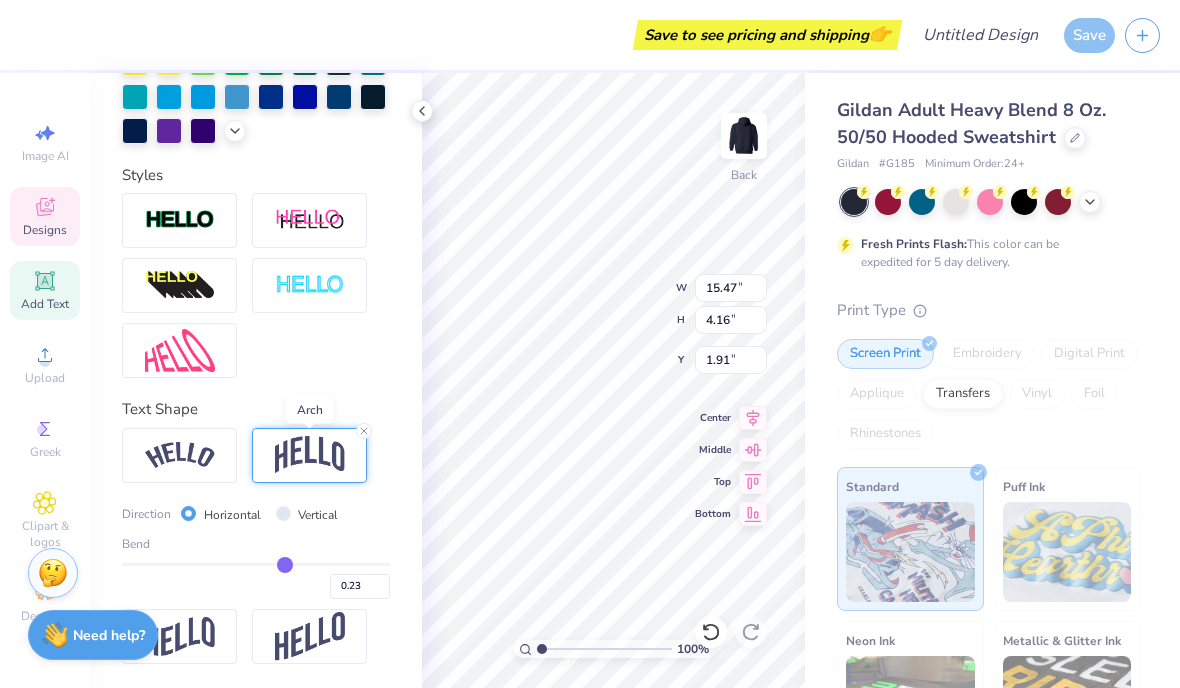 type on "0.22" 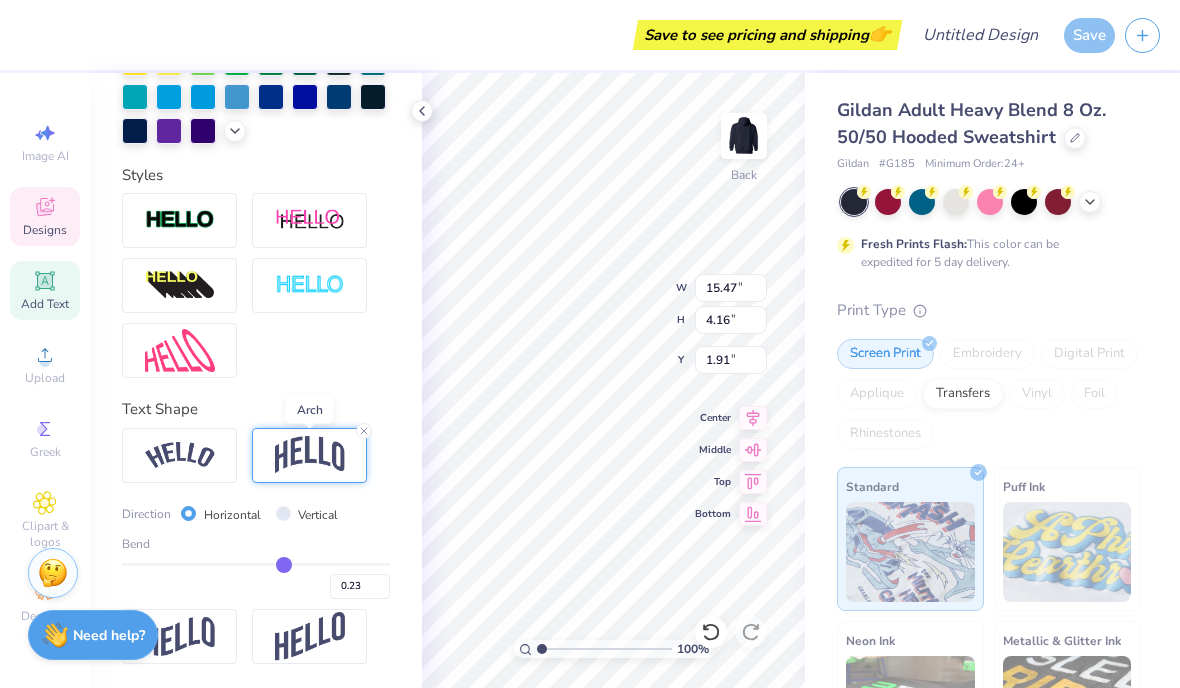 type on "0.22" 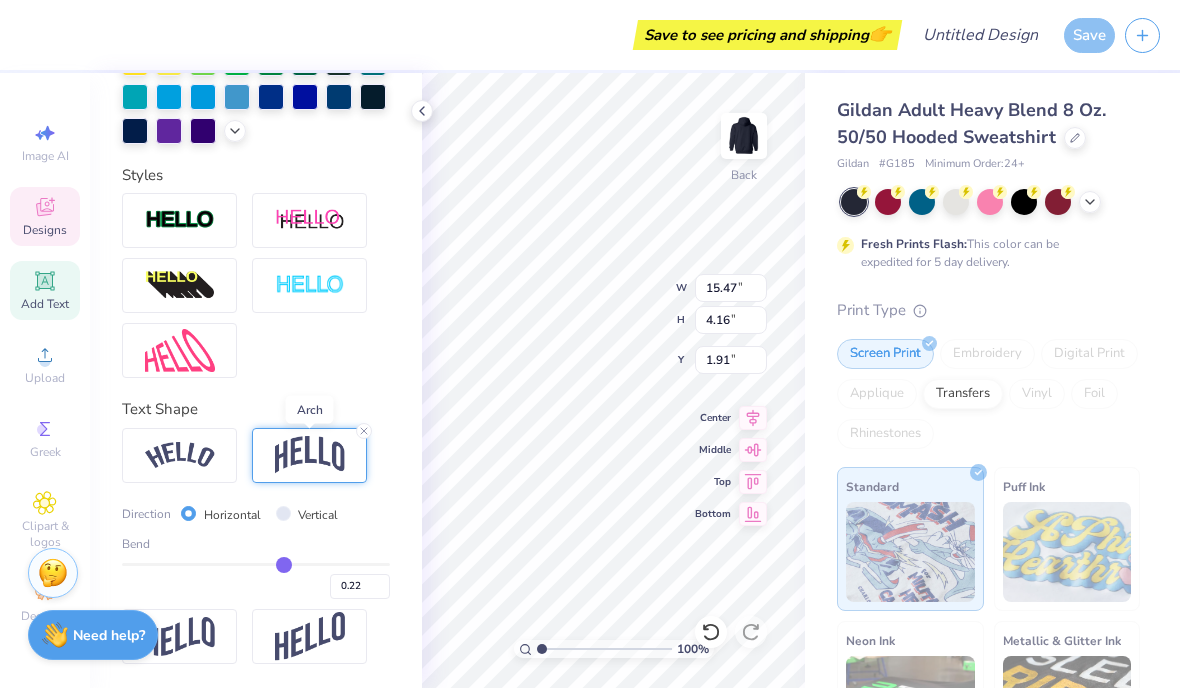 type on "0.21" 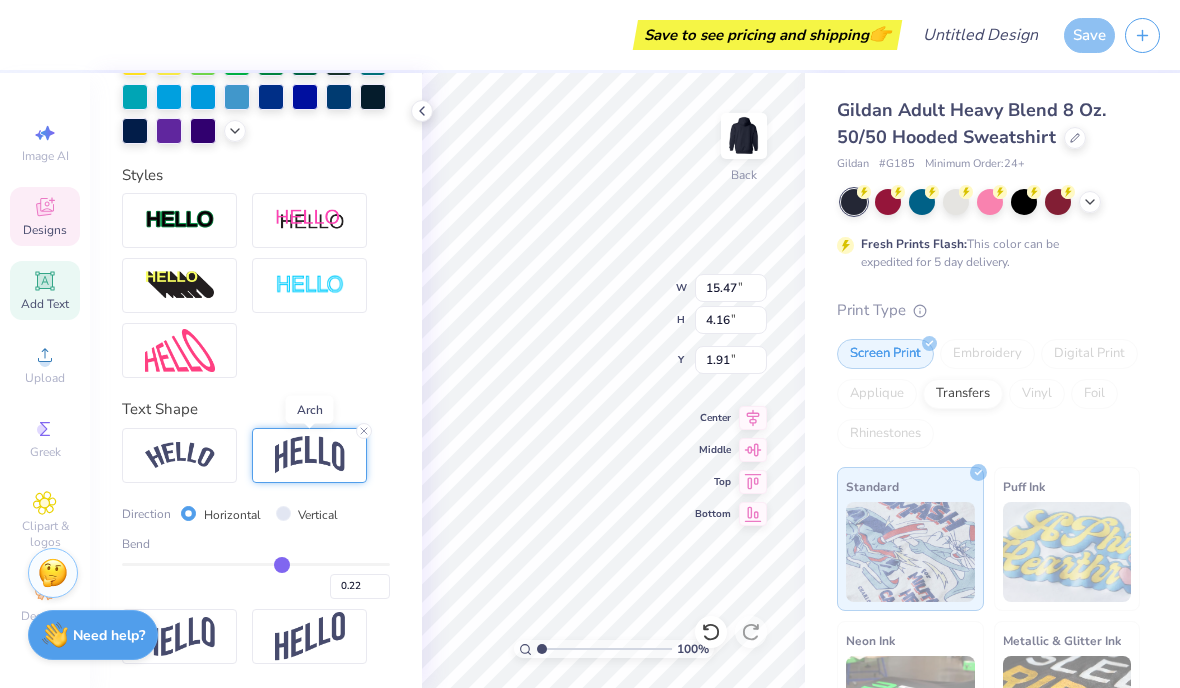 type on "0.21" 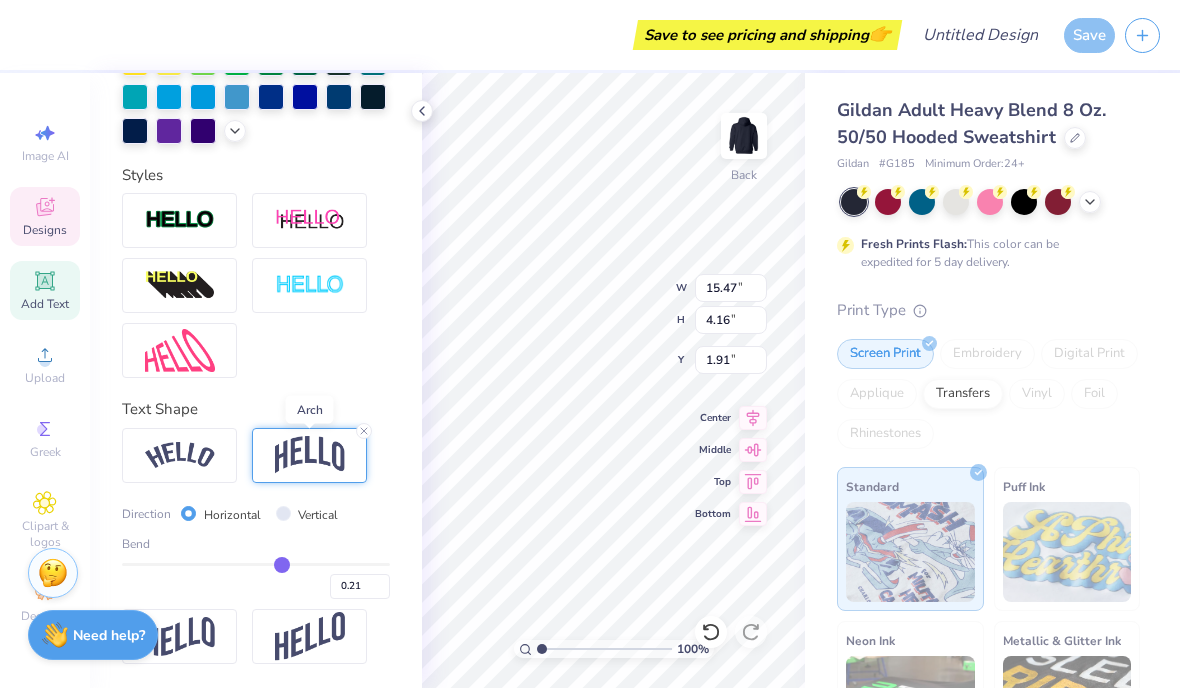 type on "0.2" 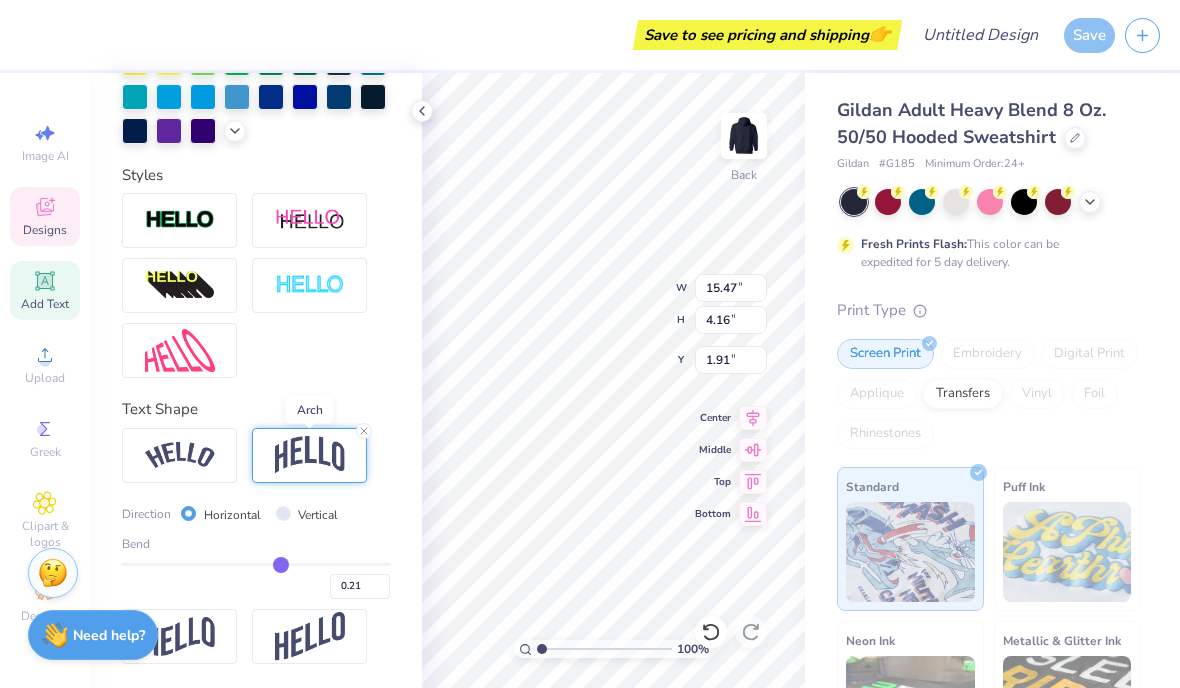 type on "0.20" 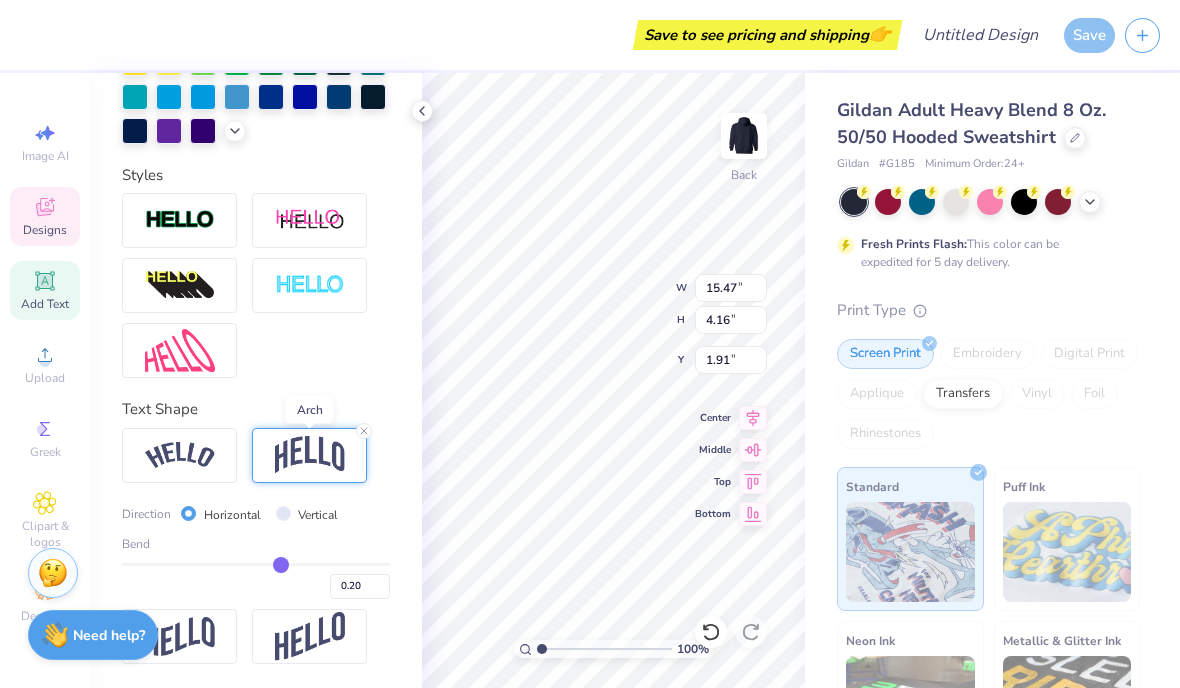 type on "0.19" 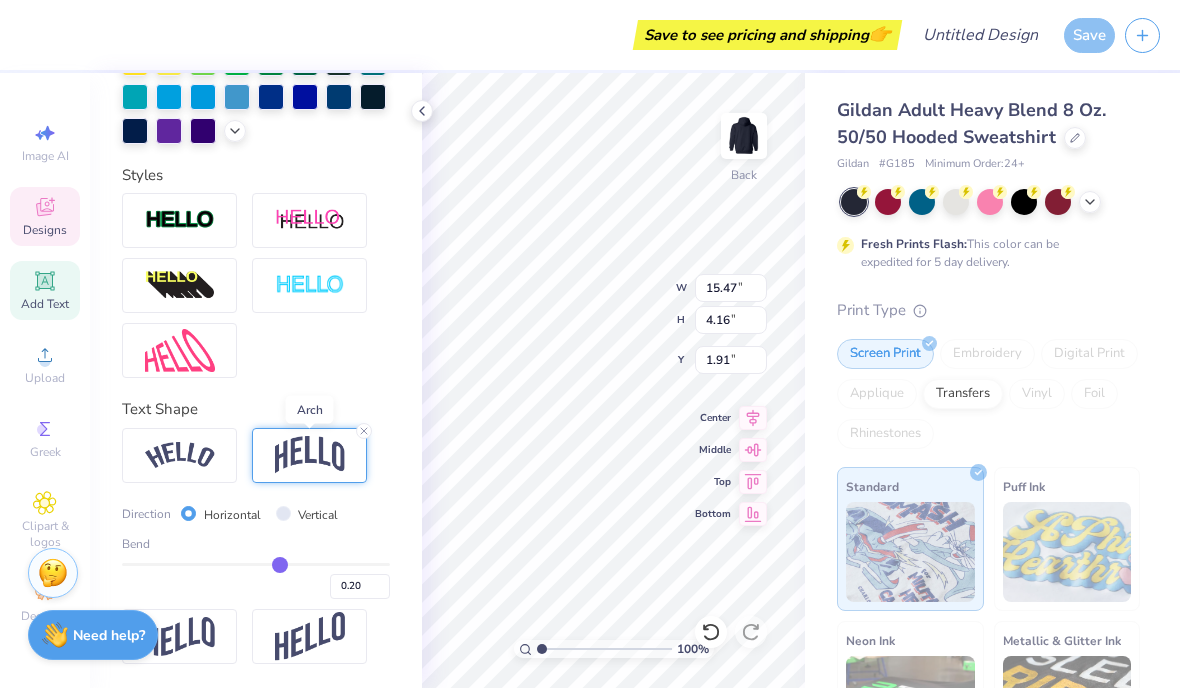type on "0.19" 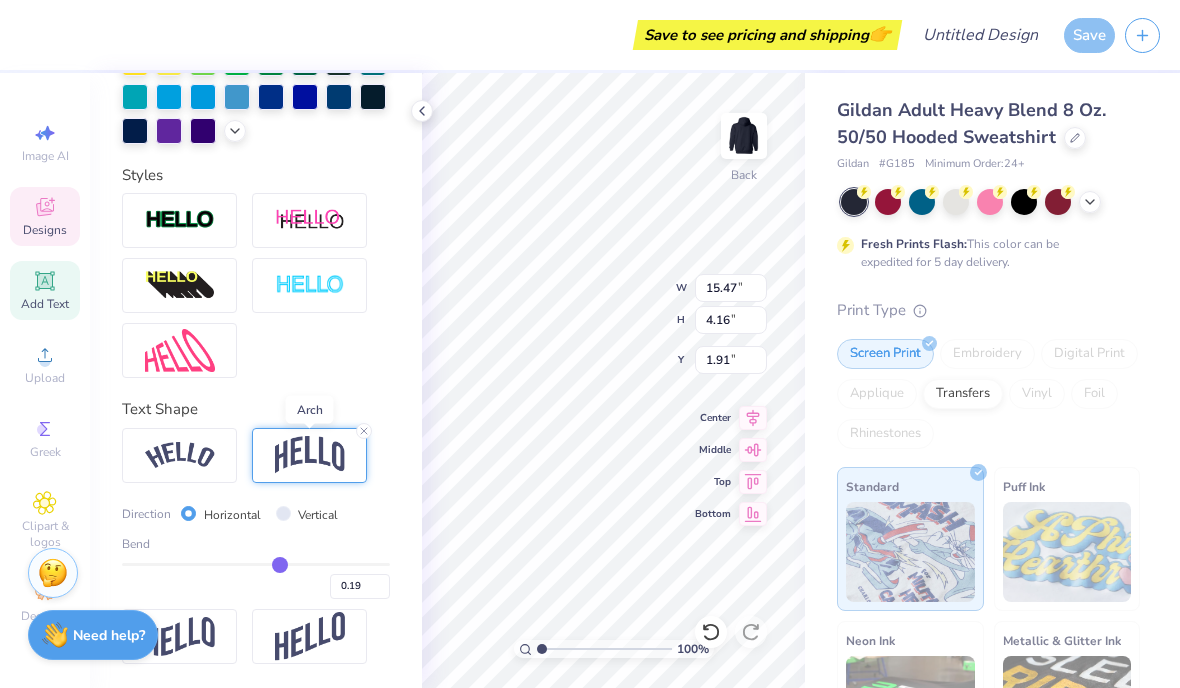 type on "0.18" 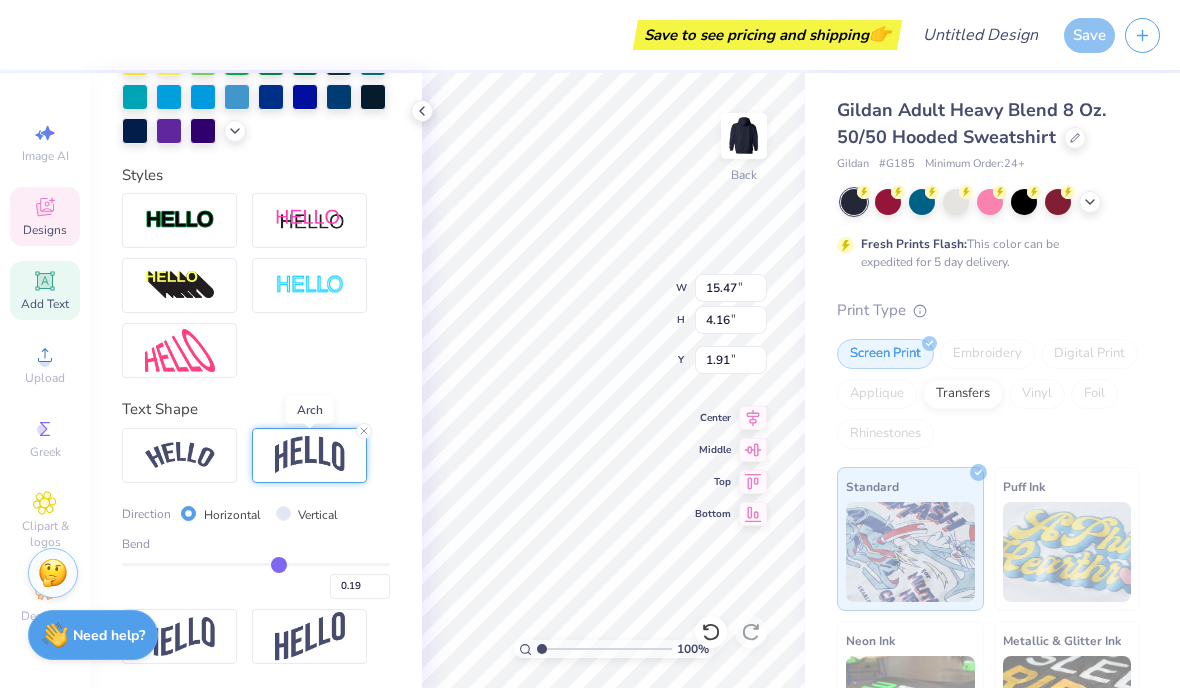 type on "0.18" 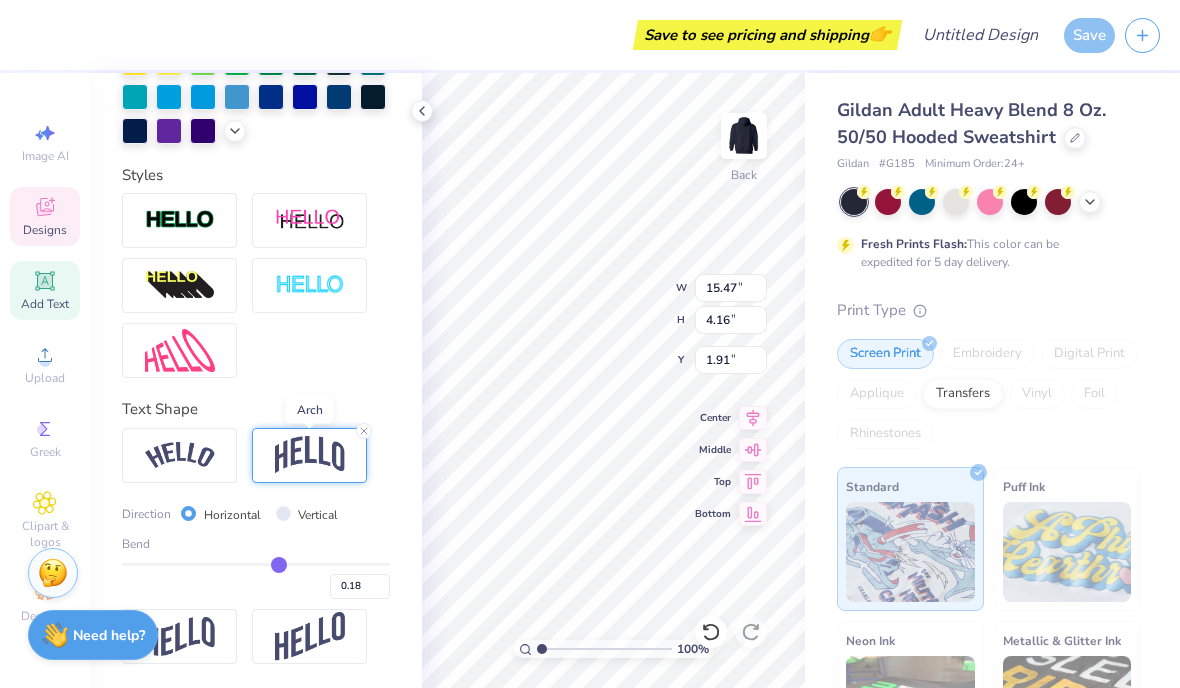 type on "0.17" 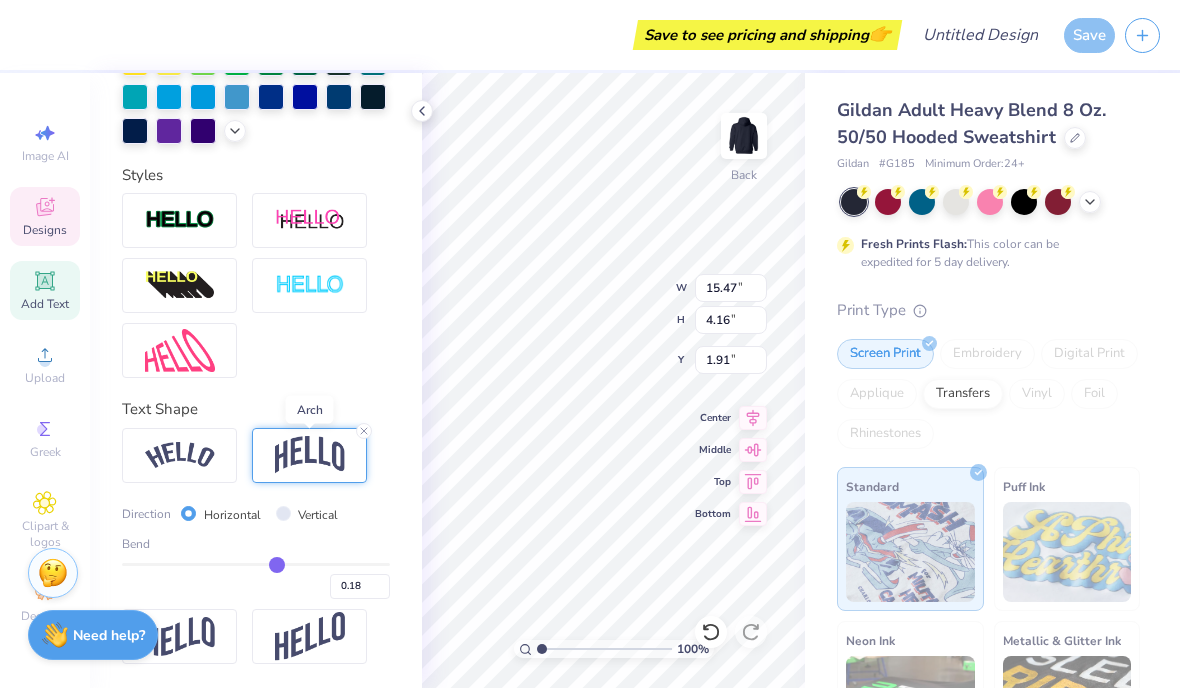 type on "0.17" 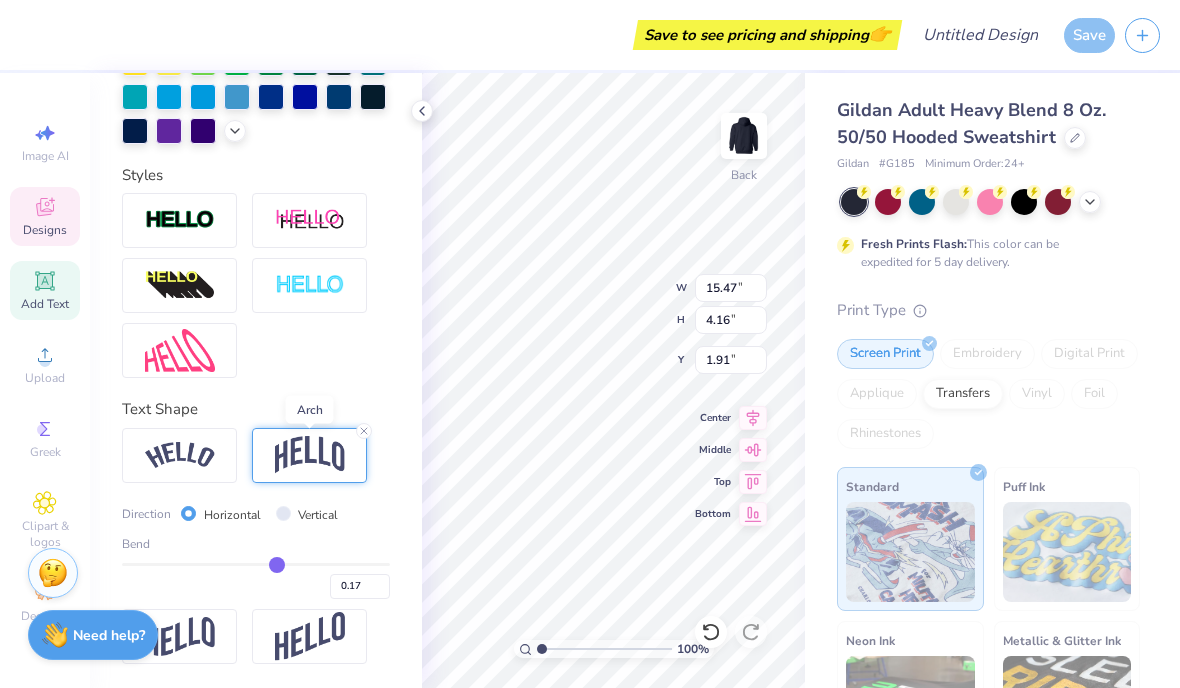 type on "0.16" 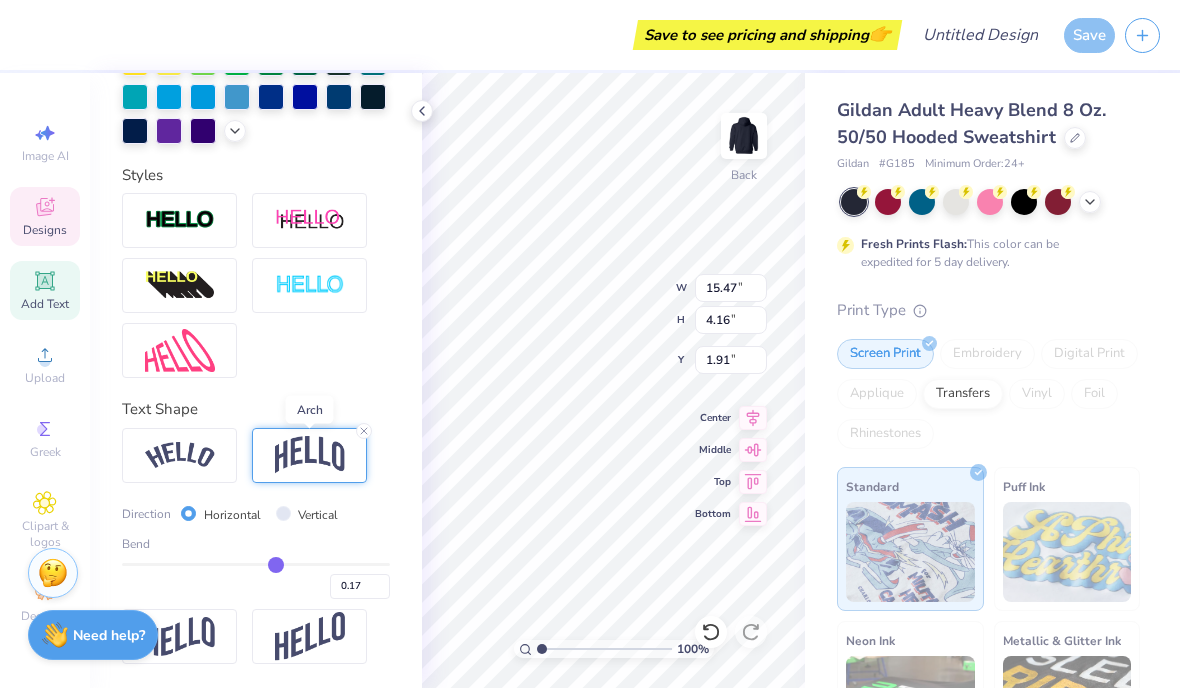 type on "0.16" 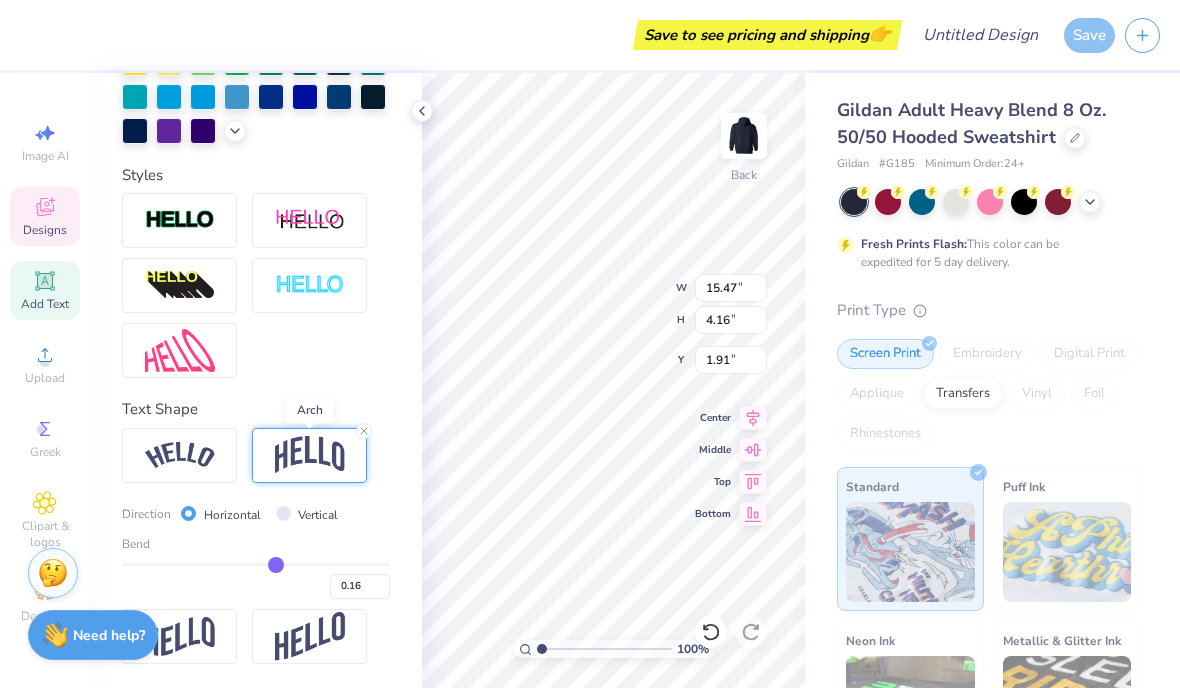 type on "0.15" 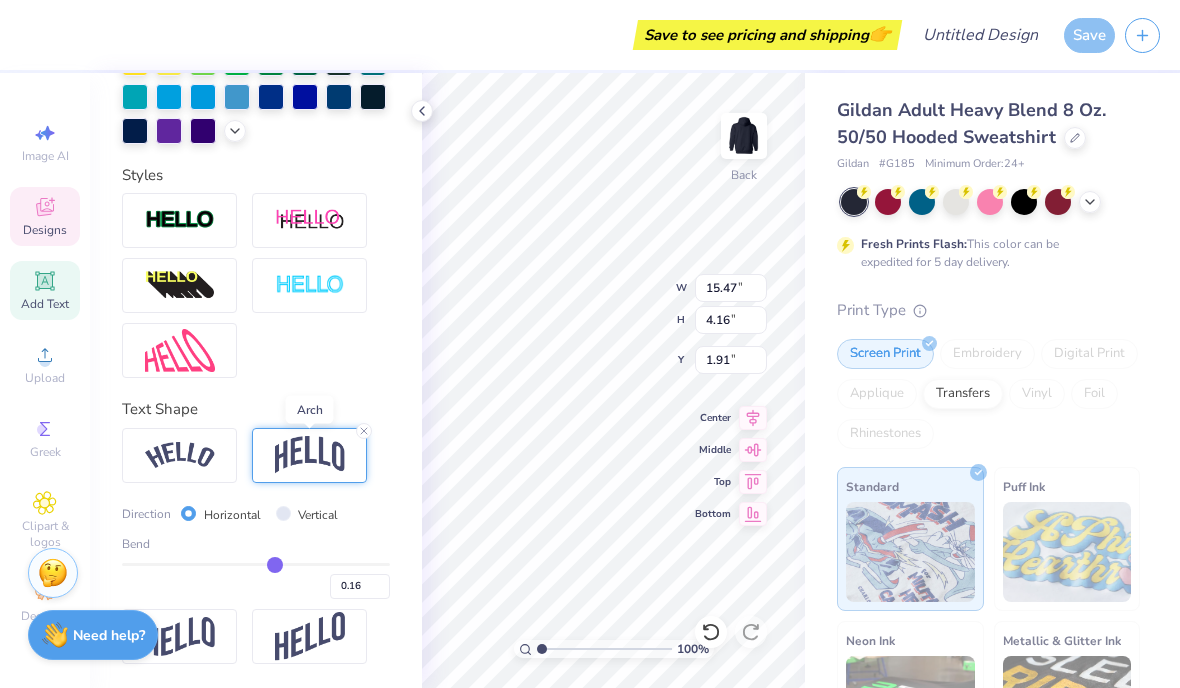 type on "0.15" 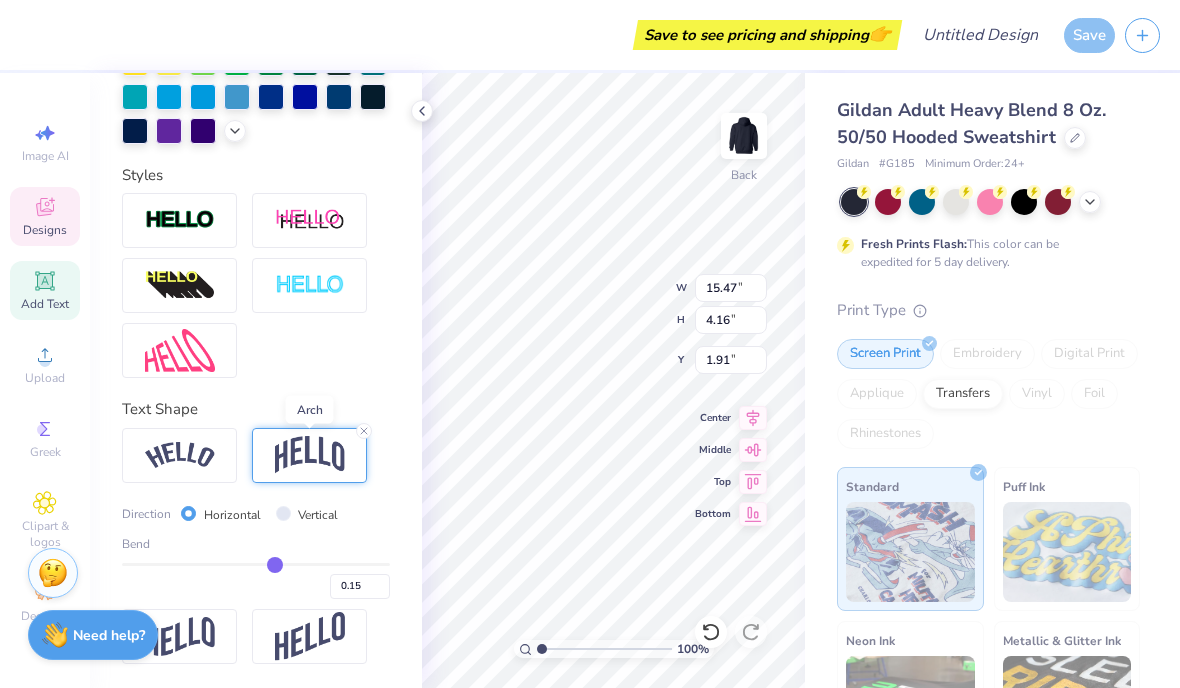 type on "0.14" 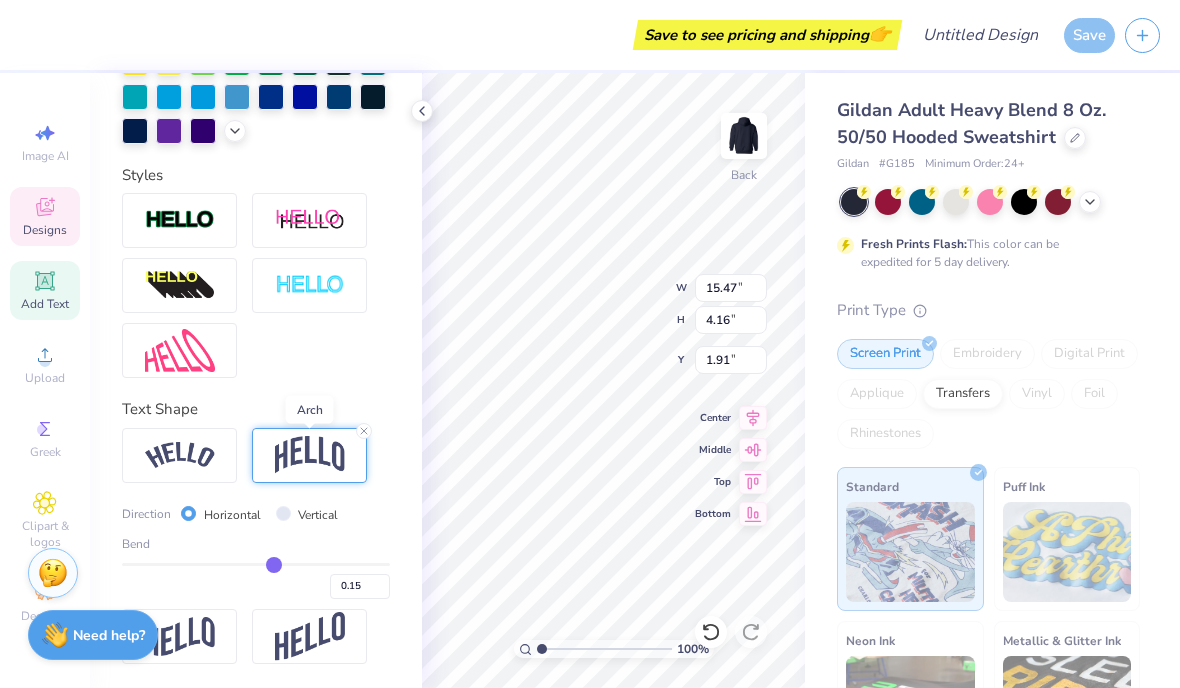 type on "0.14" 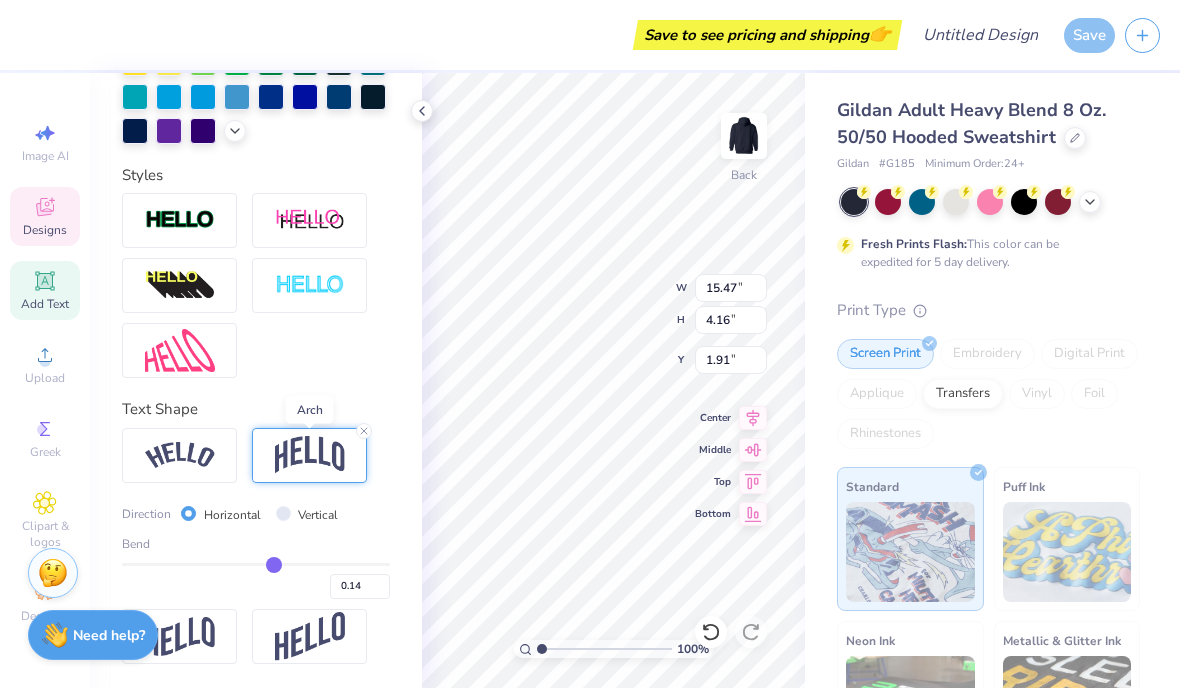 type on "0.13" 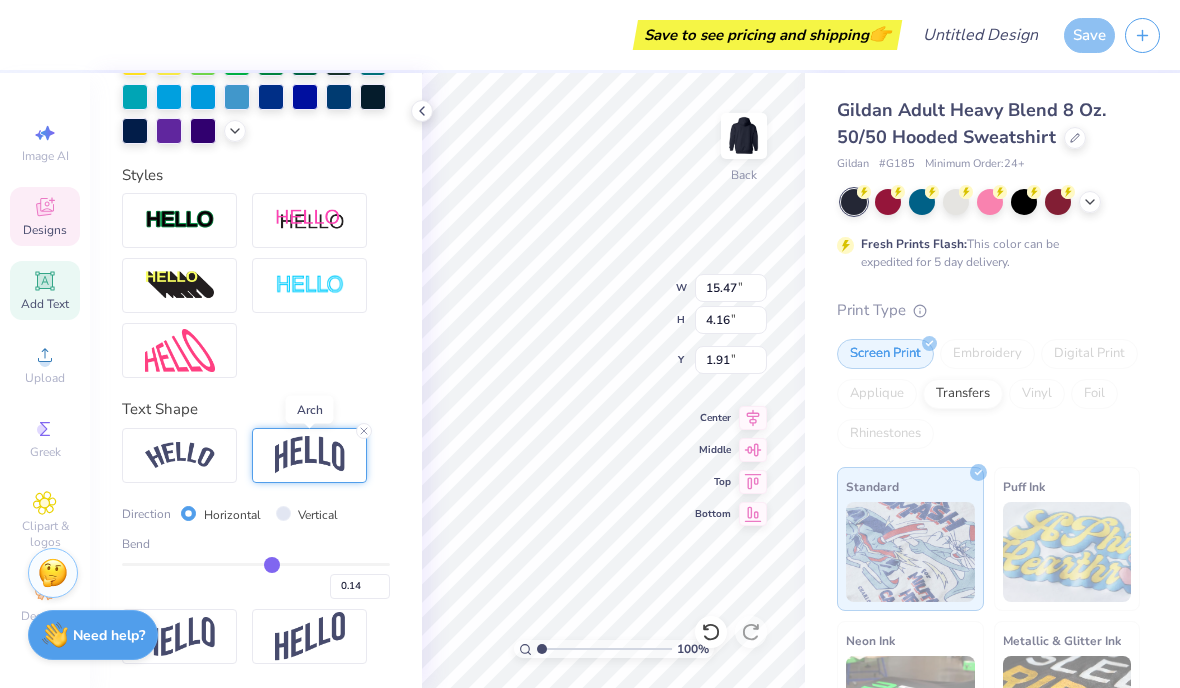 type on "0.13" 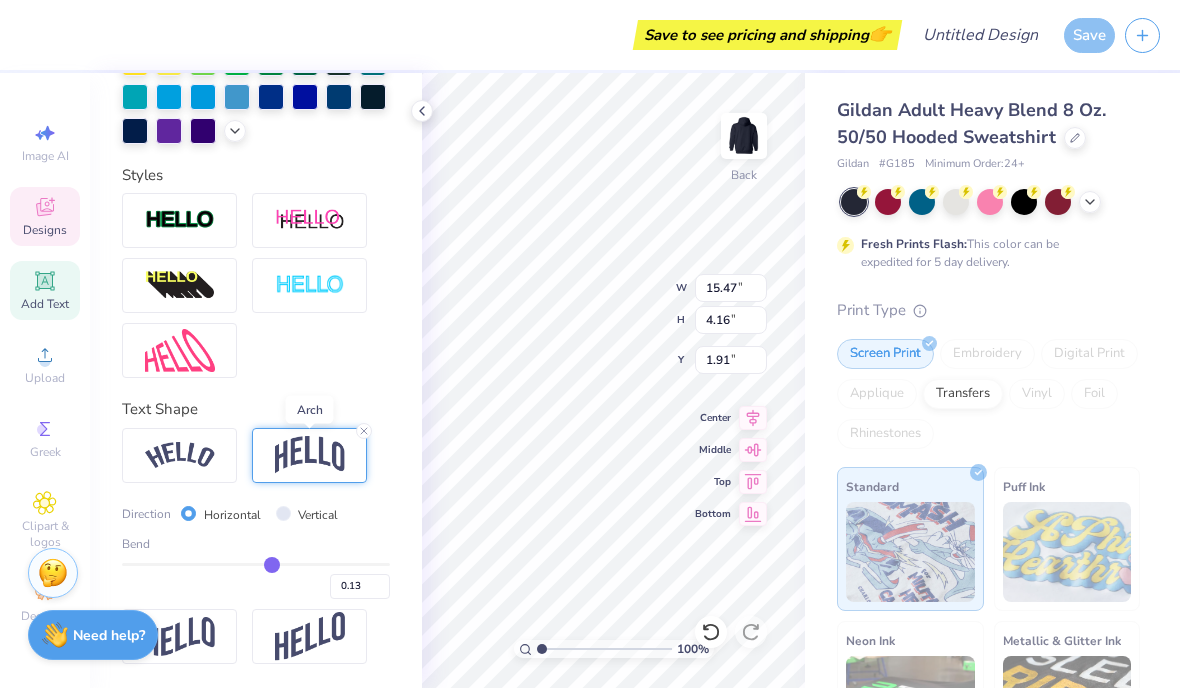 type on "0.12" 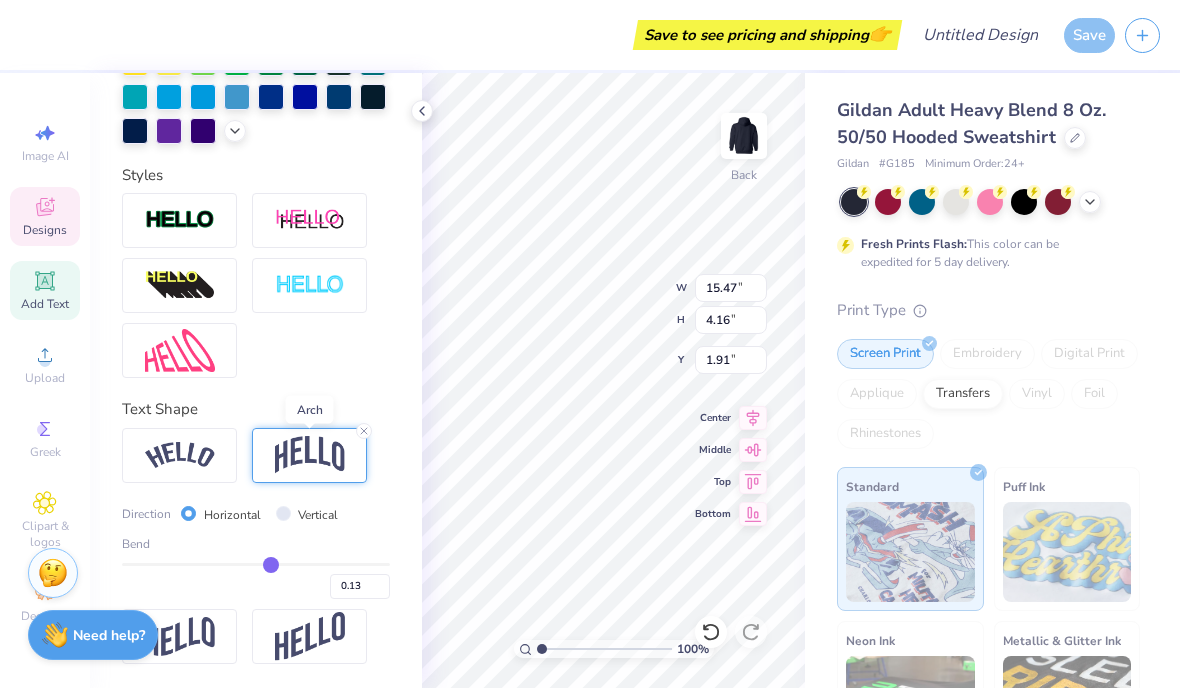 type on "0.12" 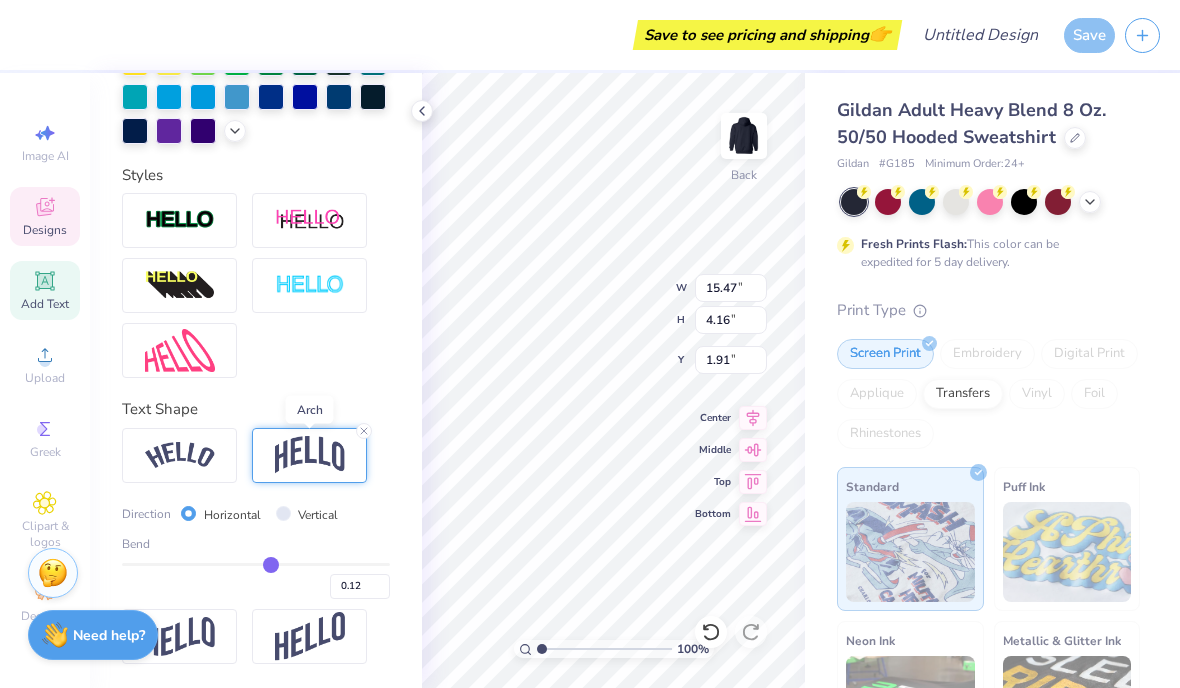 type on "0.11" 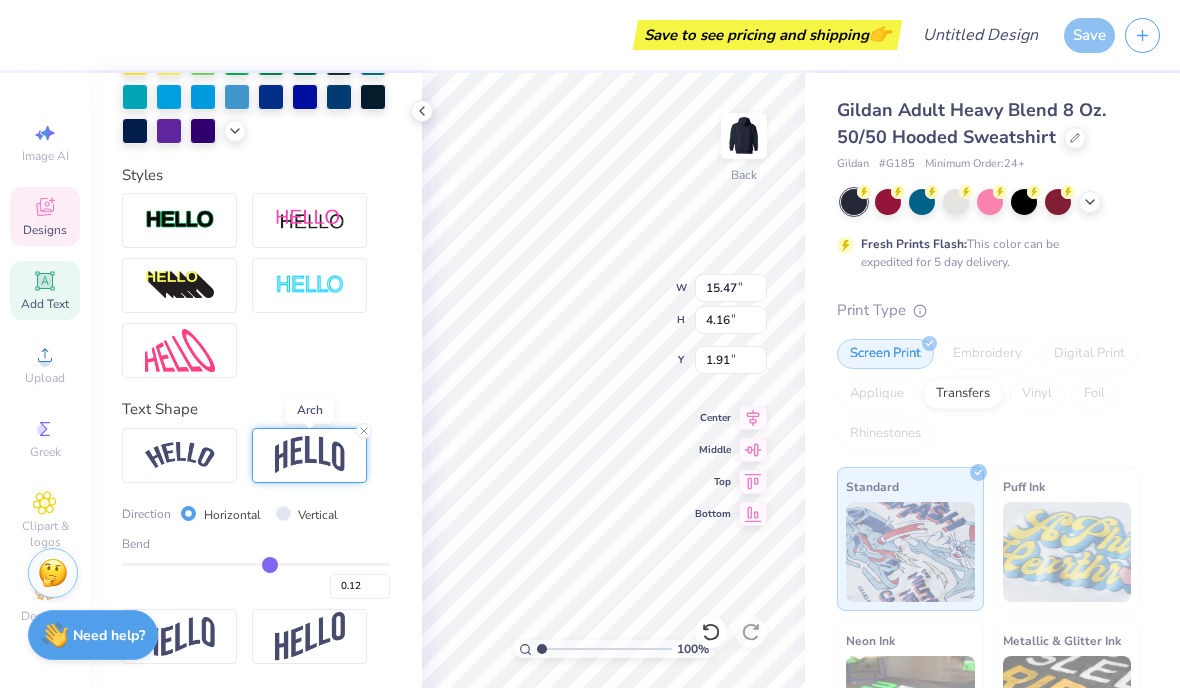 type on "0.11" 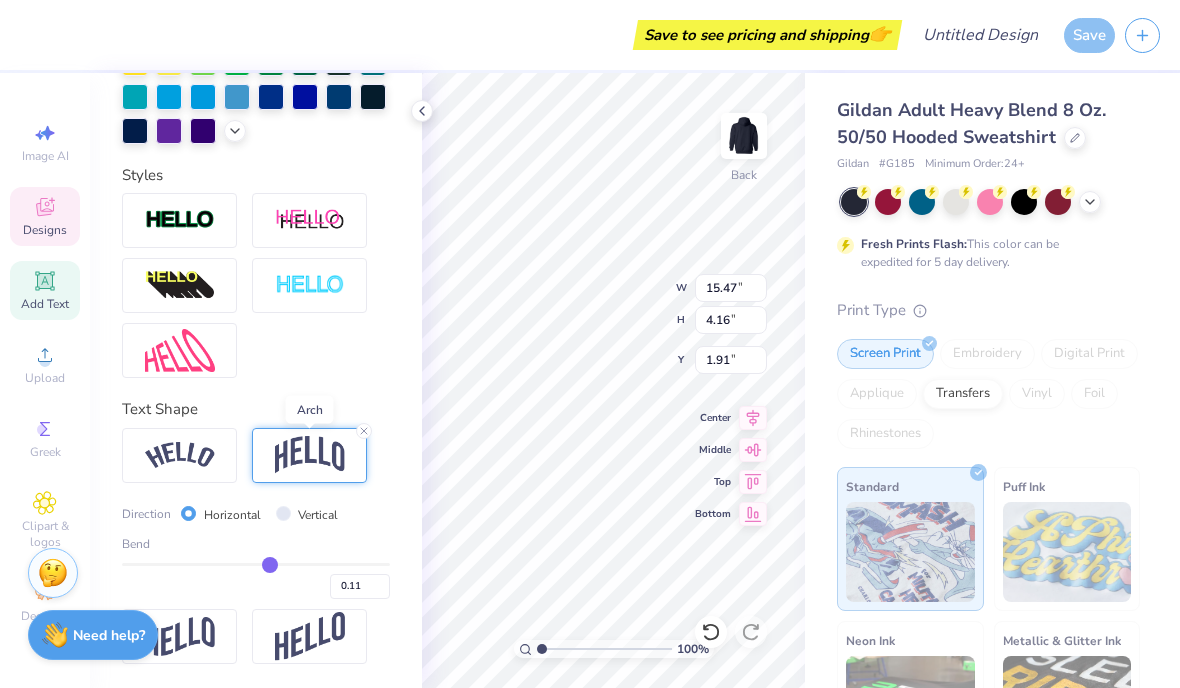 type on "0.1" 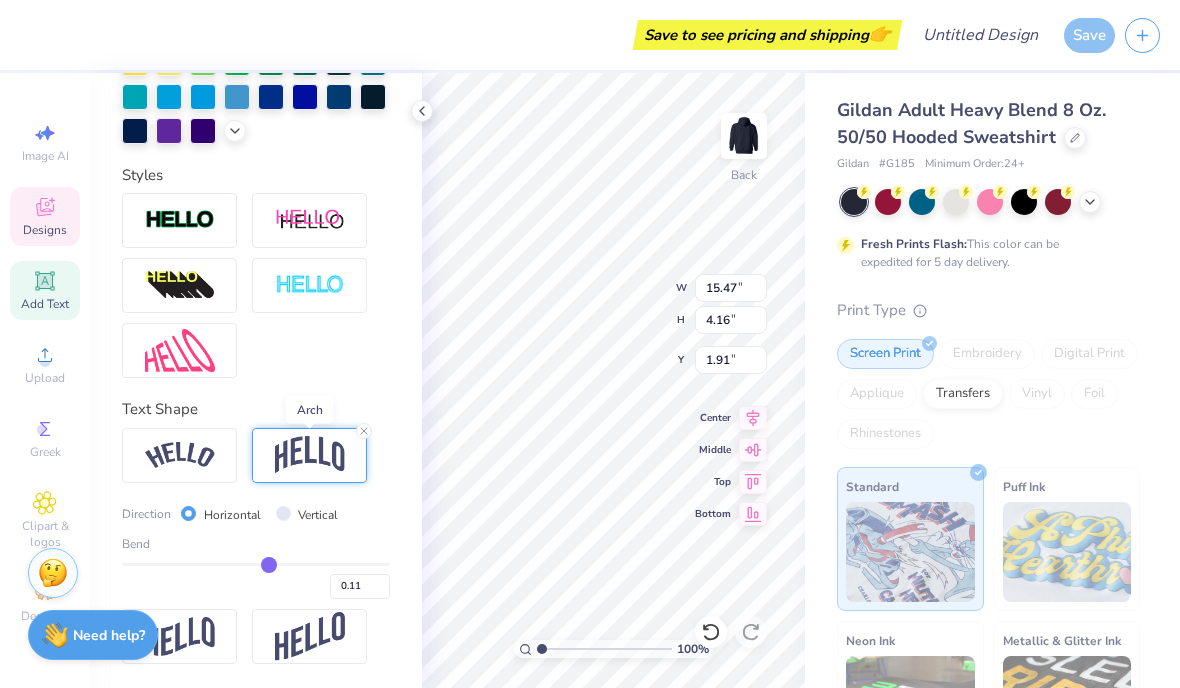 type on "0.10" 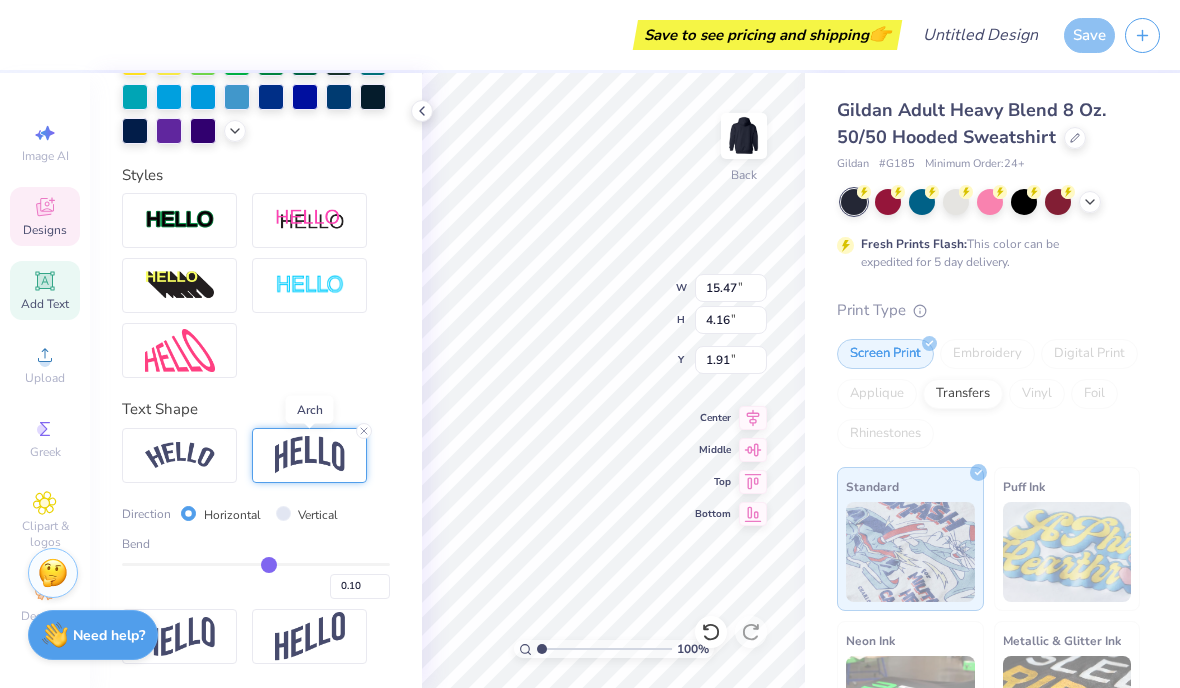 type on "0.09" 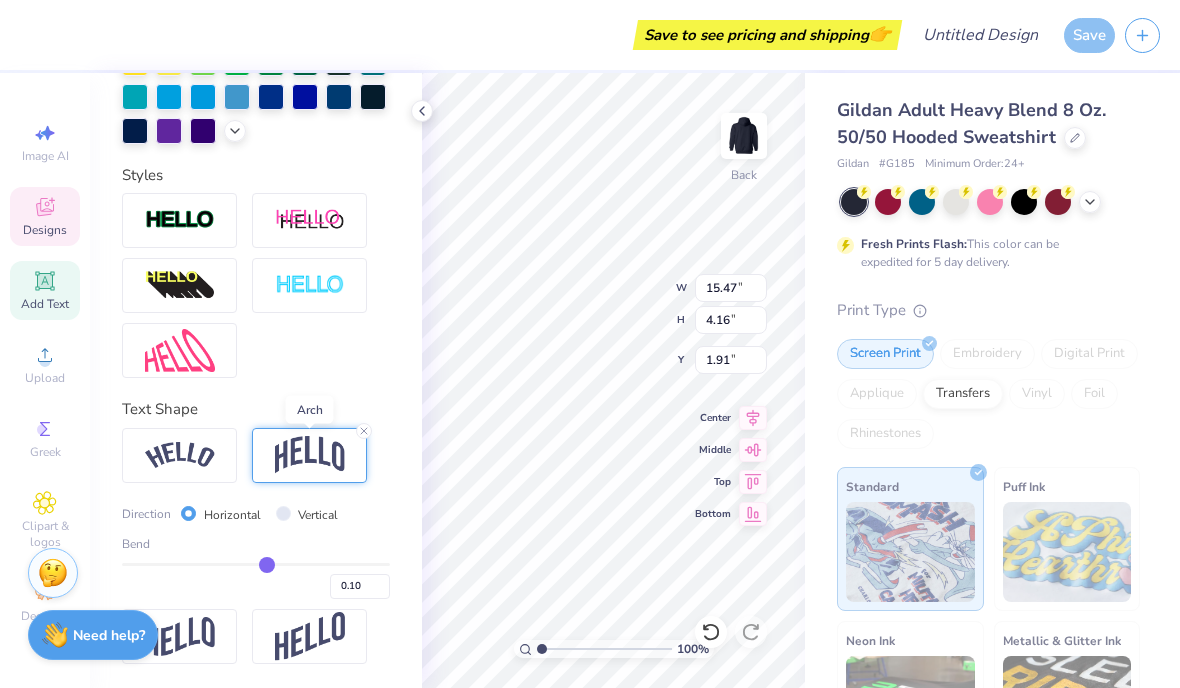 type on "0.09" 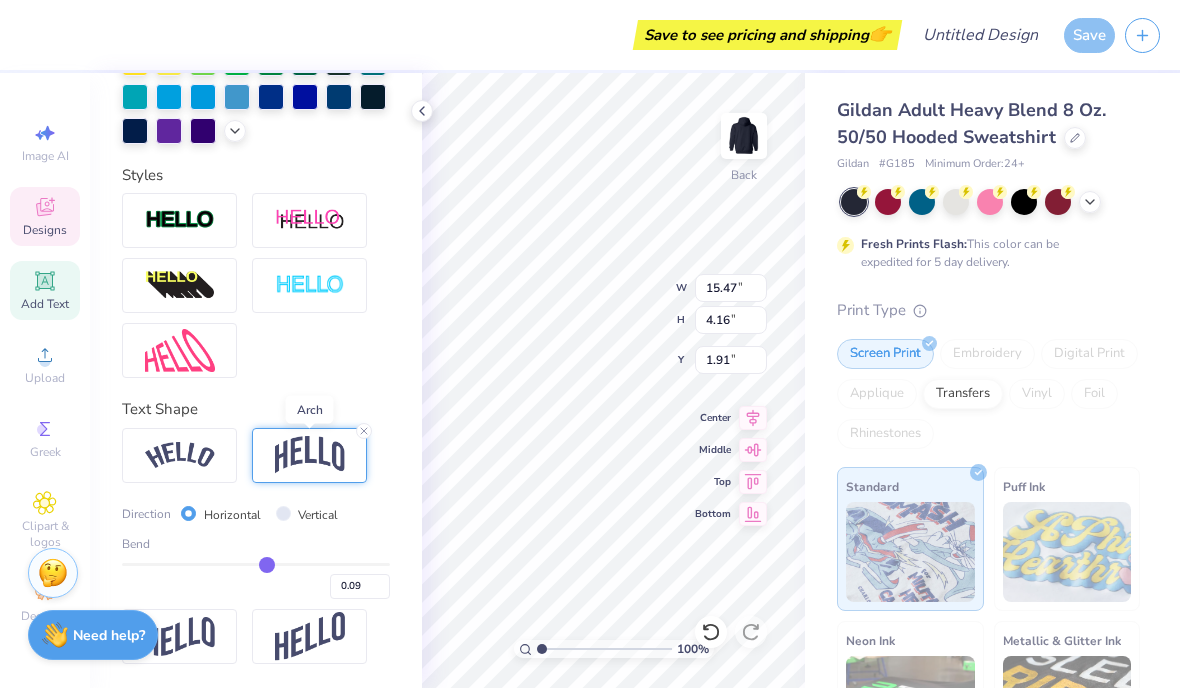 type on "0.08" 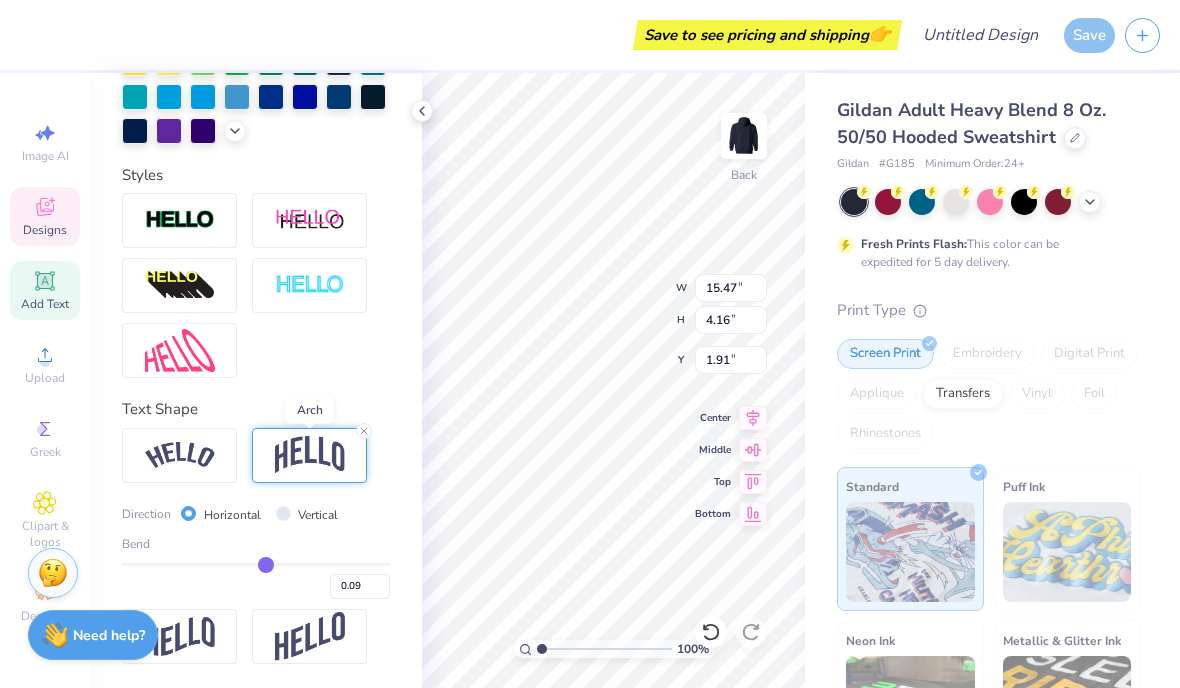 type on "0.08" 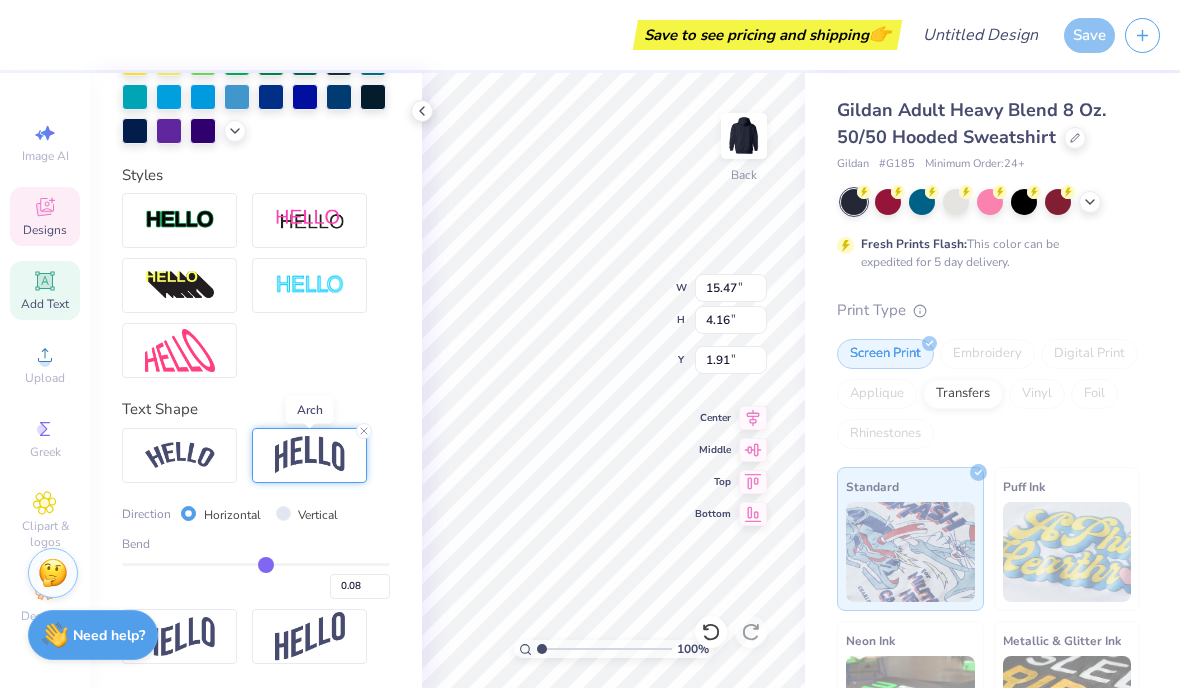type on "0.07" 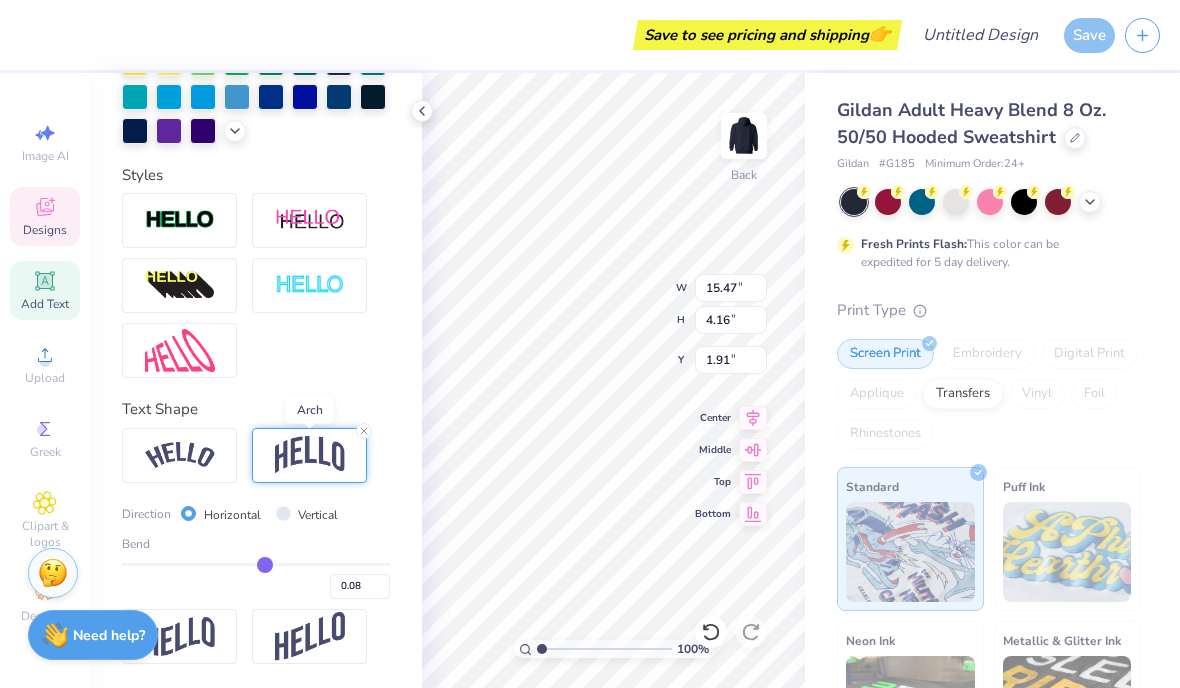 type on "0.07" 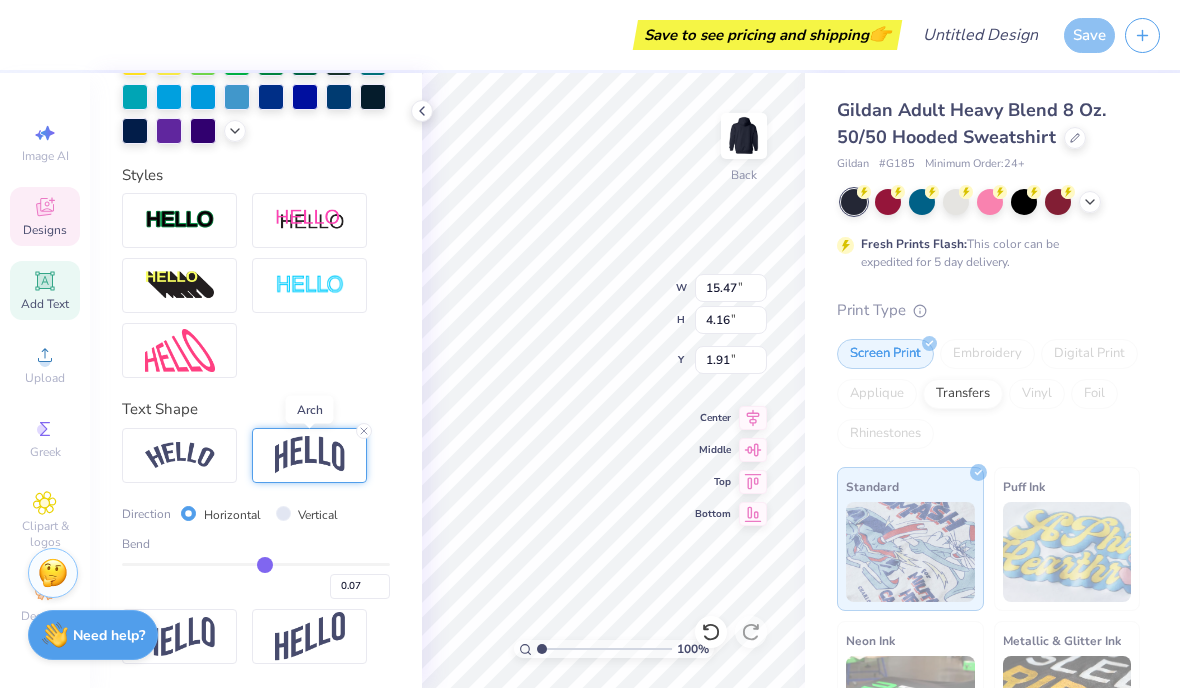 type on "0.06" 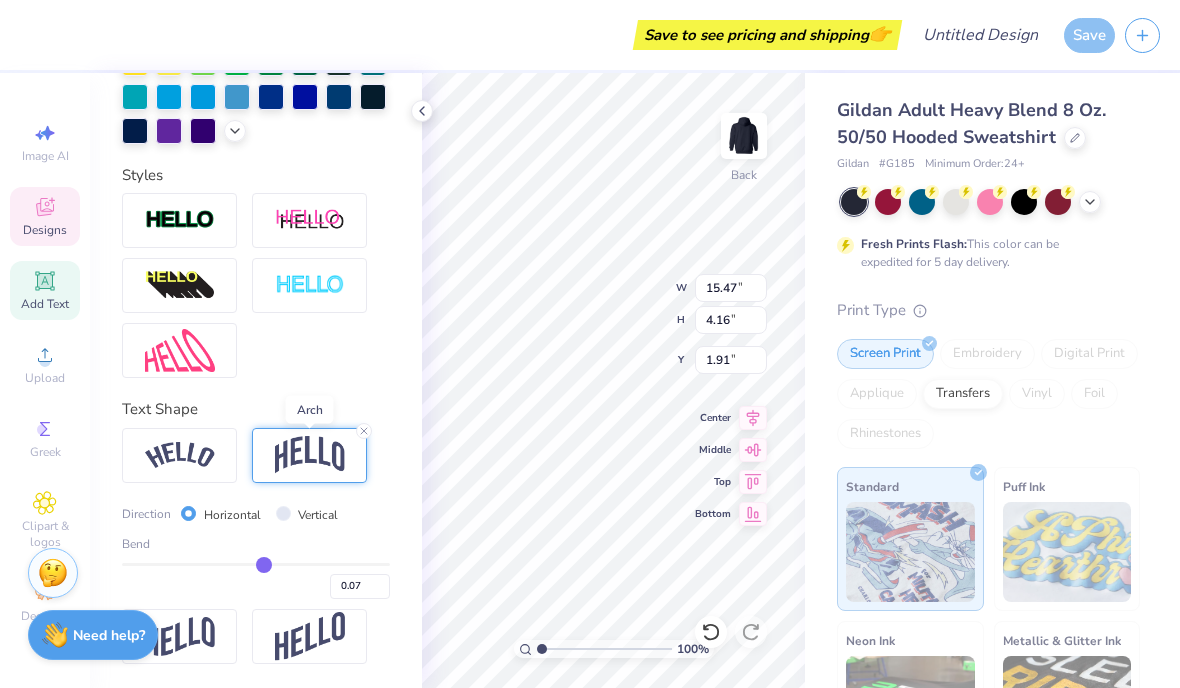 type on "0.06" 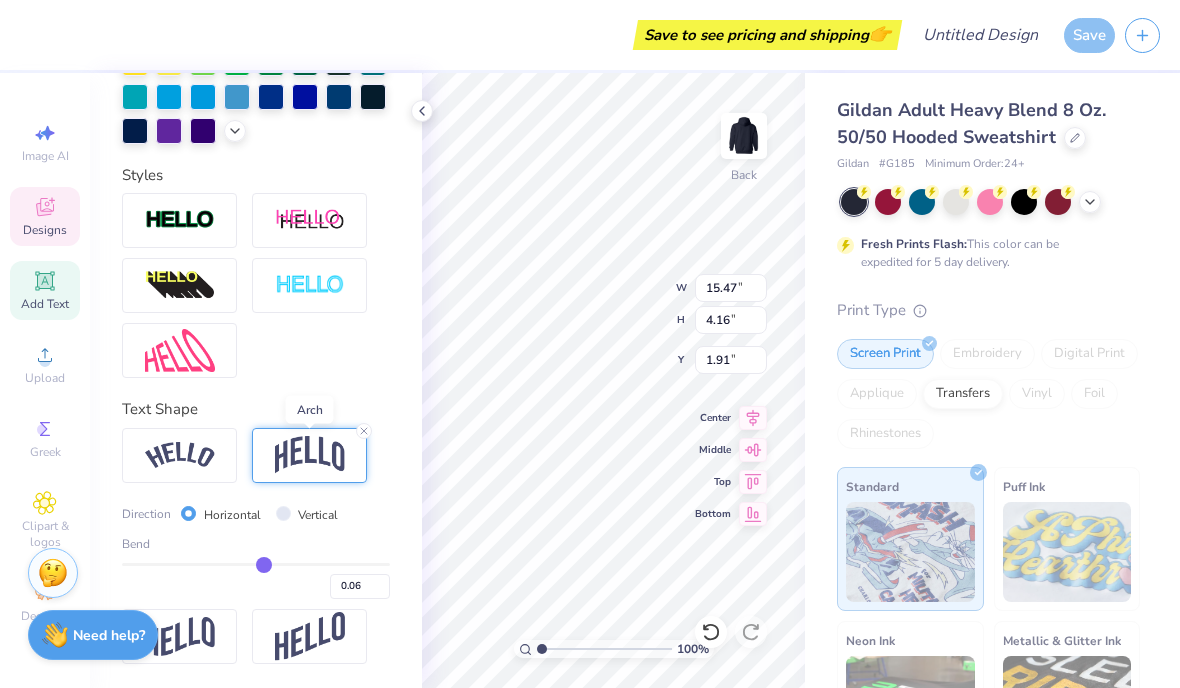 type on "0.05" 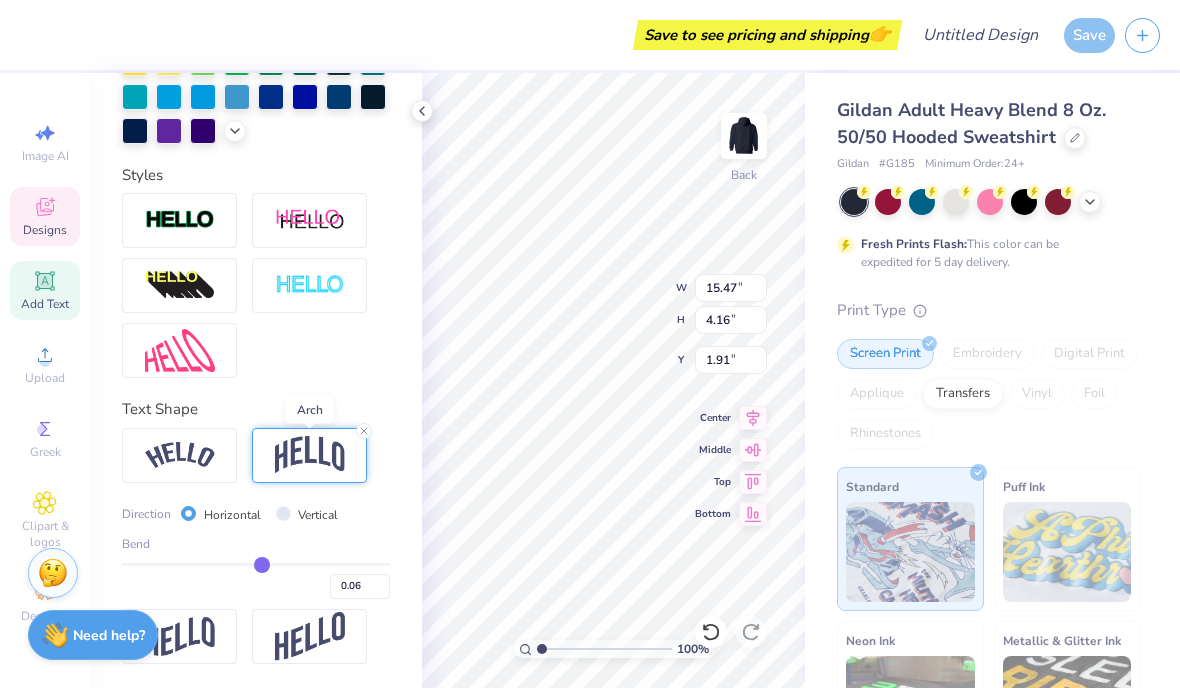 type on "0.05" 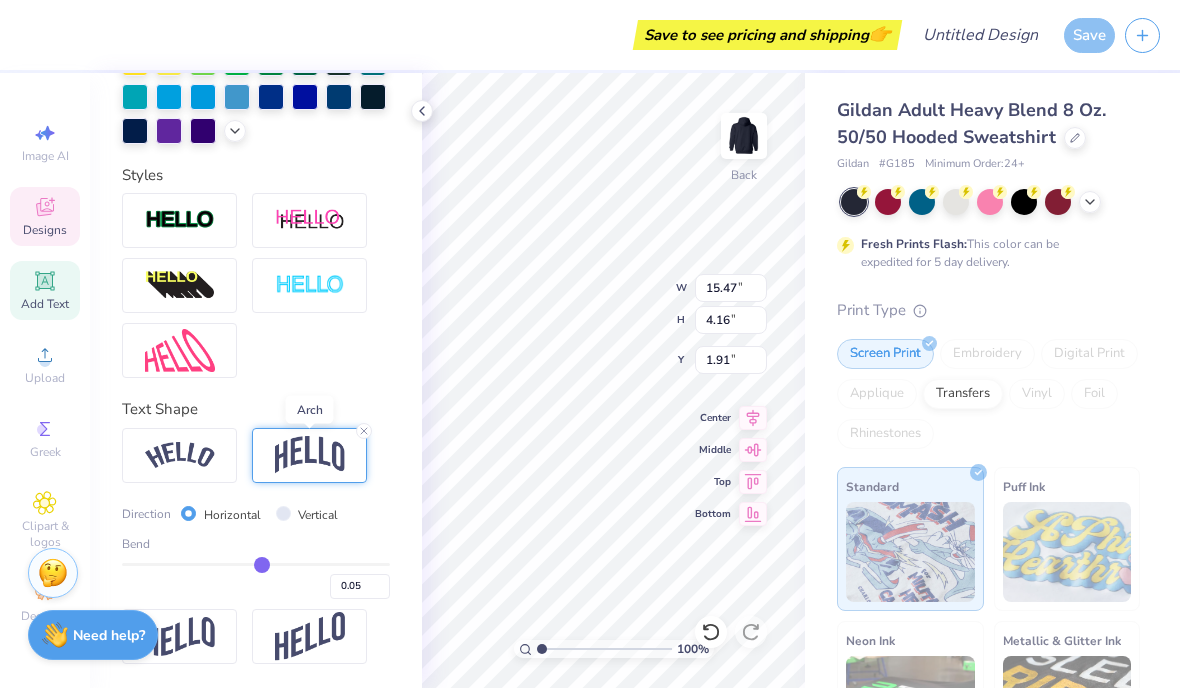 type on "0.04" 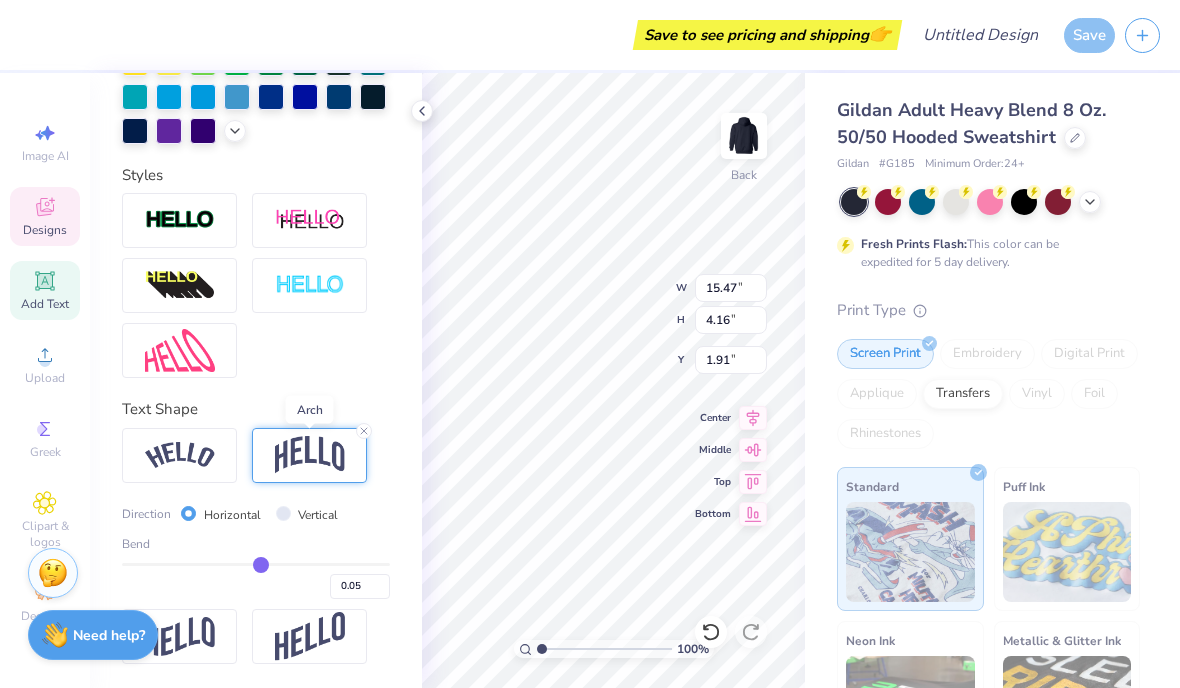 type on "0.04" 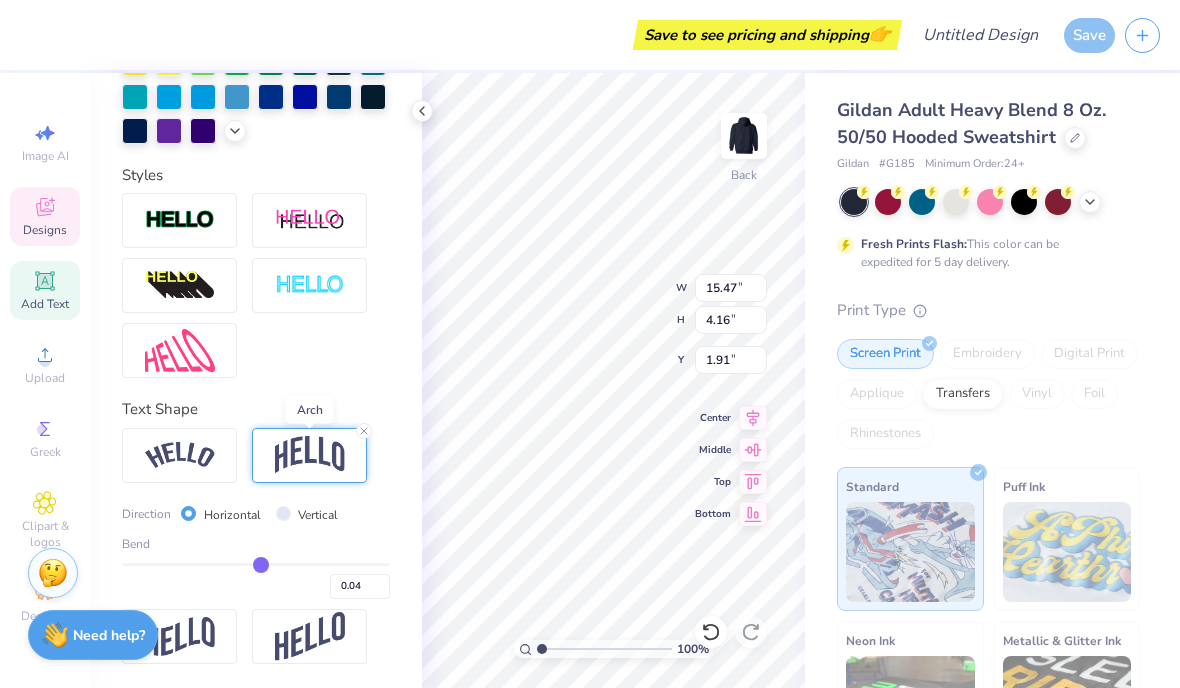 type on "0.03" 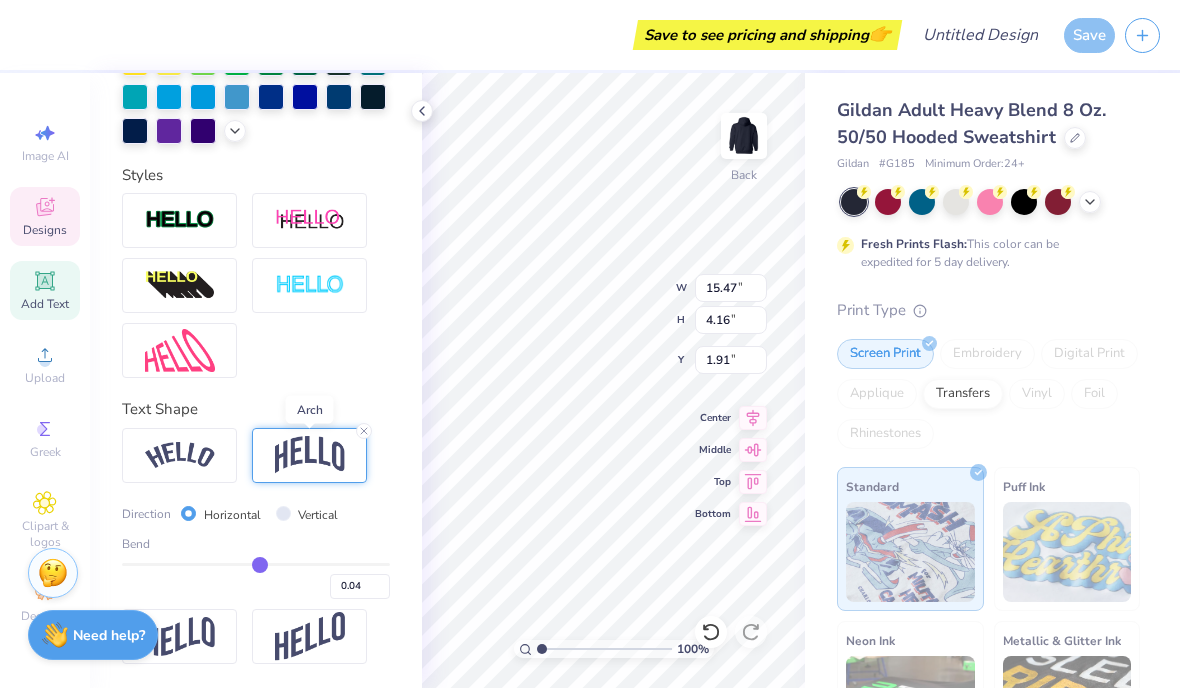 type on "0.03" 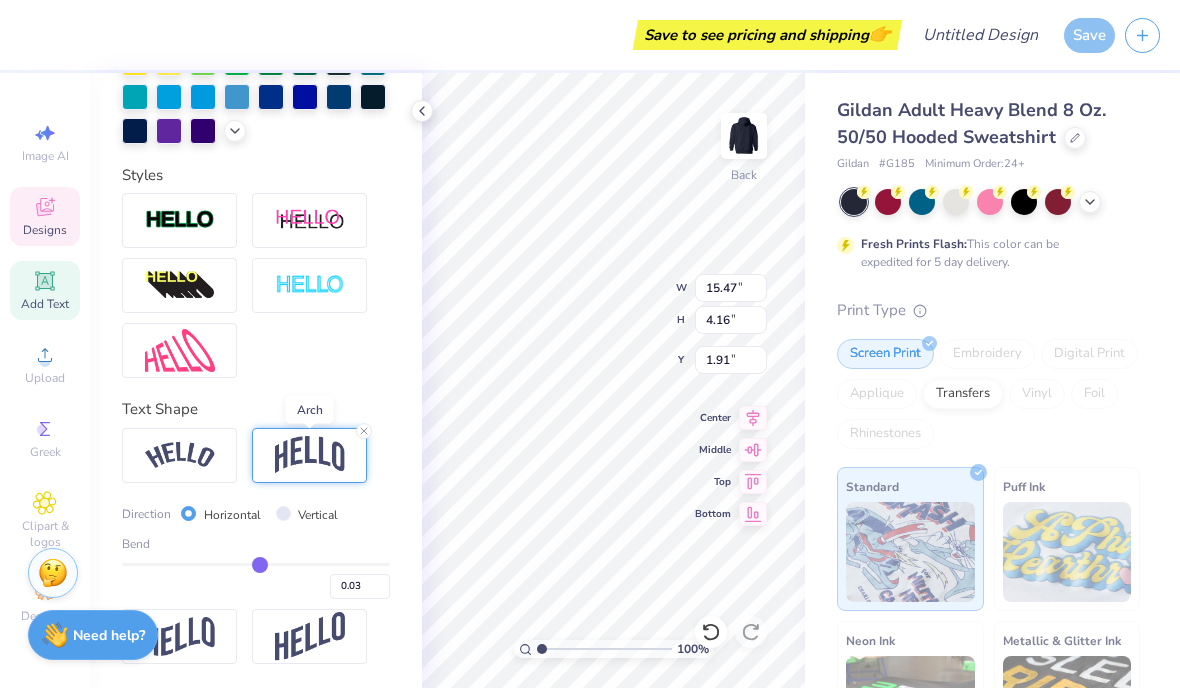 type on "0.02" 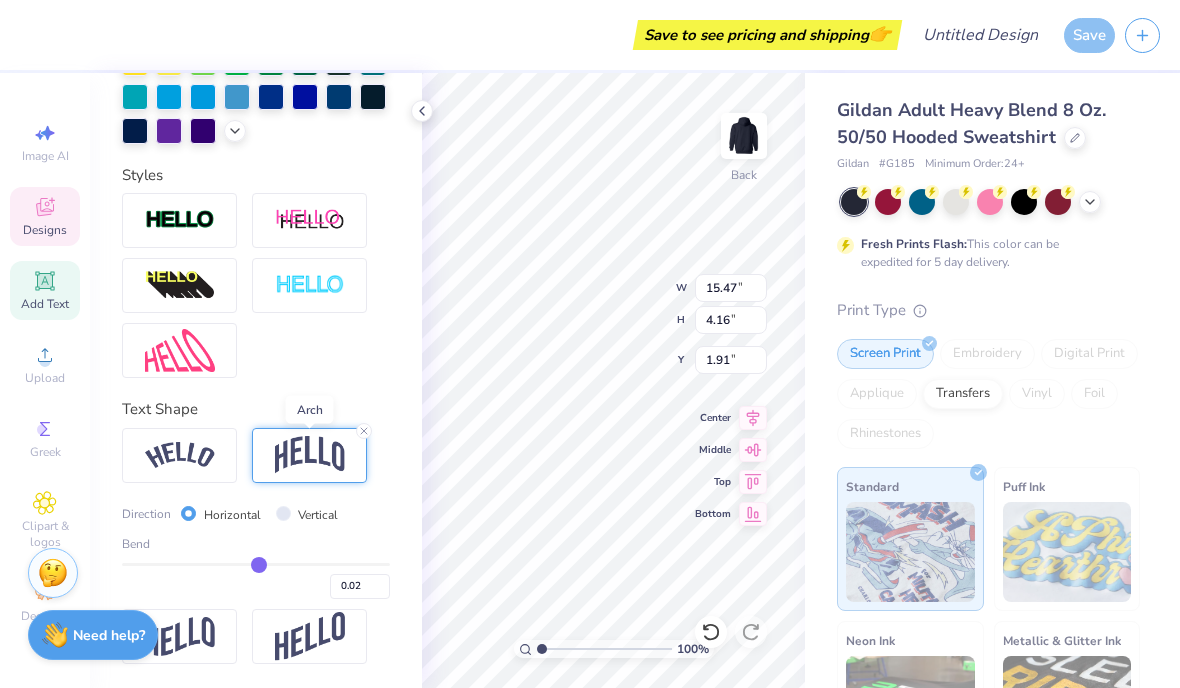 type on "0.01" 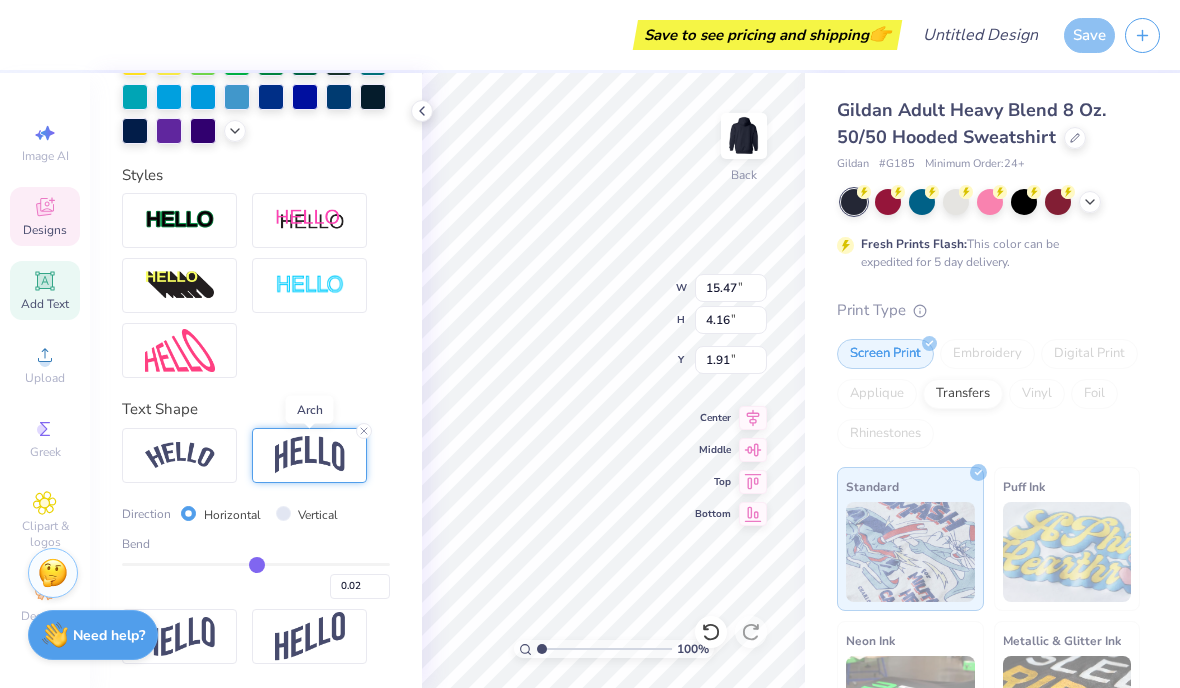 type on "0.01" 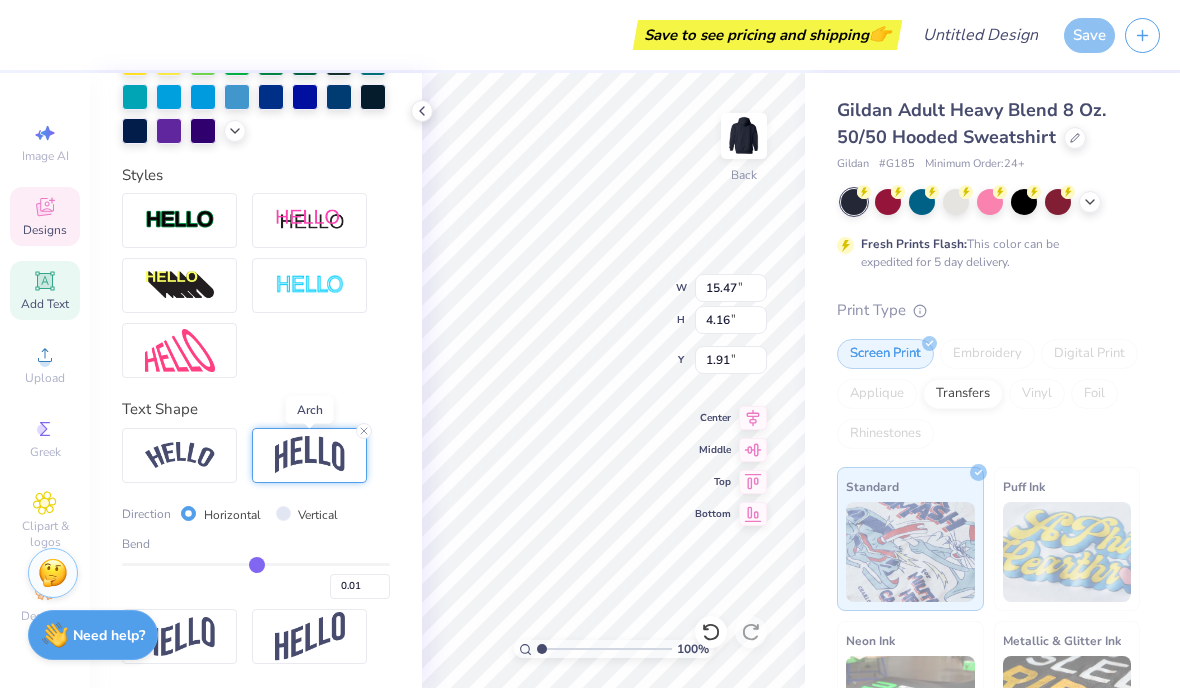 type on "0" 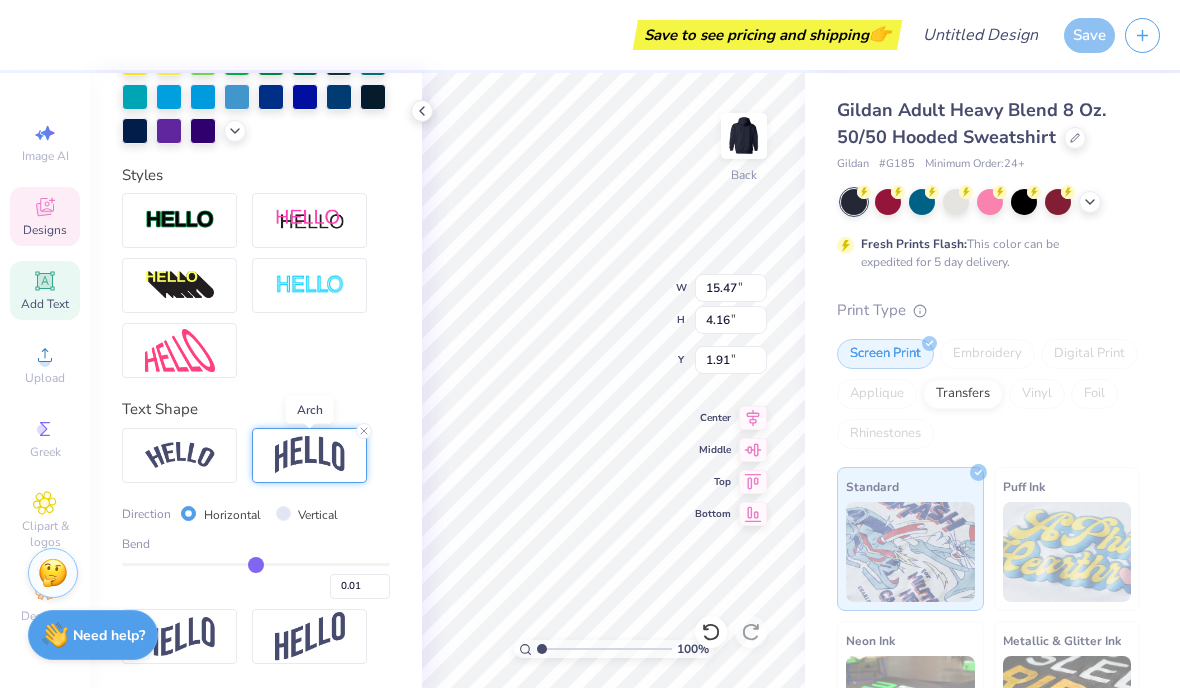 type on "0.00" 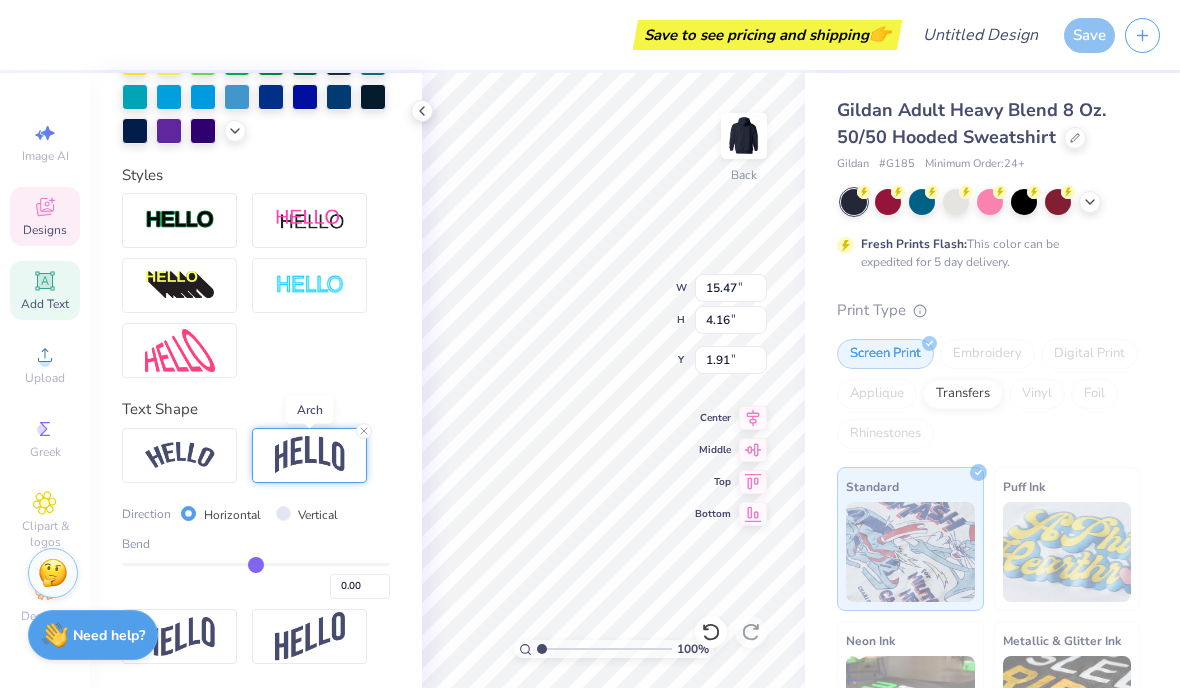 type on "-0.01" 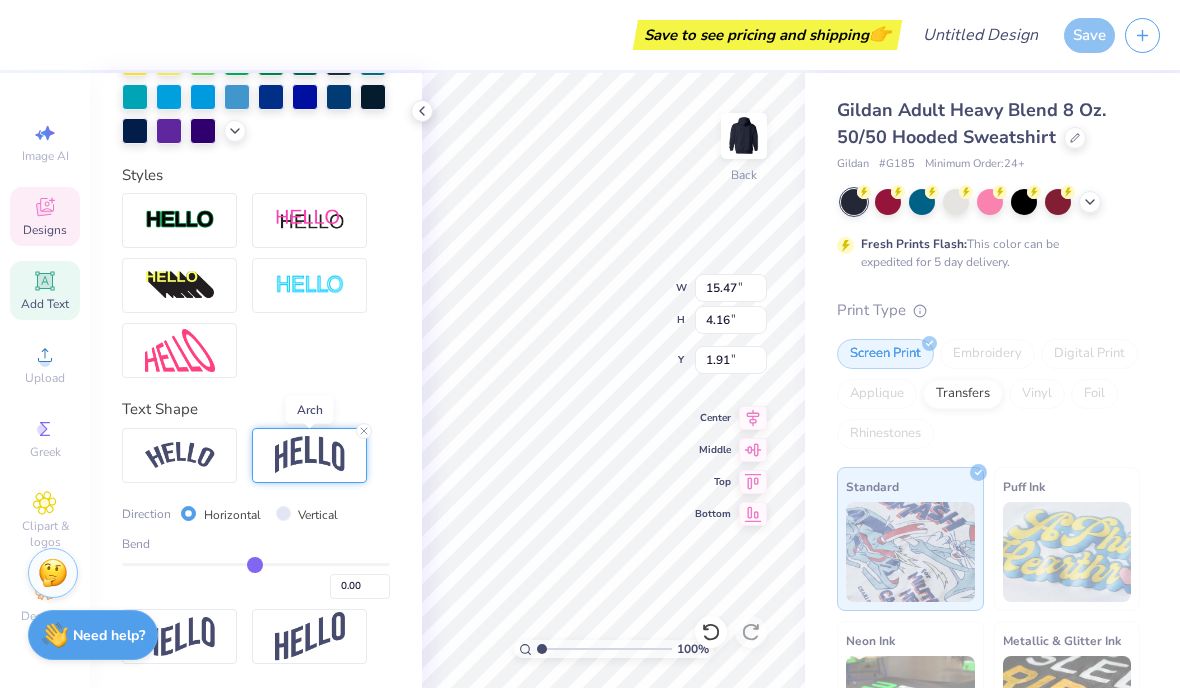 type on "-0.01" 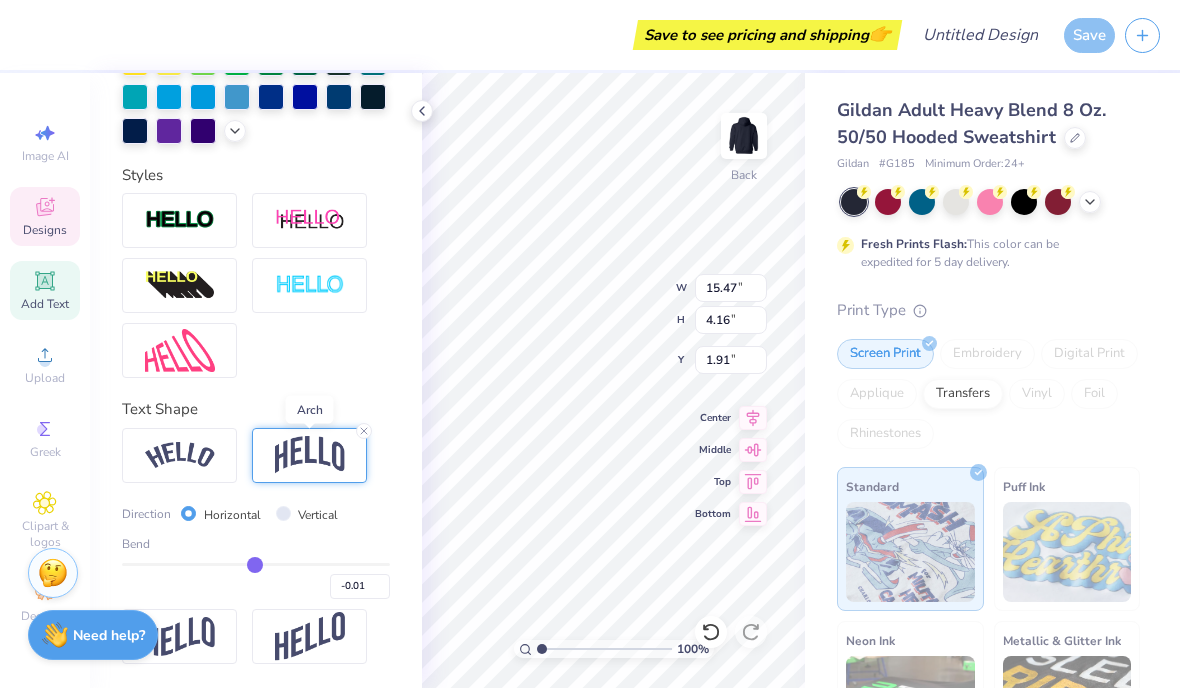 type on "-0.02" 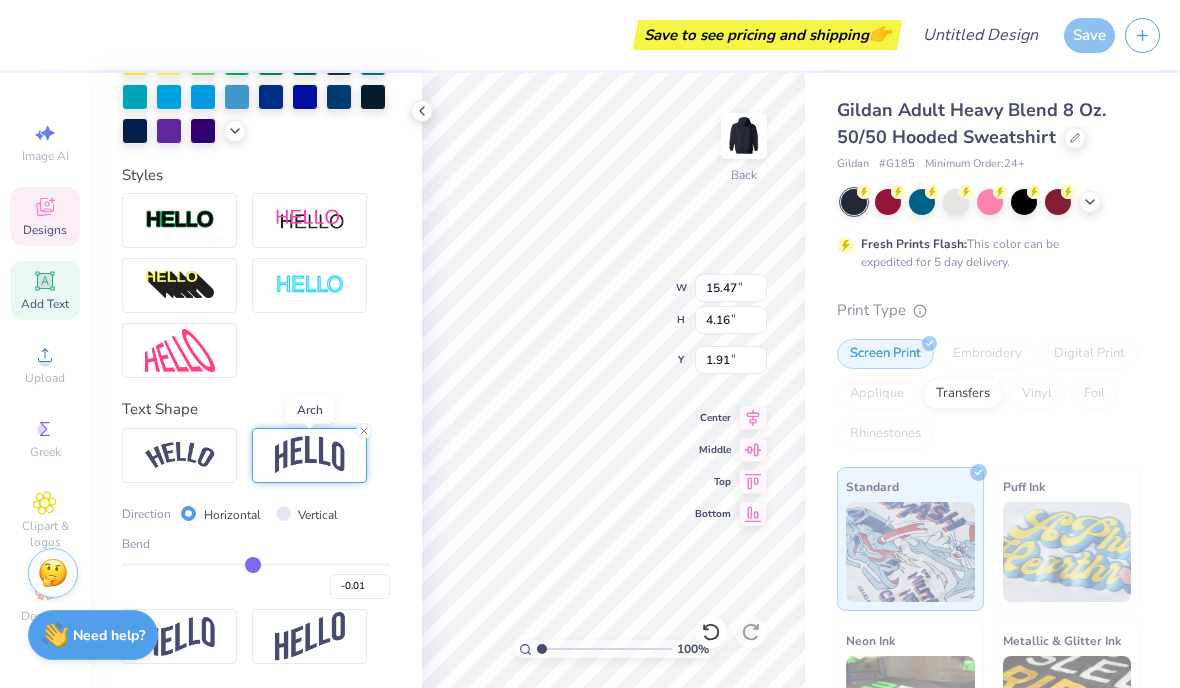 type on "-0.02" 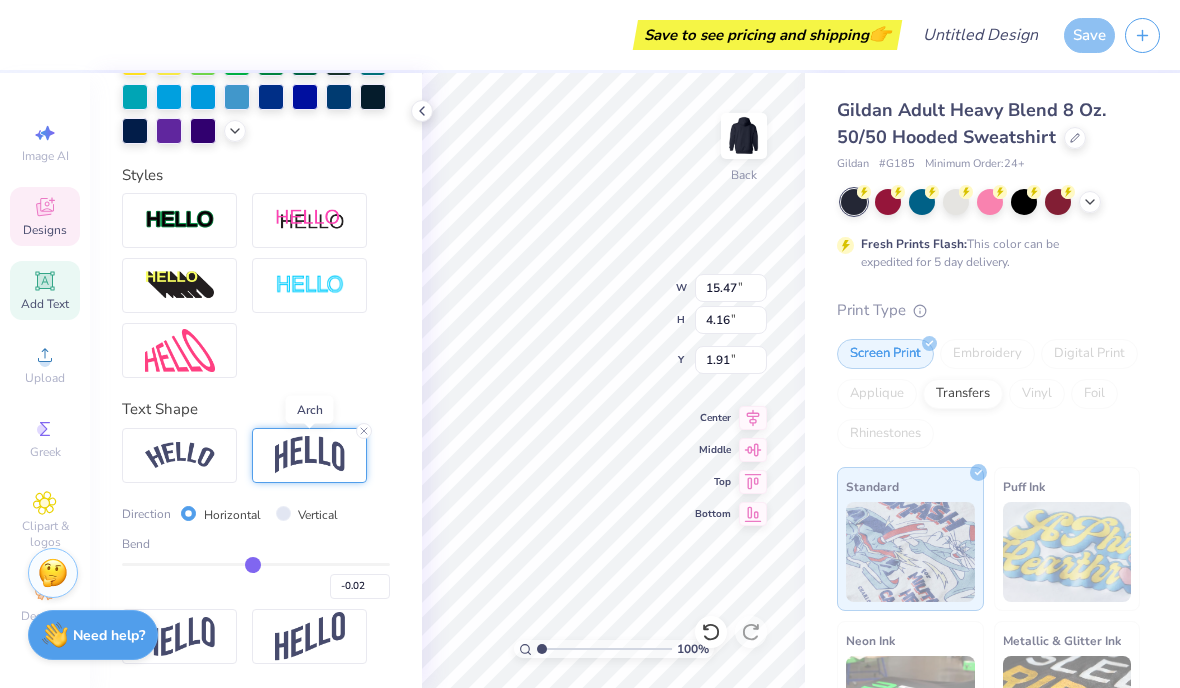 type on "-0.03" 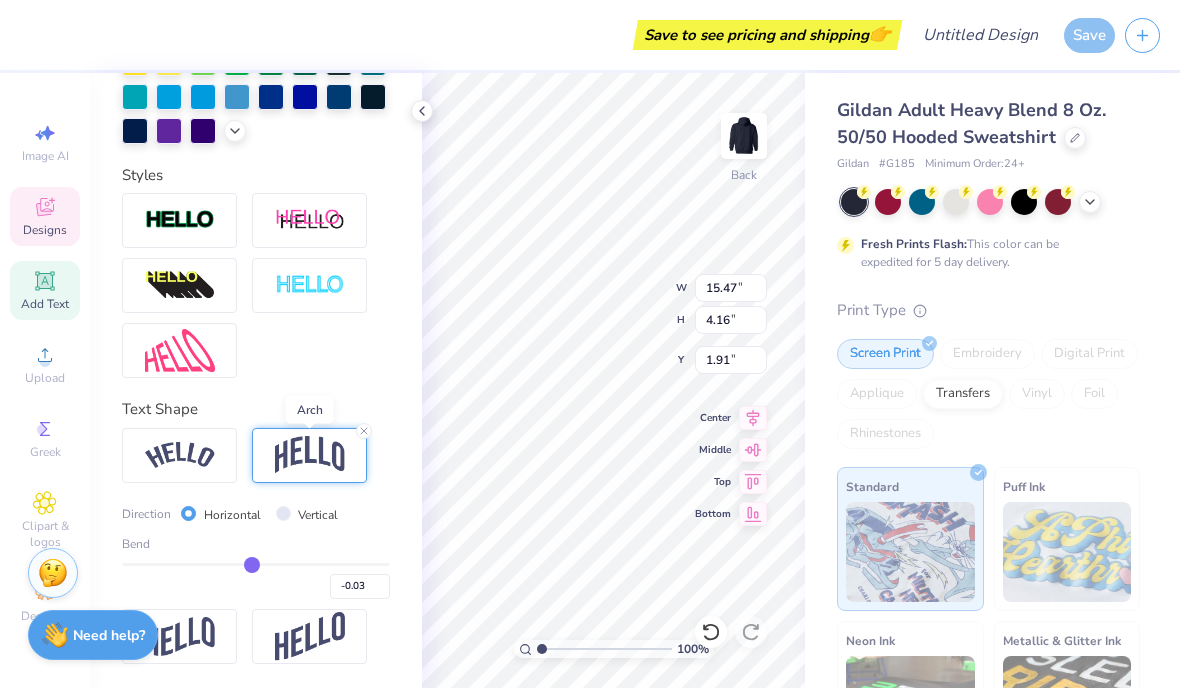 type on "-0.04" 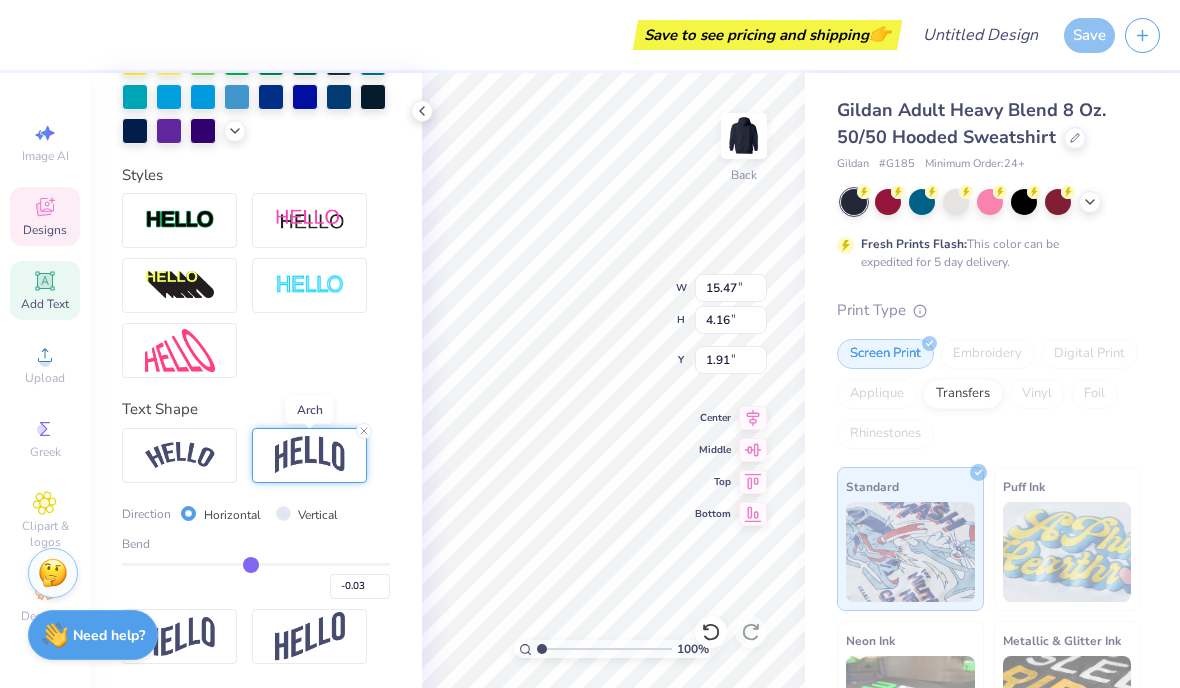 type on "-0.04" 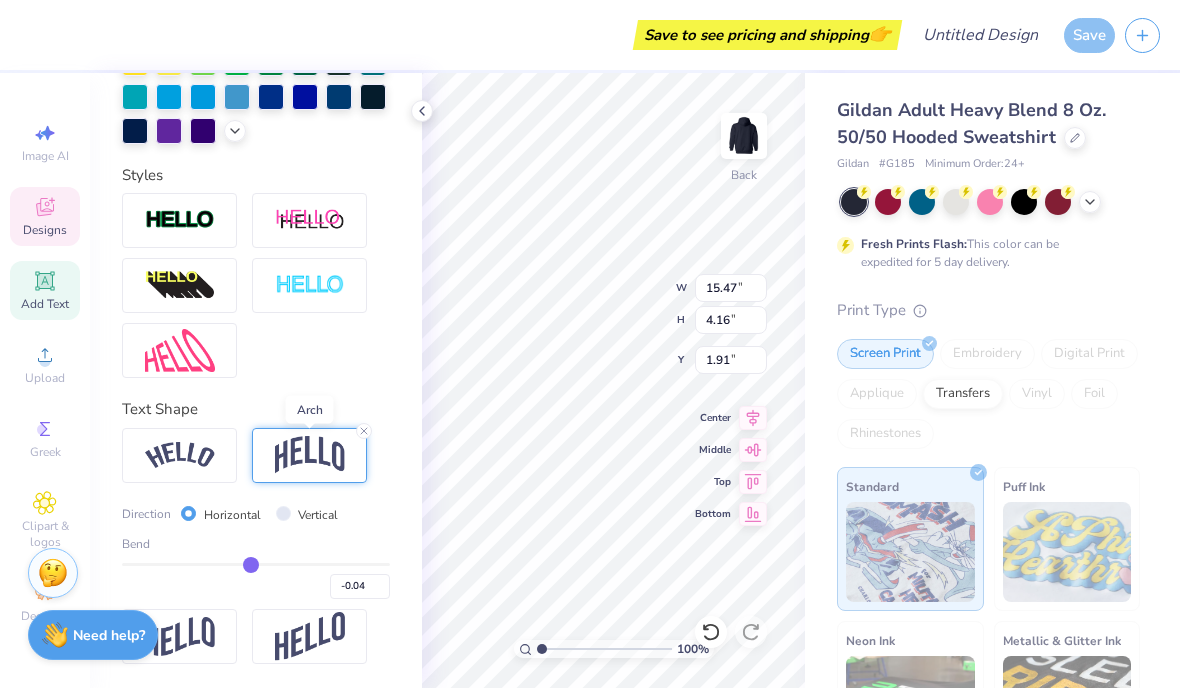 type on "-0.05" 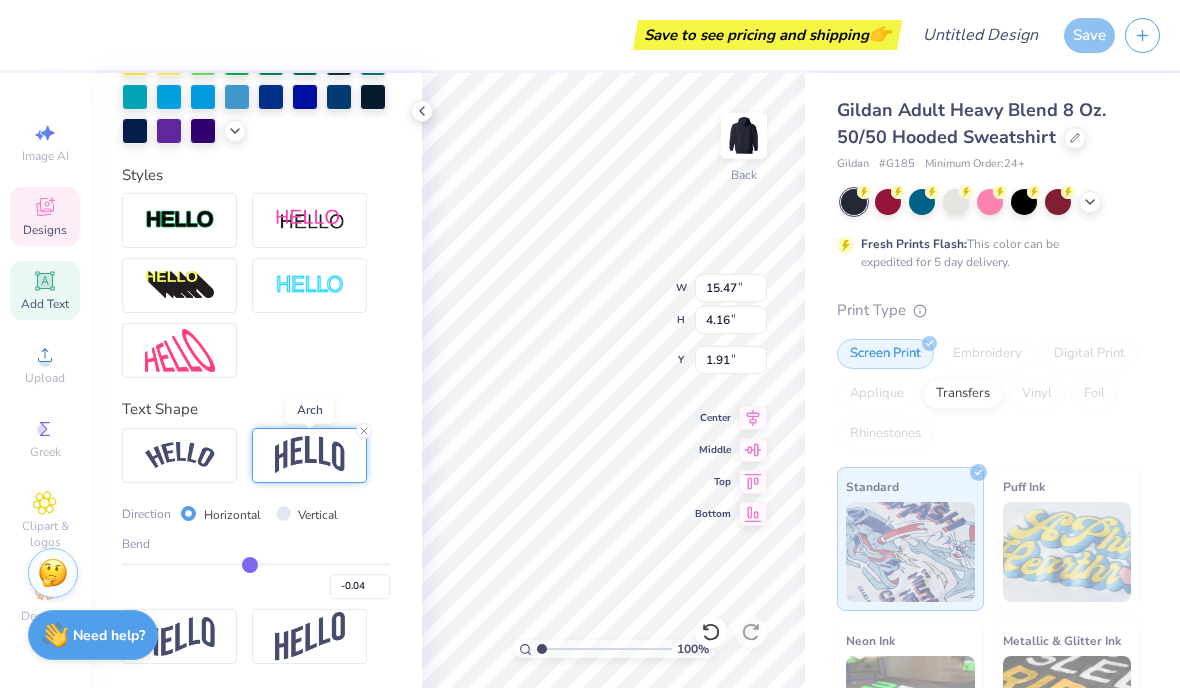 type on "-0.05" 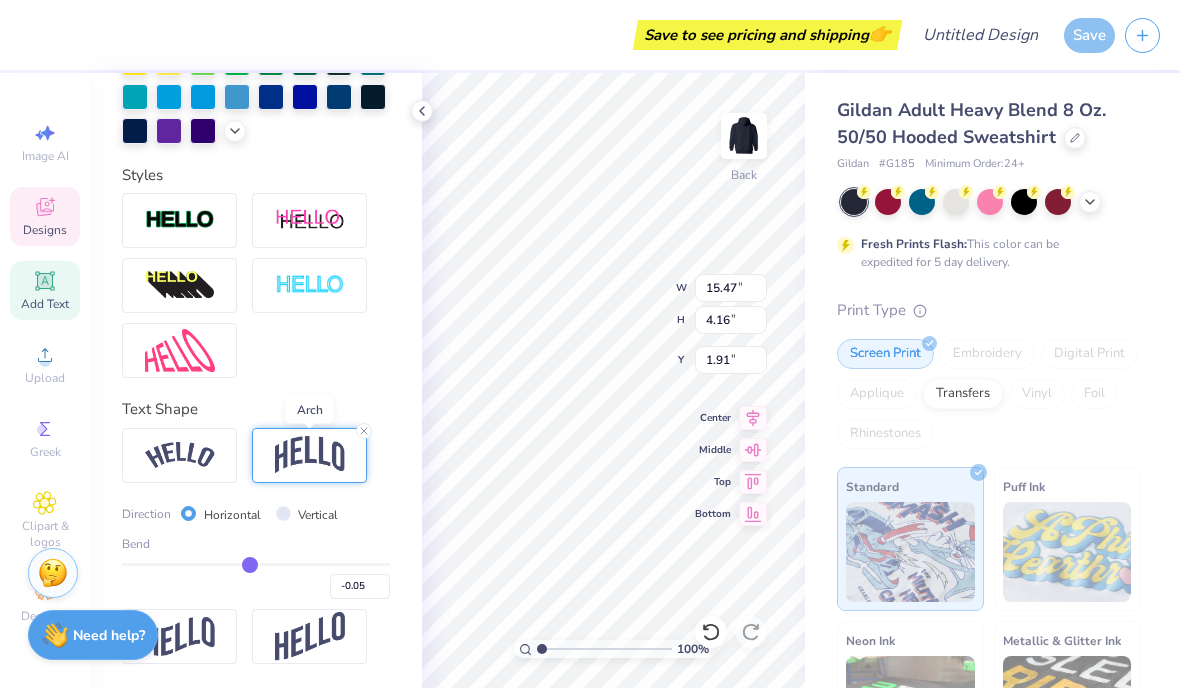 type on "-0.06" 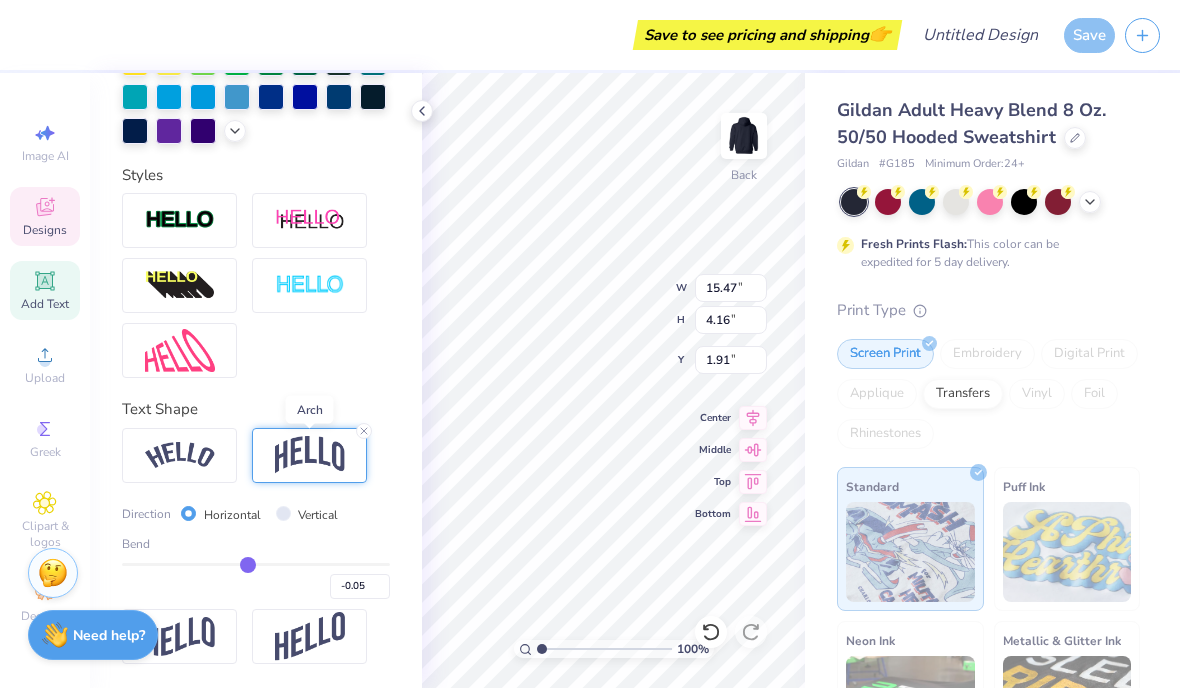 type on "-0.06" 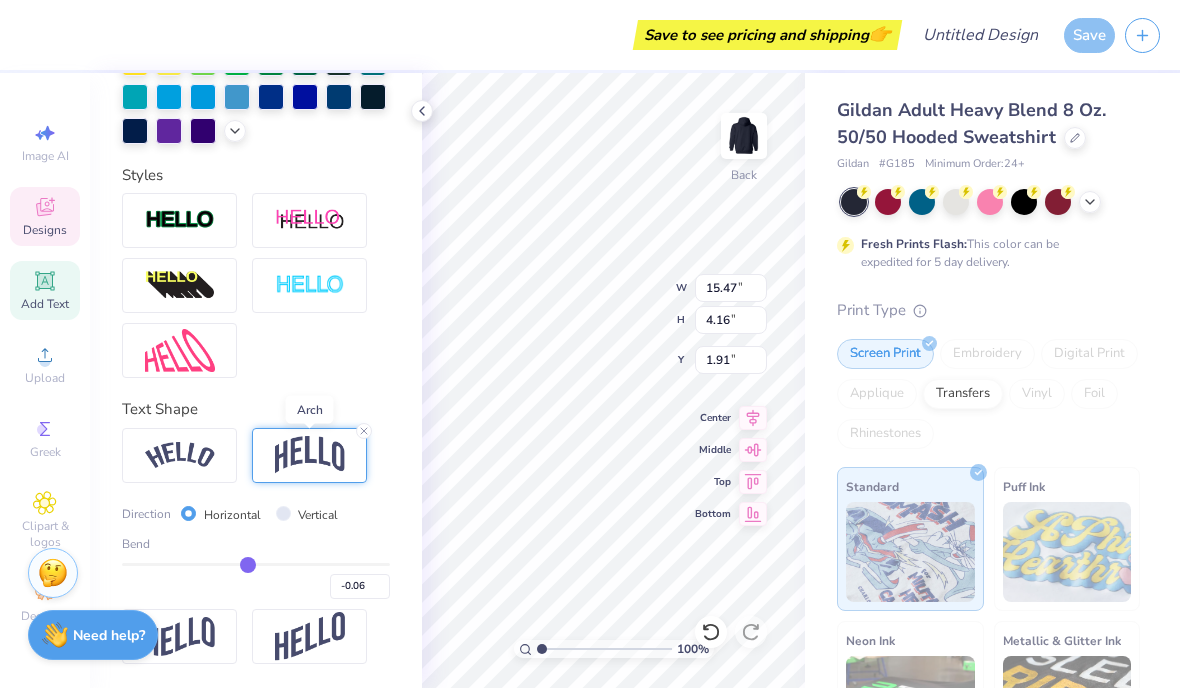 type on "-0.07" 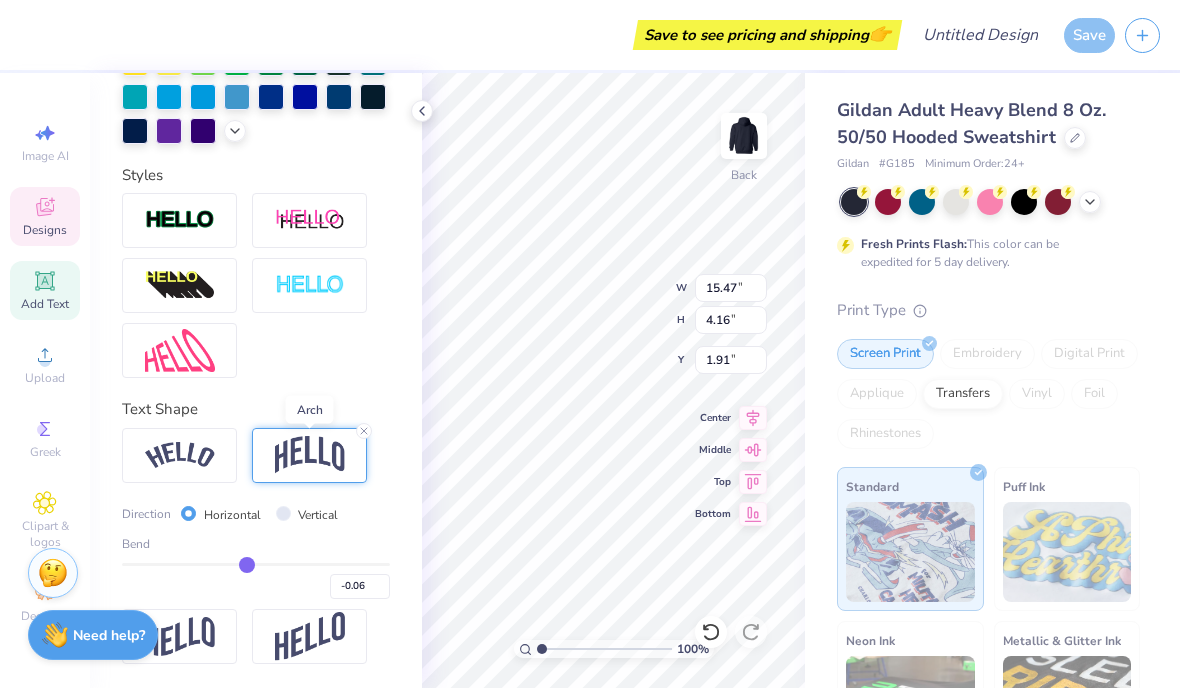 type on "-0.07" 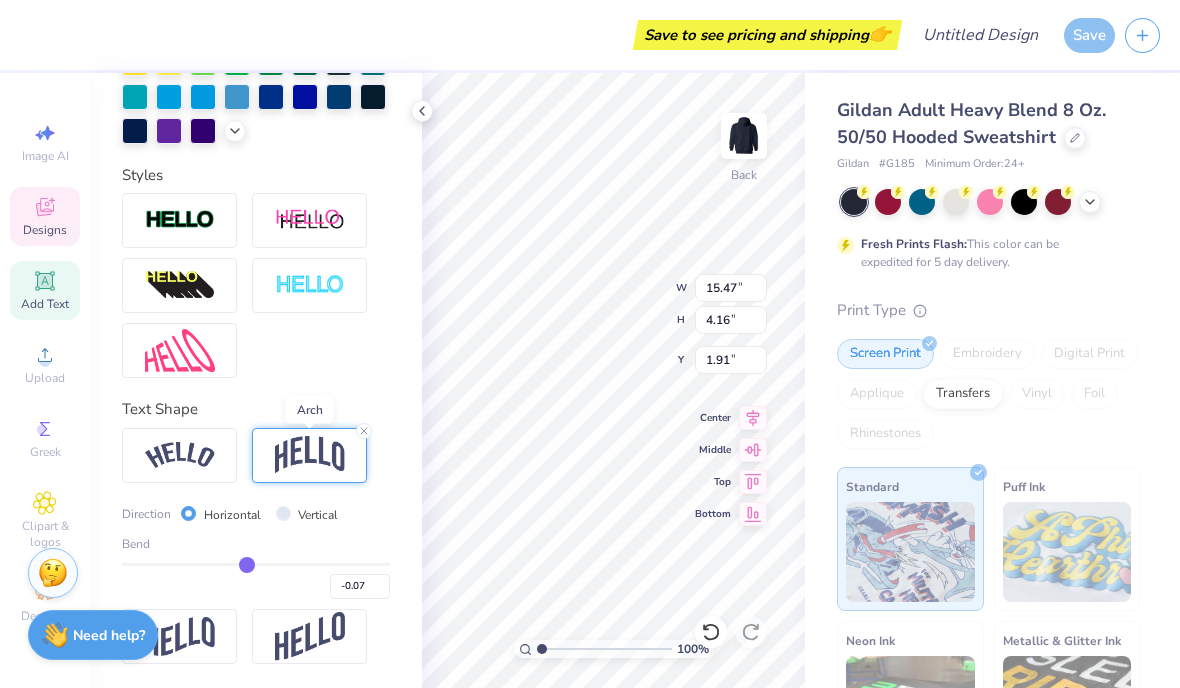 type on "-0.08" 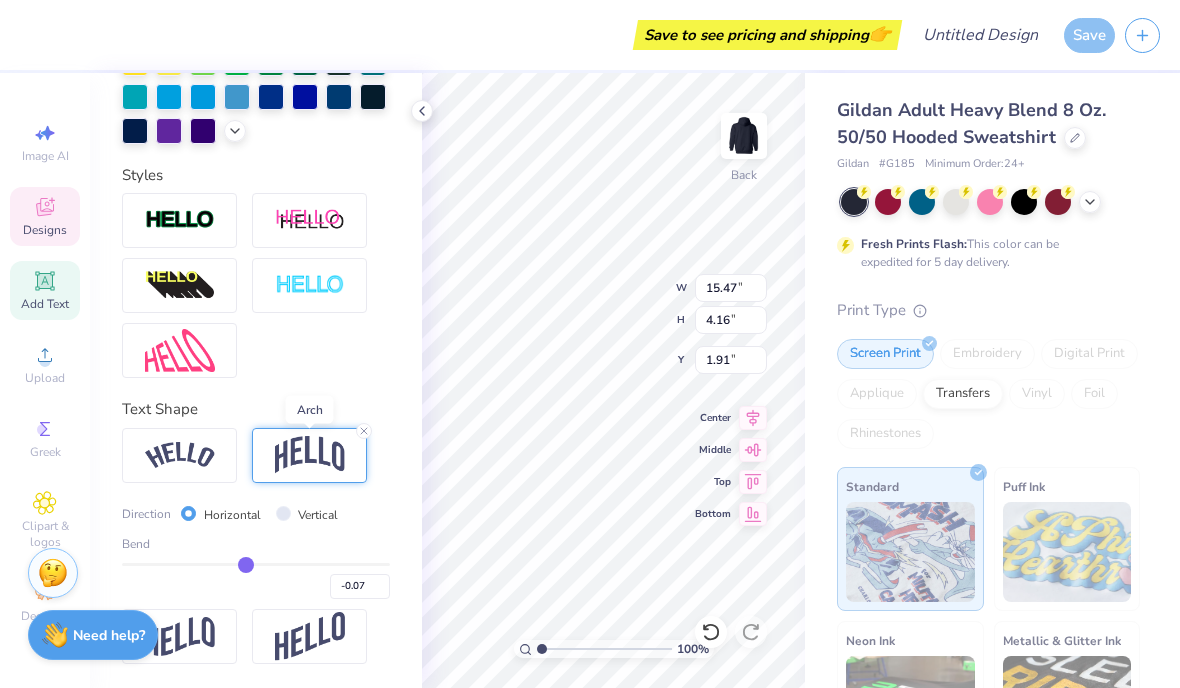 type on "-0.08" 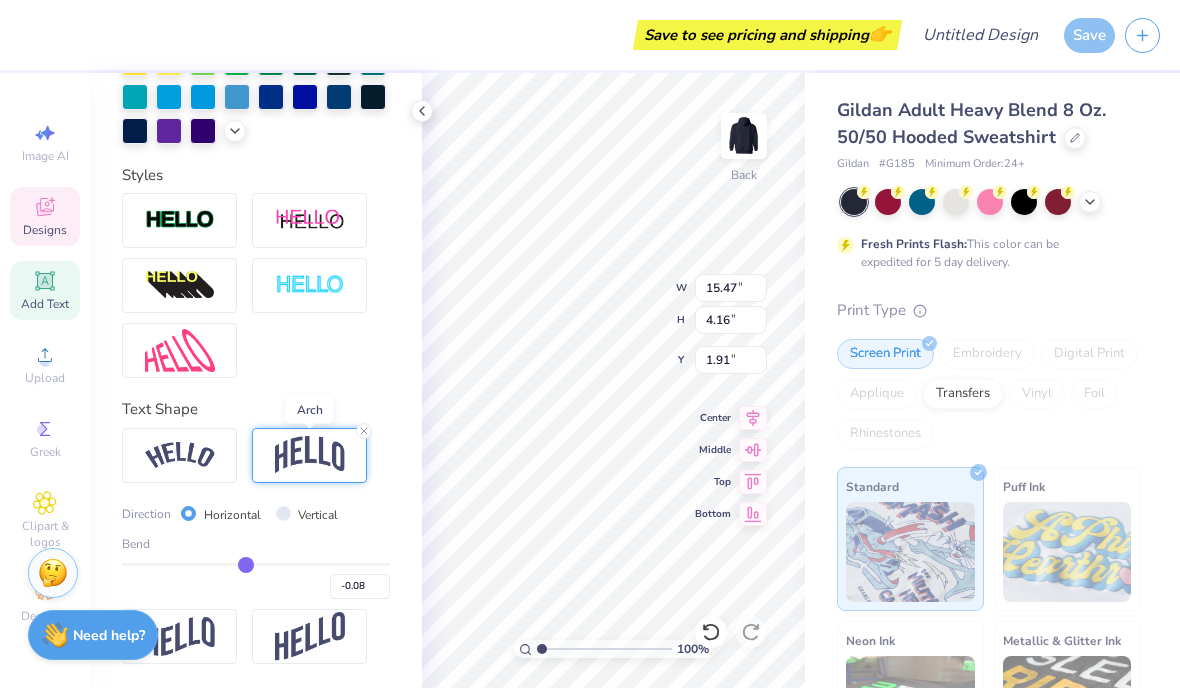 type on "-0.09" 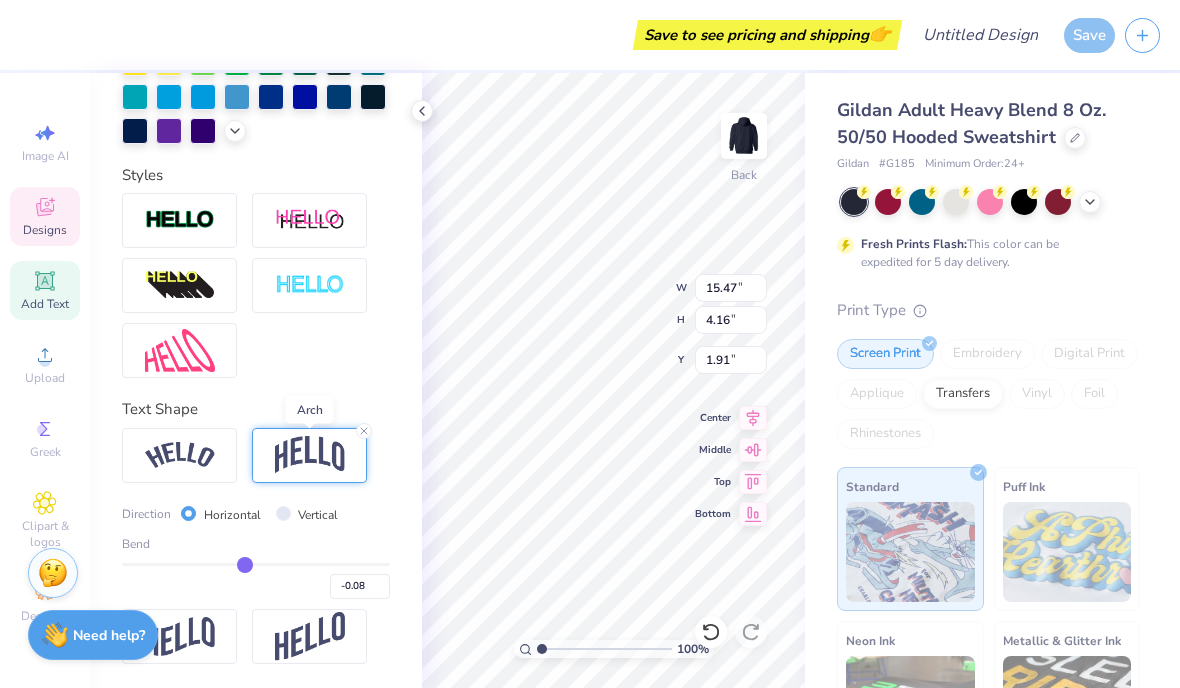 type on "-0.09" 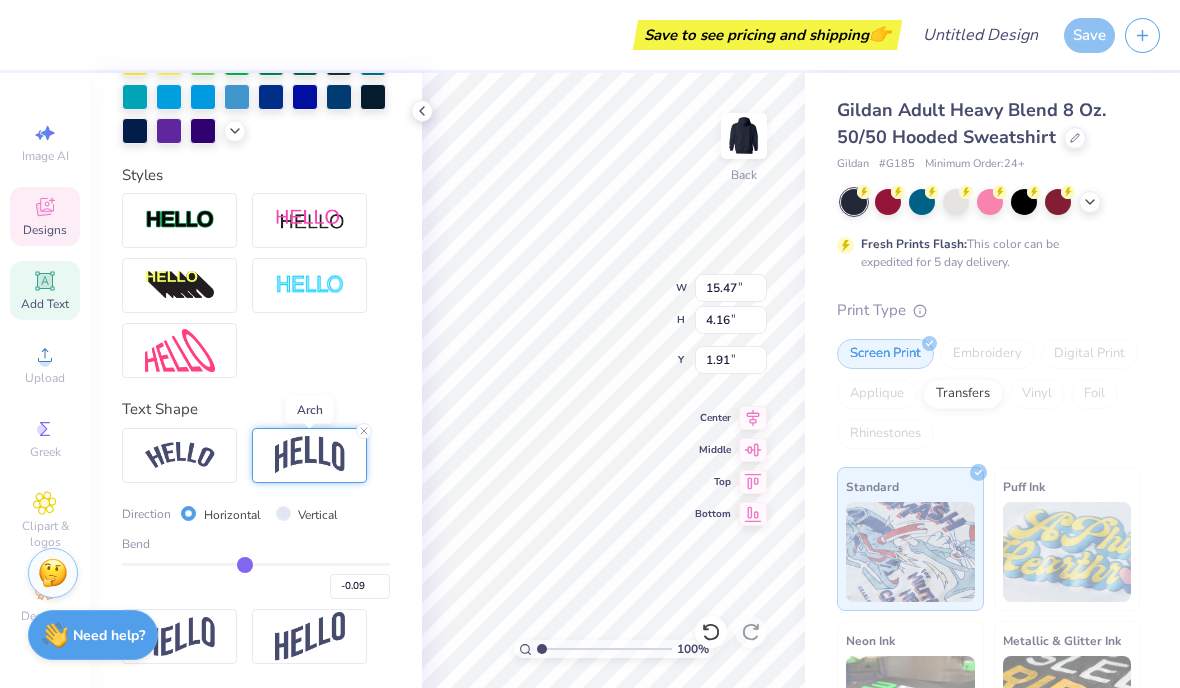 type on "-0.1" 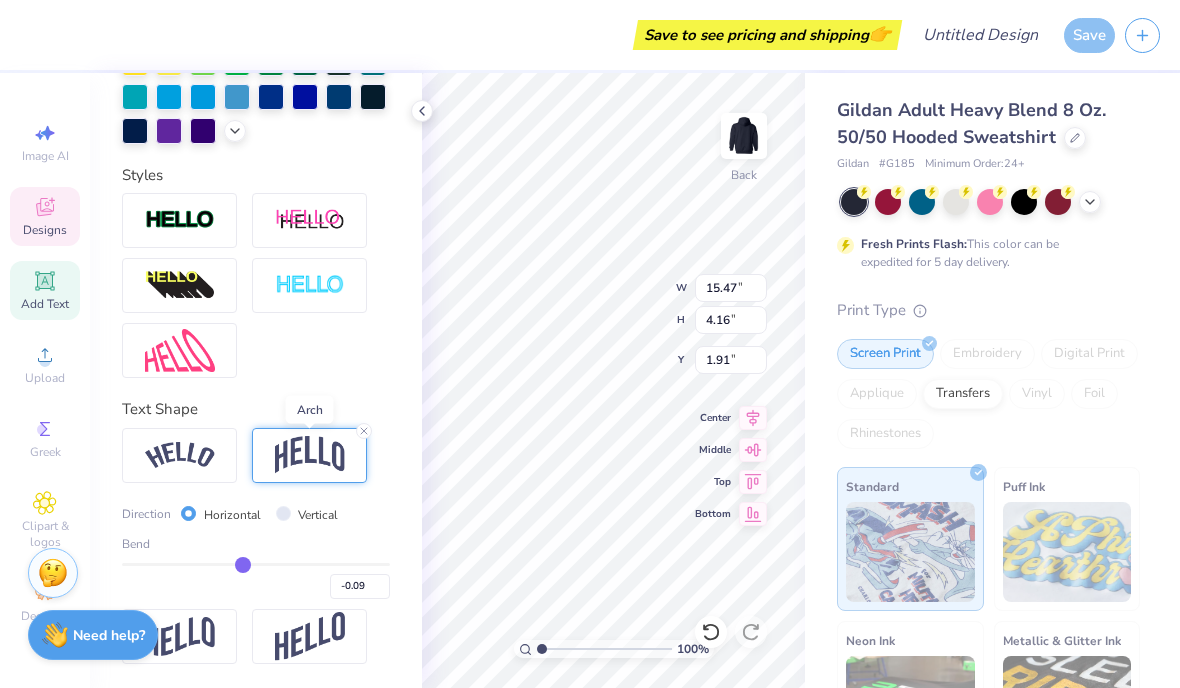 type on "-0.10" 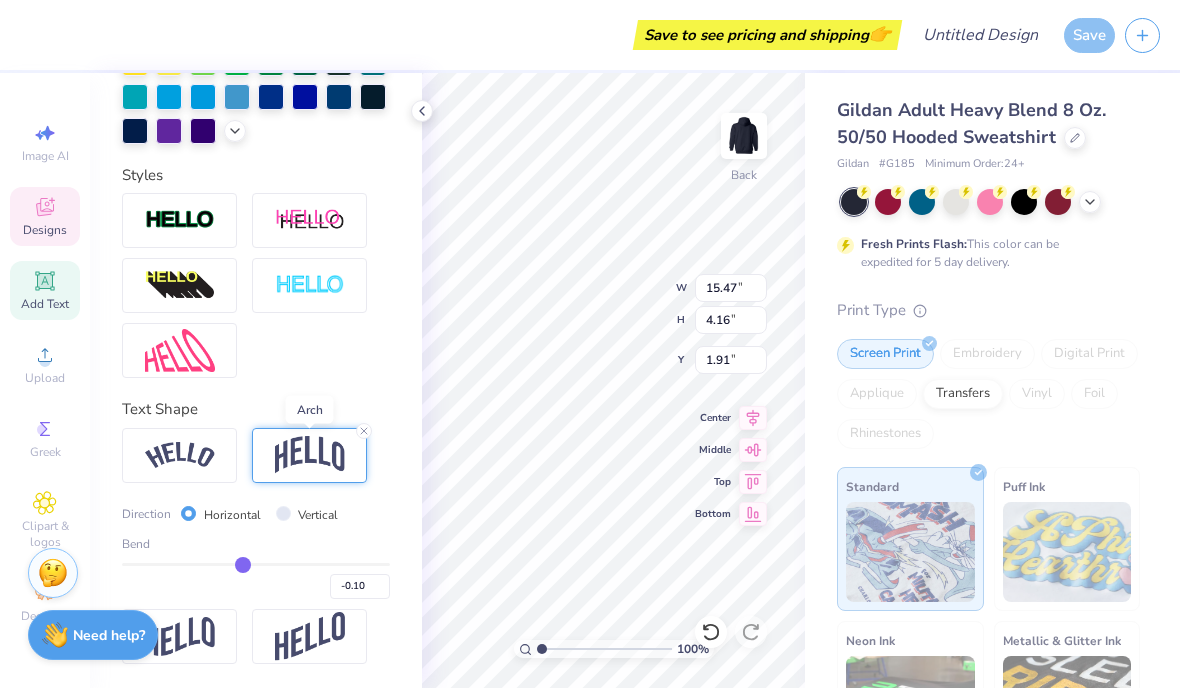 type on "-0.11" 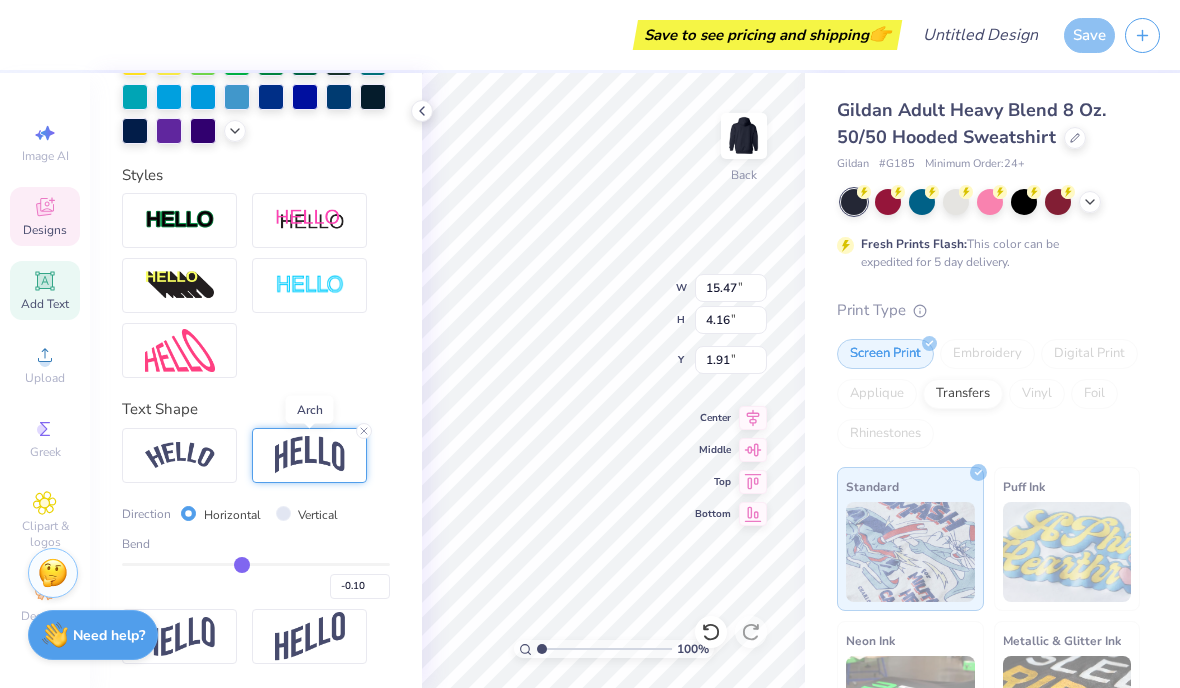 type on "-0.11" 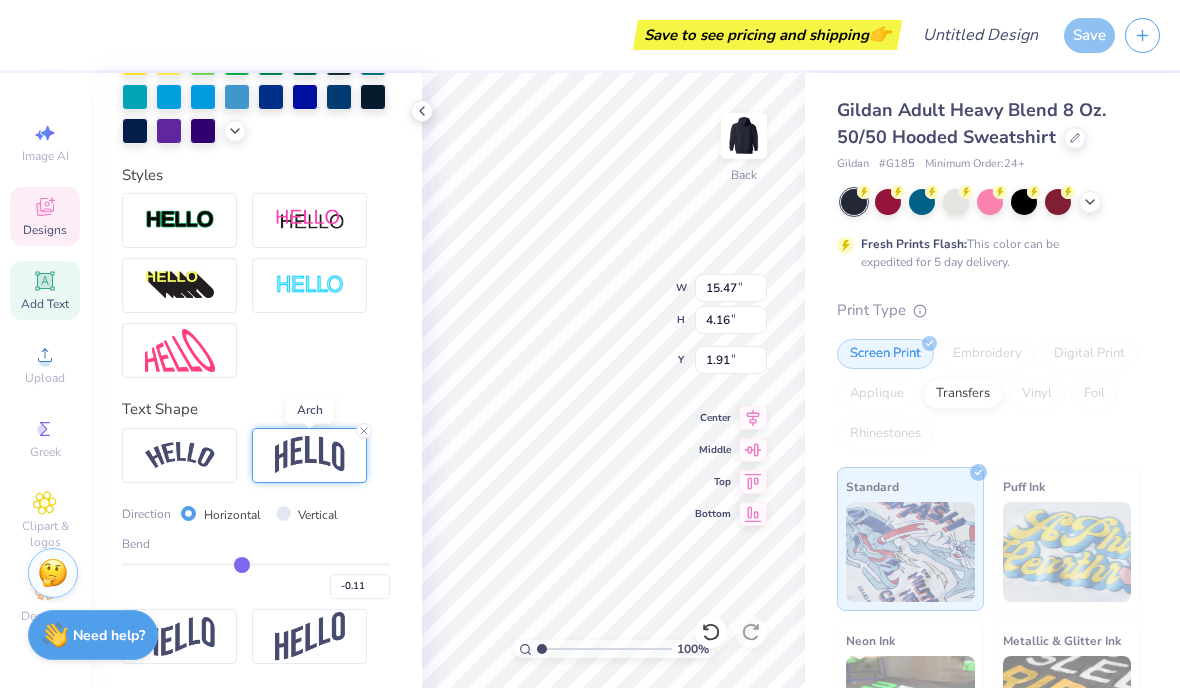 type on "-0.12" 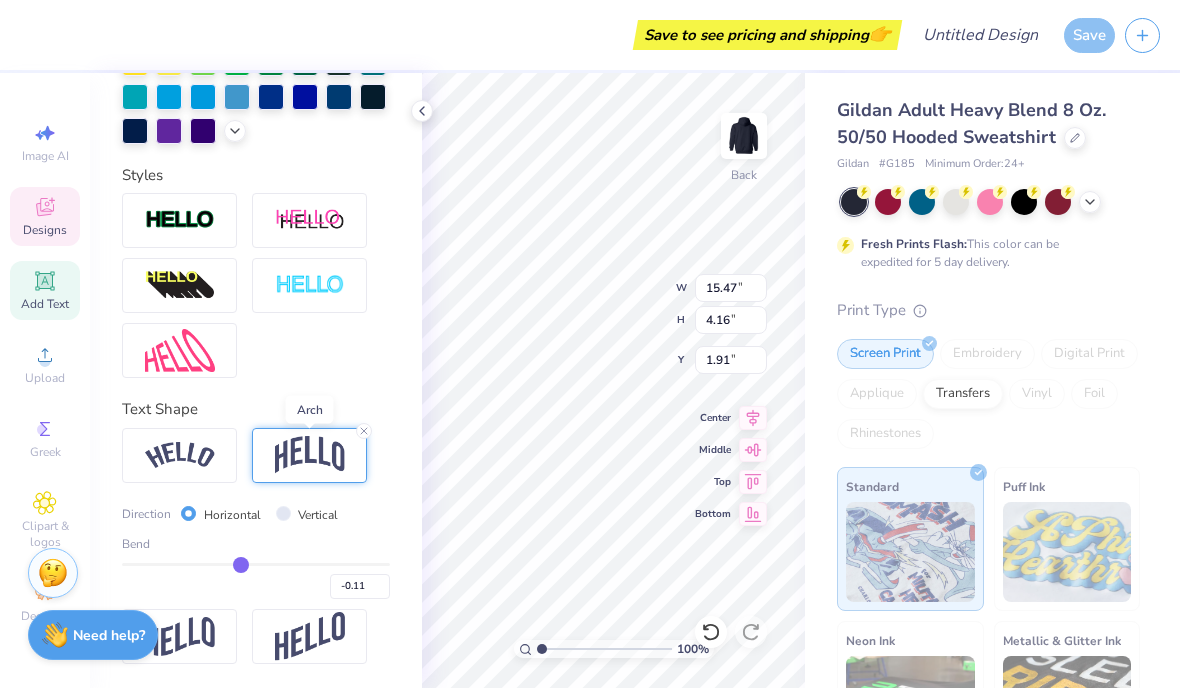 type on "-0.12" 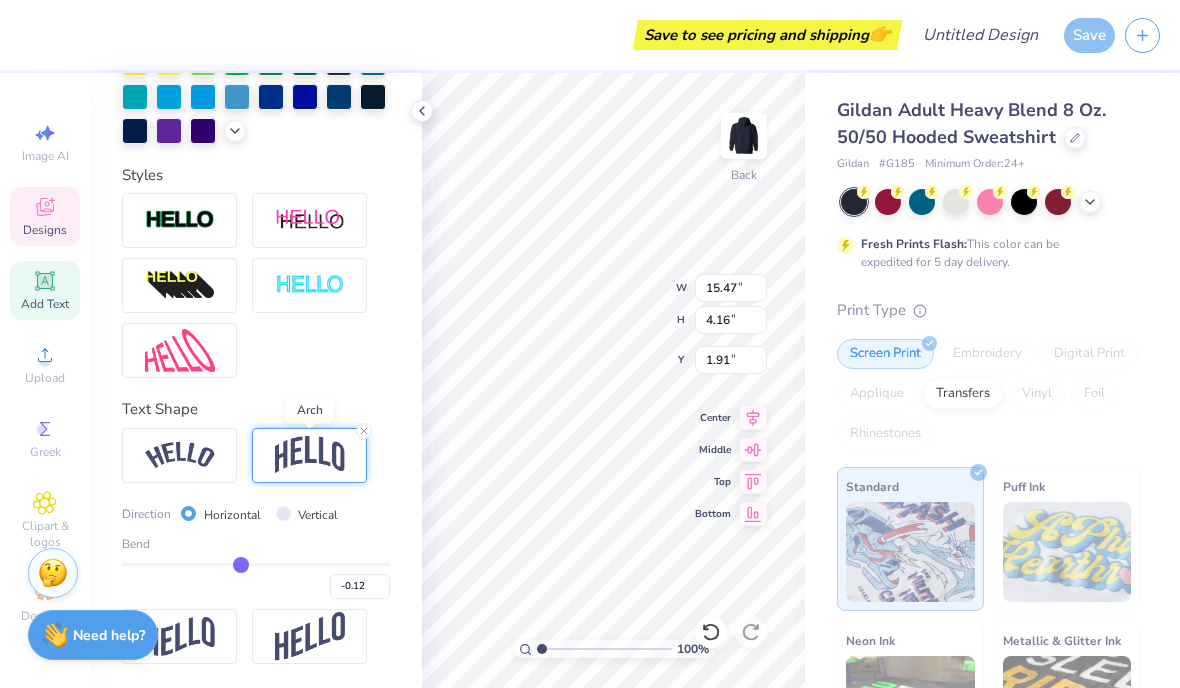 type on "-0.13" 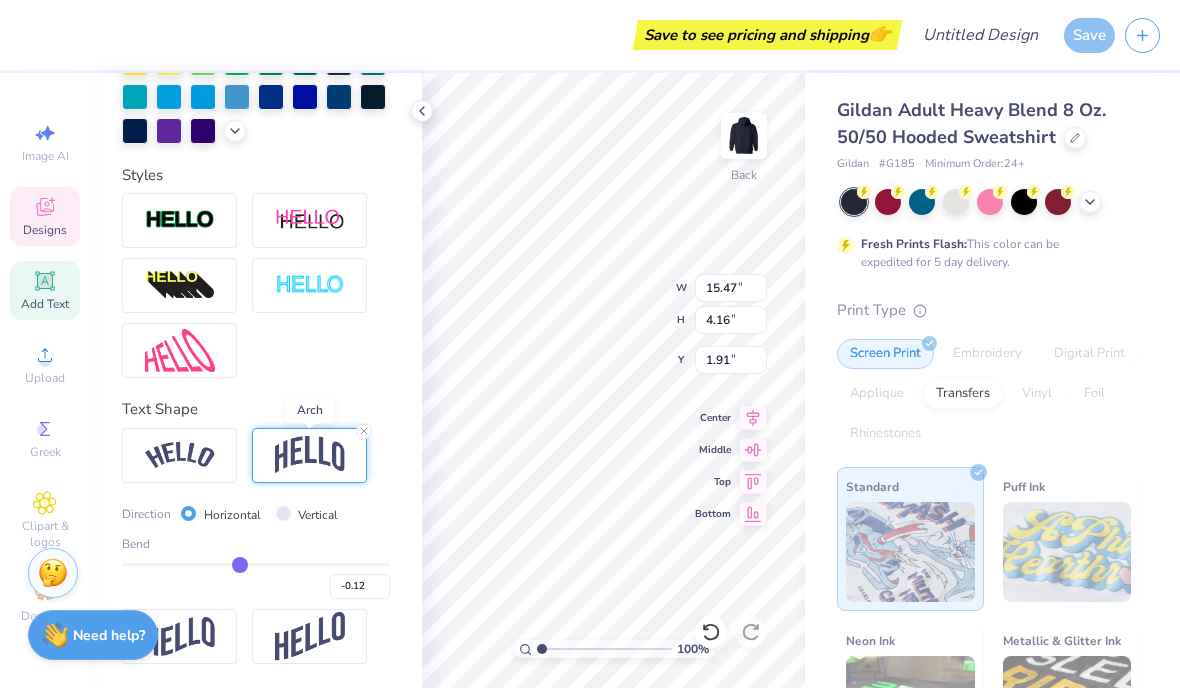 type on "-0.13" 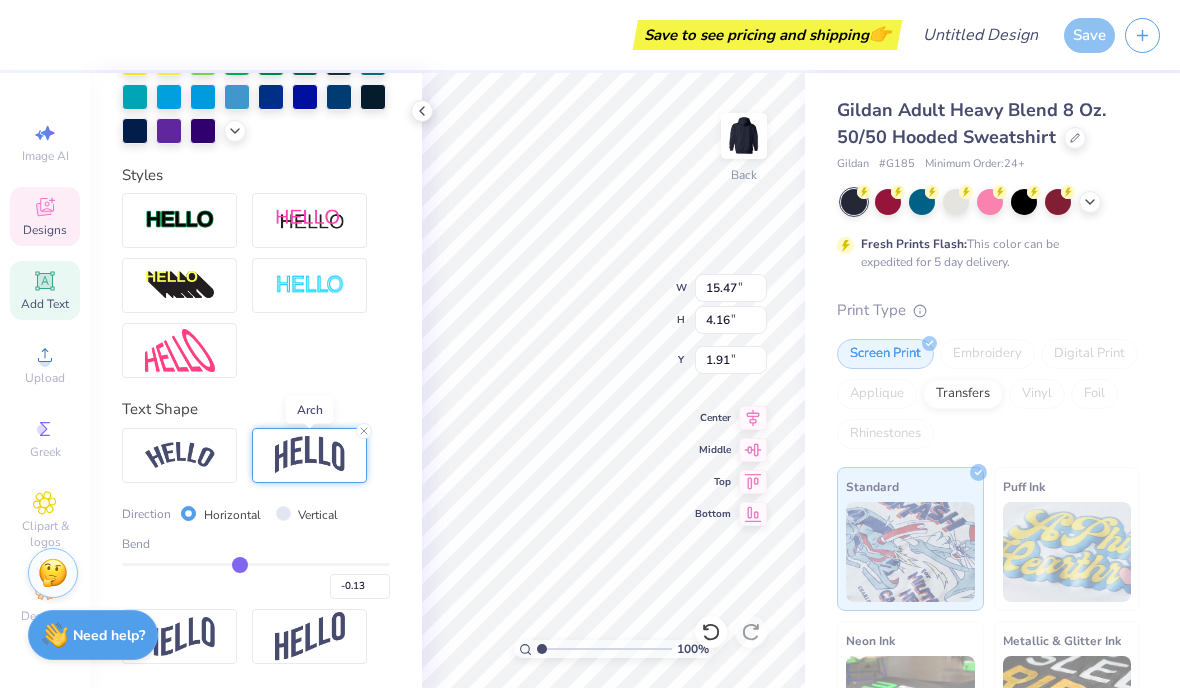 type on "-0.14" 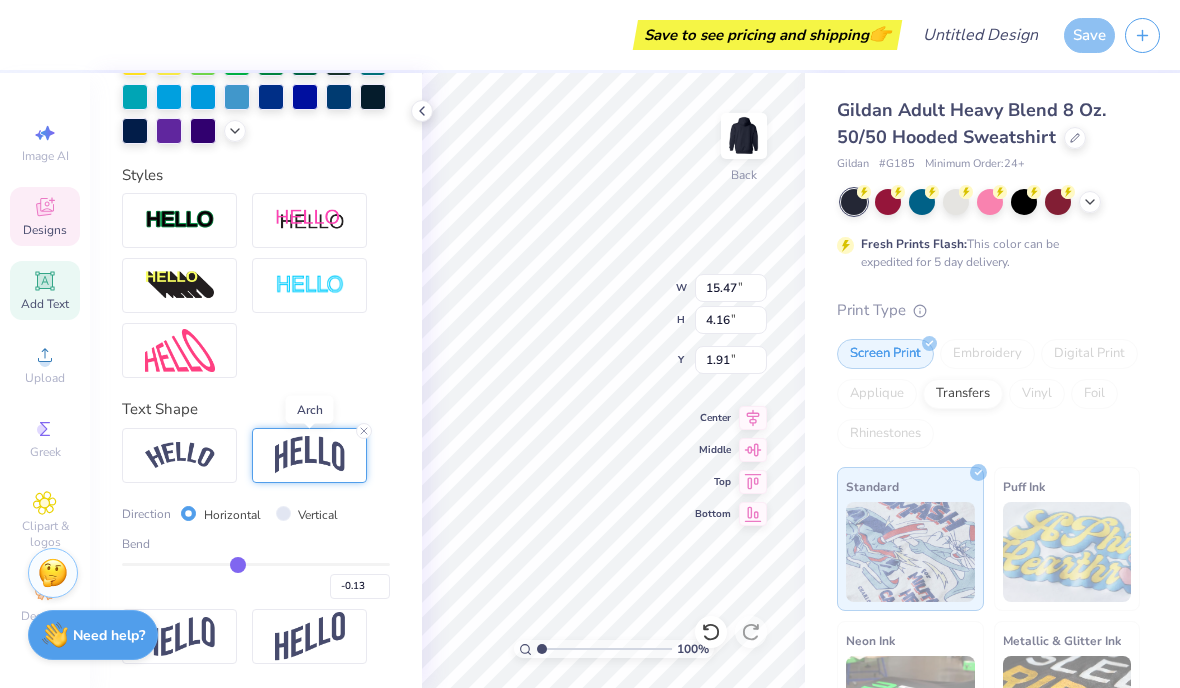 type on "-0.14" 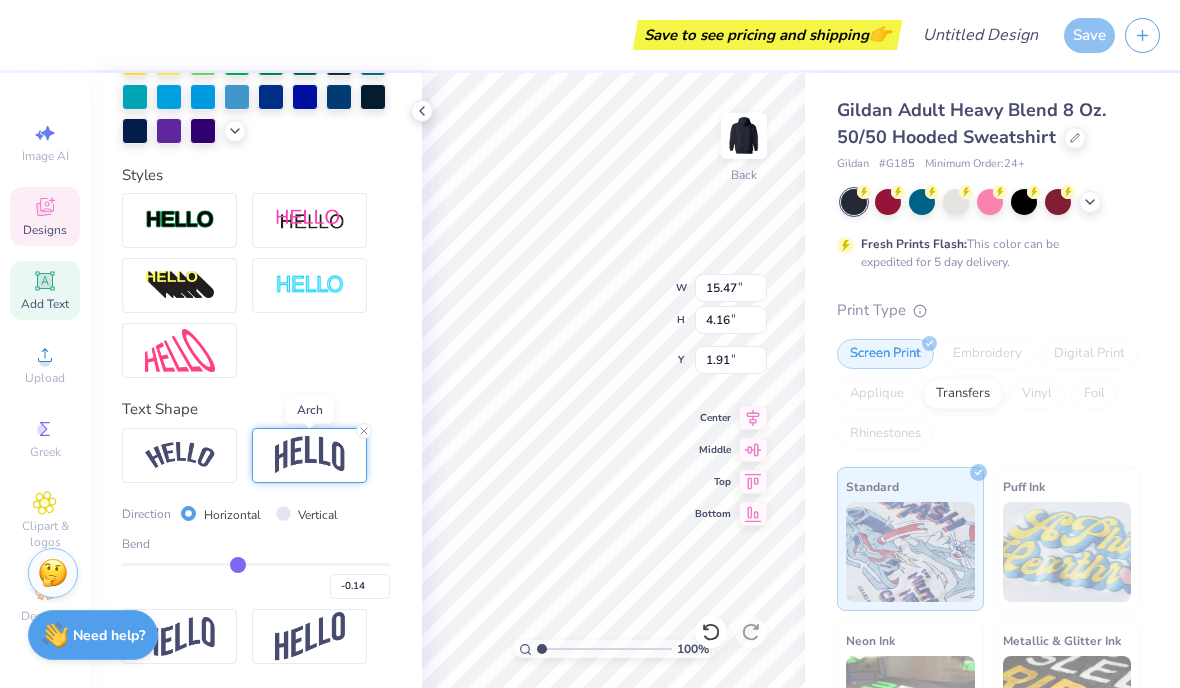 type on "-0.15" 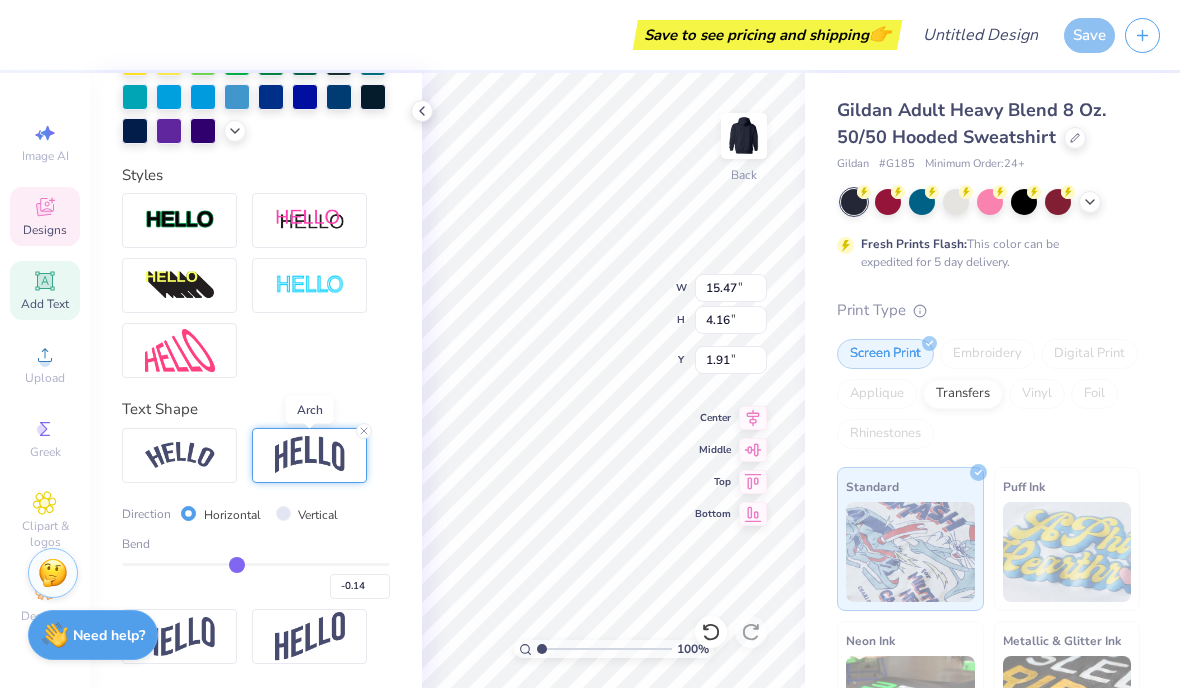 type on "-0.15" 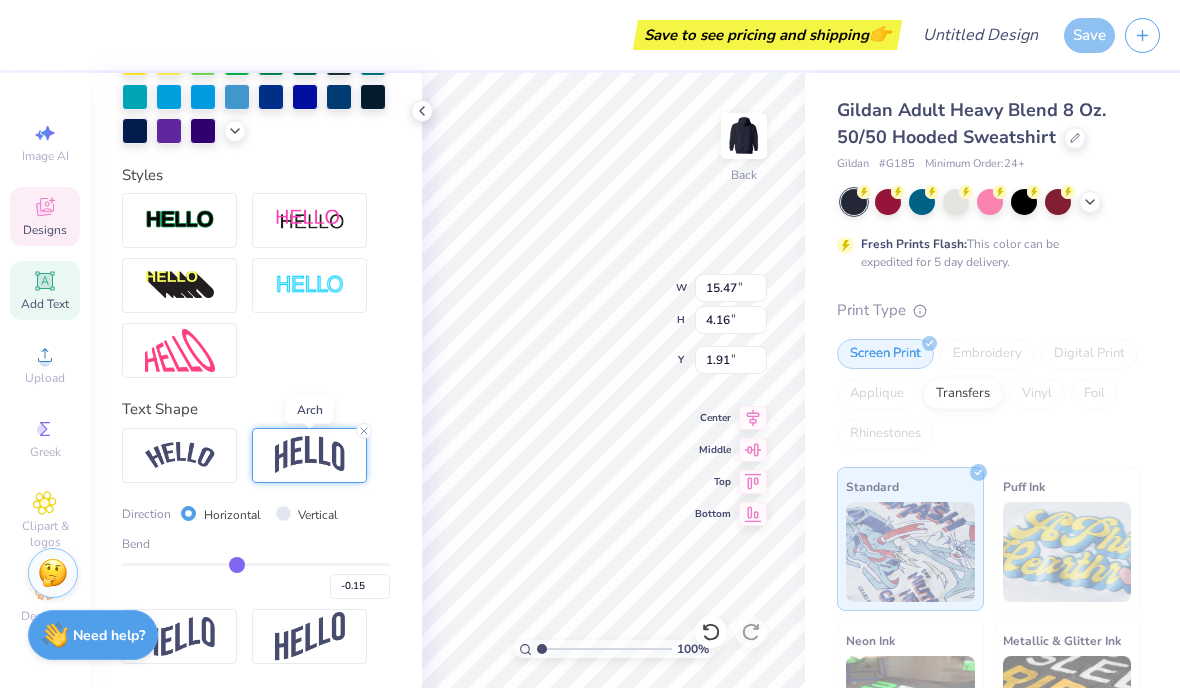 type on "-0.16" 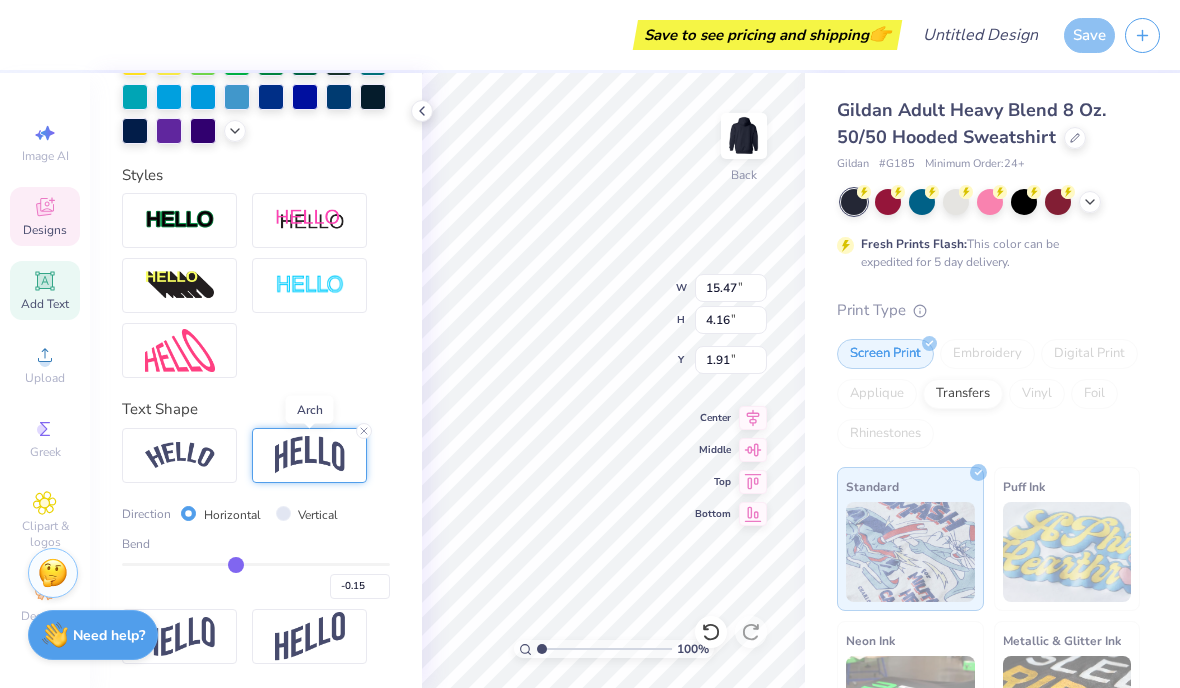 type on "-0.16" 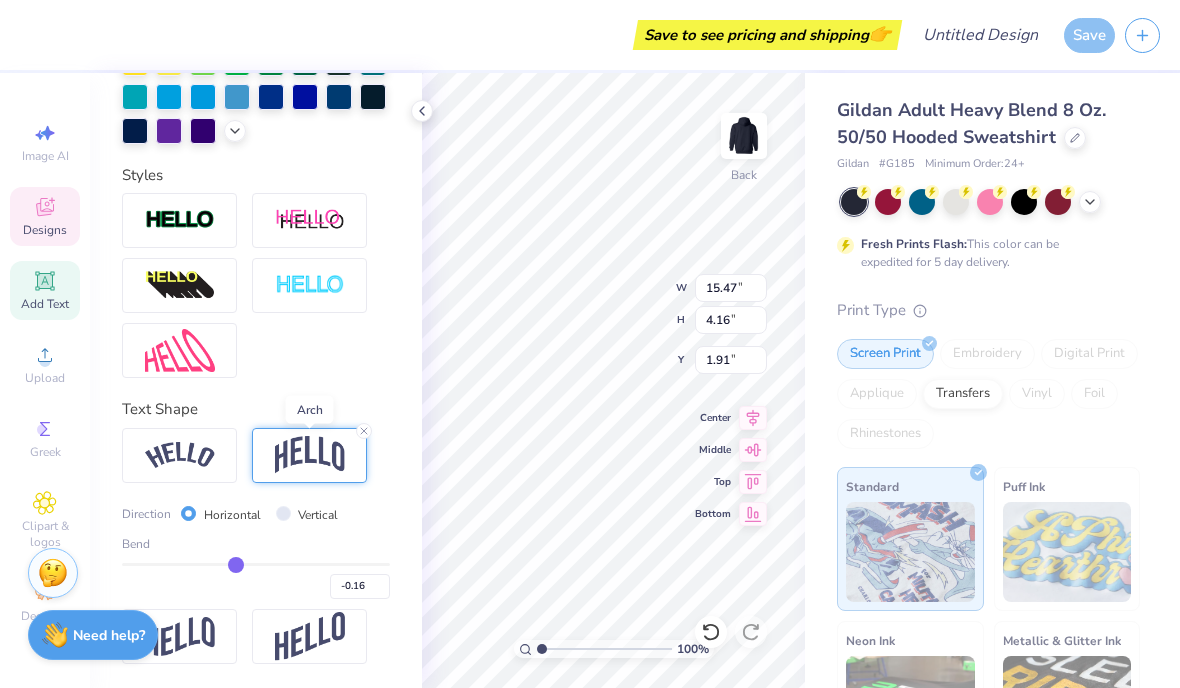 type on "-0.17" 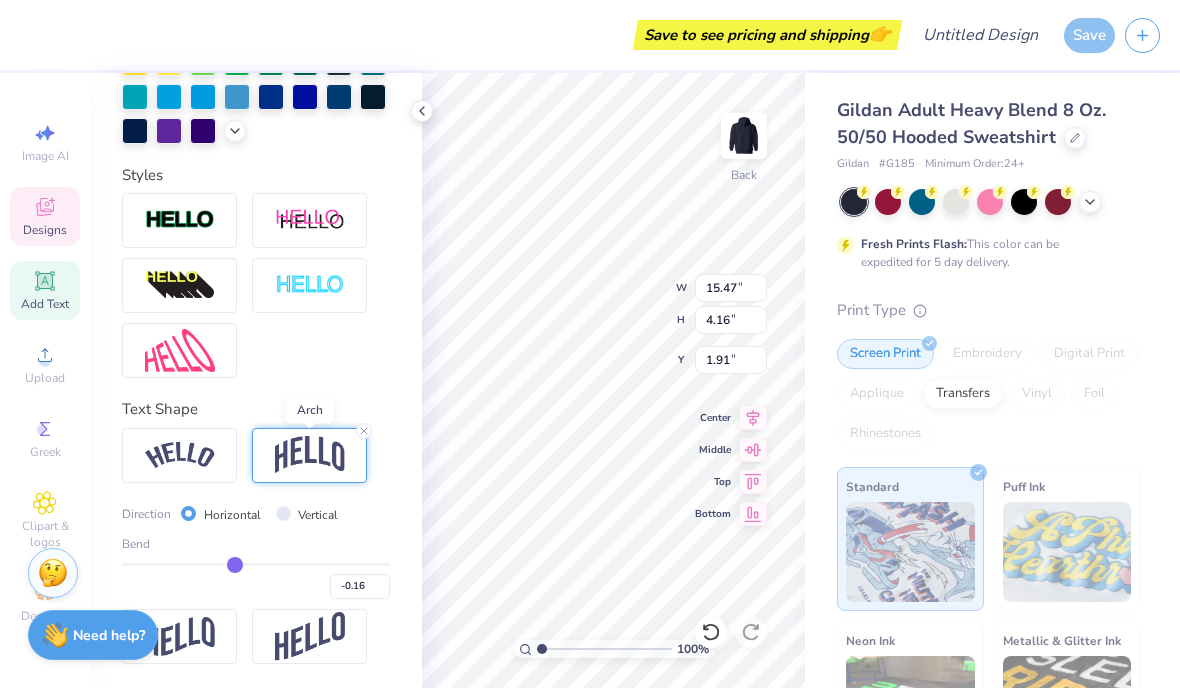 type on "-0.17" 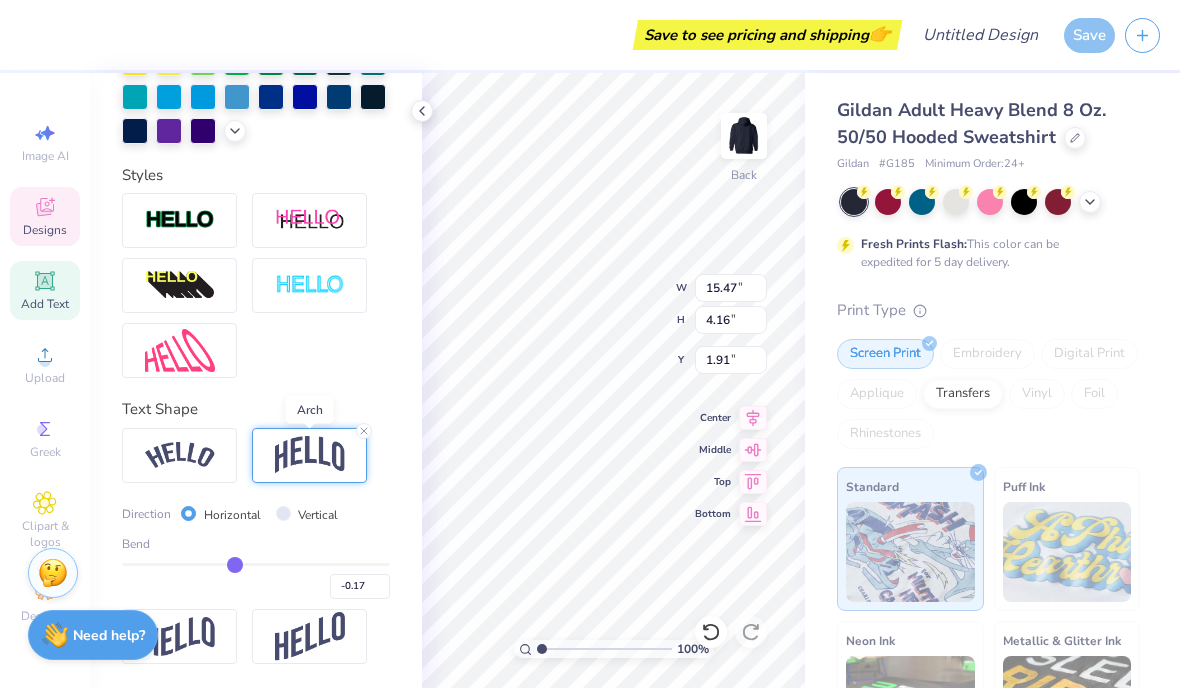 type on "-0.18" 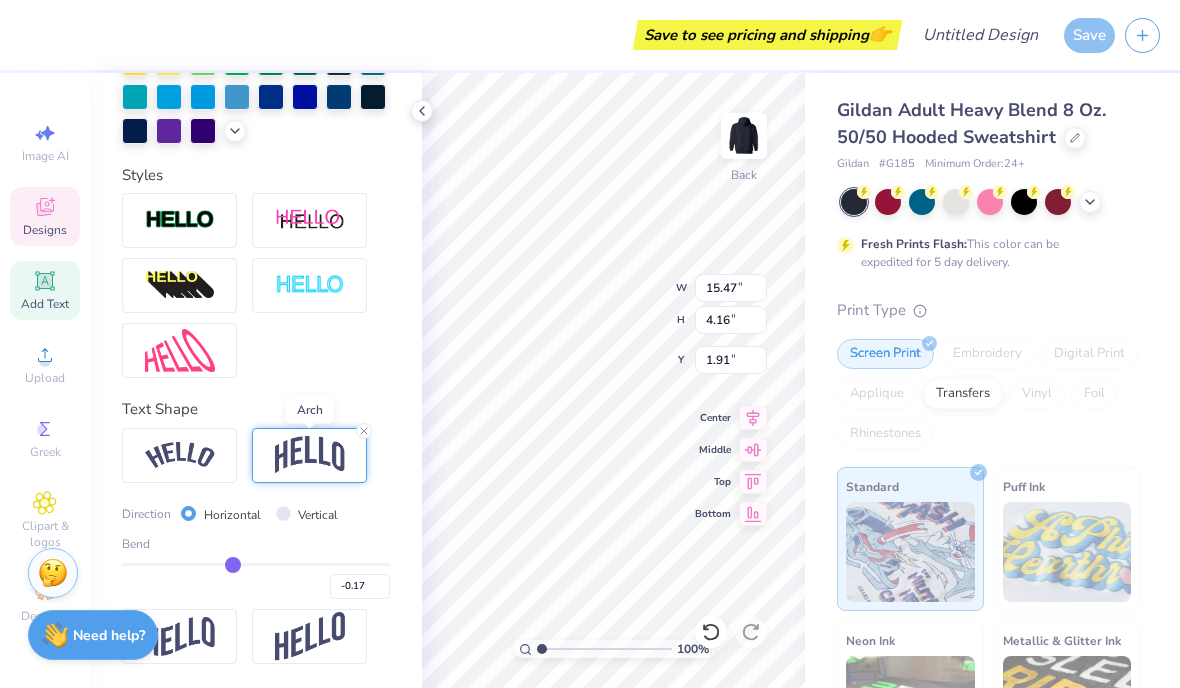 type on "-0.18" 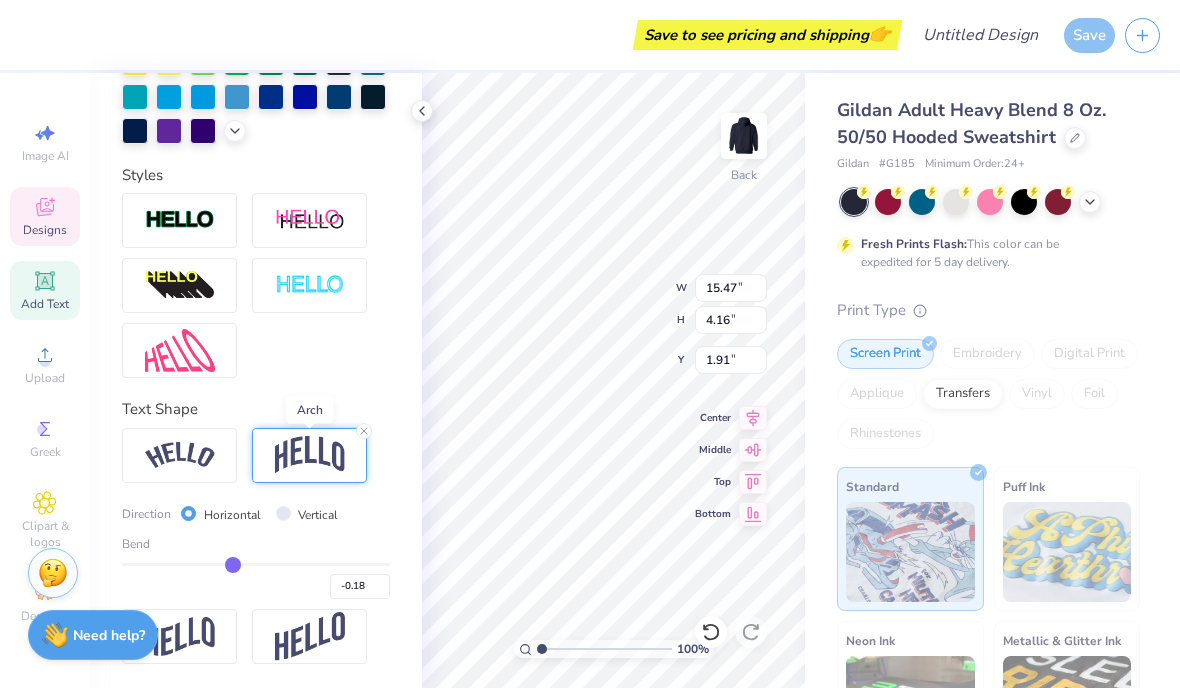 type on "-0.19" 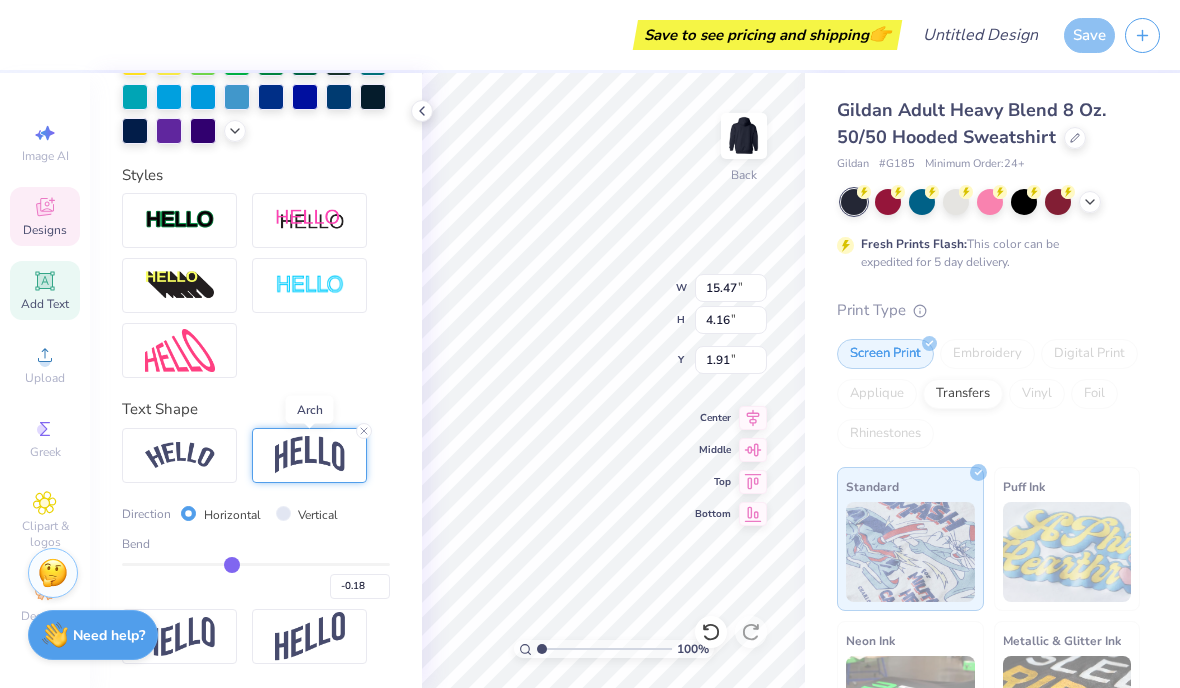 type on "-0.19" 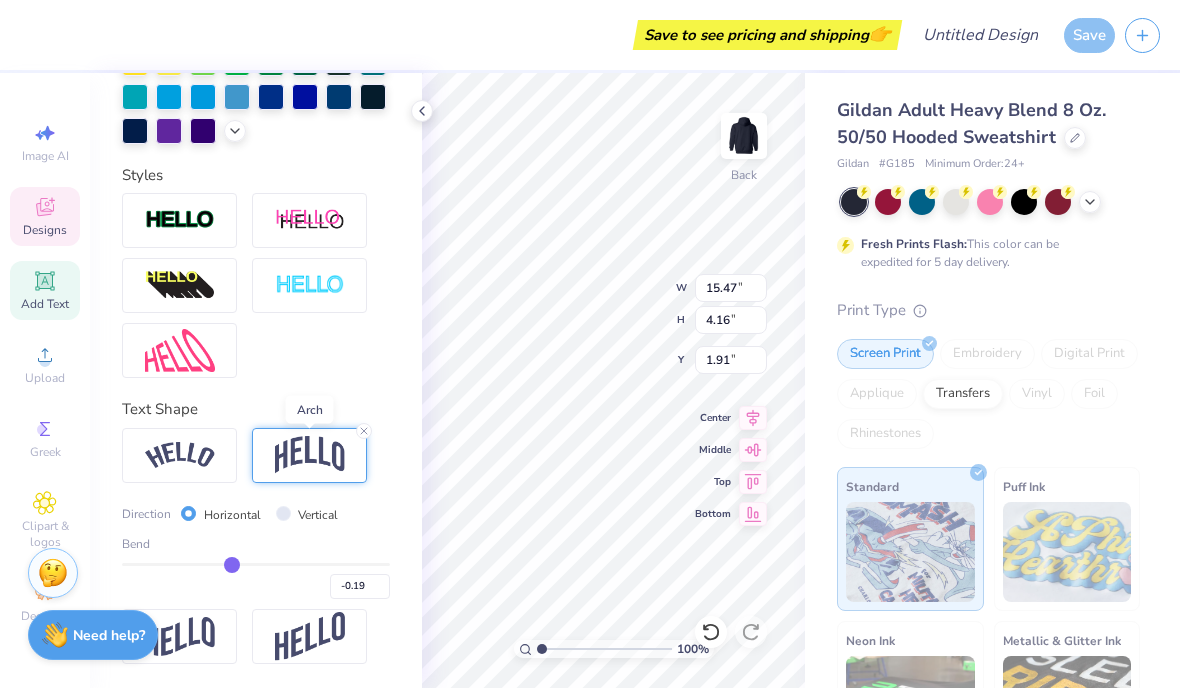 type on "-0.2" 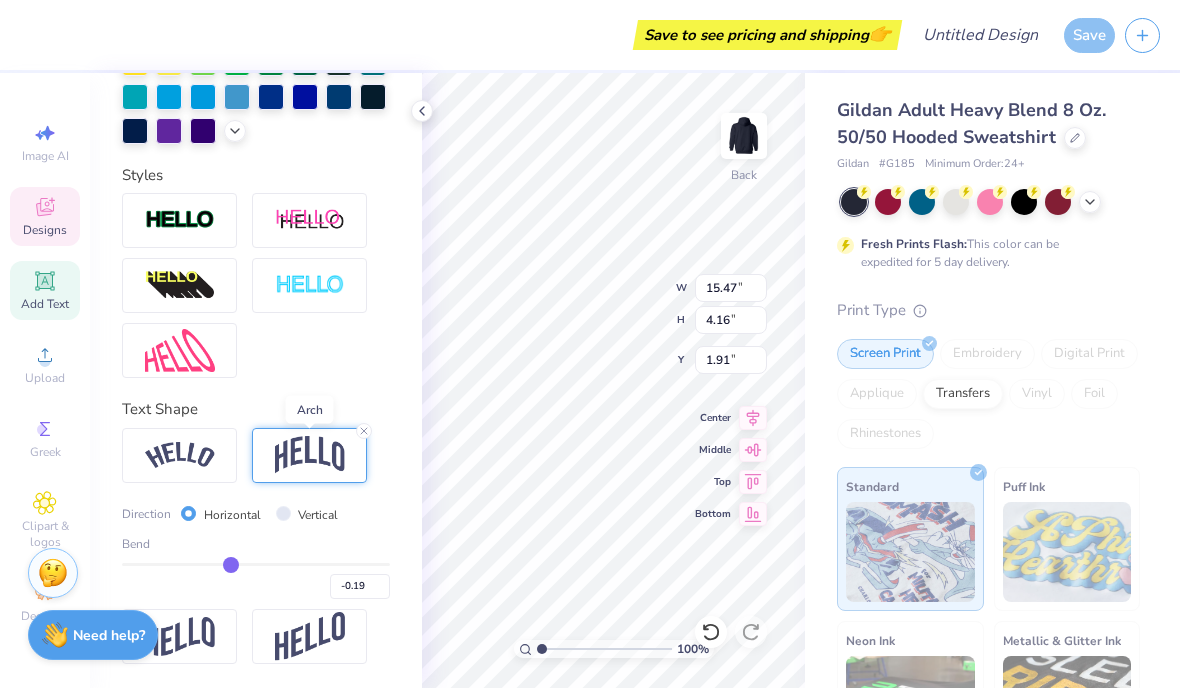 type on "-0.20" 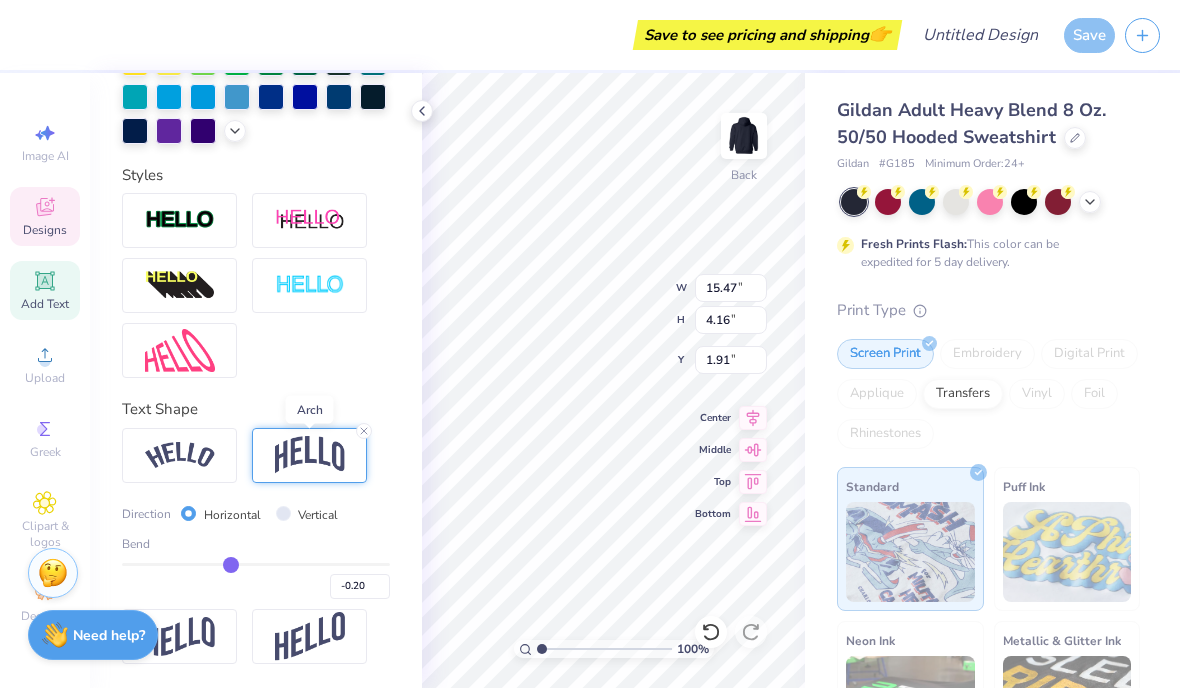 type on "-0.21" 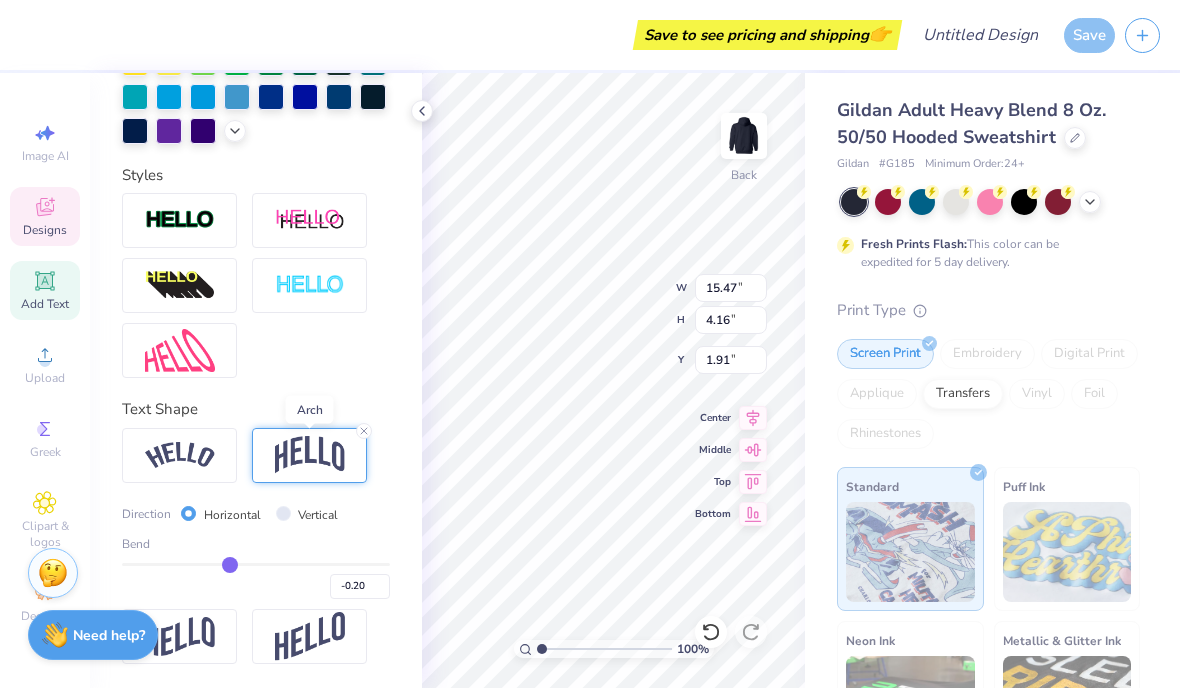 type on "-0.21" 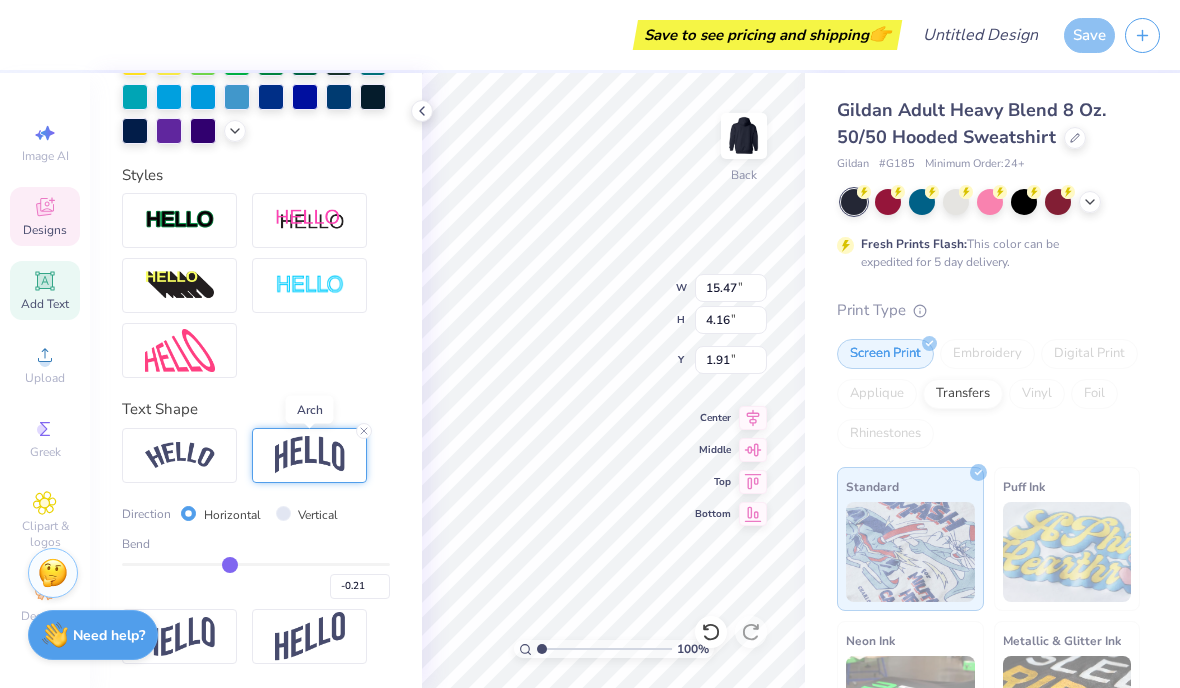 type on "-0.22" 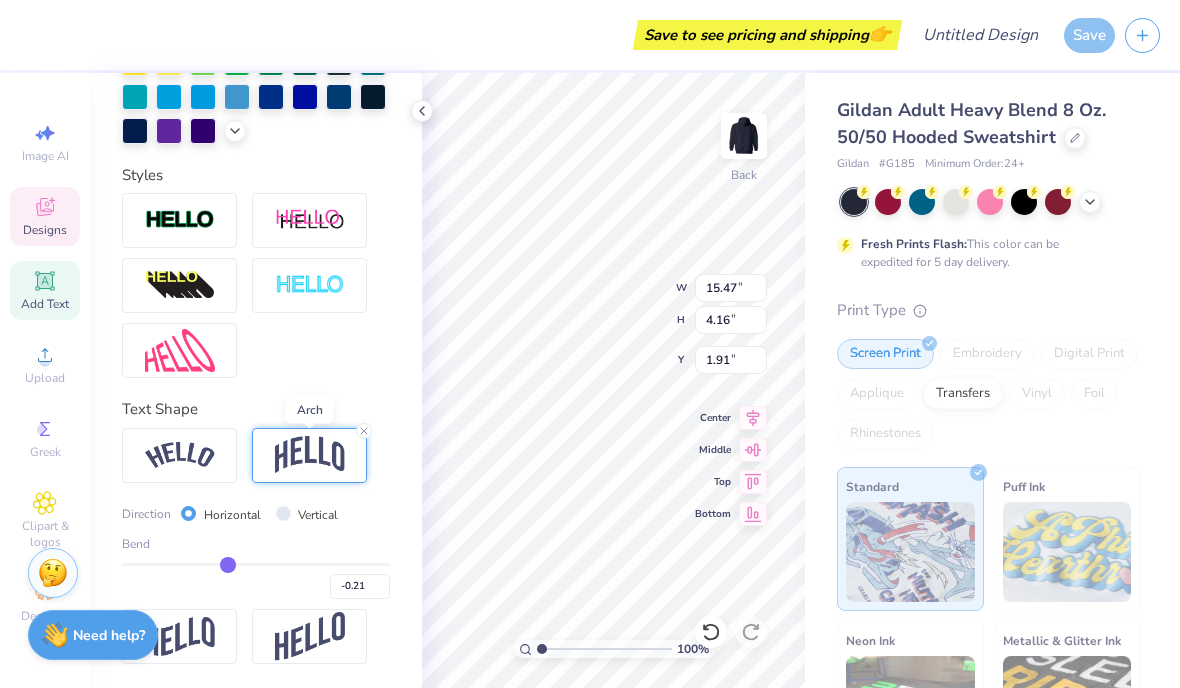 type on "-0.22" 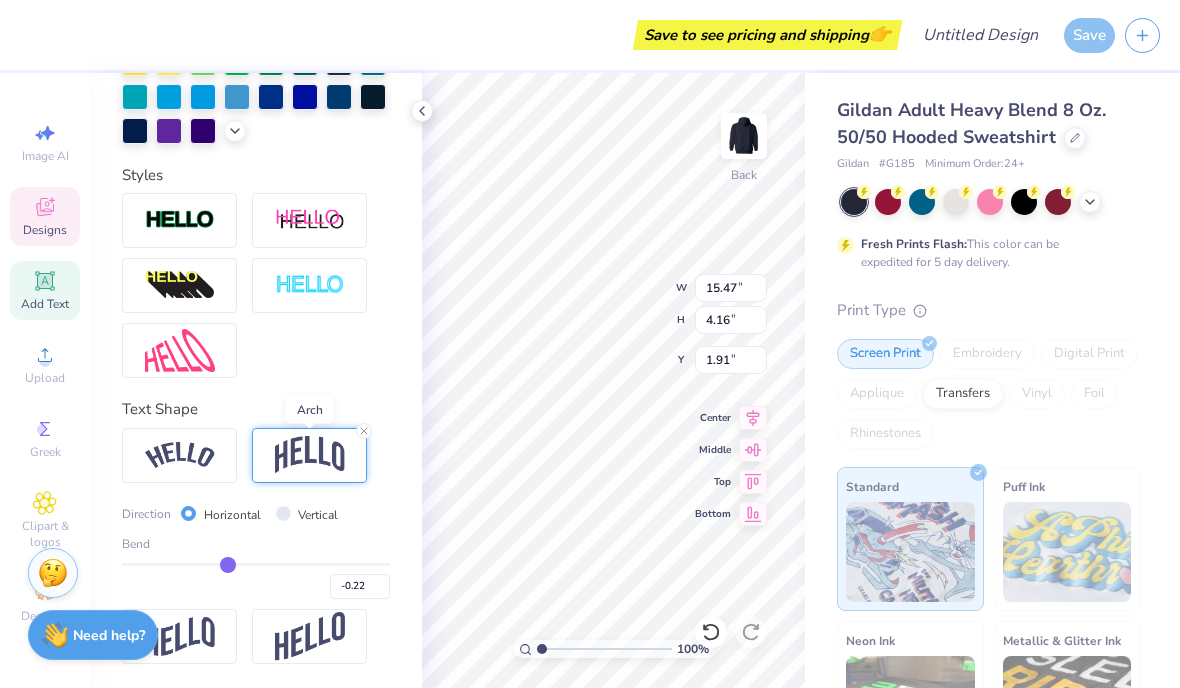 type on "-0.23" 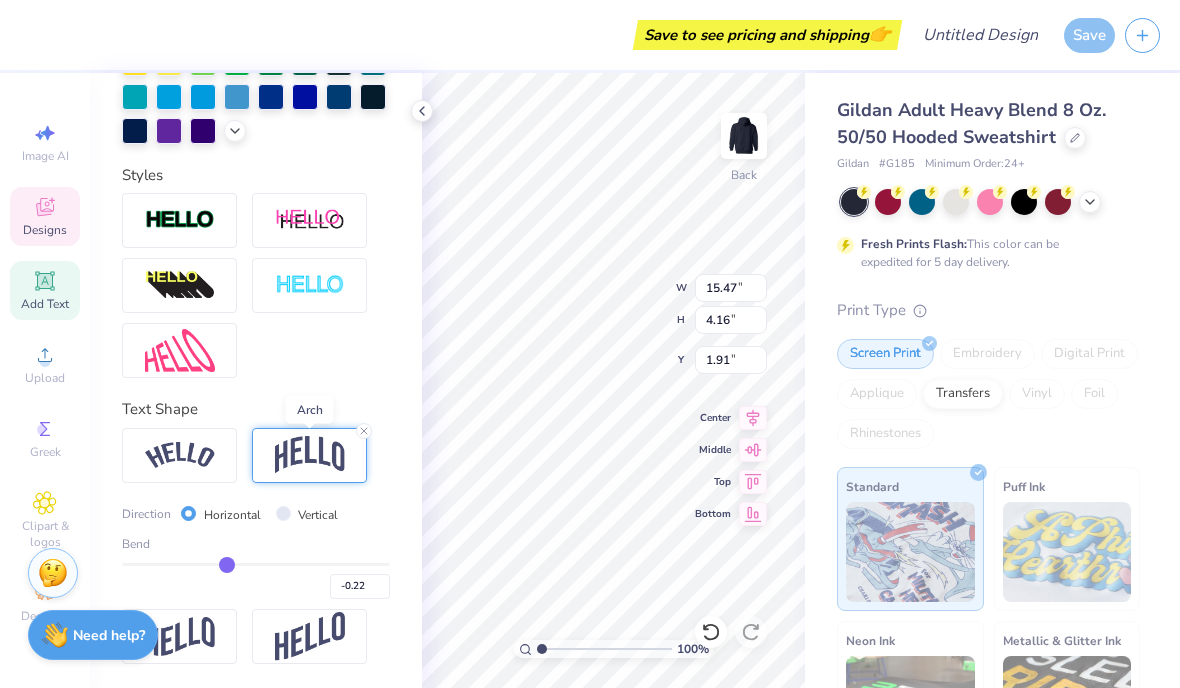 type 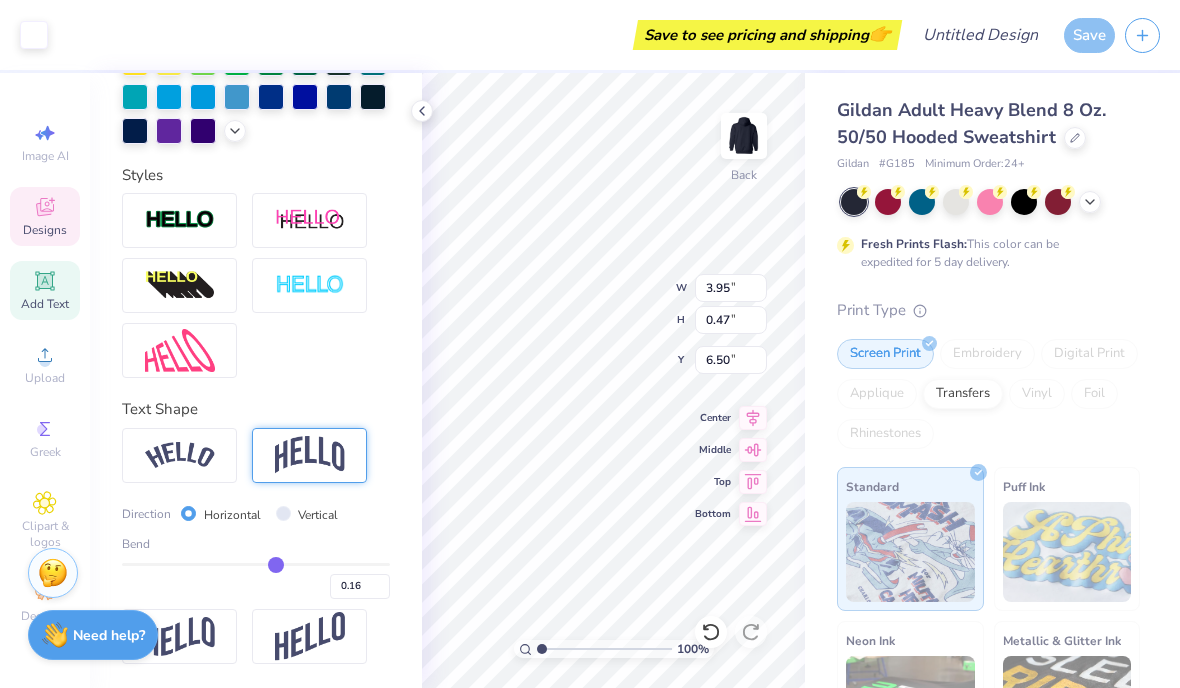 scroll, scrollTop: 476, scrollLeft: 0, axis: vertical 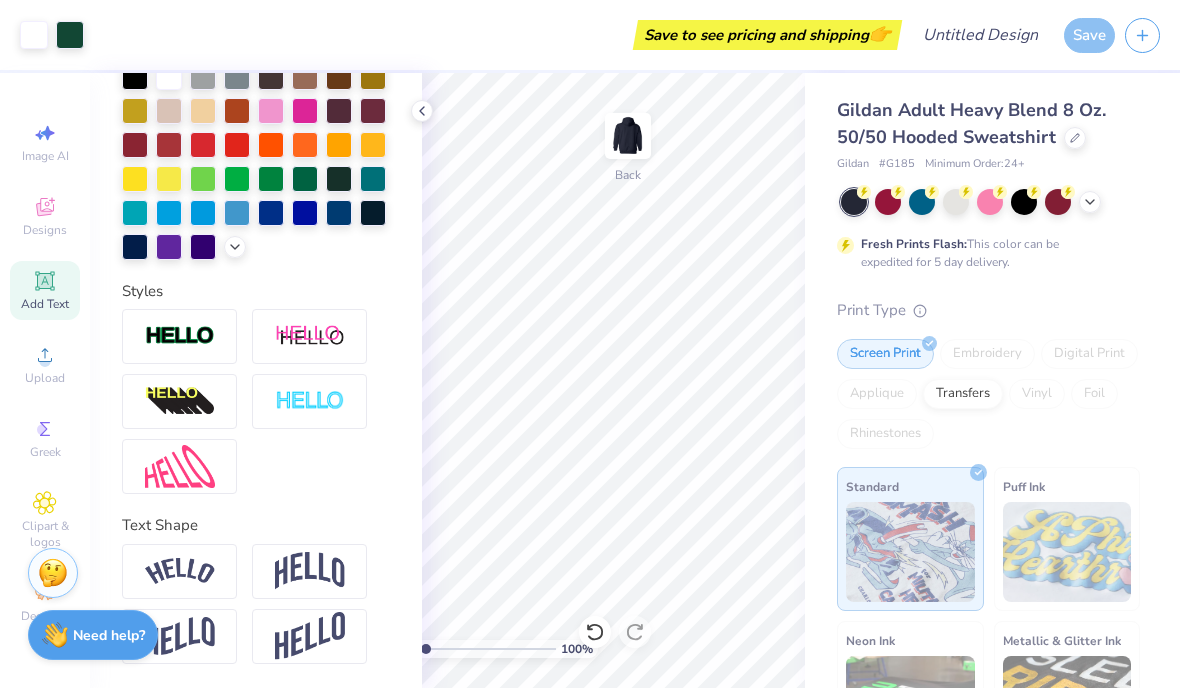 click 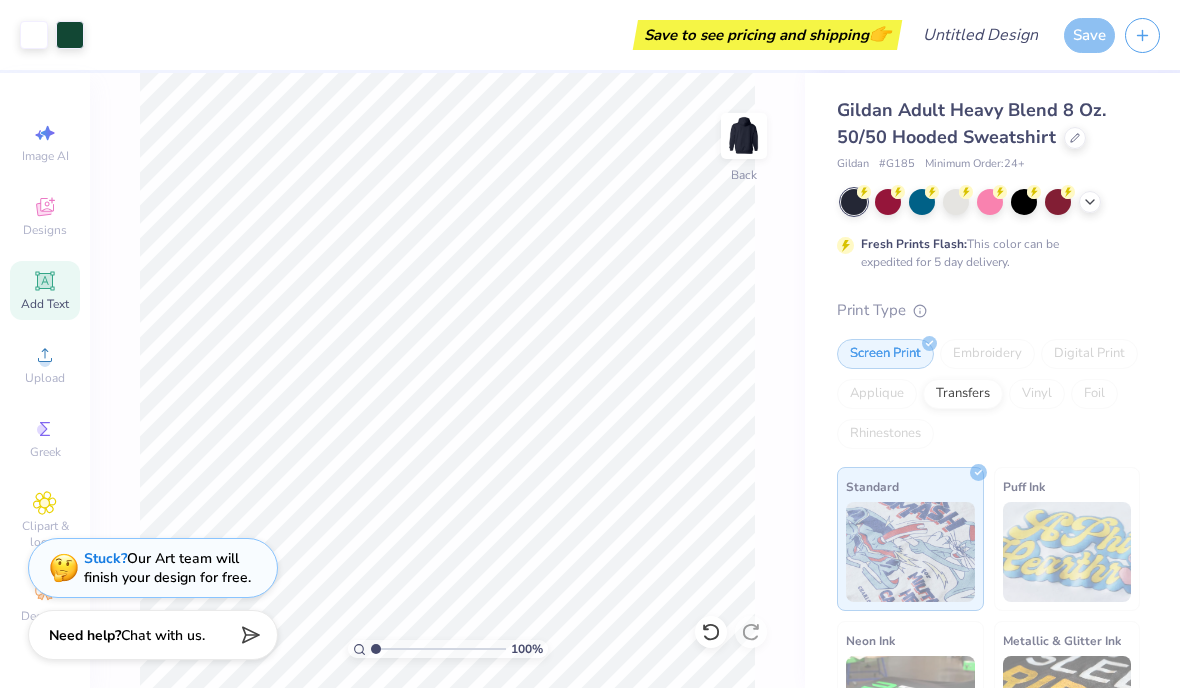 scroll, scrollTop: 0, scrollLeft: 0, axis: both 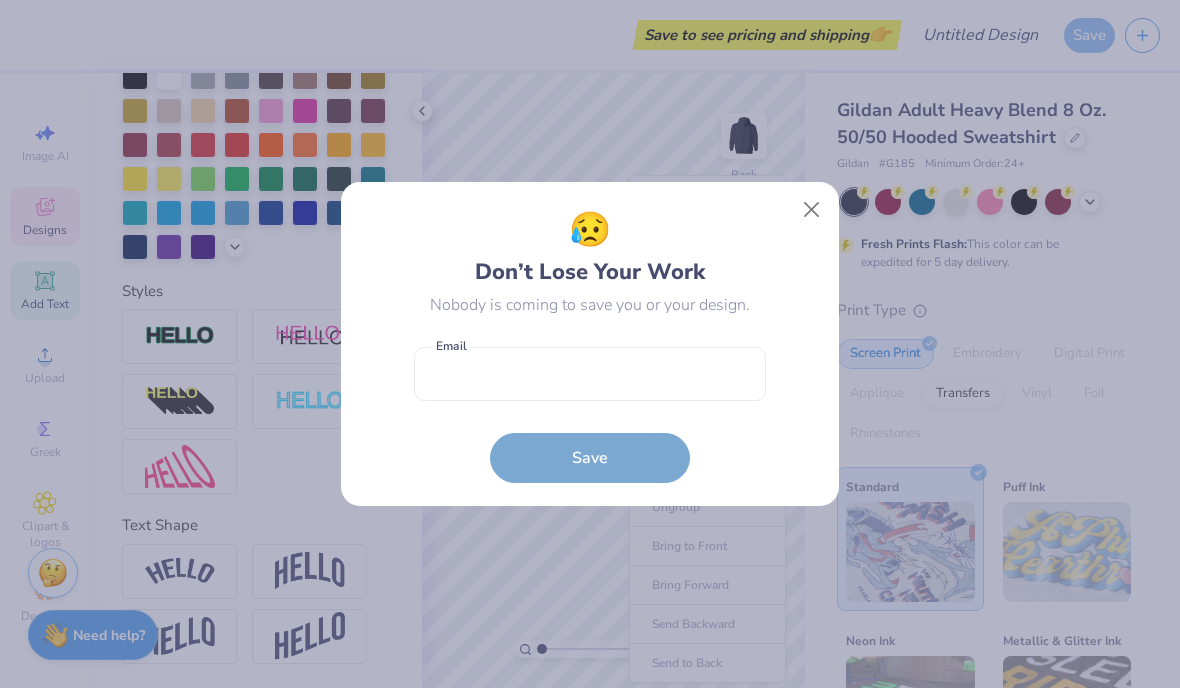click at bounding box center (812, 210) 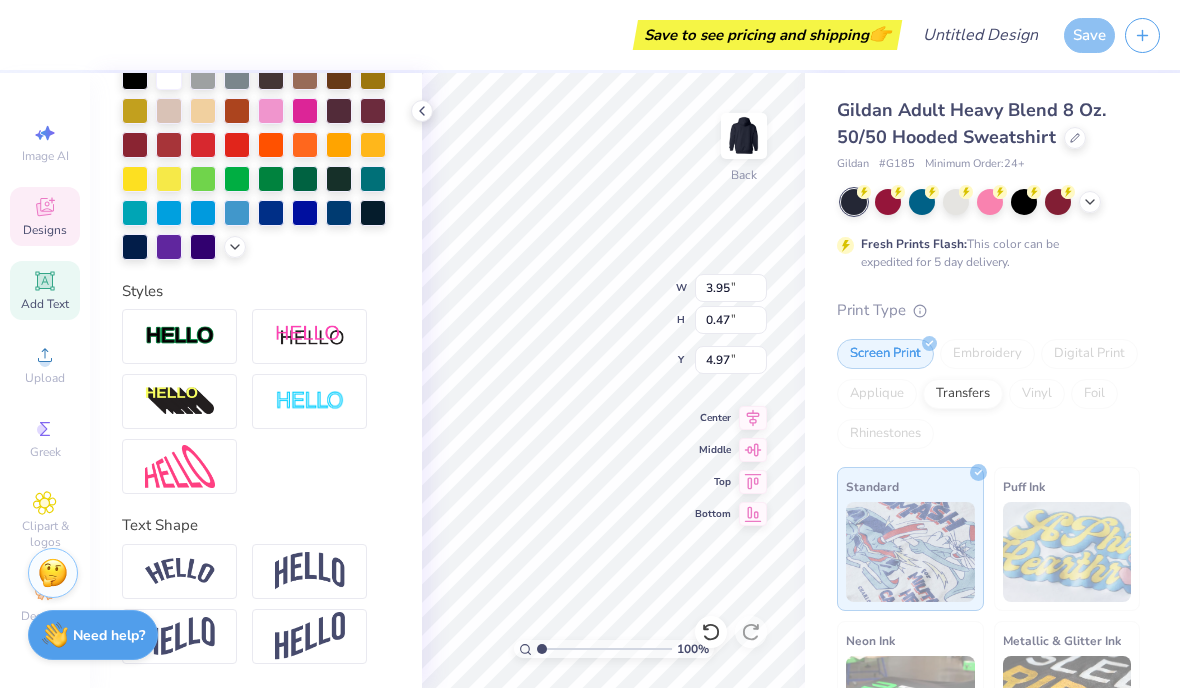 scroll, scrollTop: 1, scrollLeft: 5, axis: both 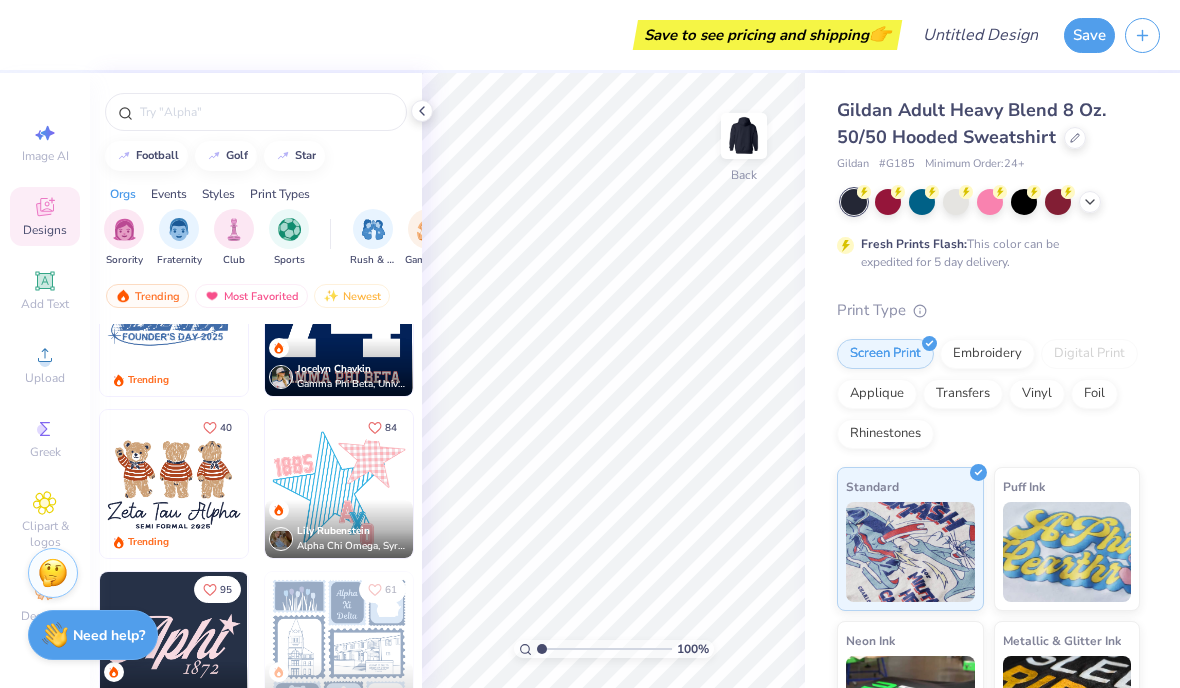 click at bounding box center (289, 229) 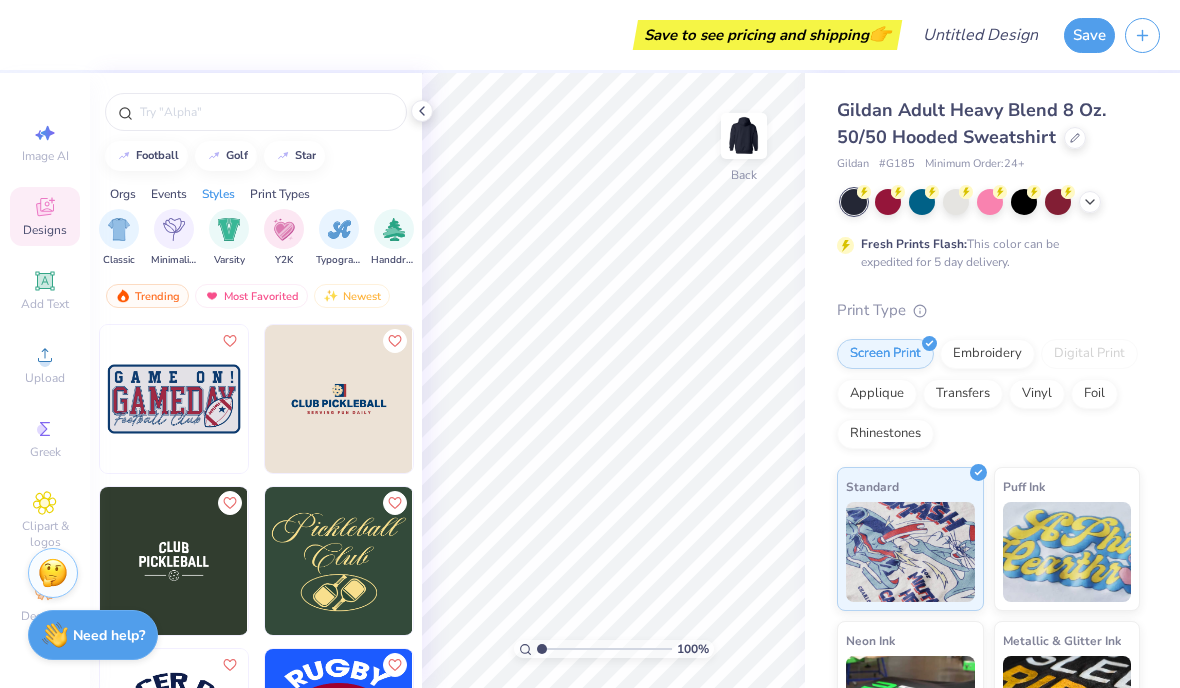 scroll, scrollTop: 0, scrollLeft: 1055, axis: horizontal 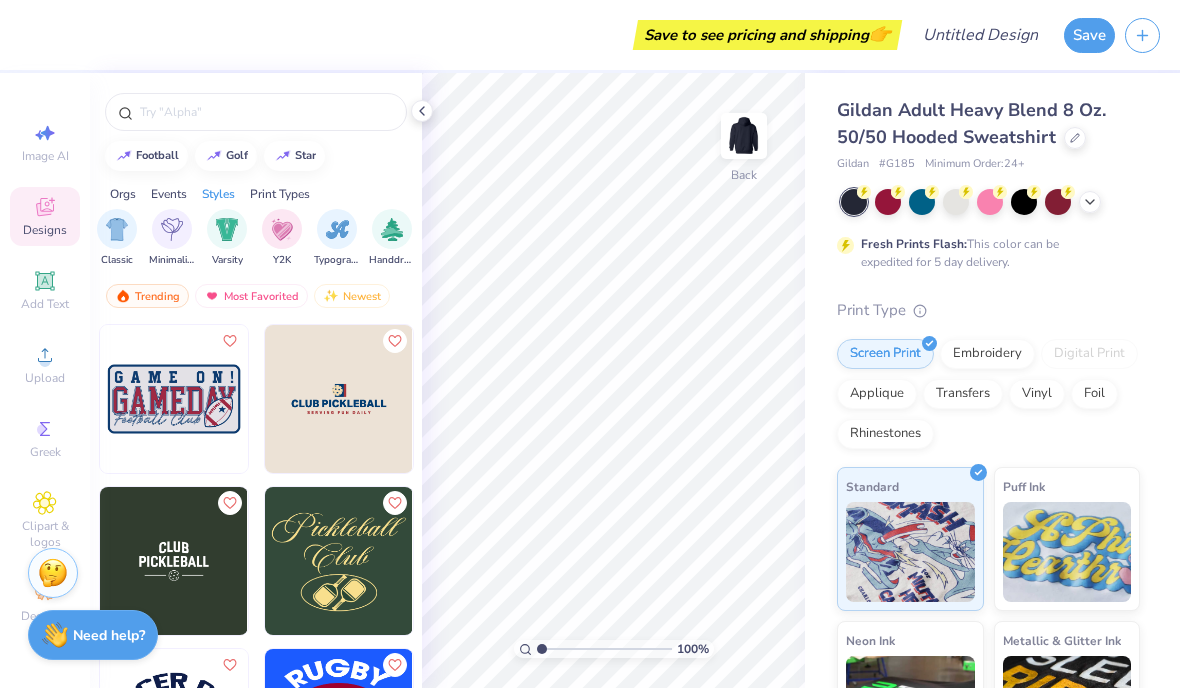 click at bounding box center [227, 229] 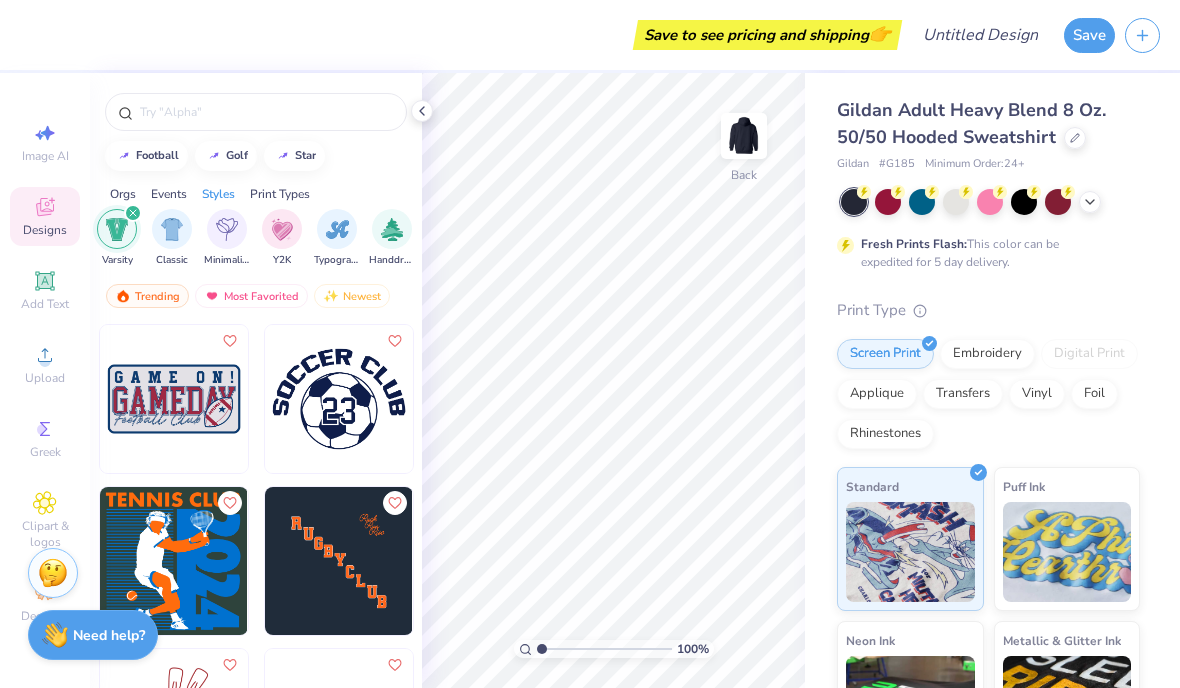 scroll, scrollTop: 0, scrollLeft: 0, axis: both 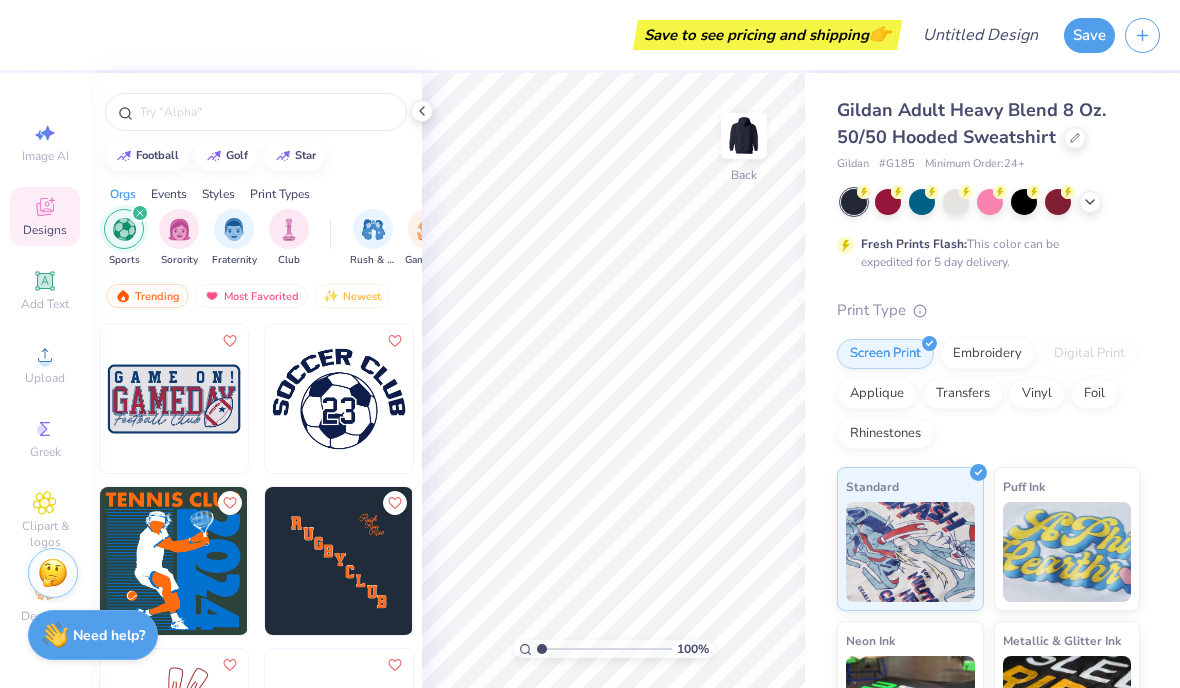 click 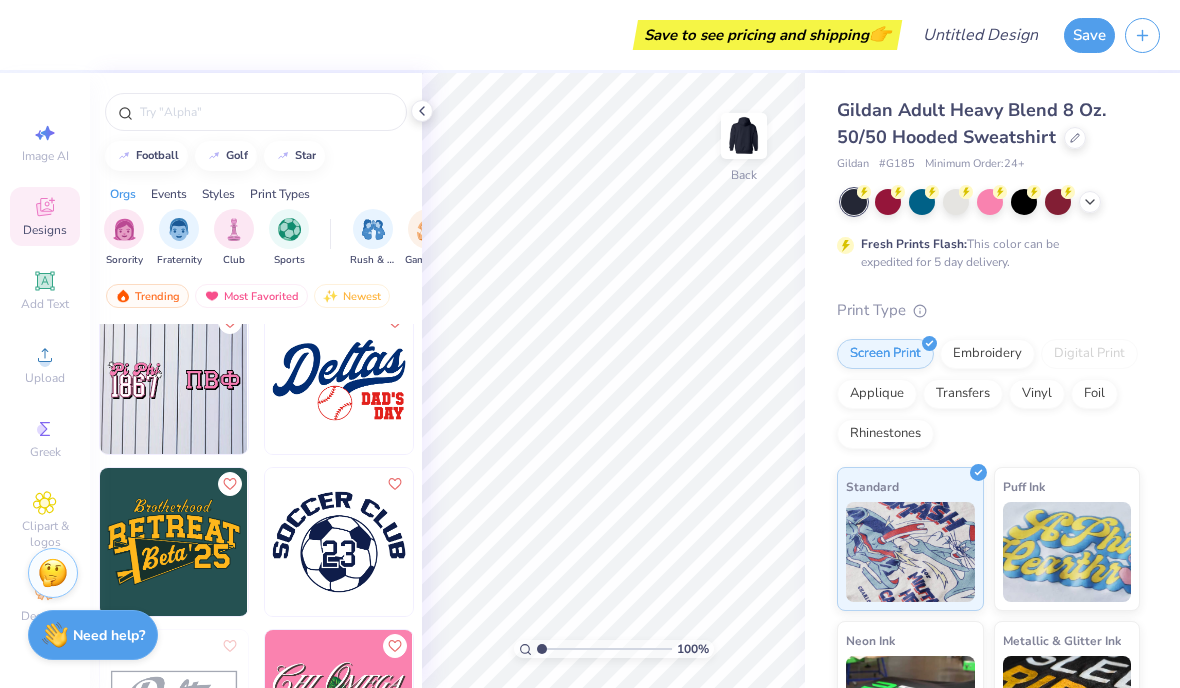 scroll, scrollTop: 4051, scrollLeft: 0, axis: vertical 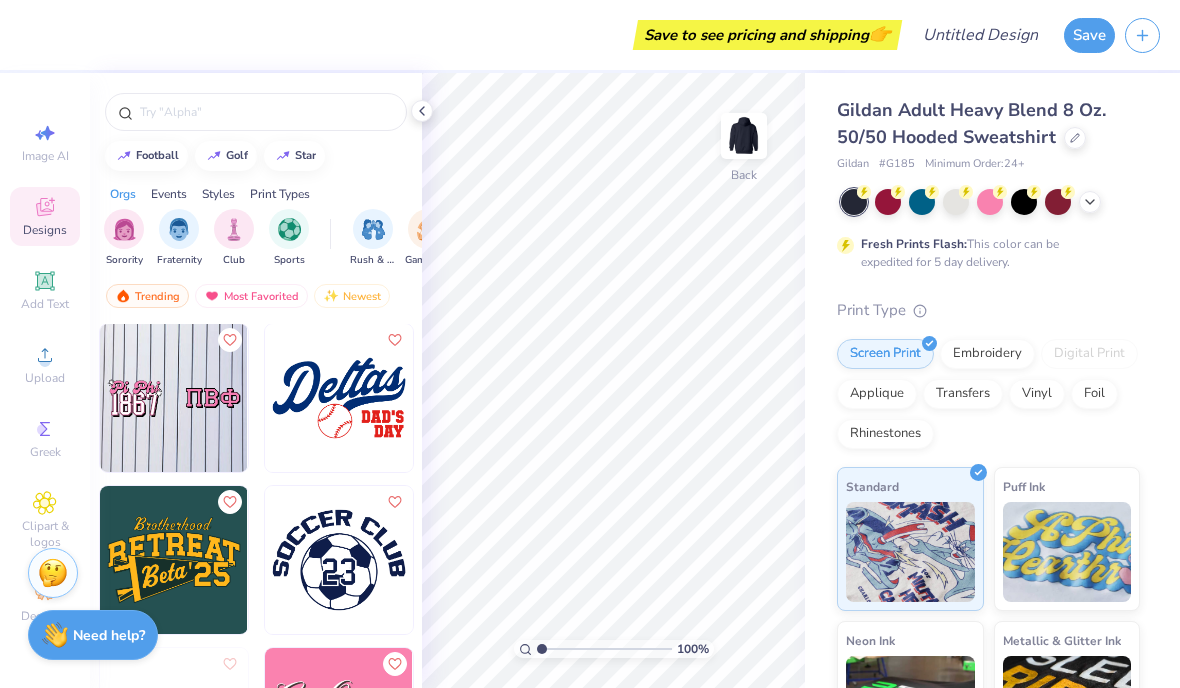 click at bounding box center [339, 560] 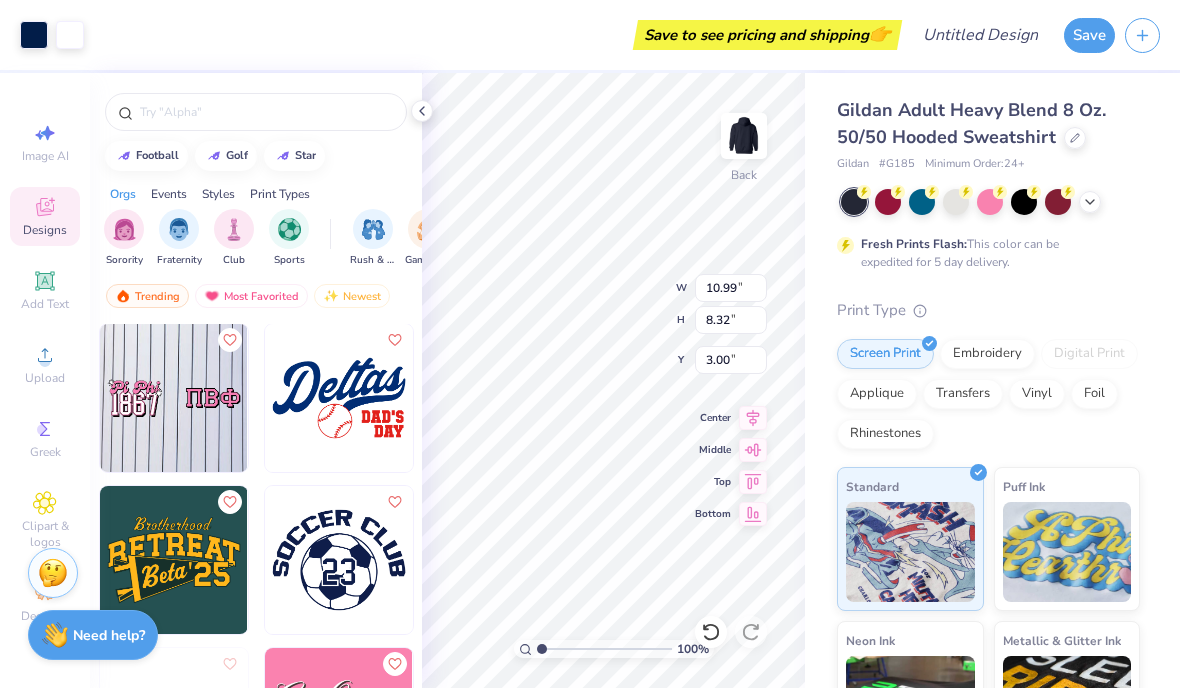 type on "5.68" 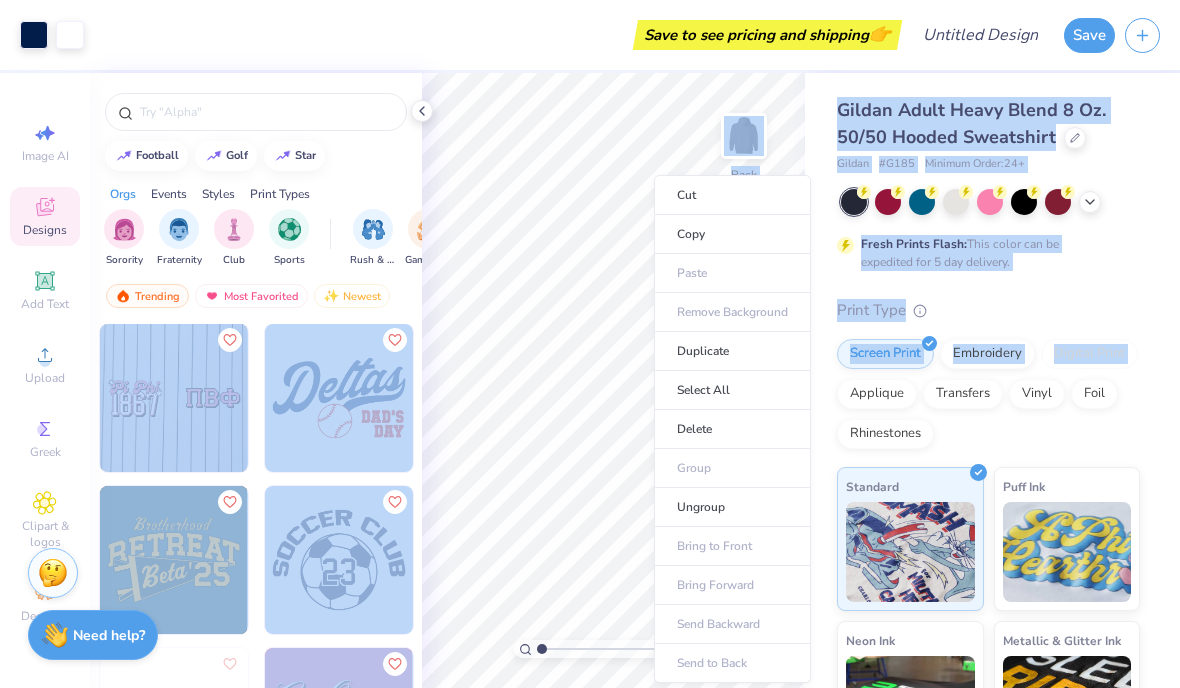 click at bounding box center [266, 112] 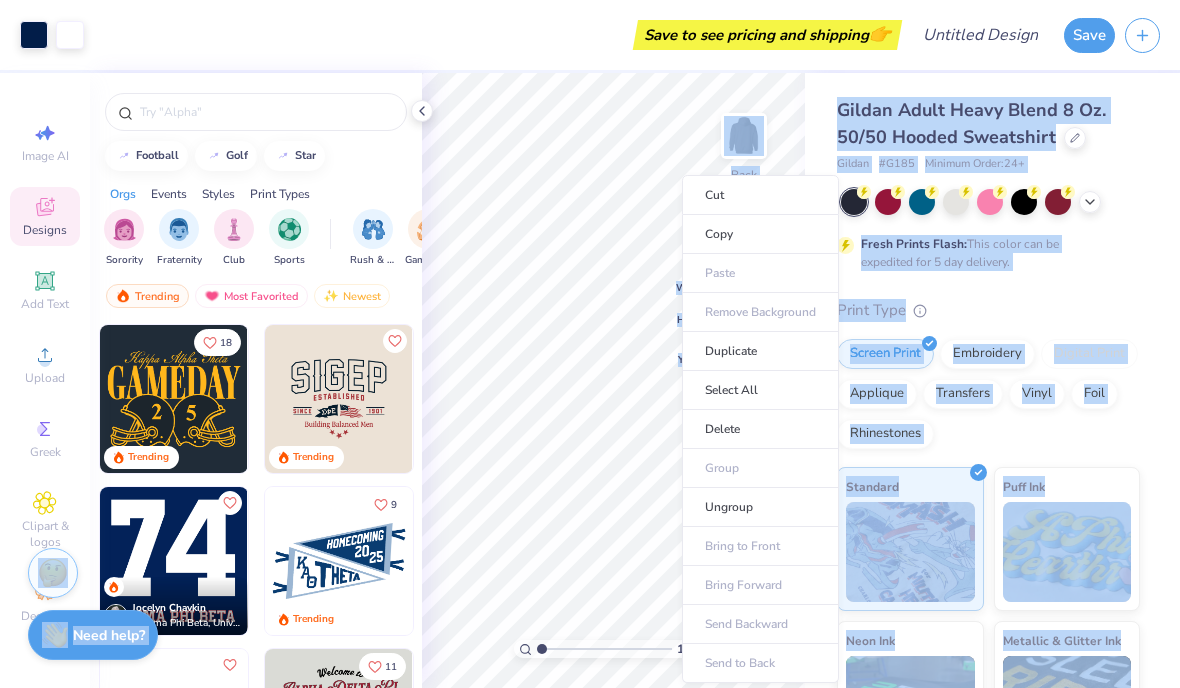 click on "Delete" at bounding box center [760, 429] 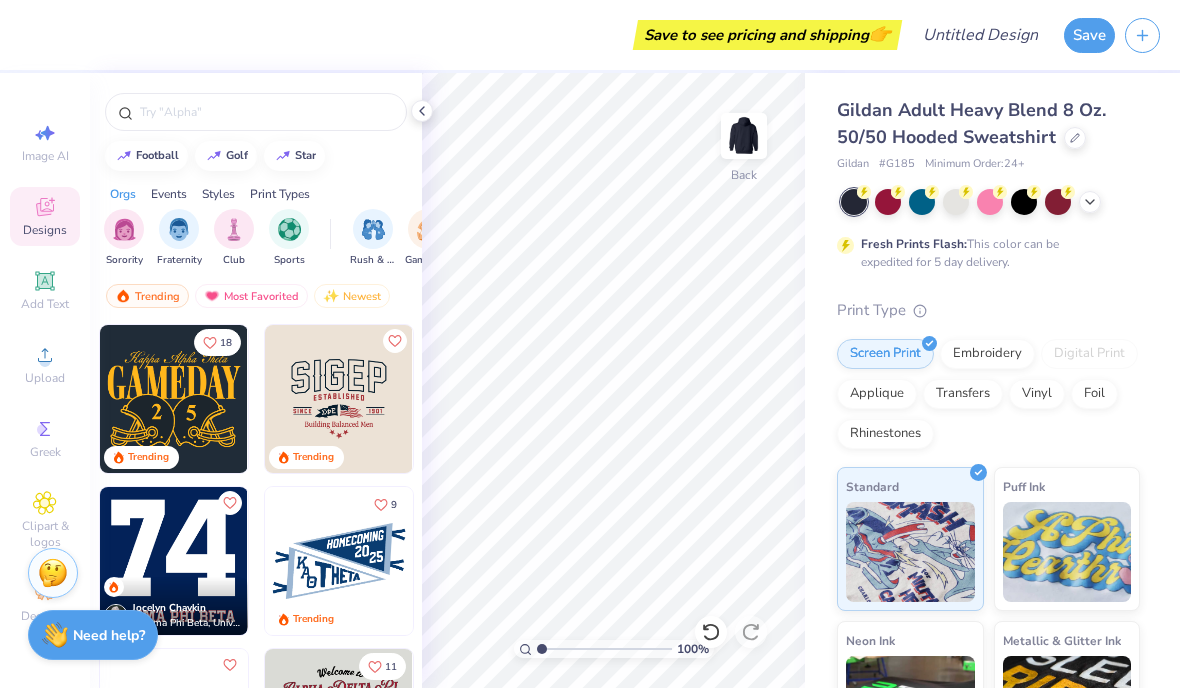 click on "Add Text" at bounding box center (45, 304) 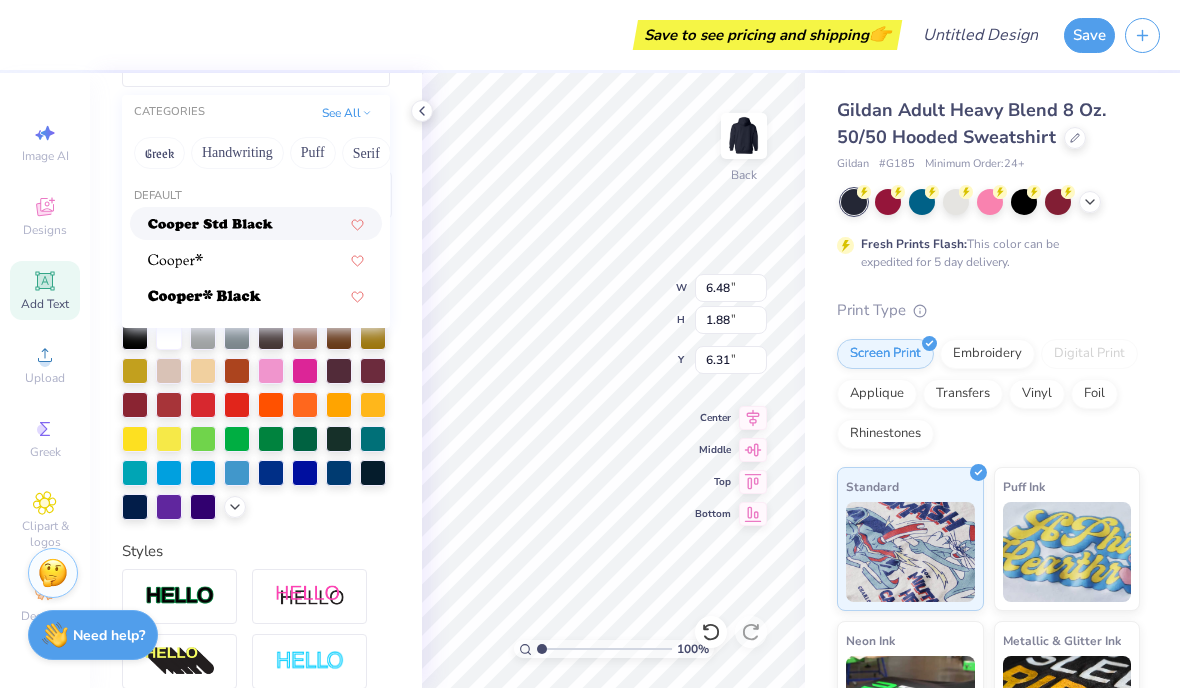 scroll, scrollTop: 222, scrollLeft: 0, axis: vertical 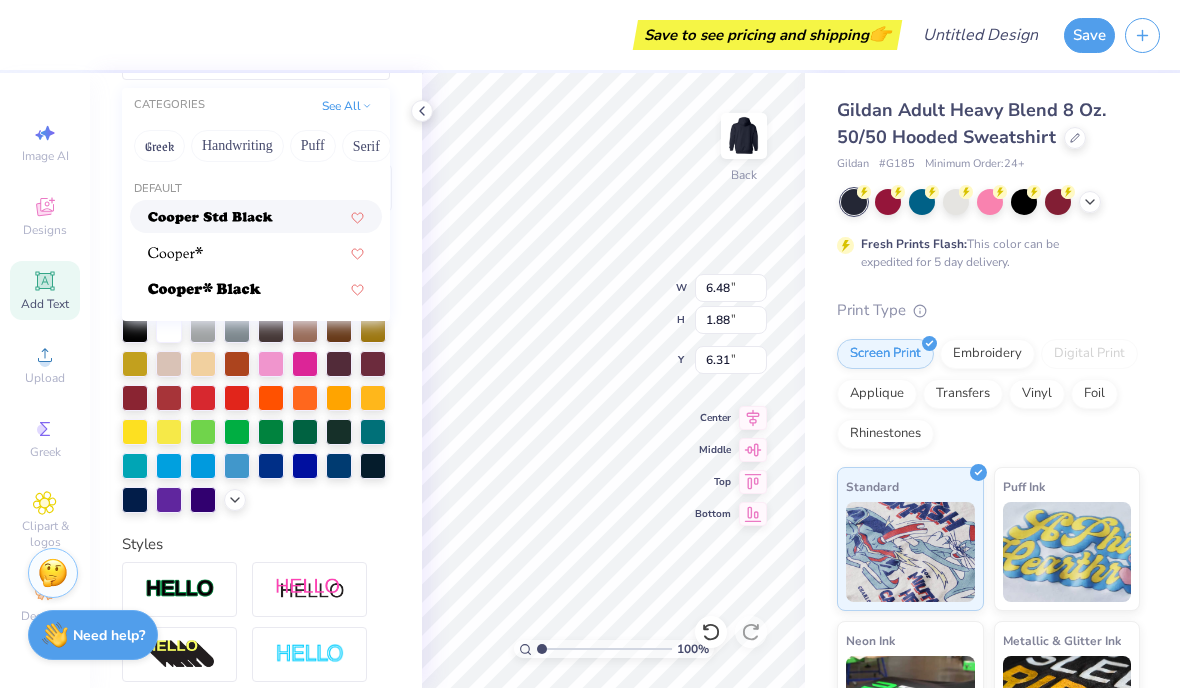 click at bounding box center (256, 216) 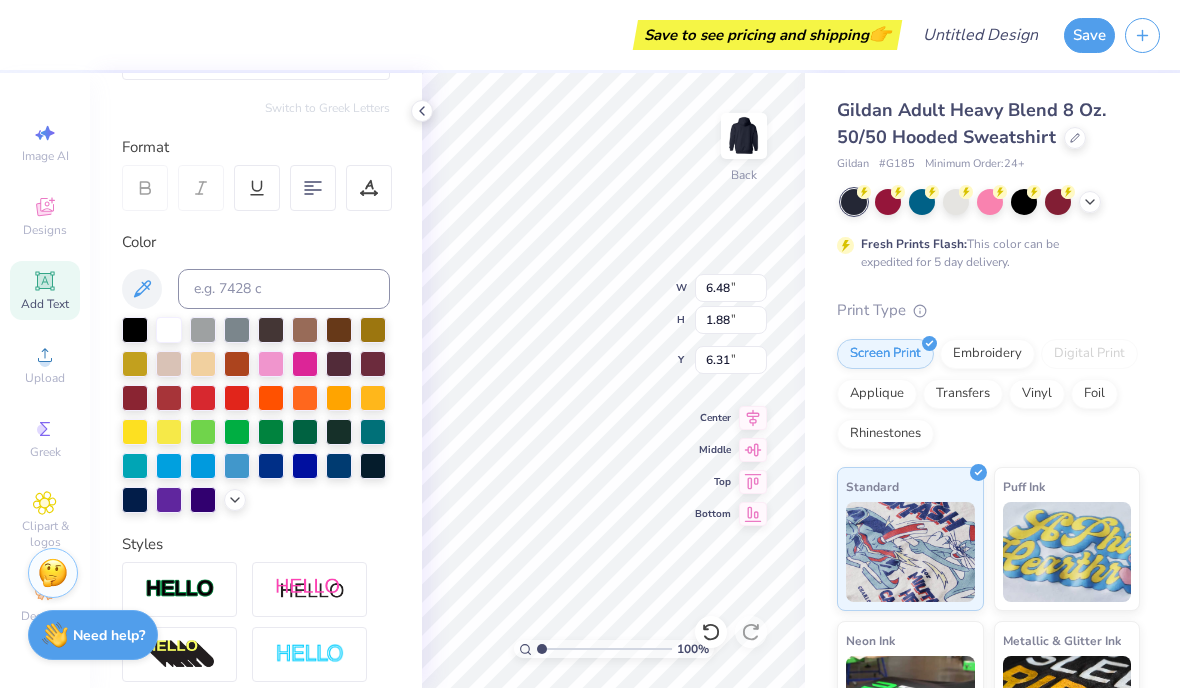 type on "8.13" 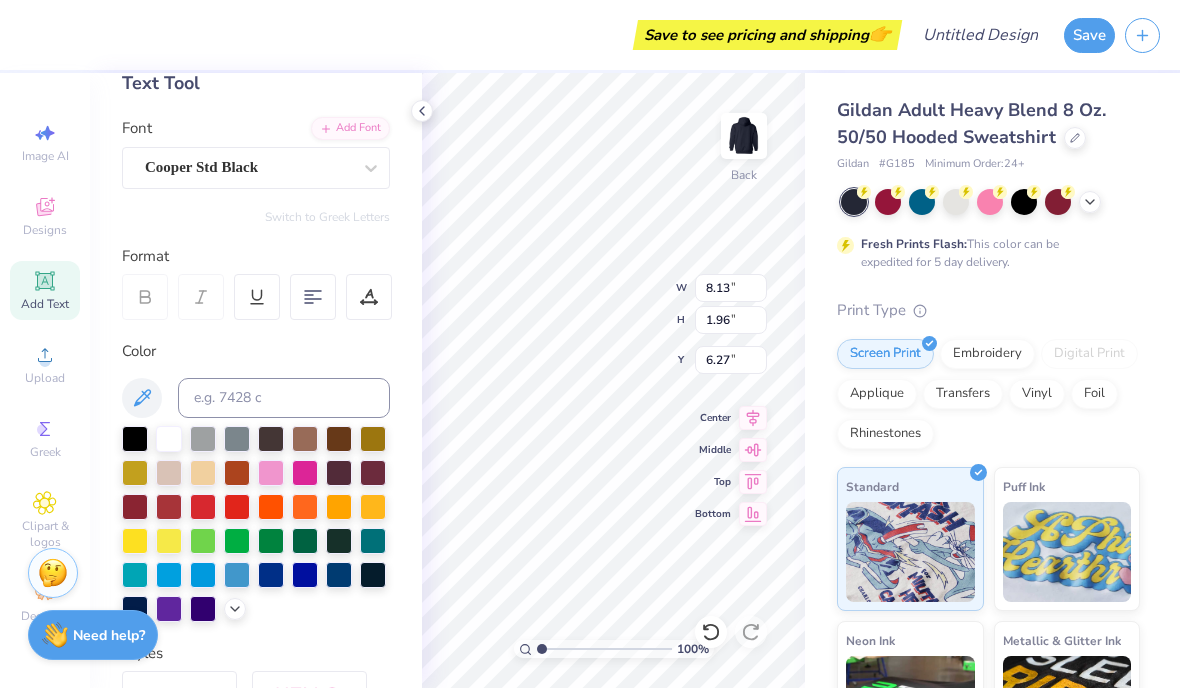 scroll, scrollTop: 111, scrollLeft: 0, axis: vertical 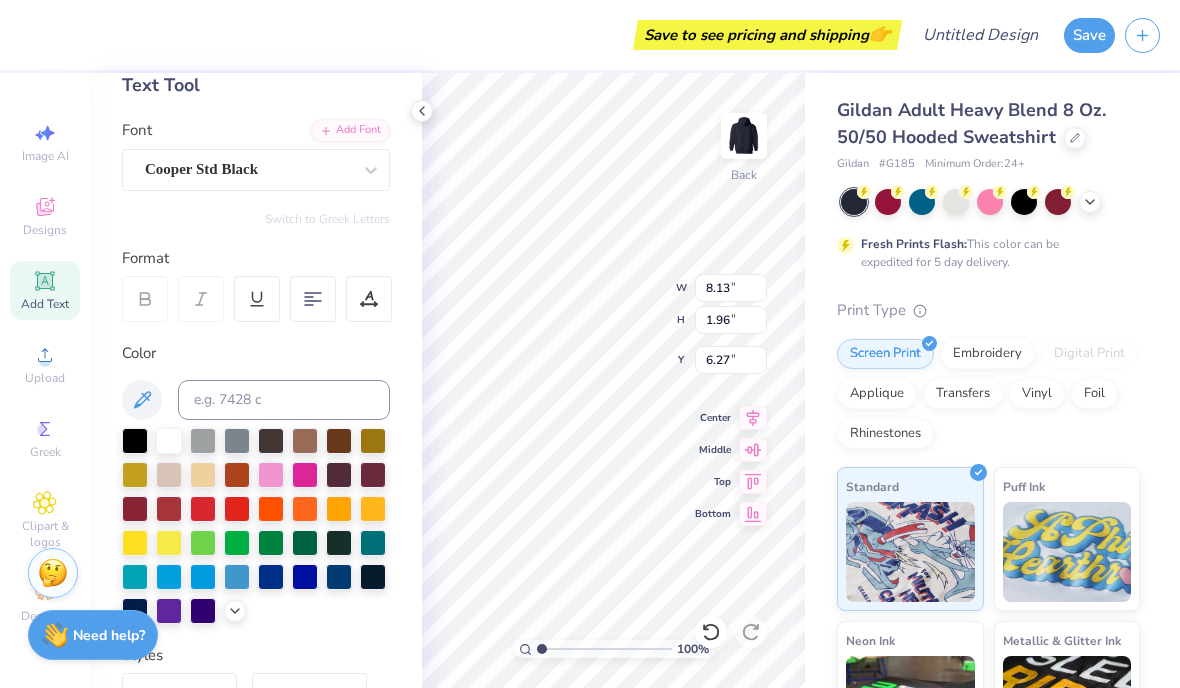type on "T" 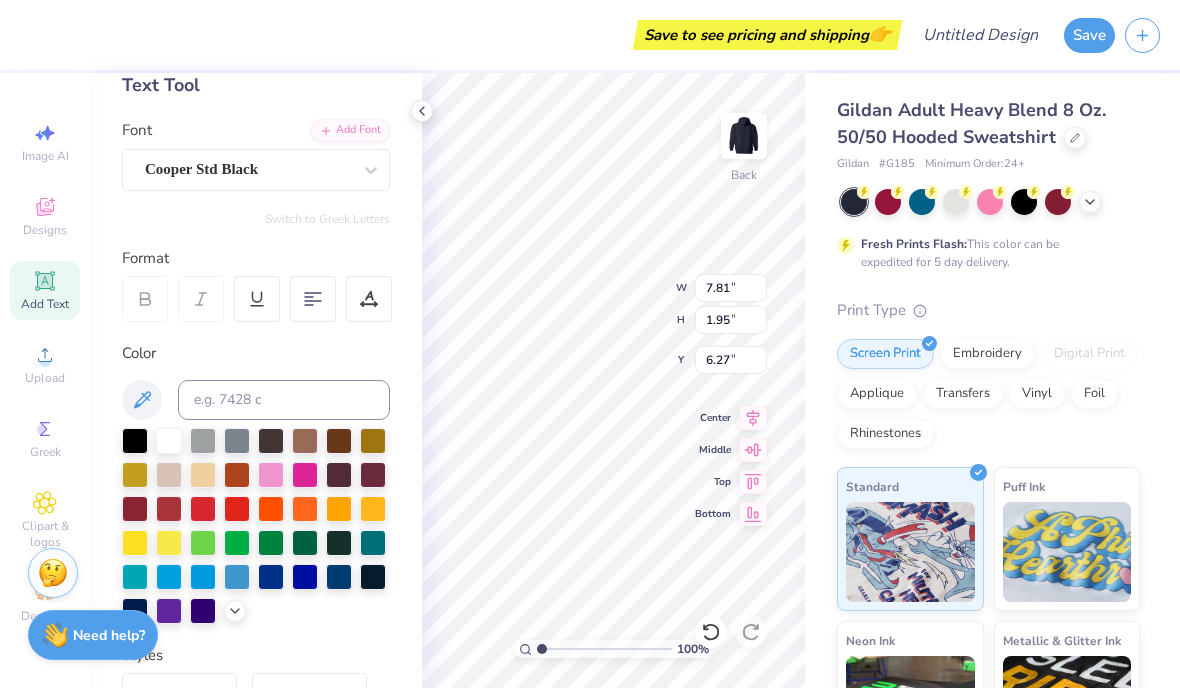 type on "3.54" 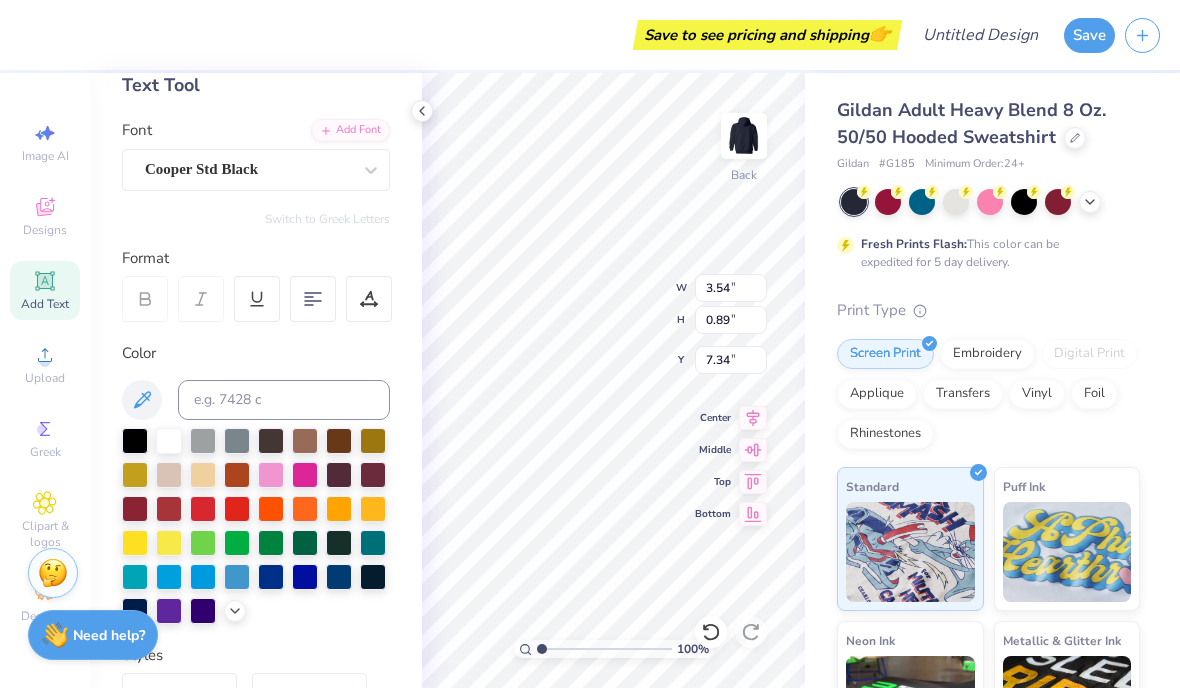type on "2.11" 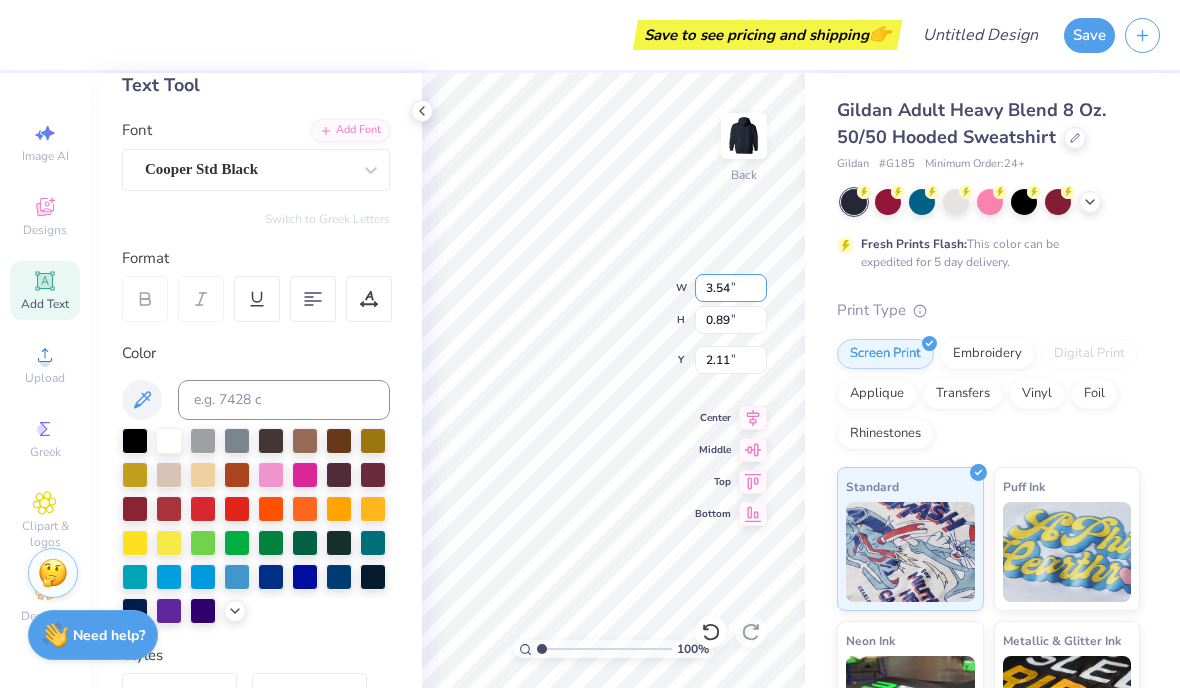 type on "2.37" 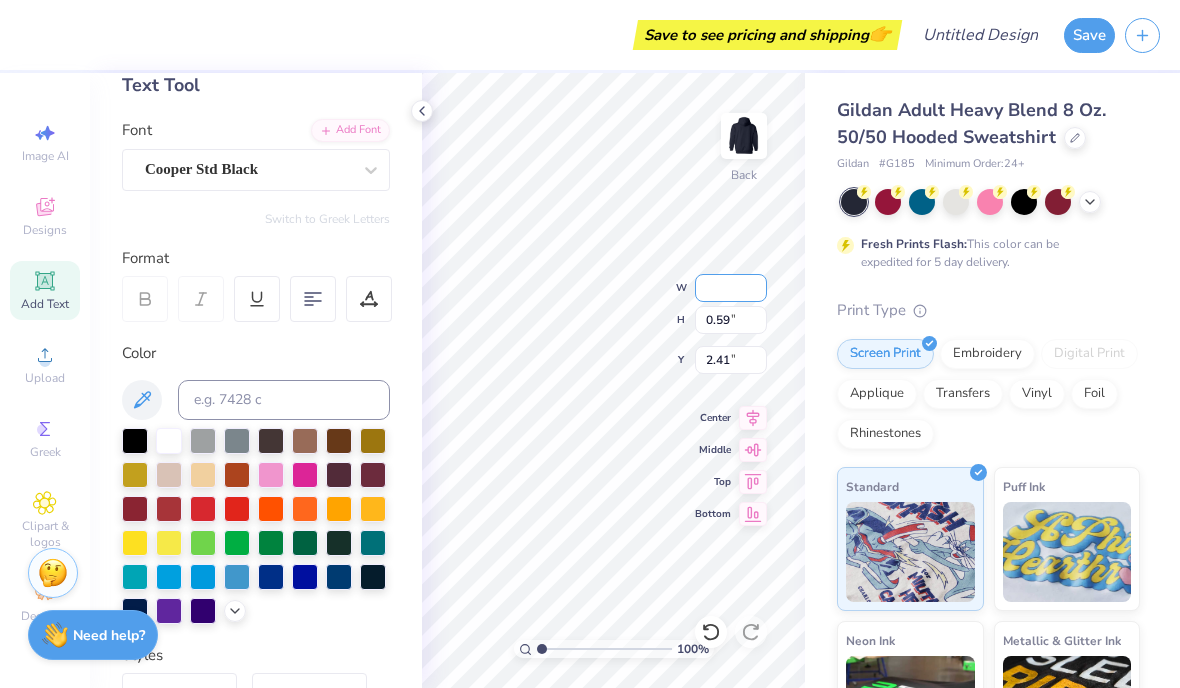 type on "4.29" 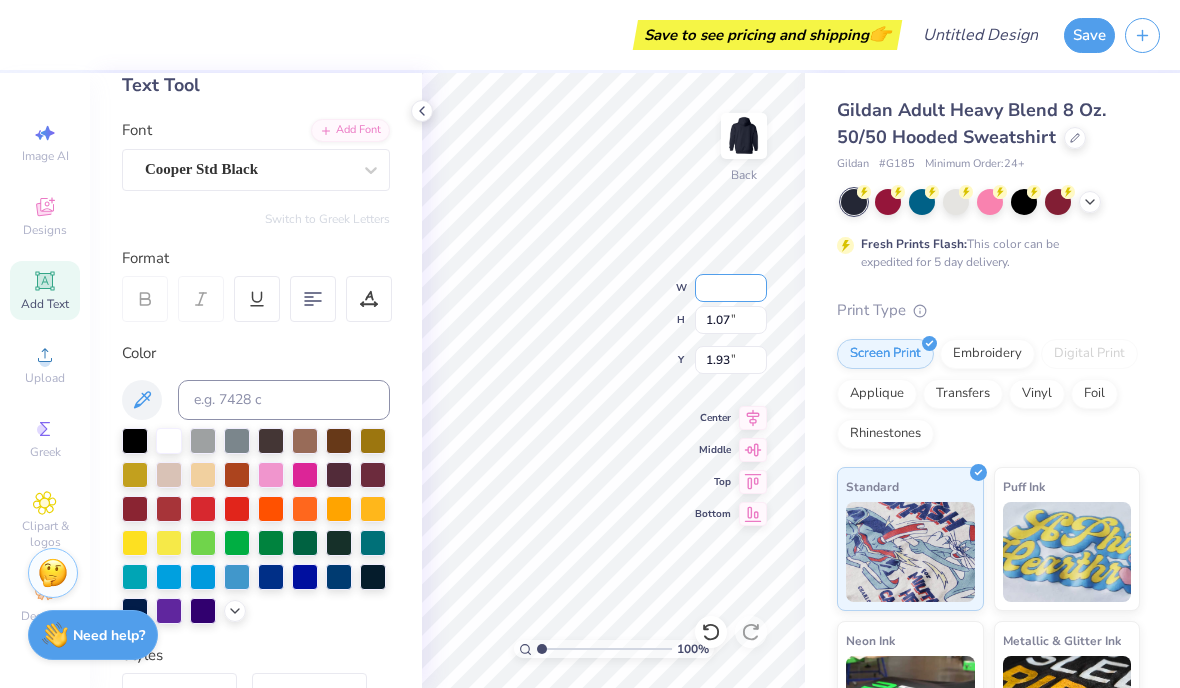 type 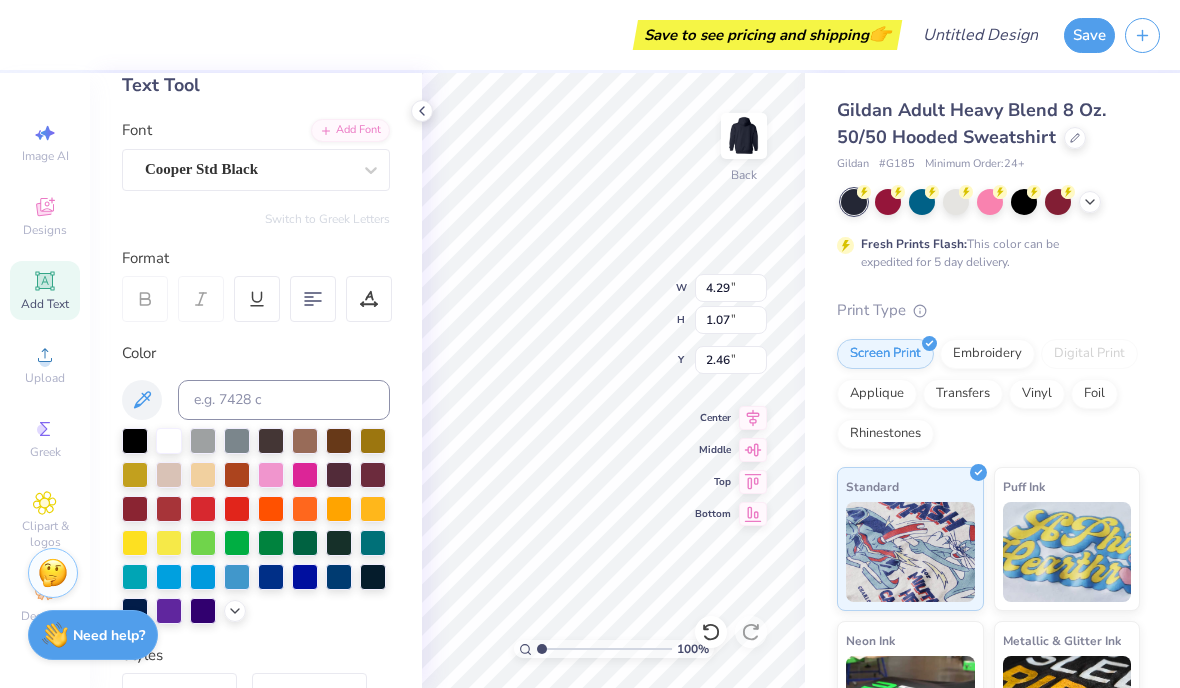 type on "3.00" 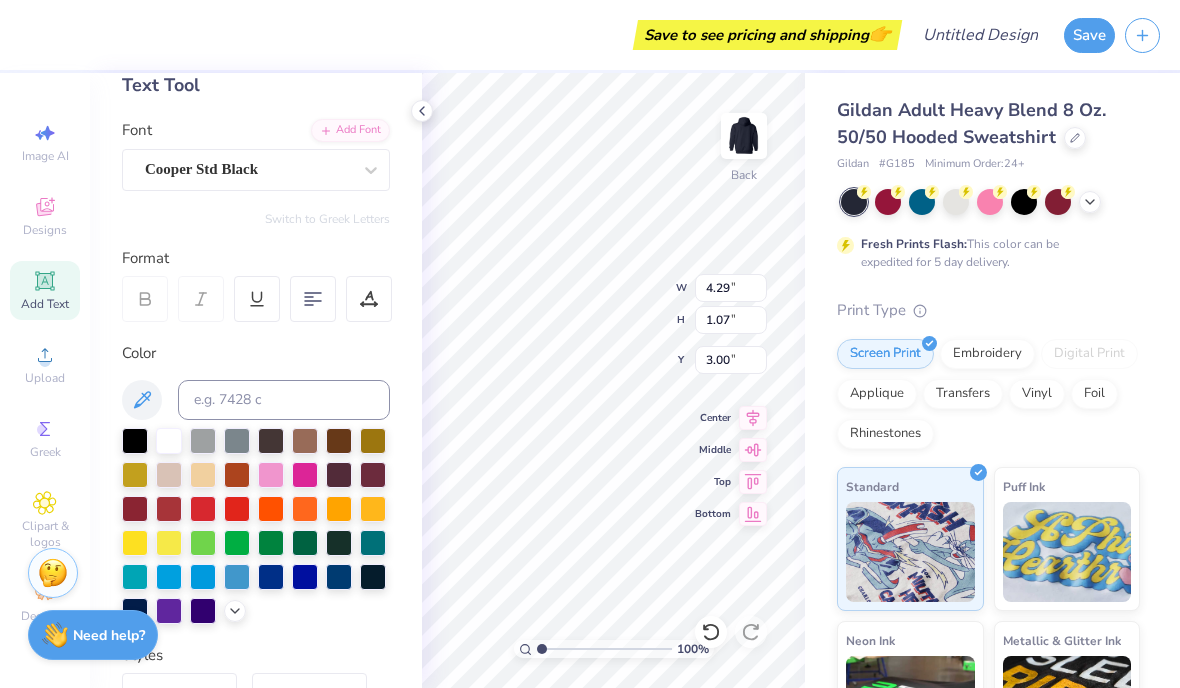 click 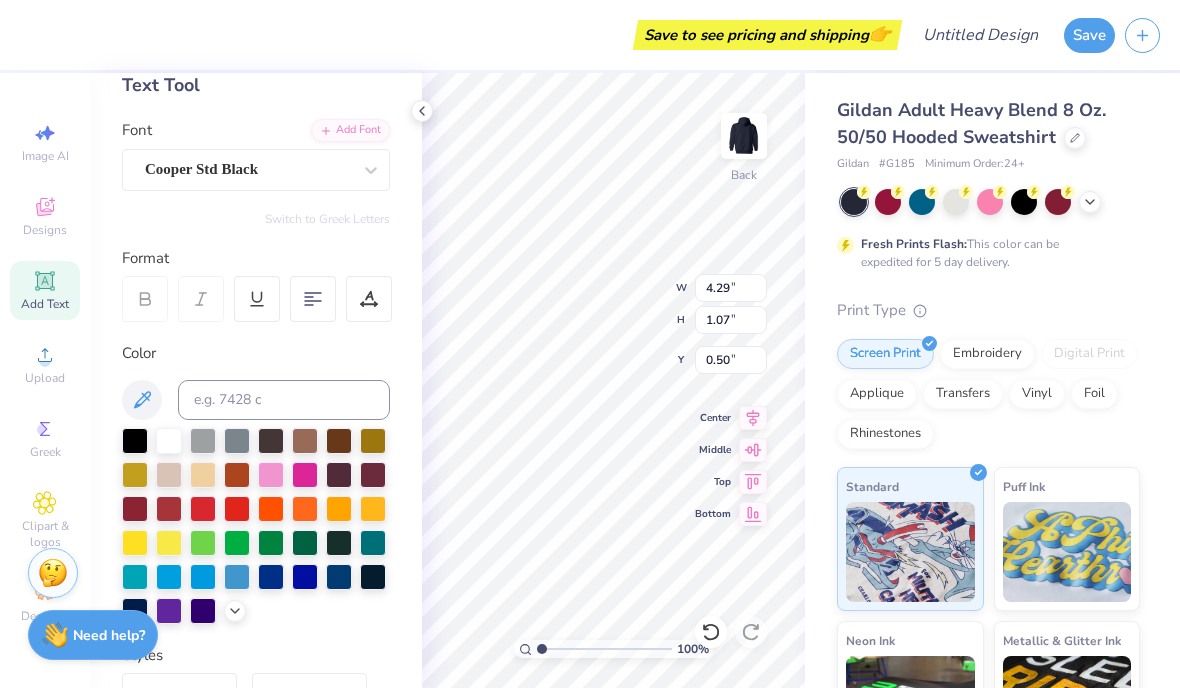 click 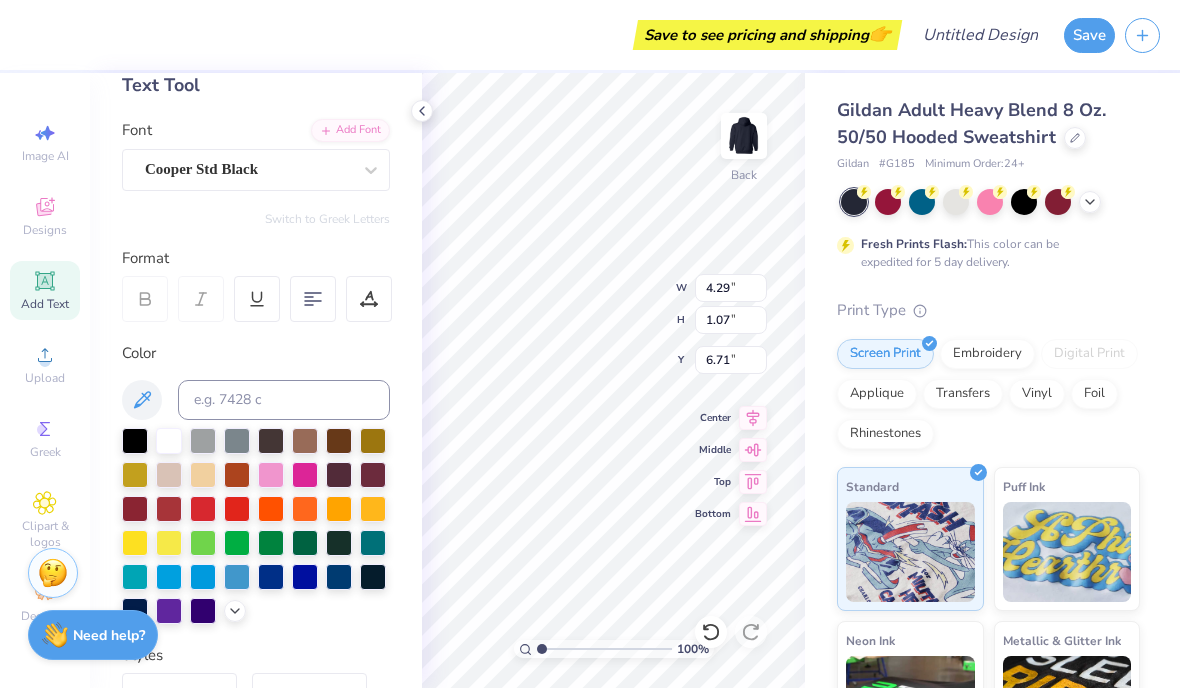 click 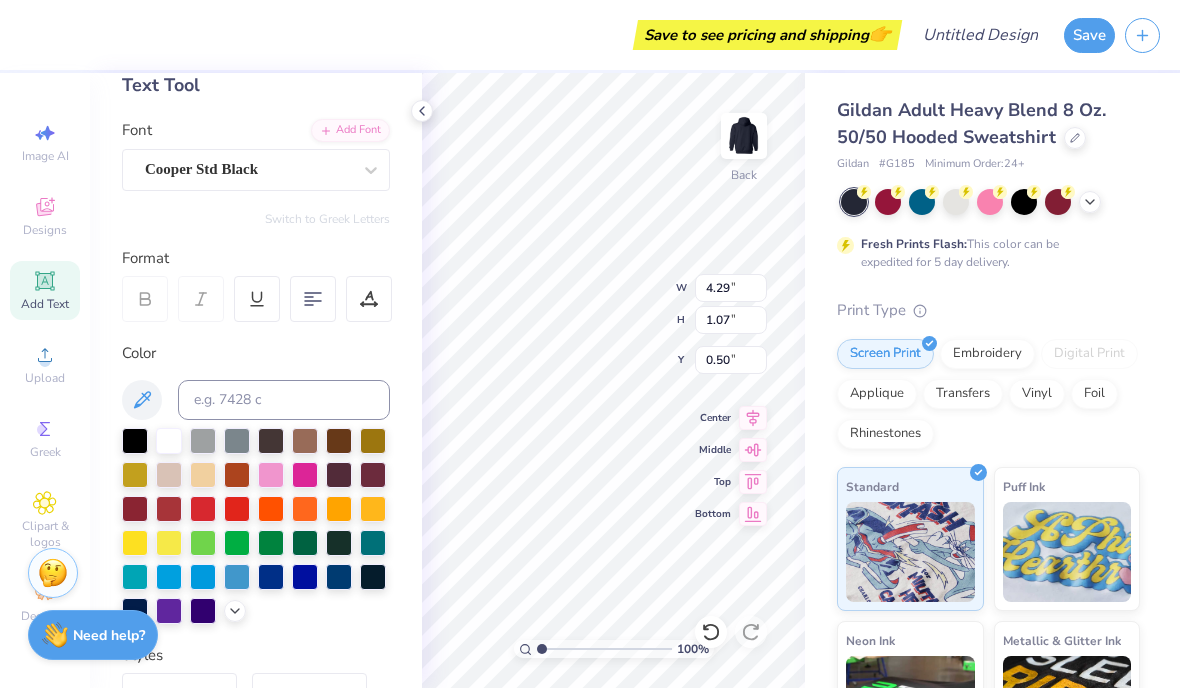 click 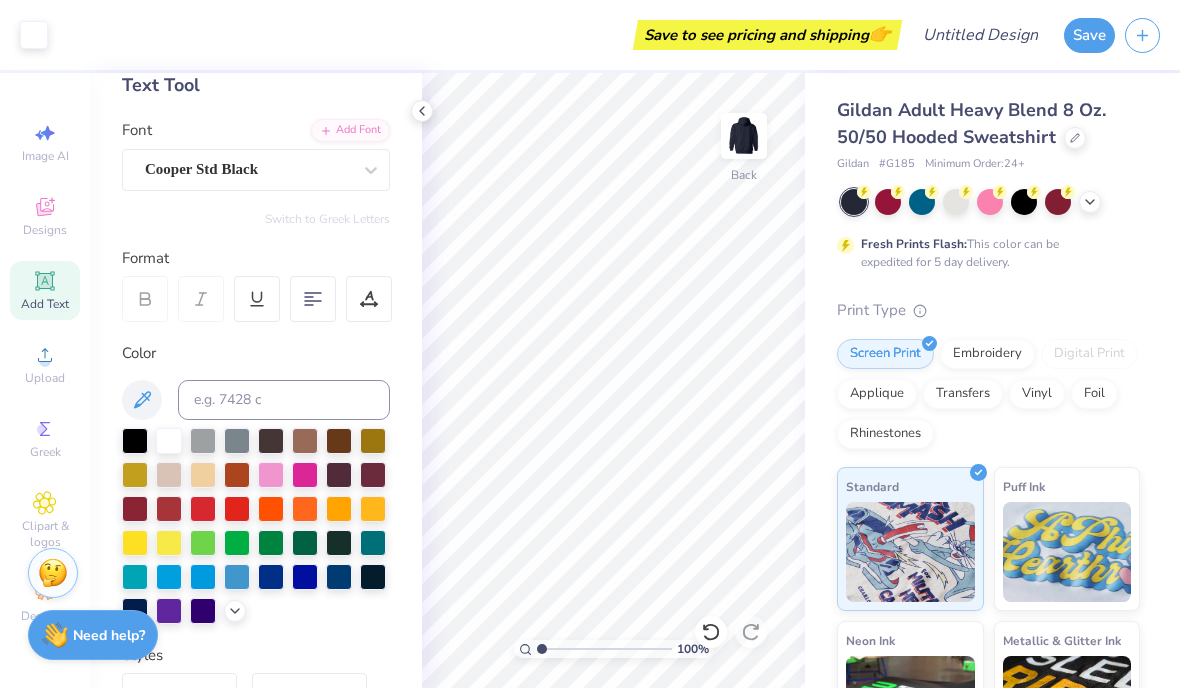 click on "Add Text" at bounding box center [45, 304] 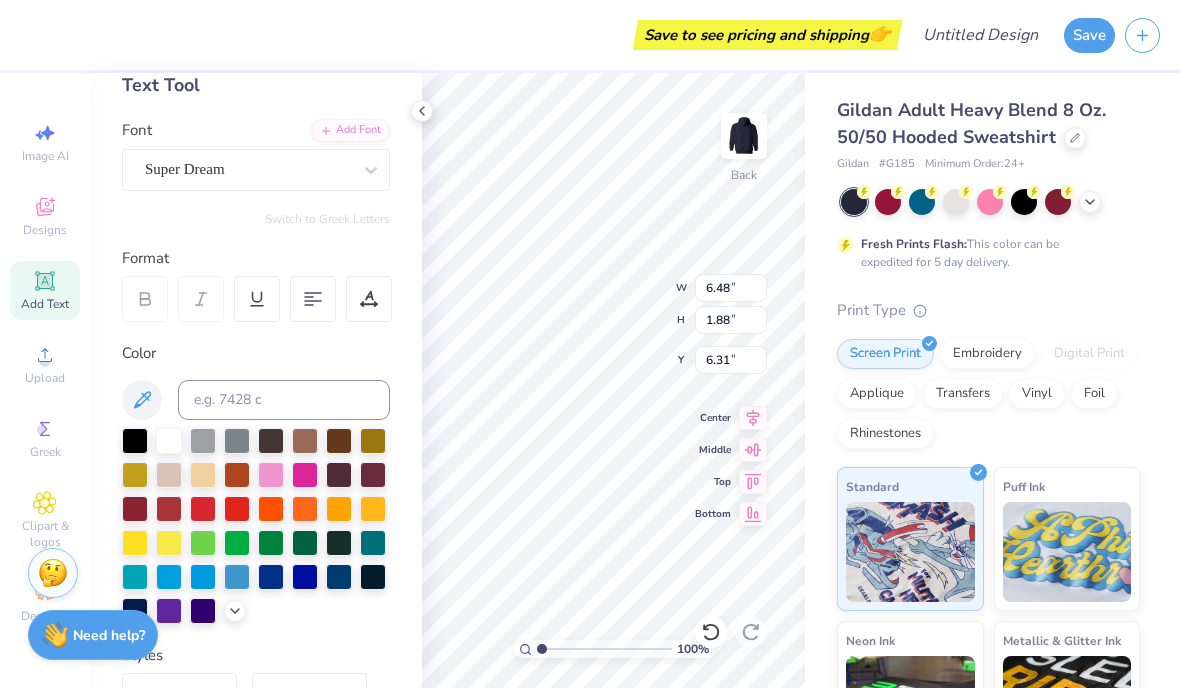 click on "Super Dream" at bounding box center (248, 169) 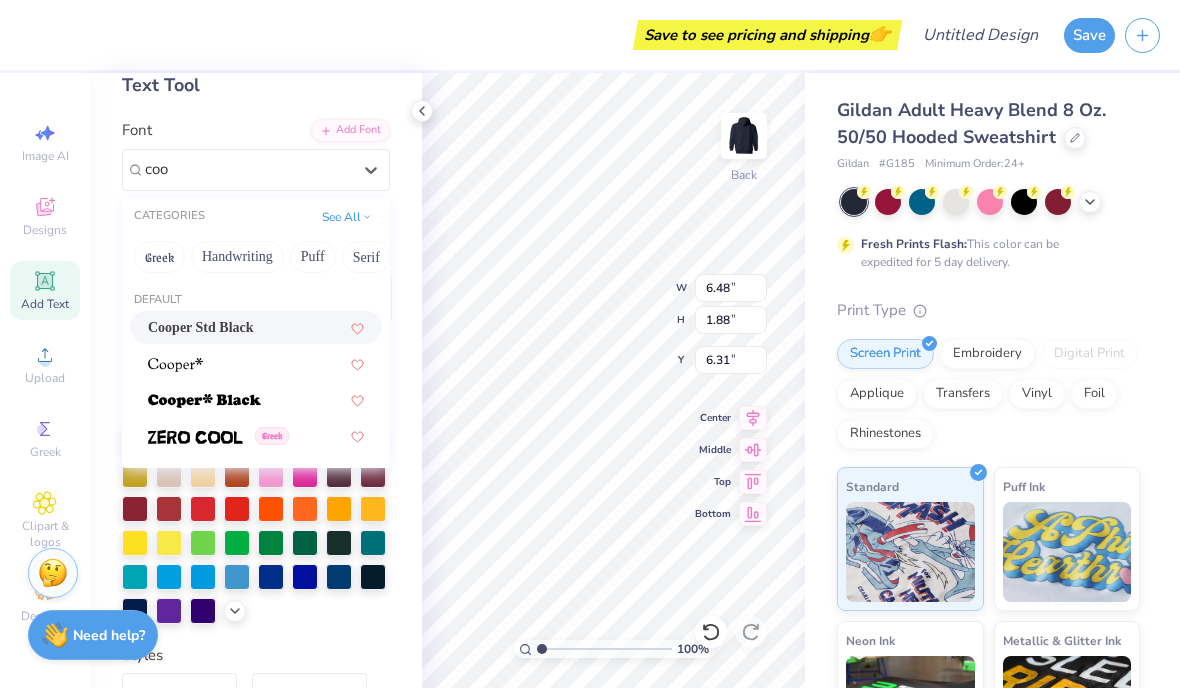 click on "Cooper Std Black" at bounding box center [256, 327] 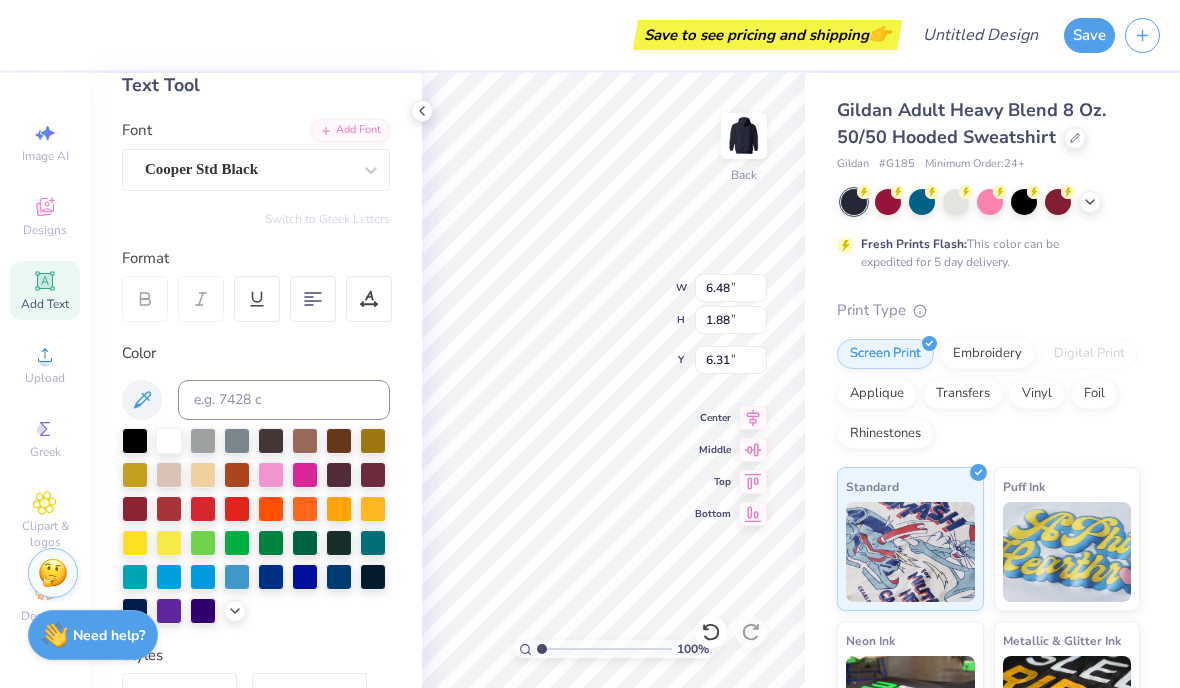 type on "8.13" 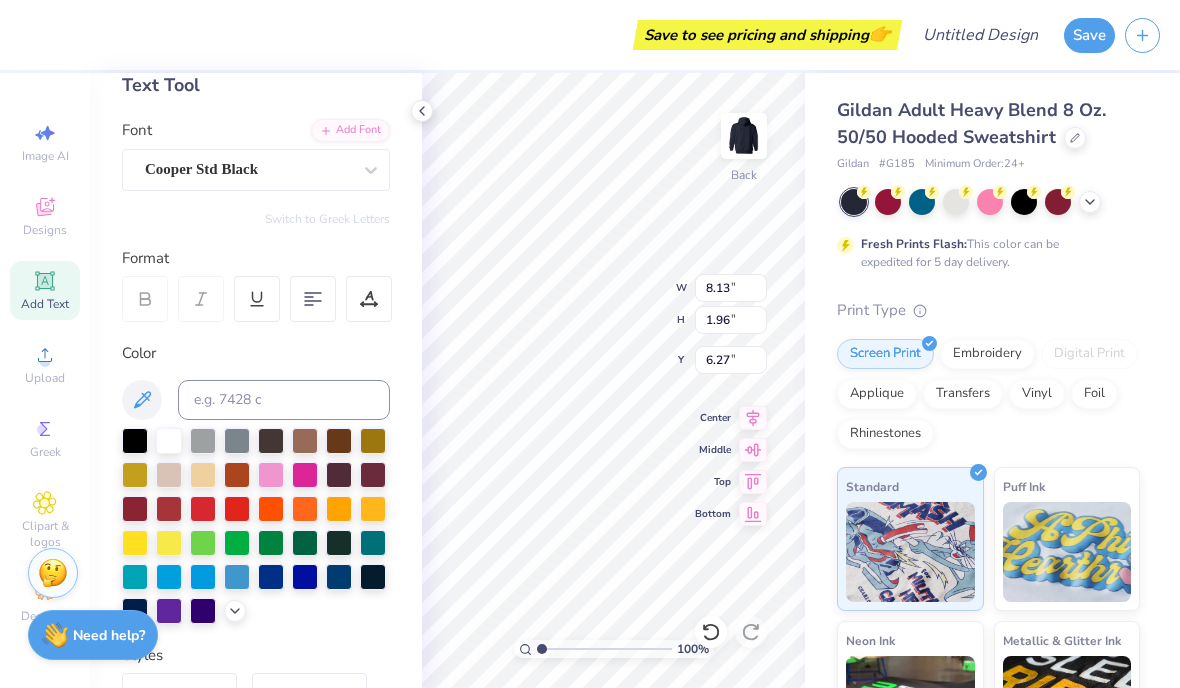 scroll, scrollTop: 1, scrollLeft: 0, axis: vertical 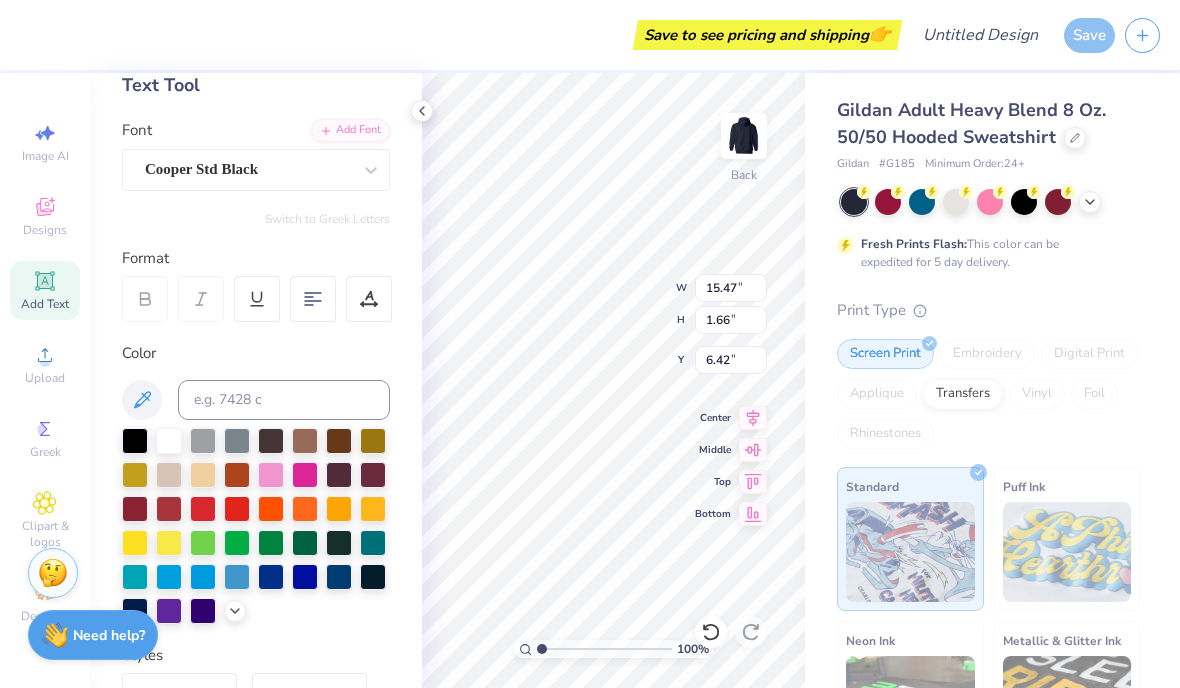 type on "3.00" 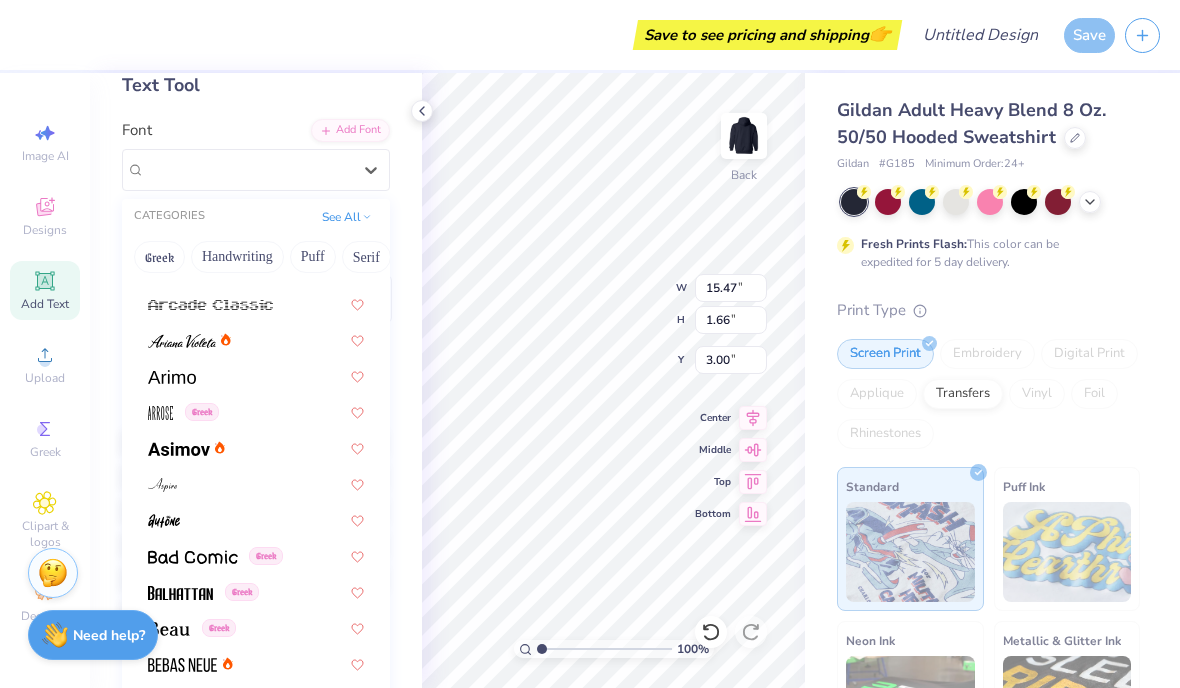 scroll, scrollTop: 601, scrollLeft: 0, axis: vertical 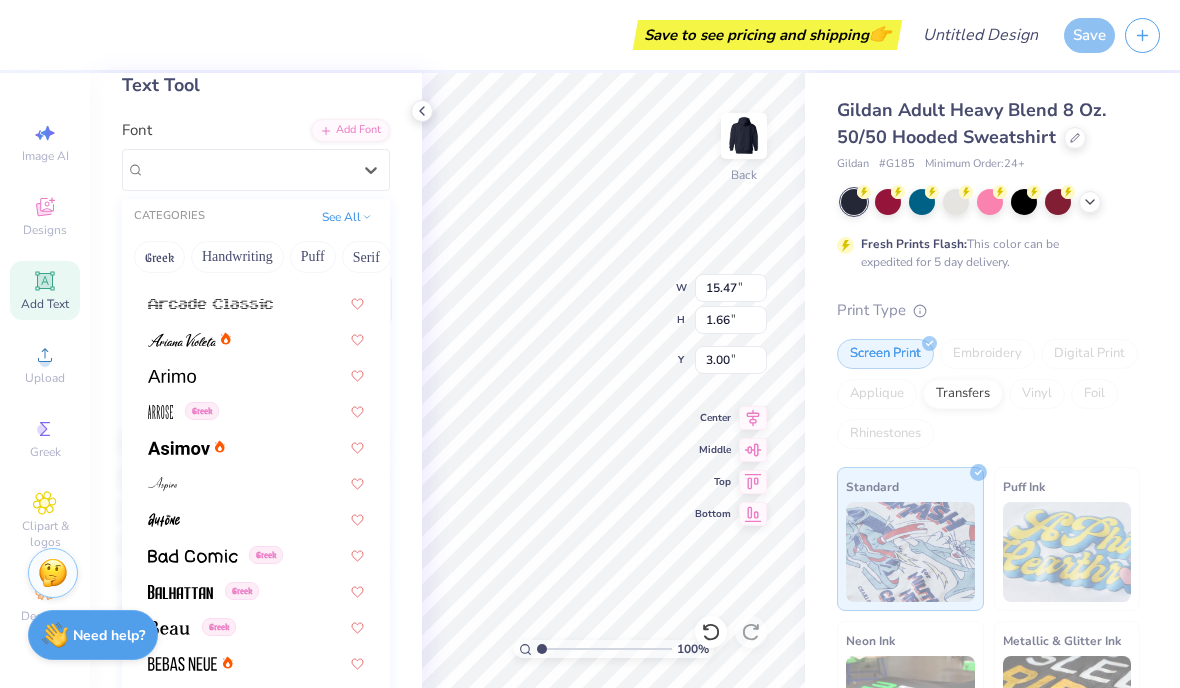 click at bounding box center [256, 446] 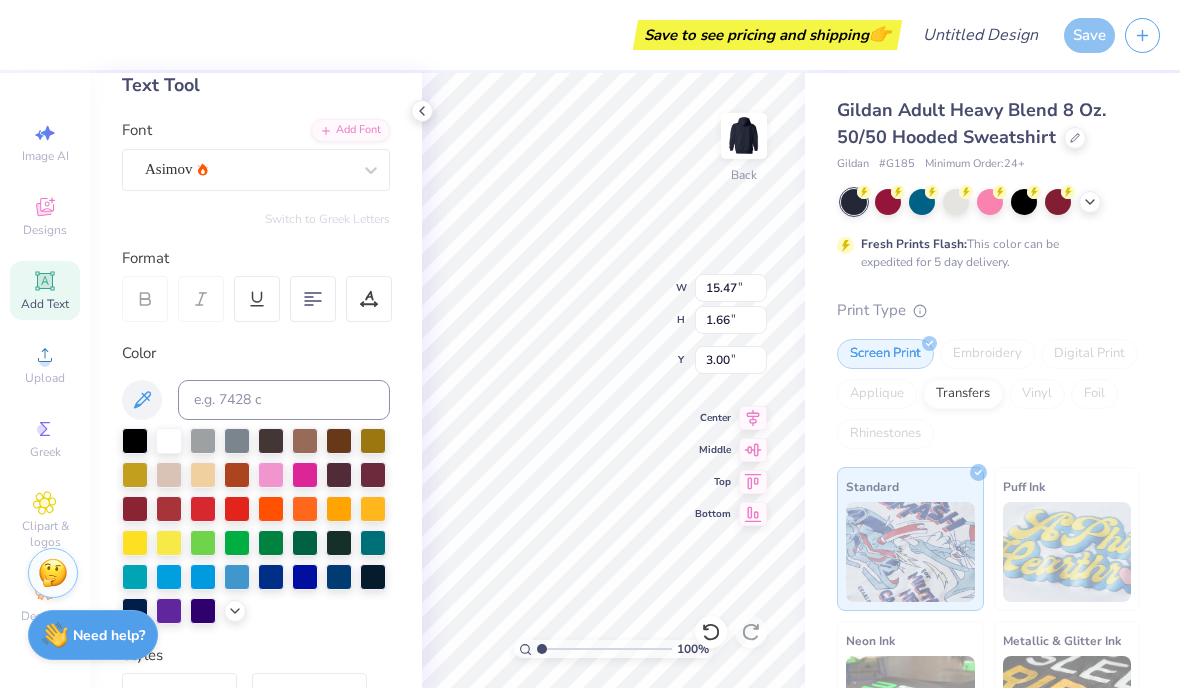 type on "12.58" 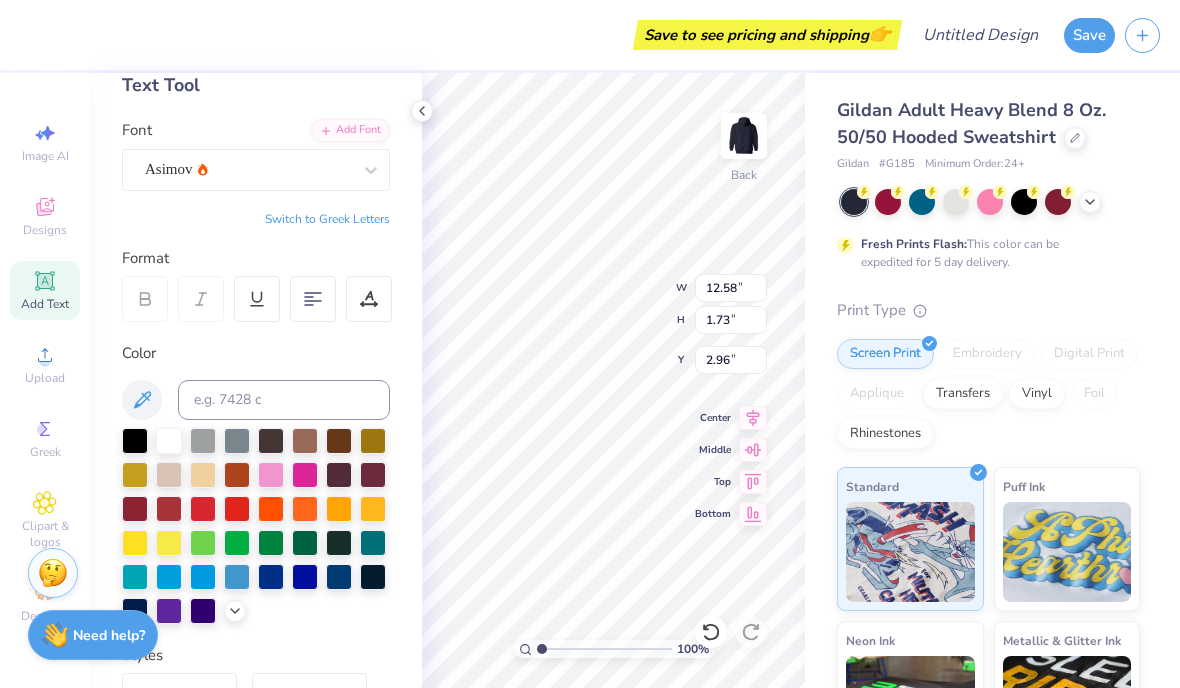 click on "Switch to Greek Letters" at bounding box center (256, 219) 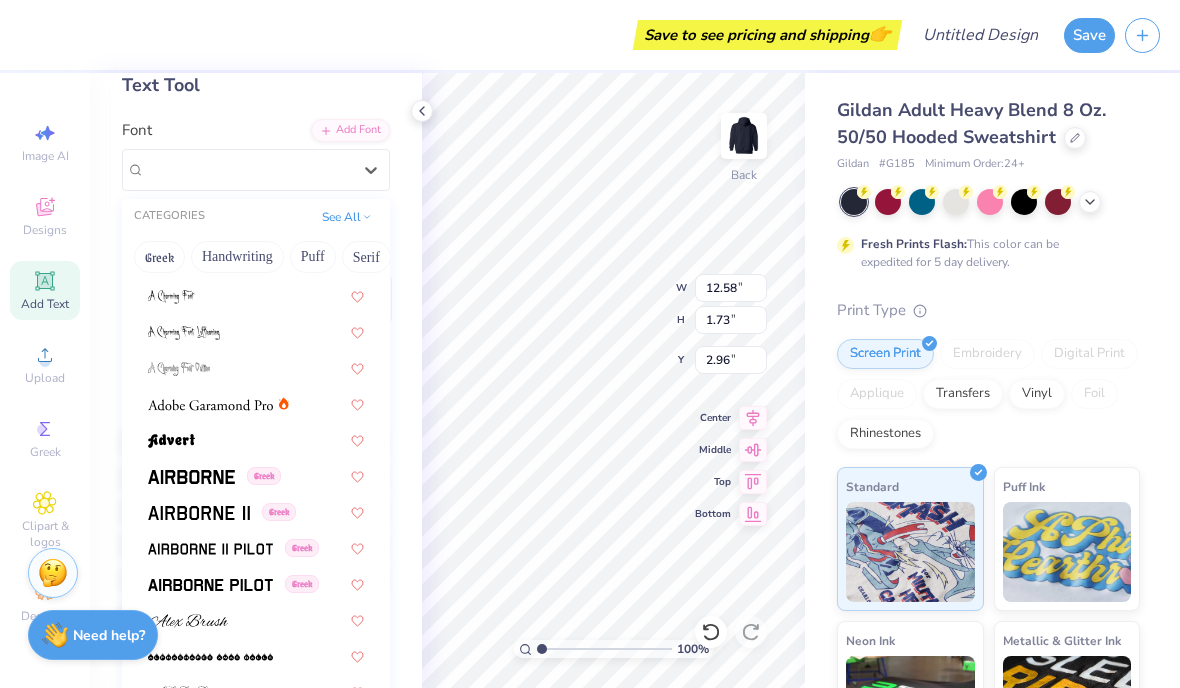 scroll, scrollTop: 191, scrollLeft: 0, axis: vertical 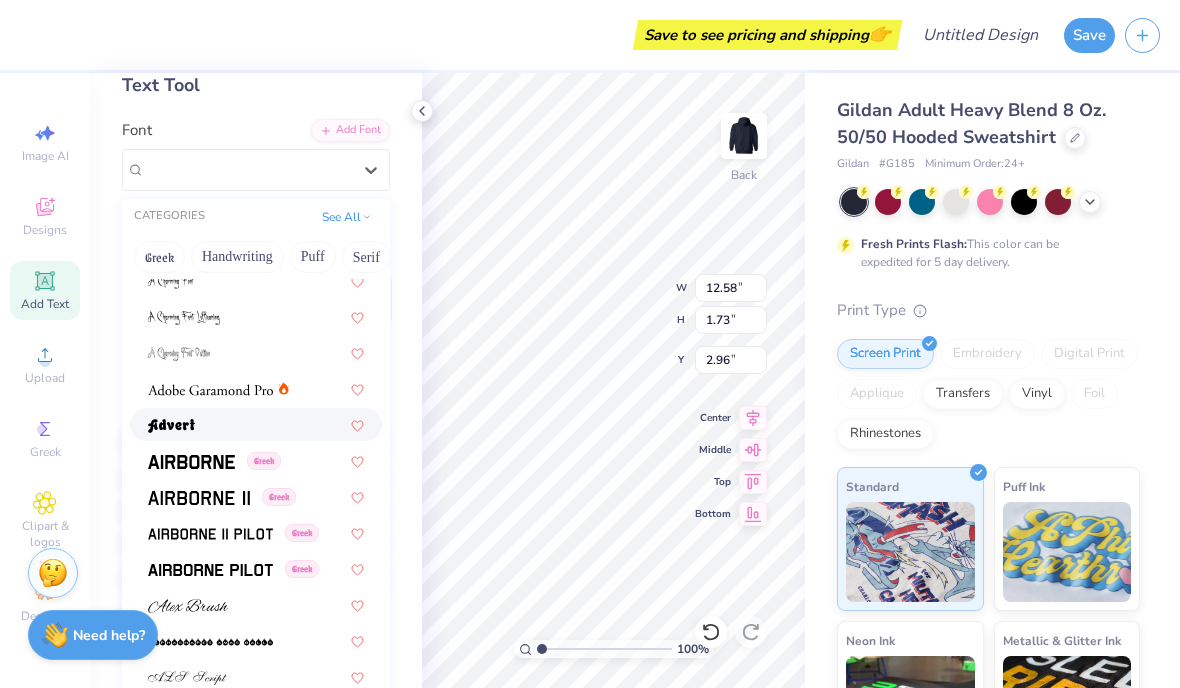 click at bounding box center (256, 424) 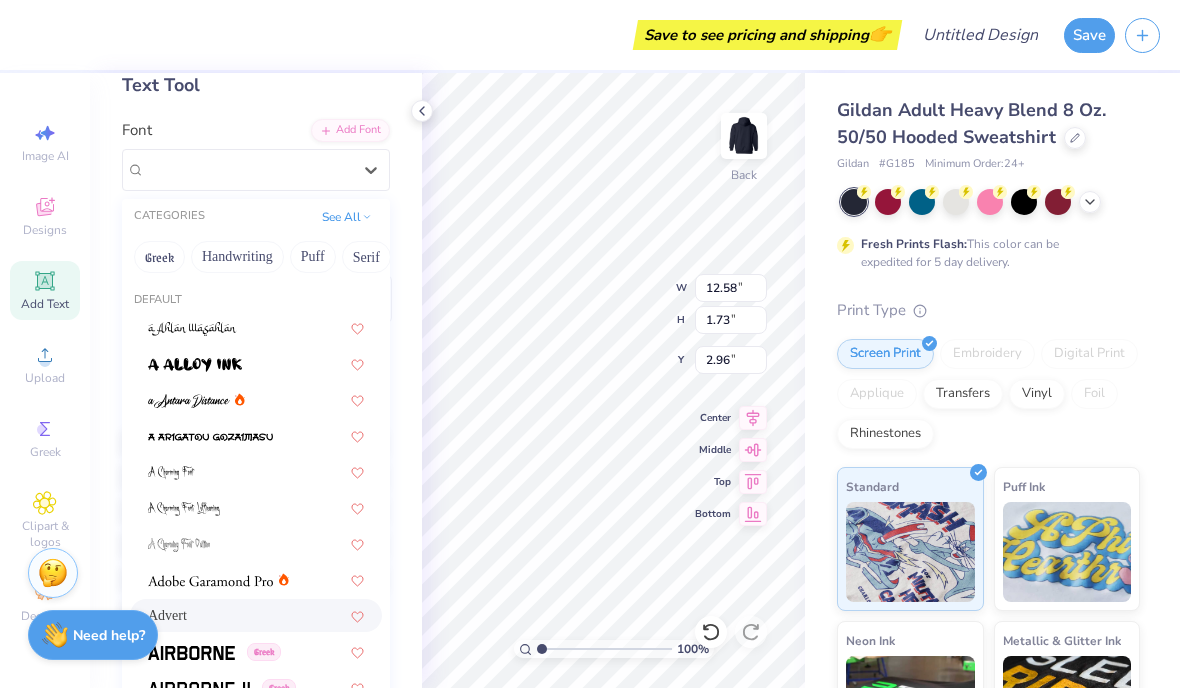 type on "13.23" 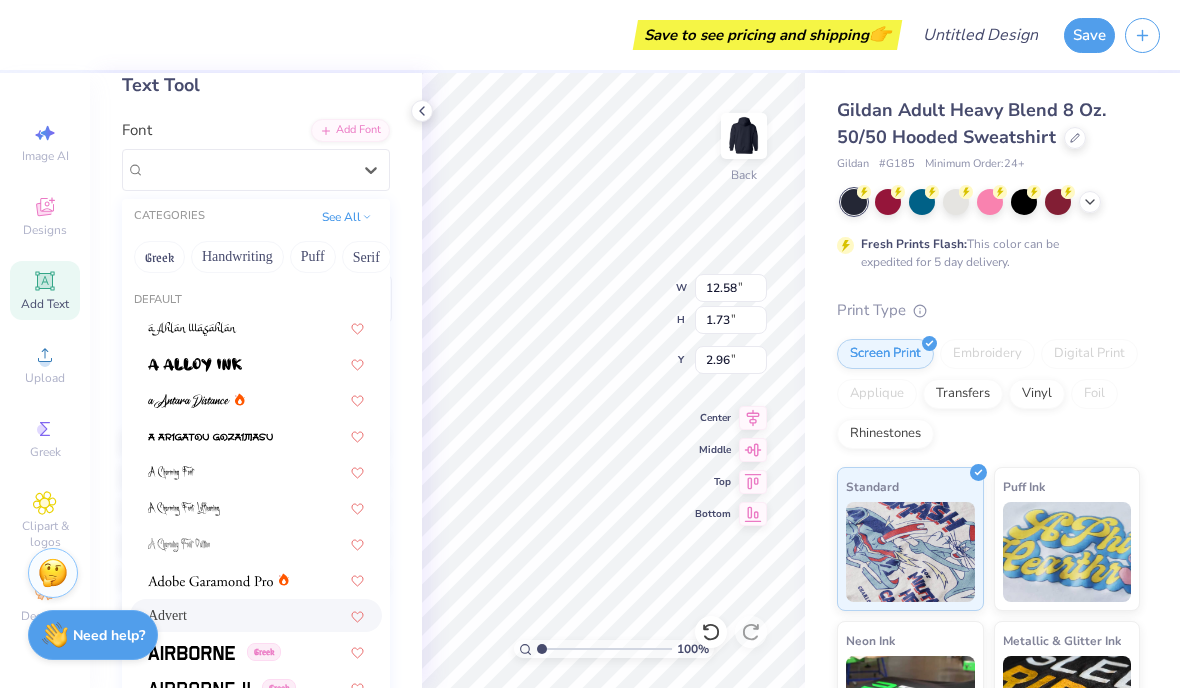 type on "1.77" 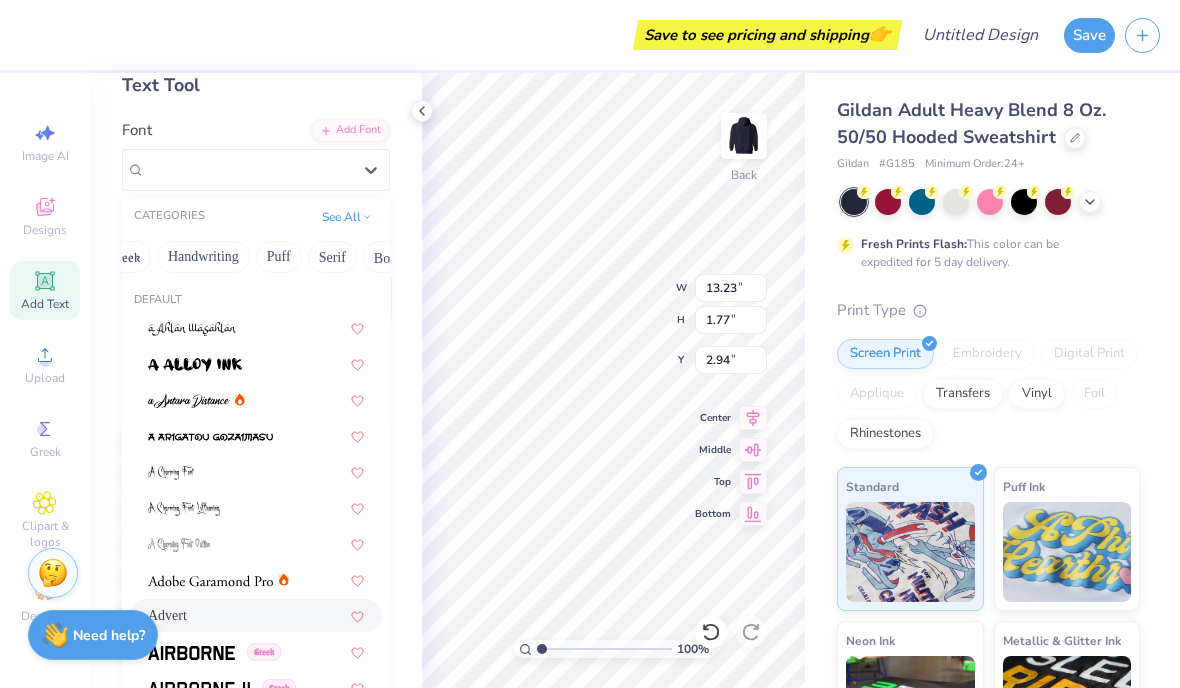 scroll, scrollTop: 0, scrollLeft: 36, axis: horizontal 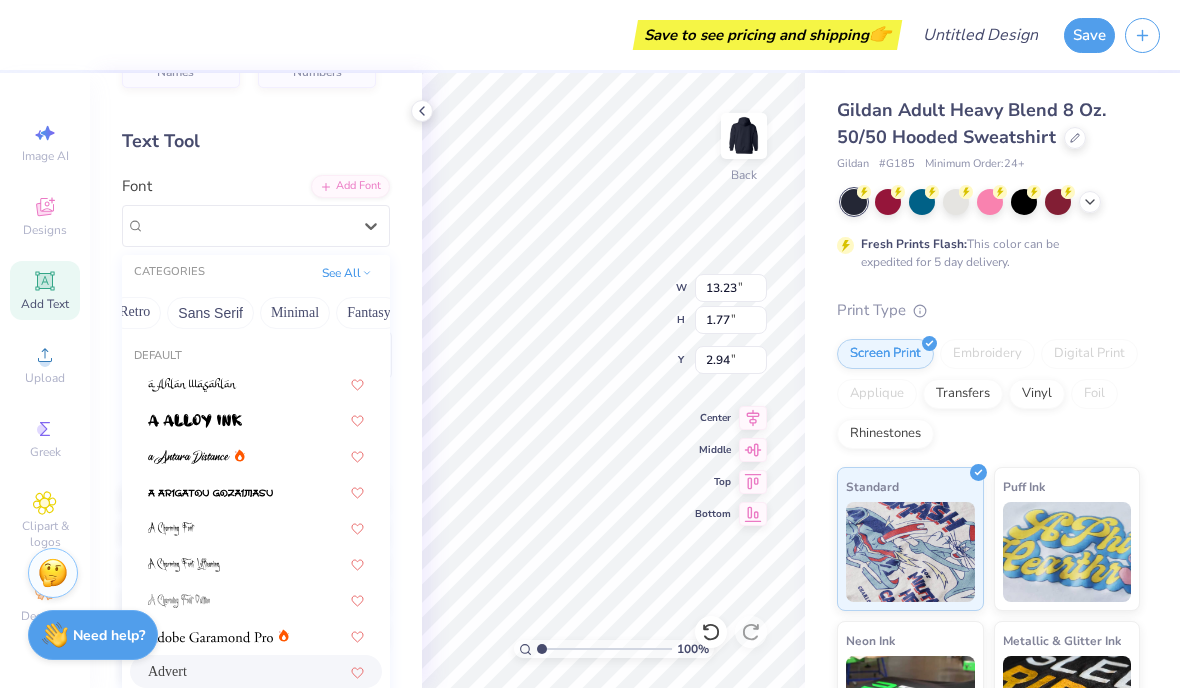click on "Minimal" at bounding box center (295, 313) 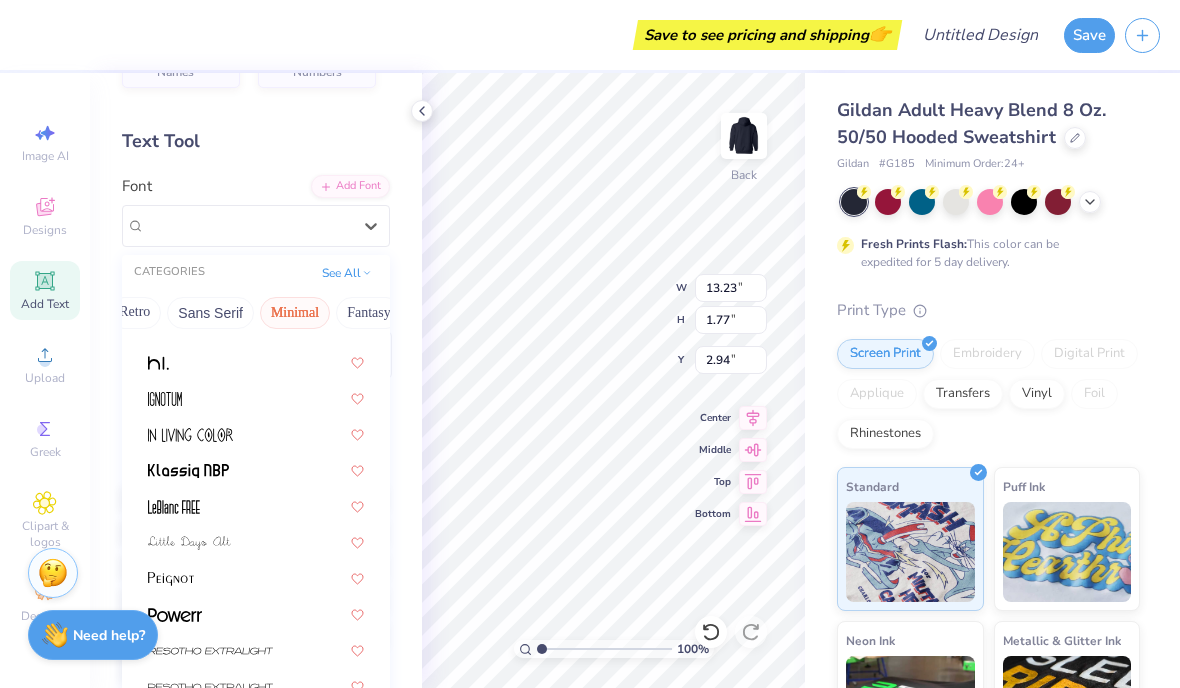 scroll, scrollTop: 381, scrollLeft: 0, axis: vertical 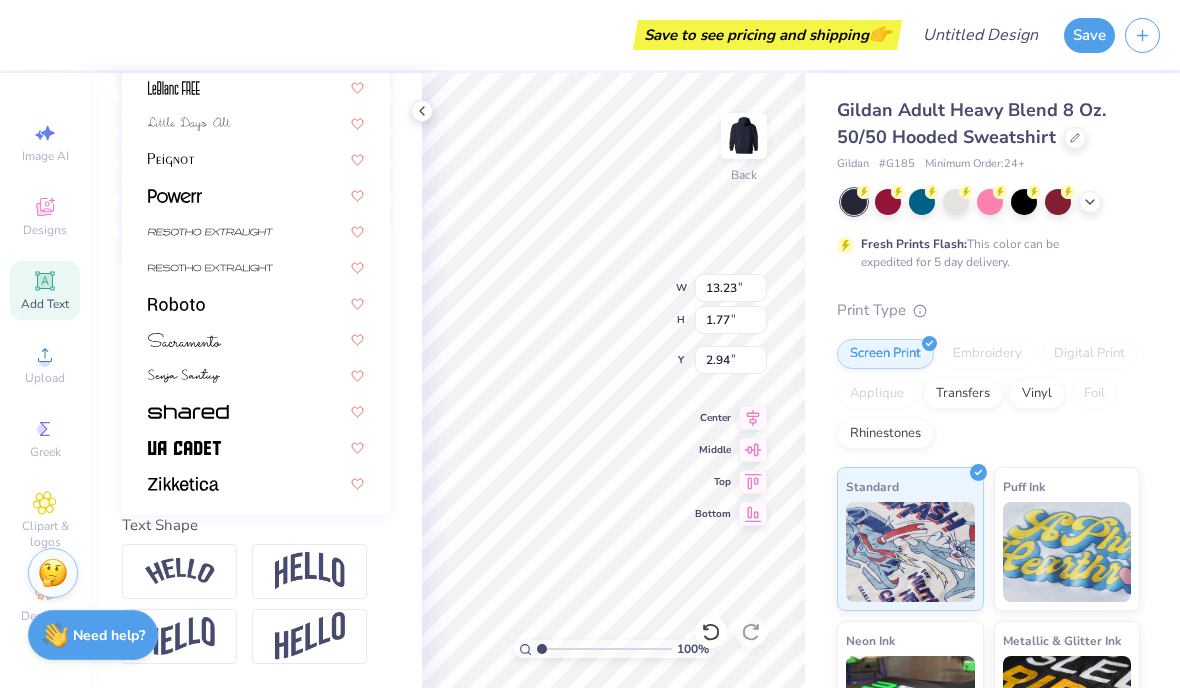click at bounding box center (256, 194) 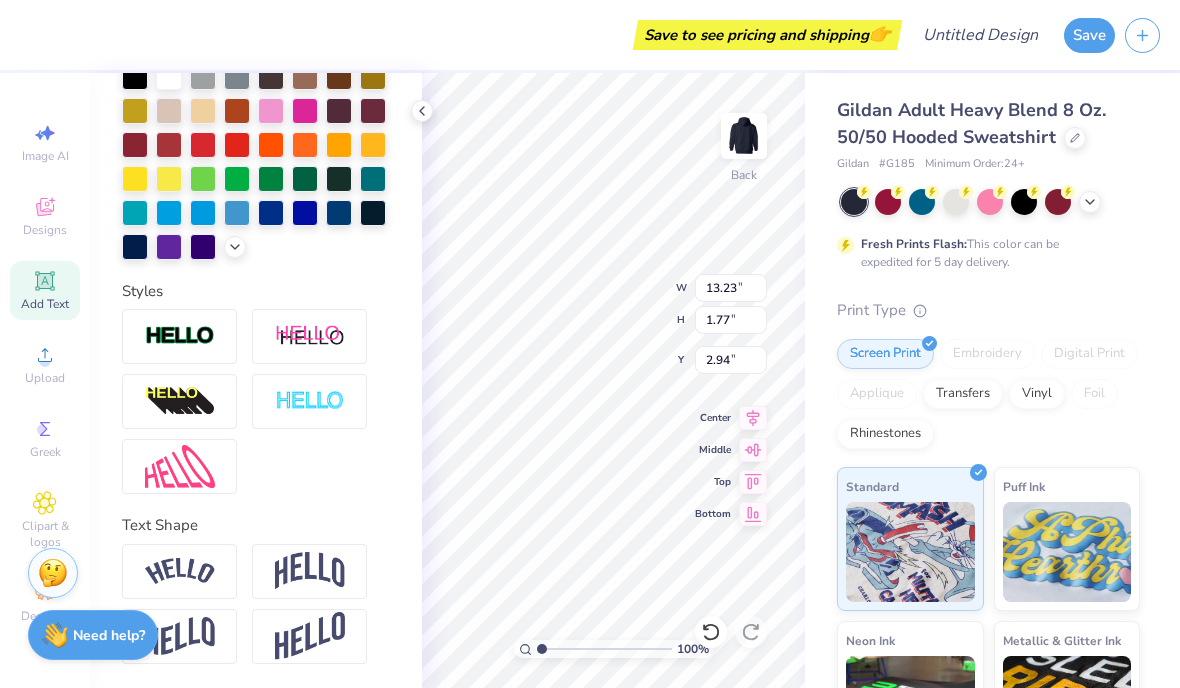type on "10.22" 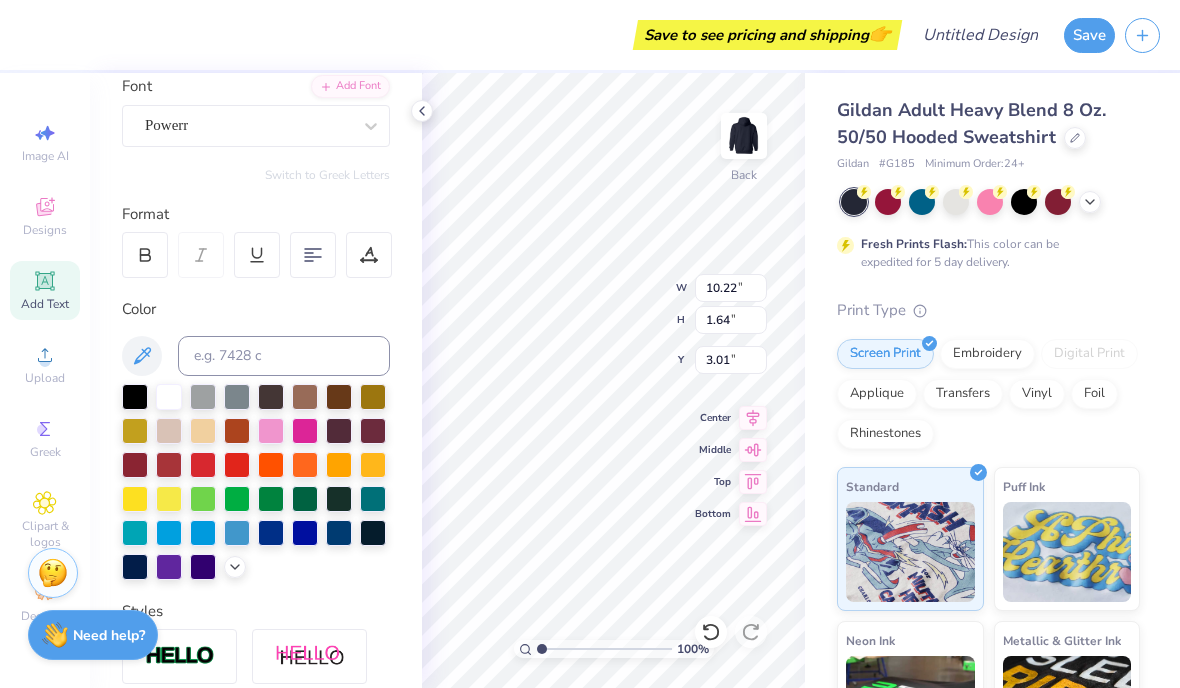 scroll, scrollTop: 154, scrollLeft: 0, axis: vertical 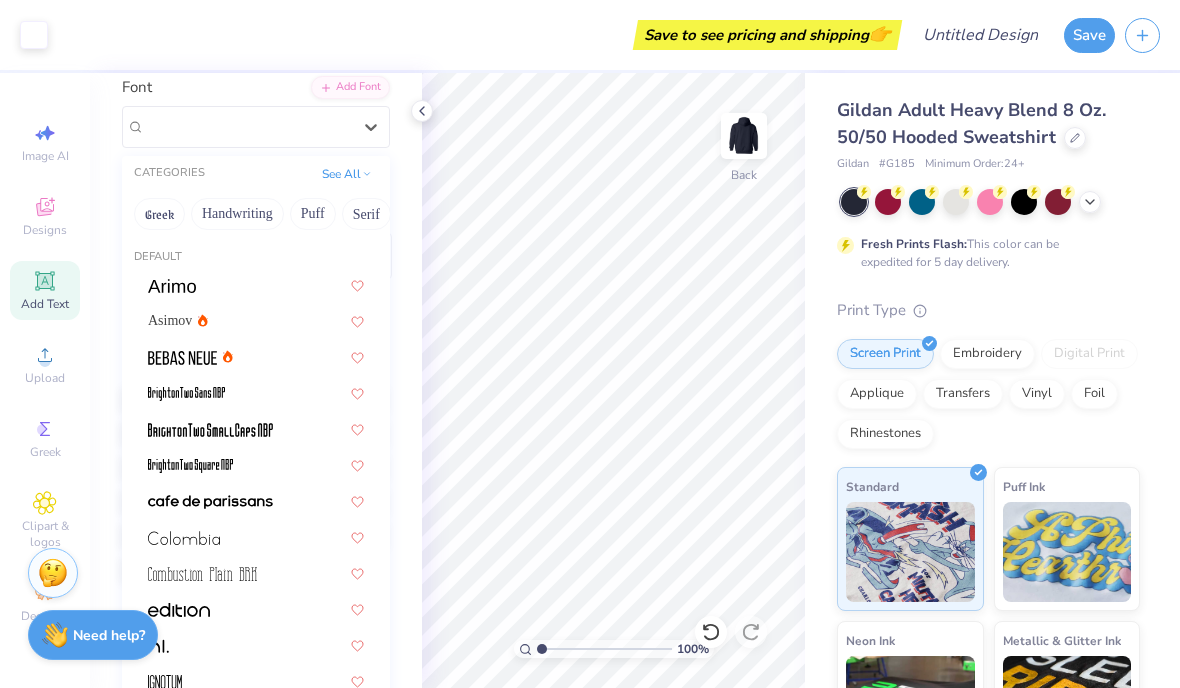 click on "Greek" at bounding box center (159, 214) 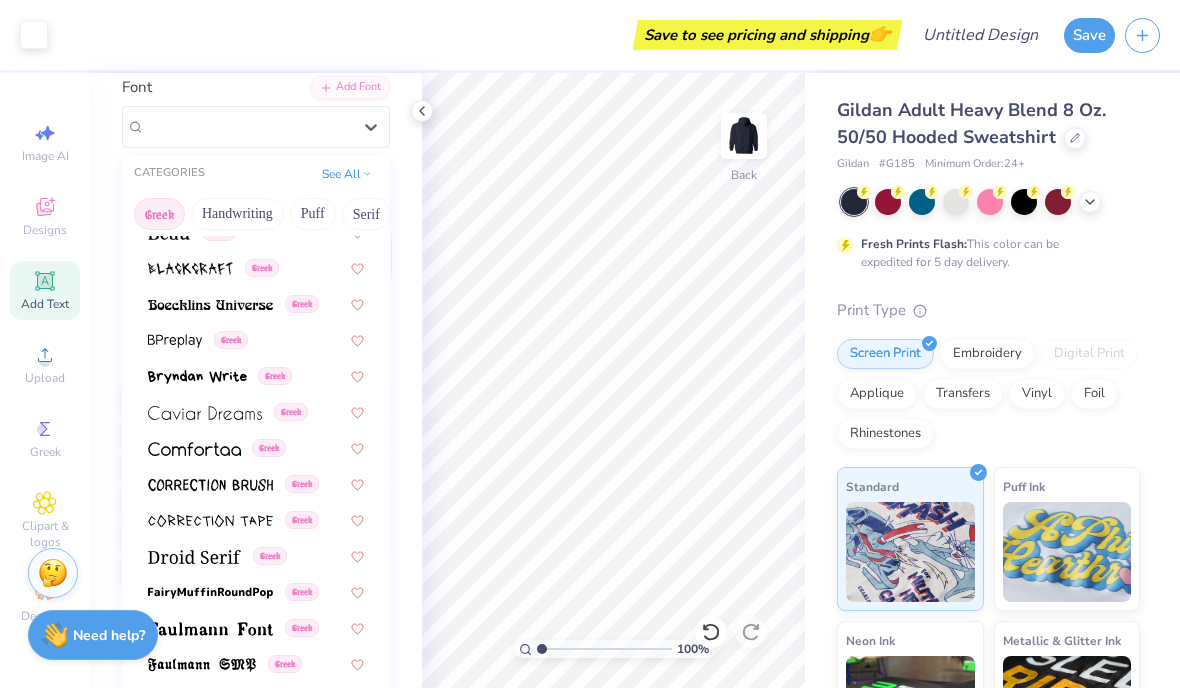 scroll, scrollTop: 307, scrollLeft: 0, axis: vertical 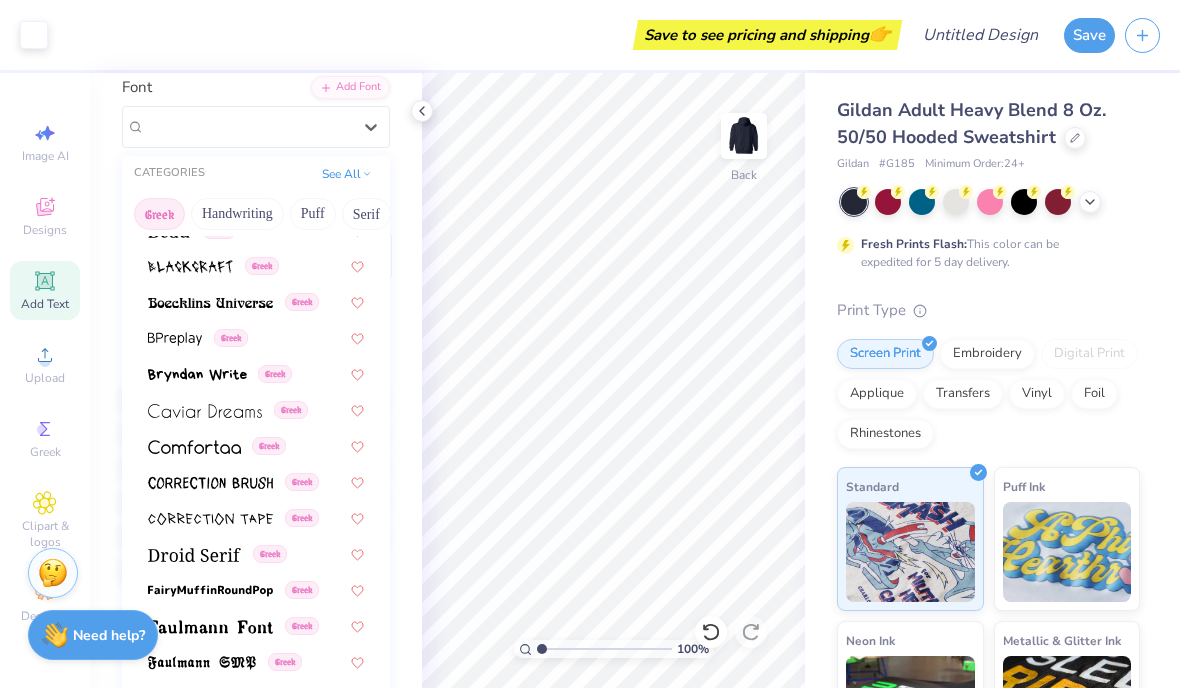 click on "Greek" at bounding box center [159, 214] 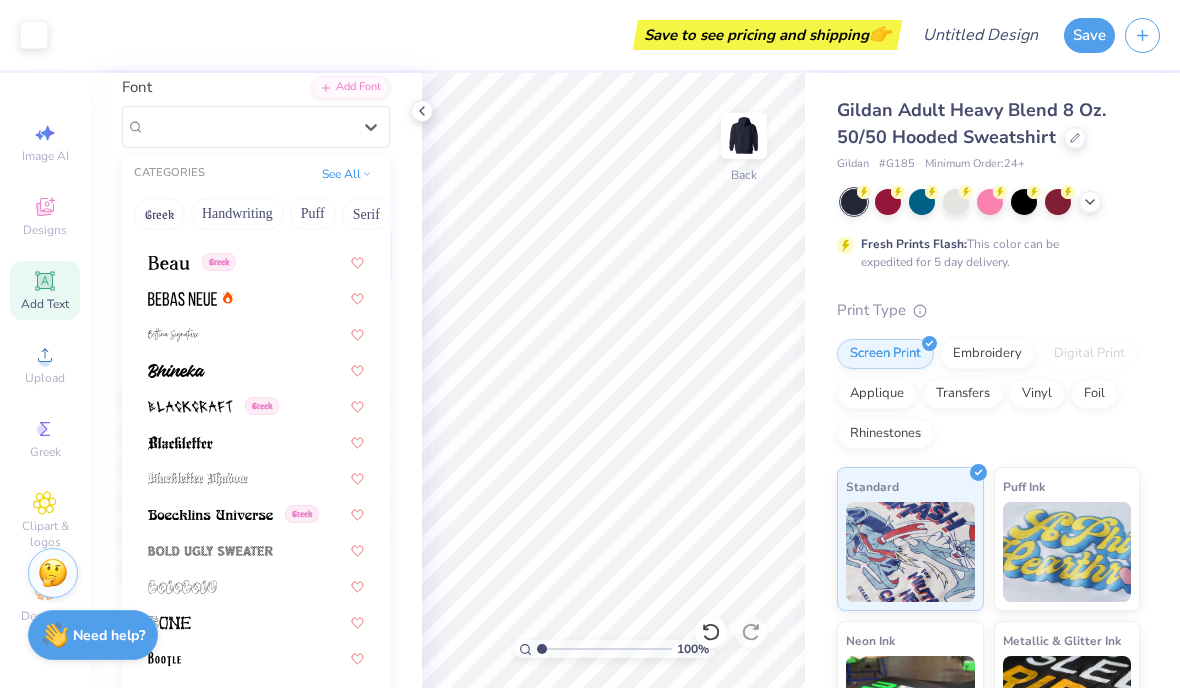 scroll, scrollTop: 924, scrollLeft: 0, axis: vertical 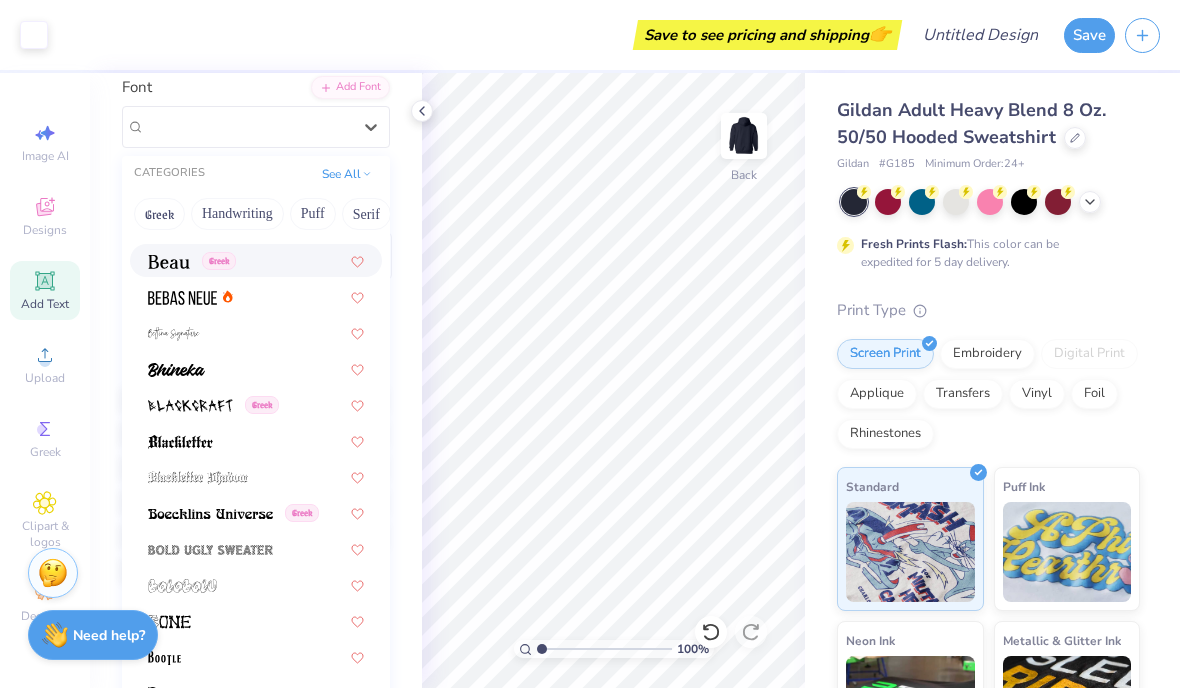 click at bounding box center (169, 262) 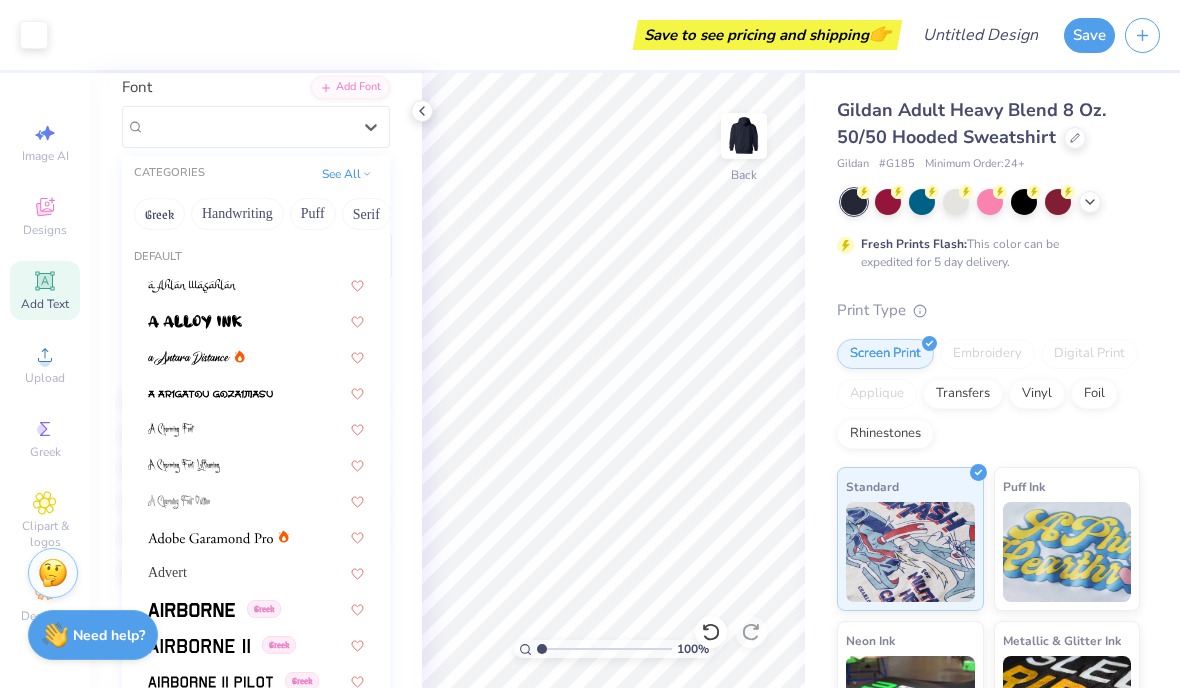 scroll, scrollTop: 148, scrollLeft: 0, axis: vertical 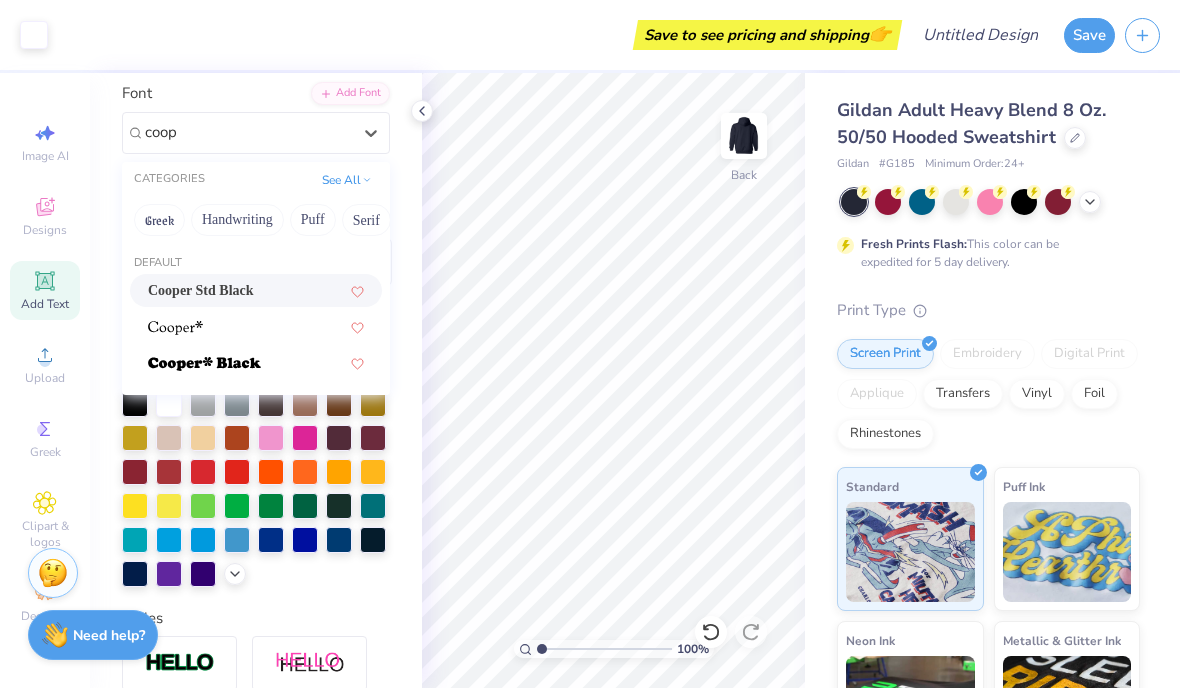 type on "coop" 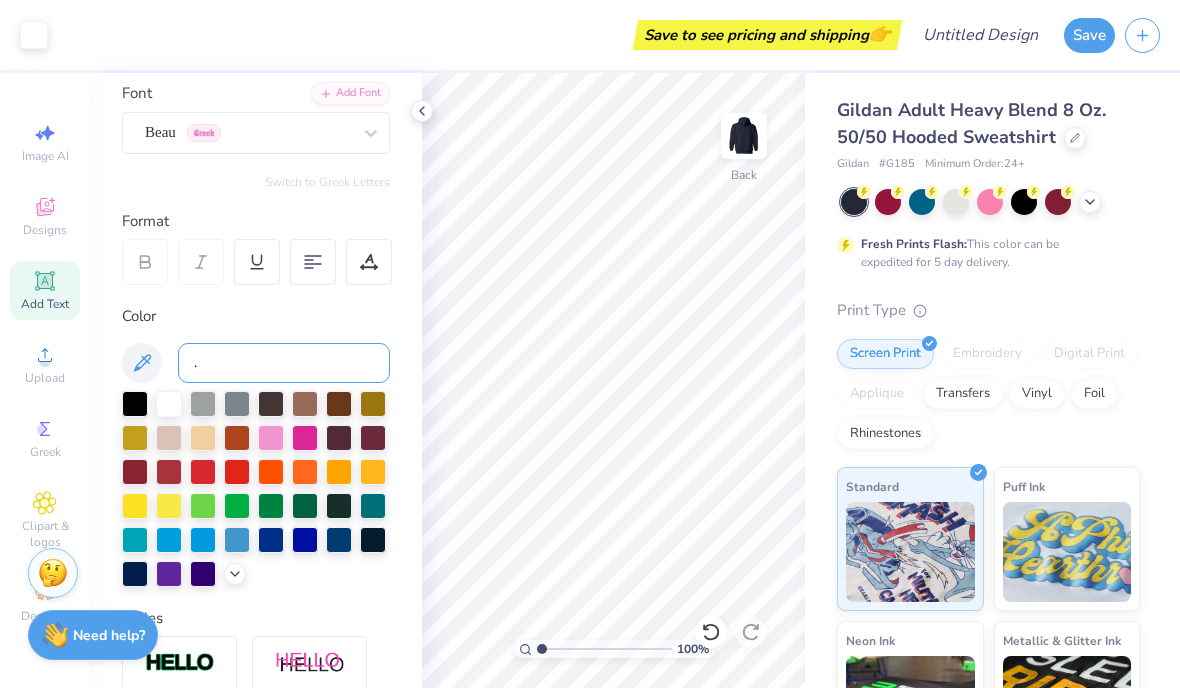 type on "." 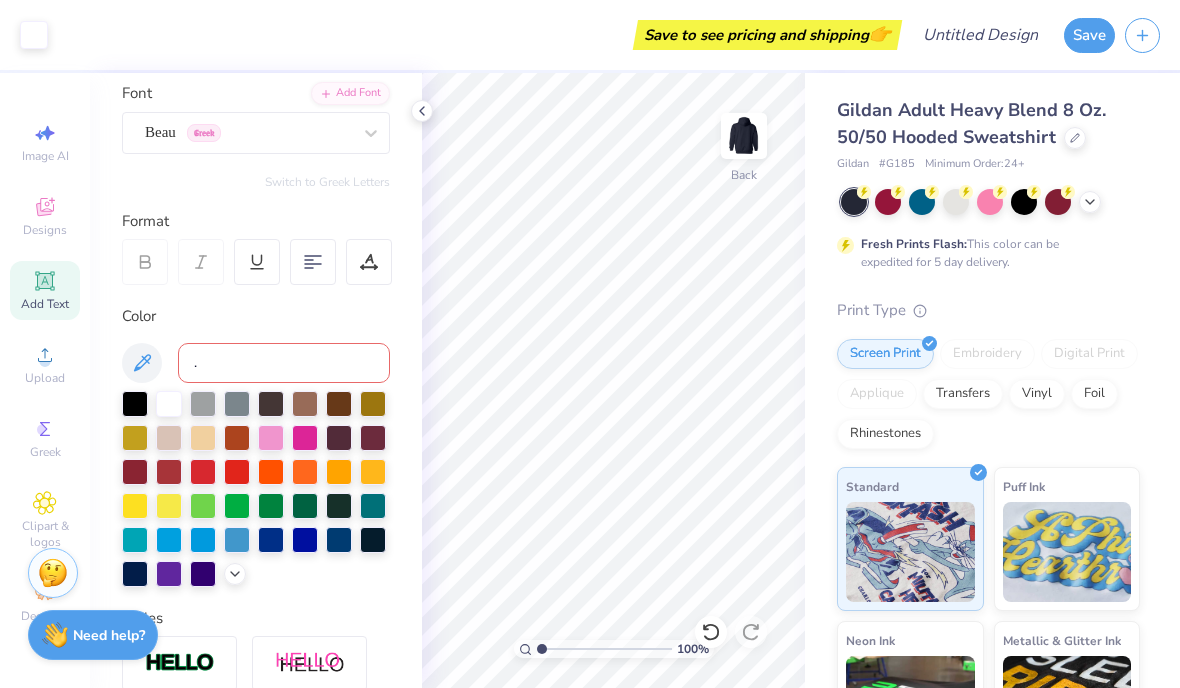 type 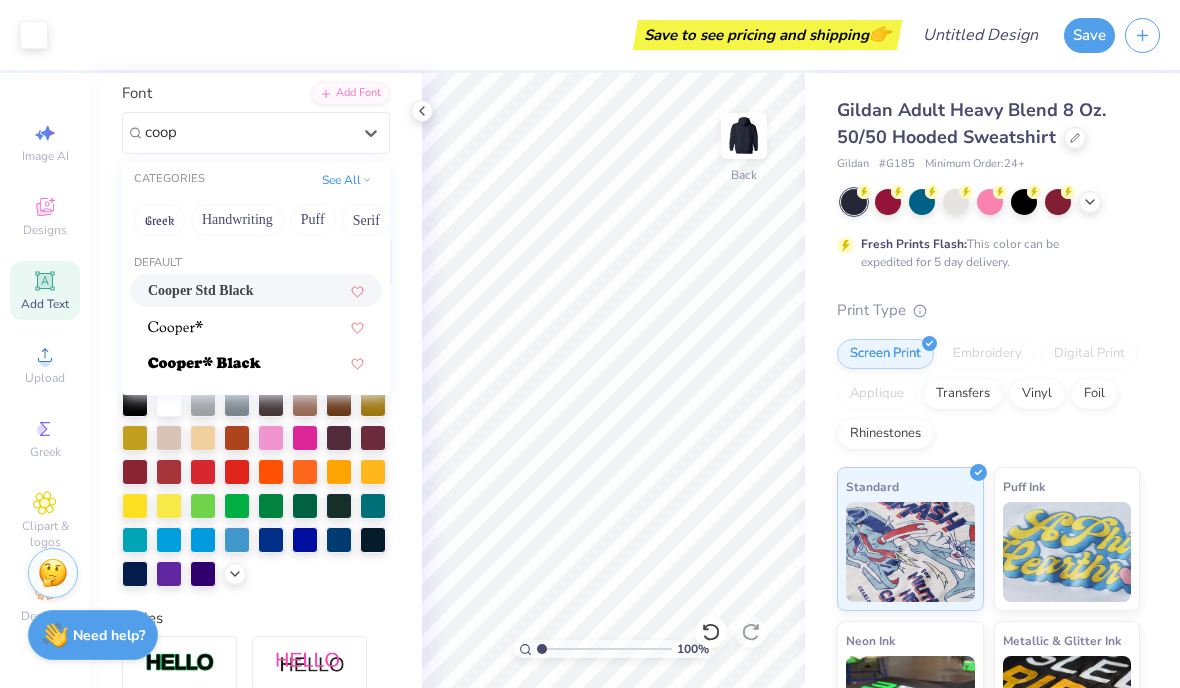 click at bounding box center [256, 362] 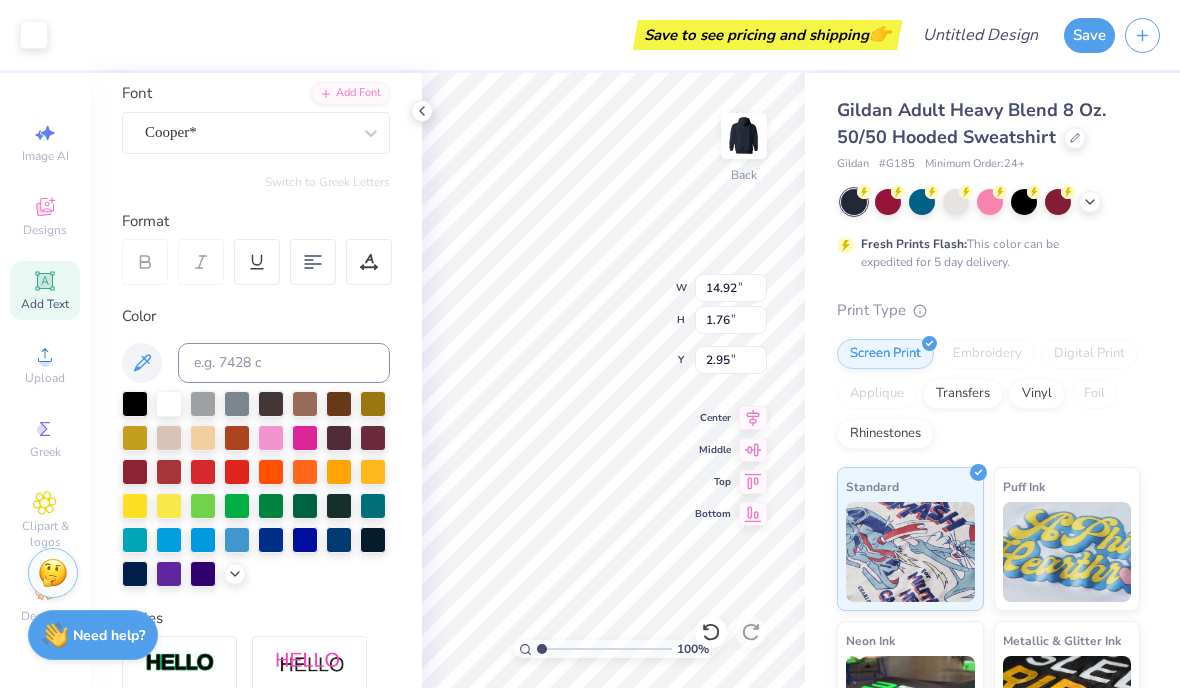 type on "3.00" 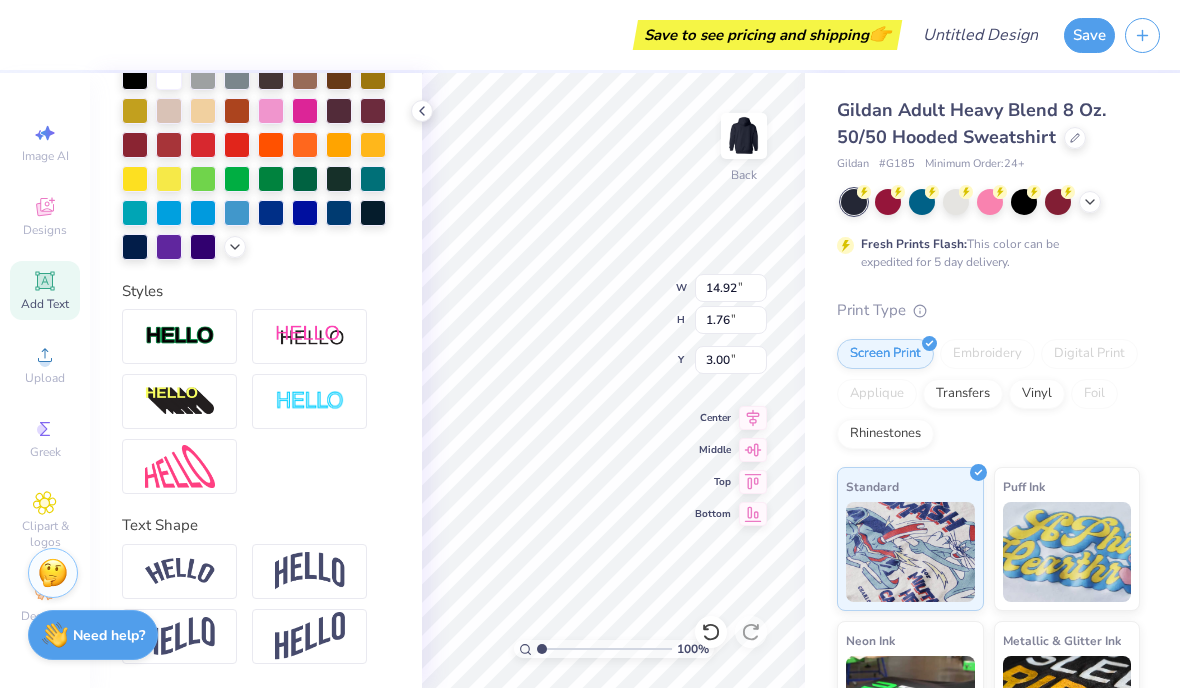 scroll, scrollTop: 476, scrollLeft: 0, axis: vertical 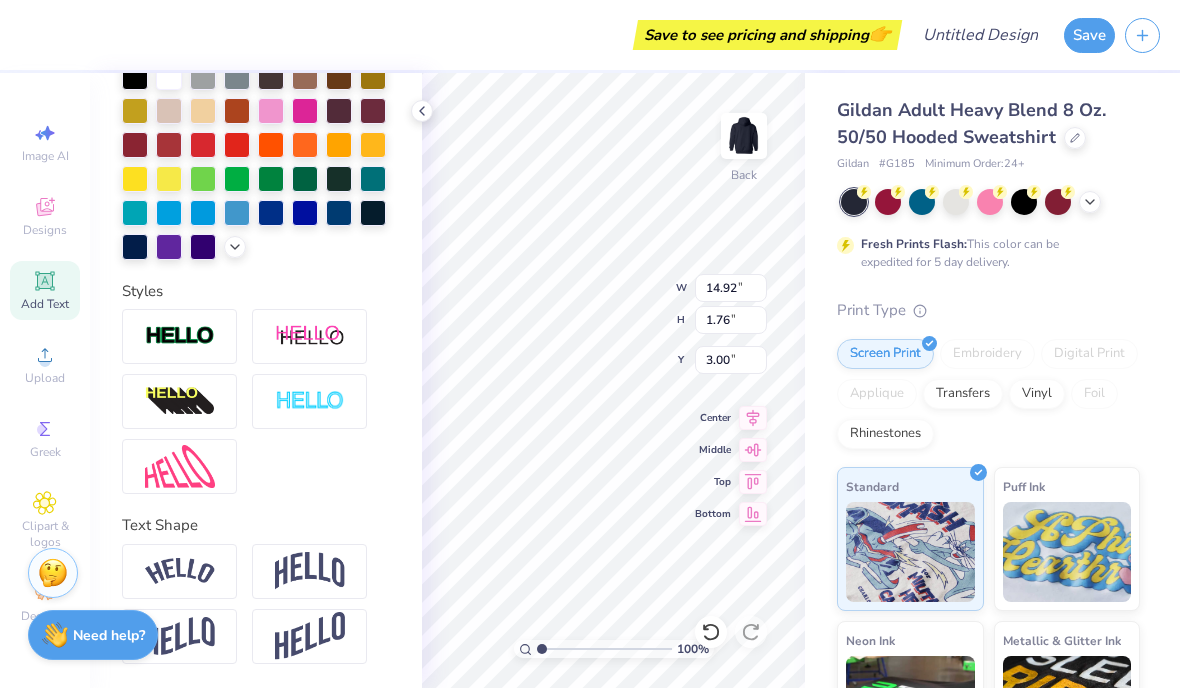 click at bounding box center (310, 571) 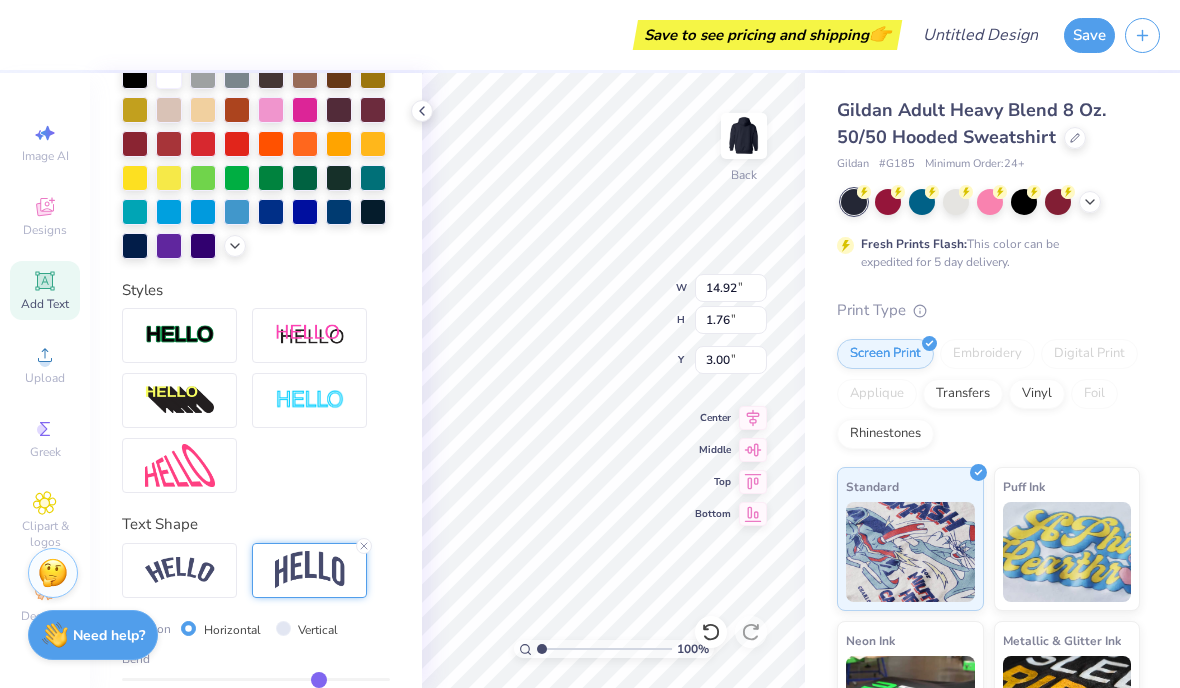 click at bounding box center (310, 570) 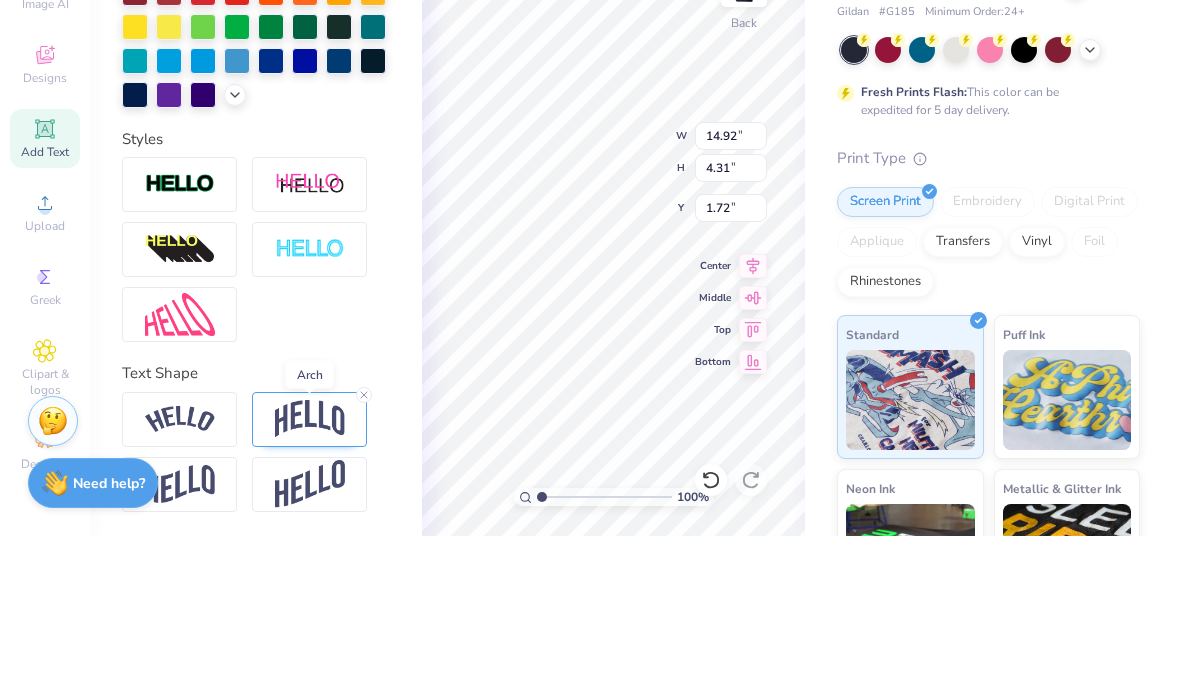 scroll, scrollTop: 1, scrollLeft: 0, axis: vertical 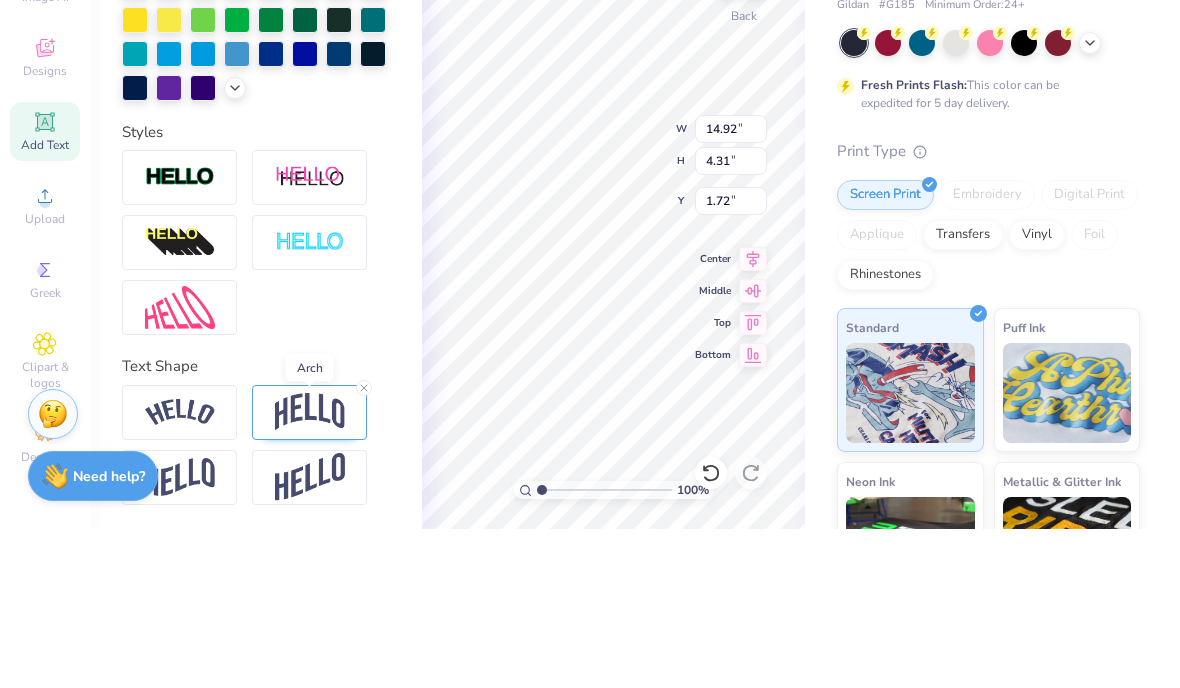 click at bounding box center (310, 571) 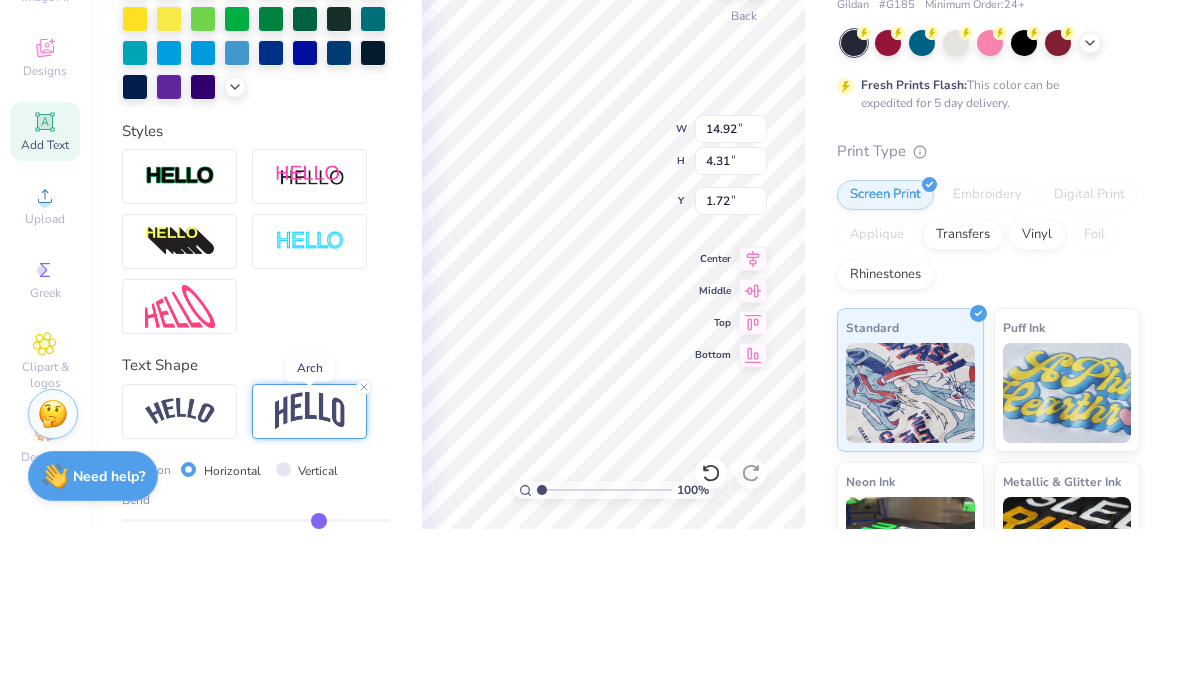type on "0.48" 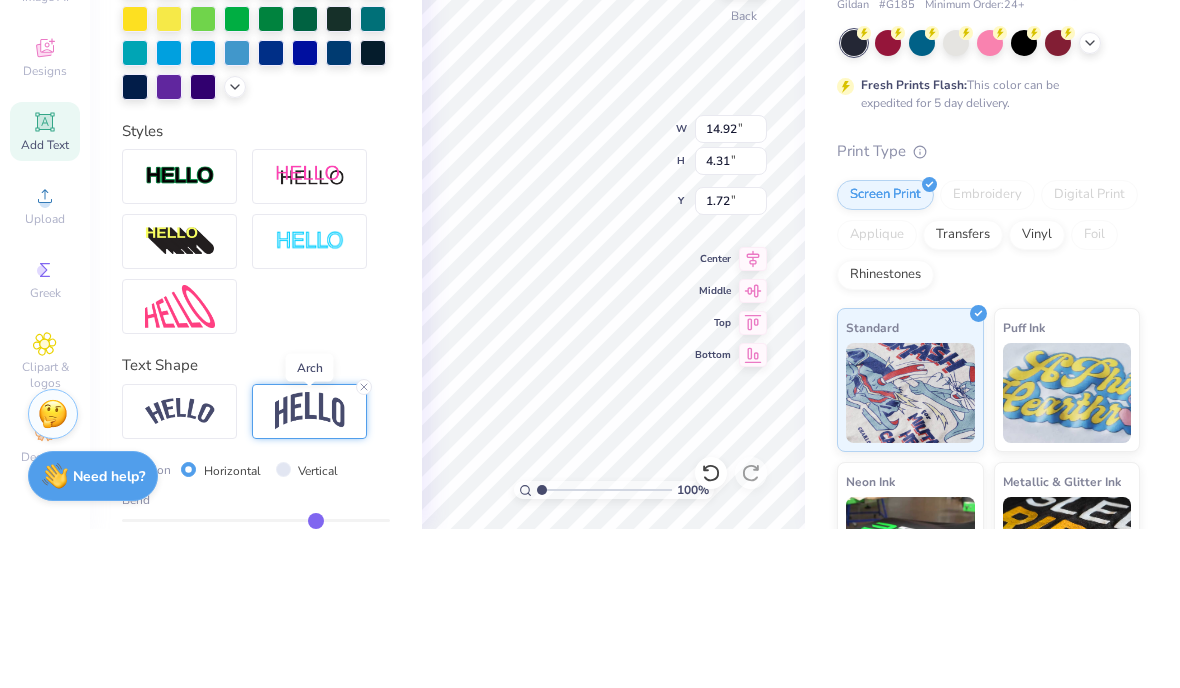 type on "0.48" 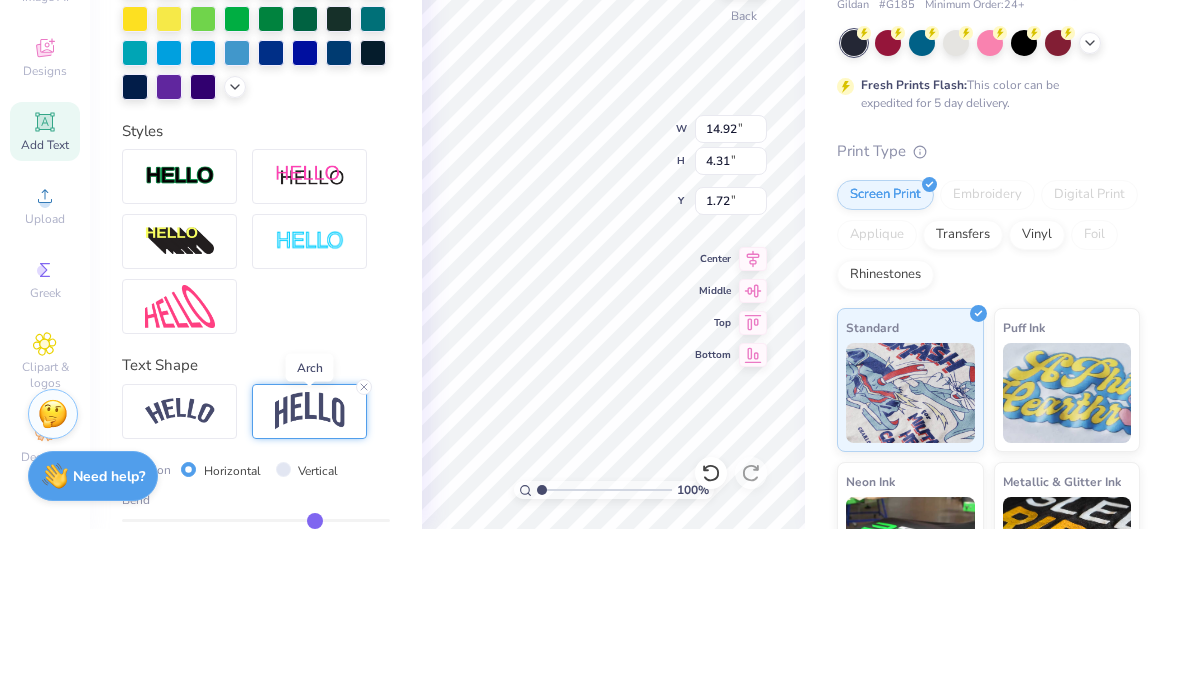 type on "0.47" 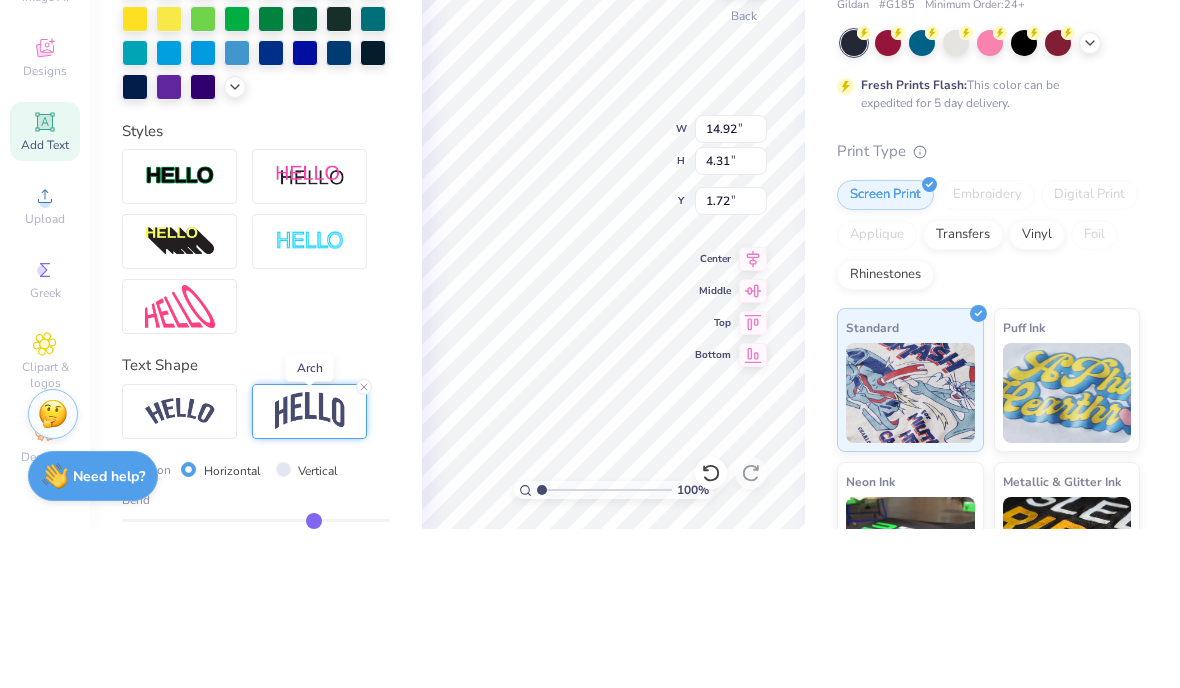 type on "0.46" 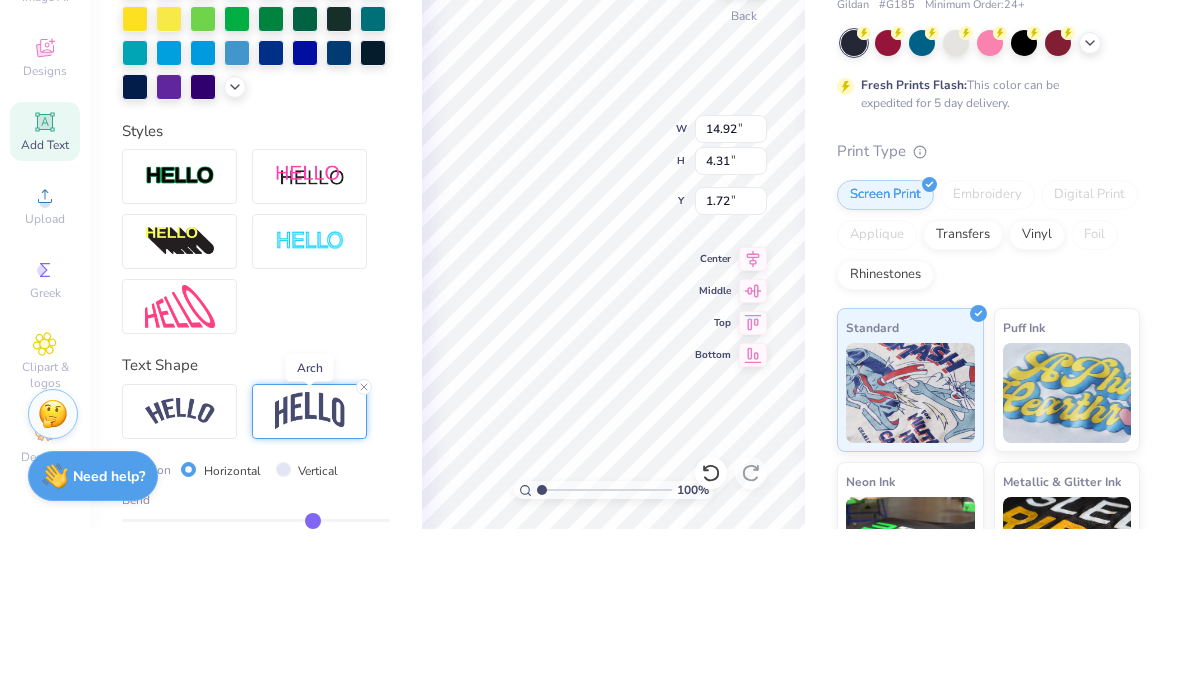 type on "0.45" 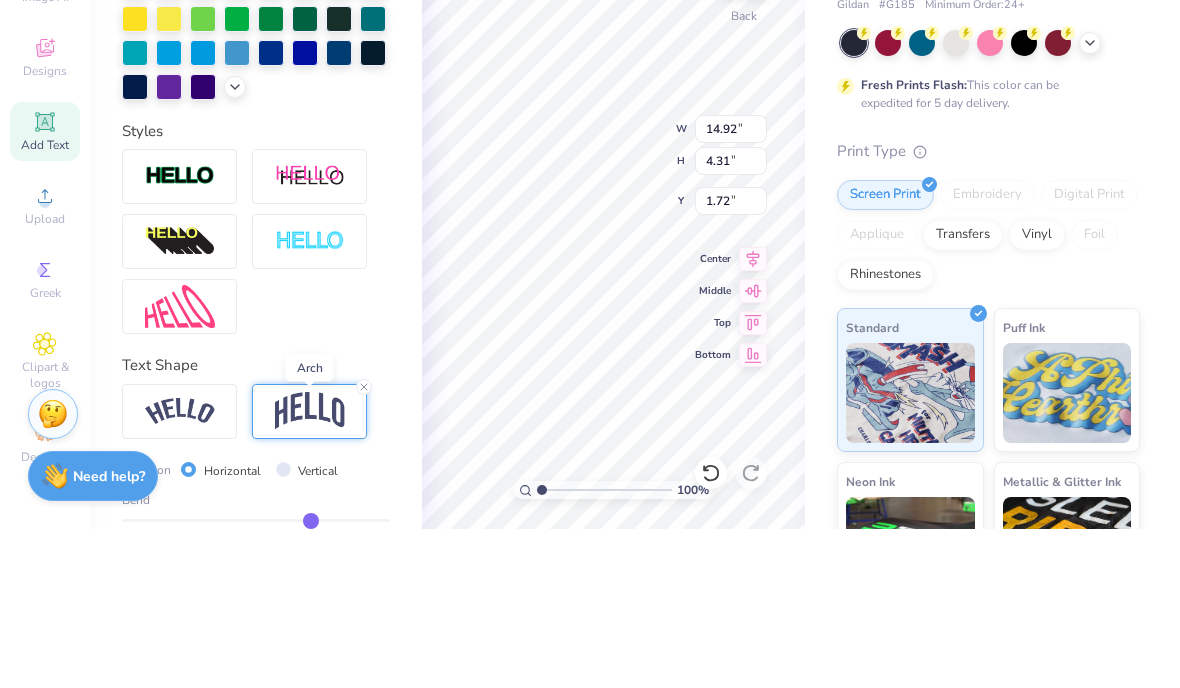 type on "0.43" 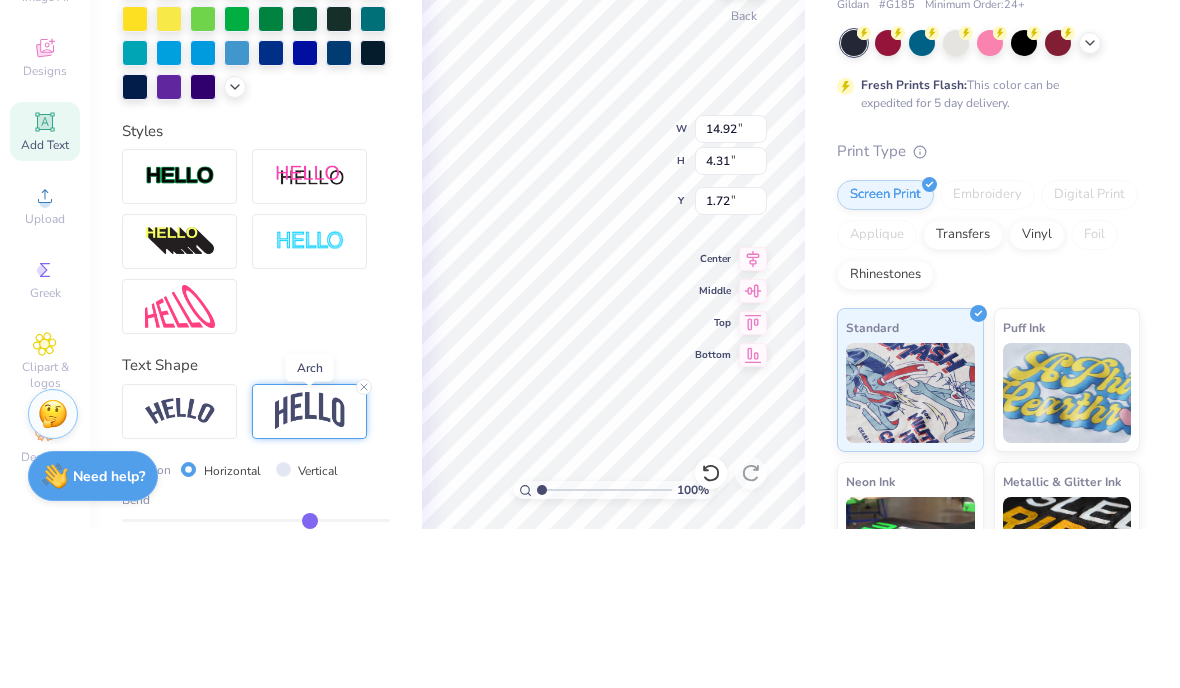 type on "0.43" 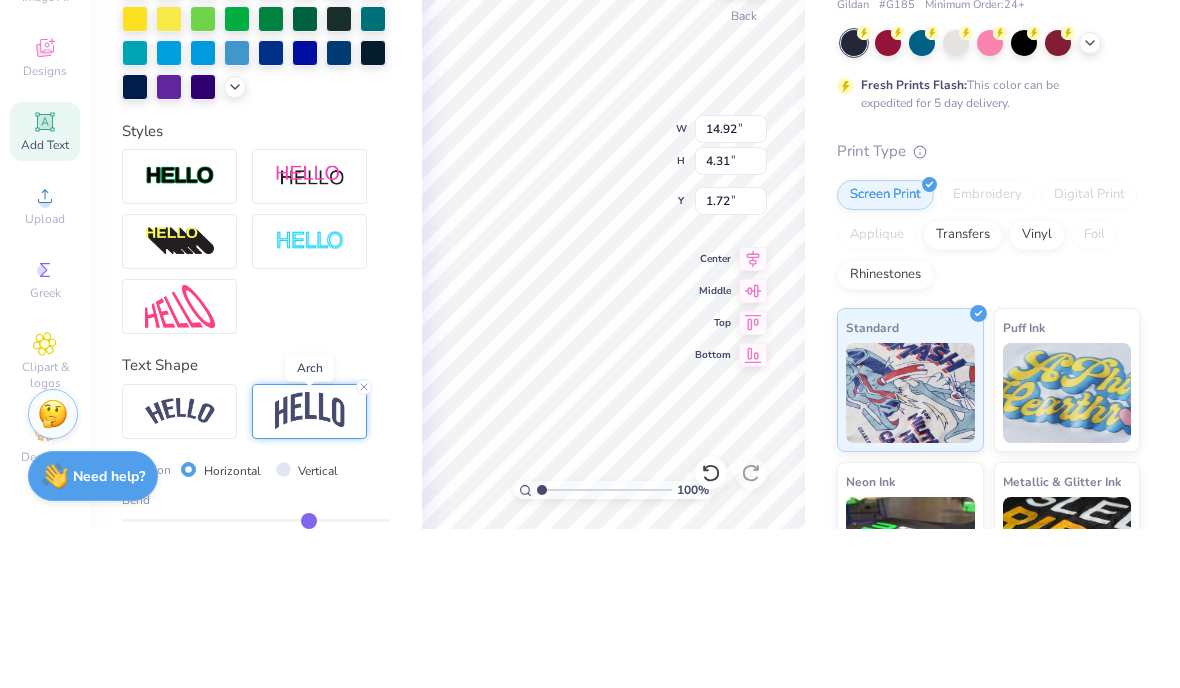 type on "0.41" 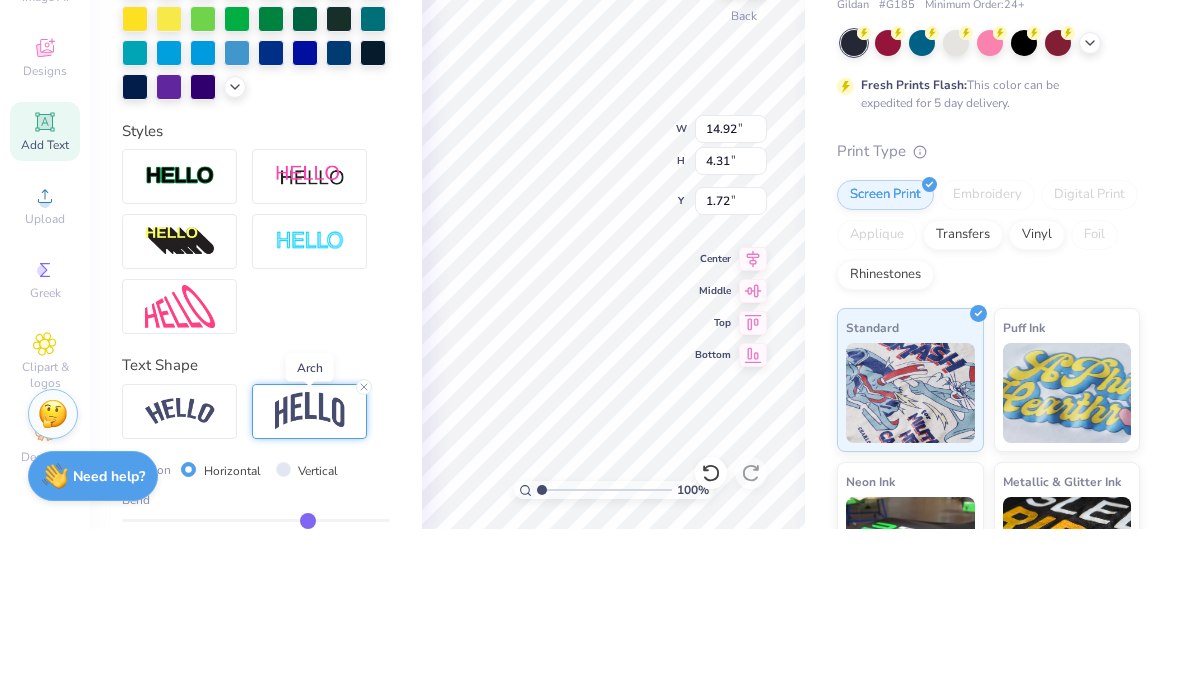 type on "0.41" 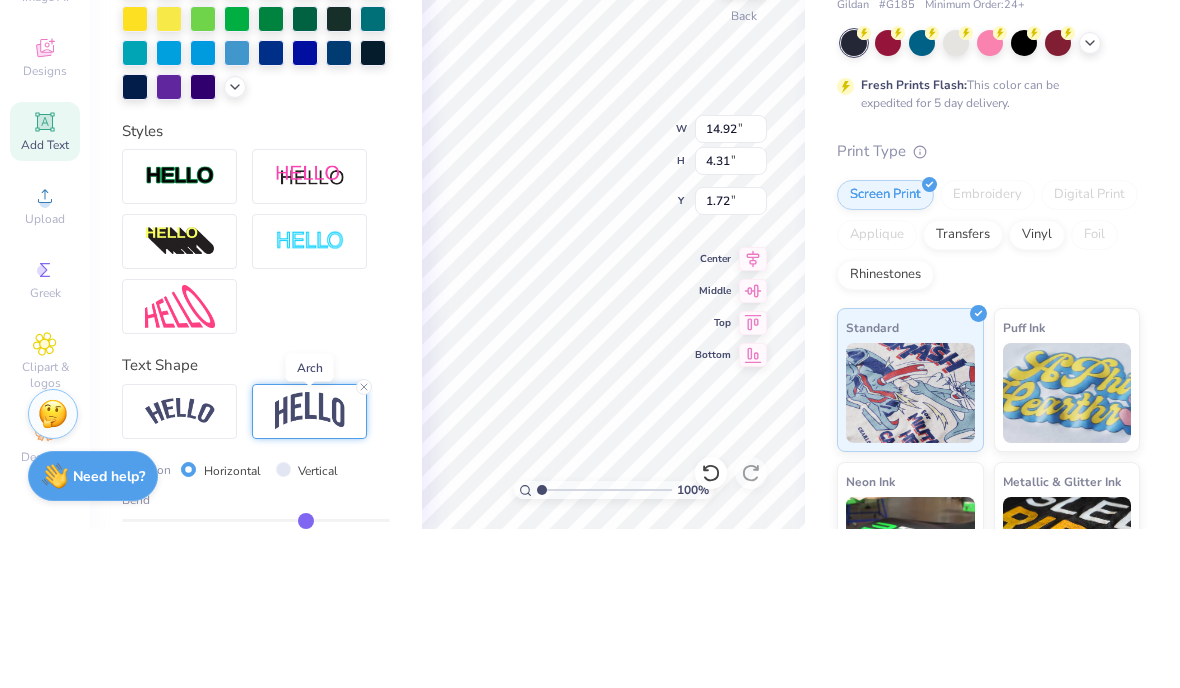 type on "0.40" 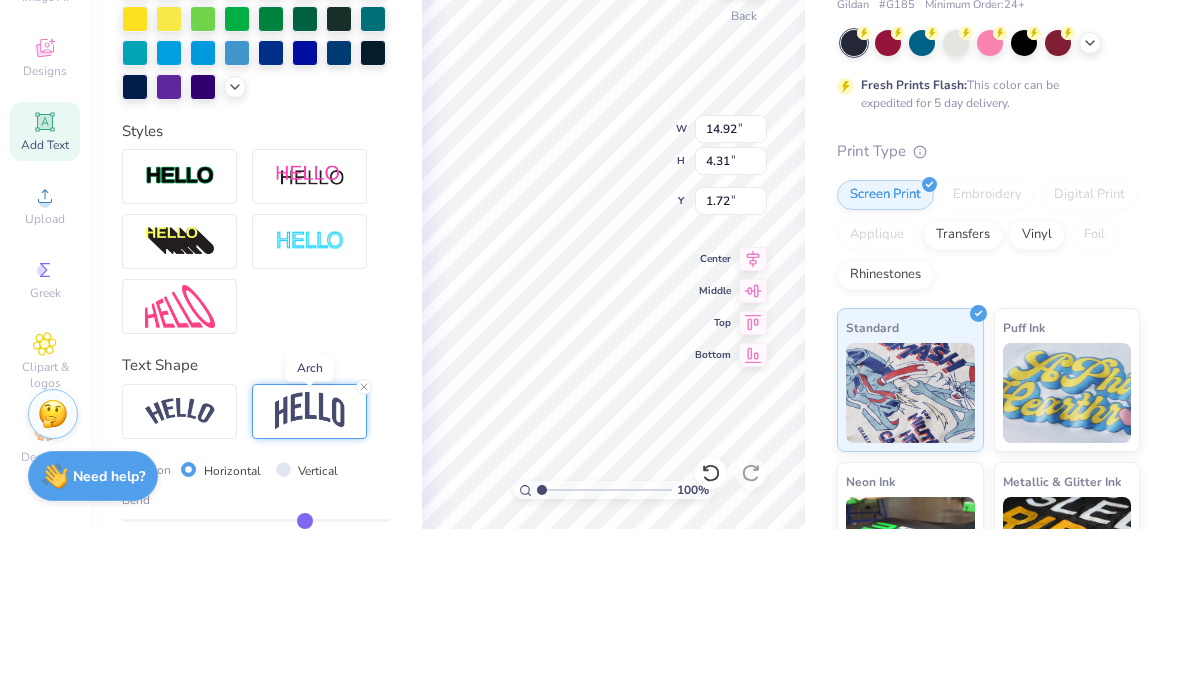 type on "0.39" 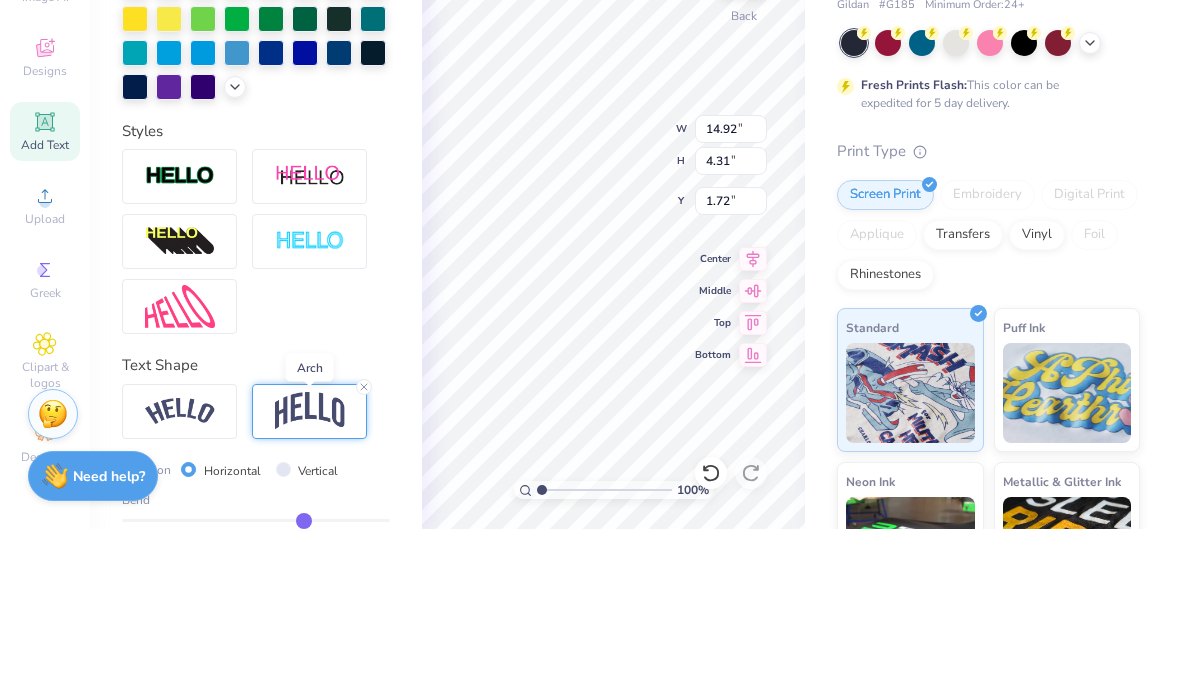 type on "0.38" 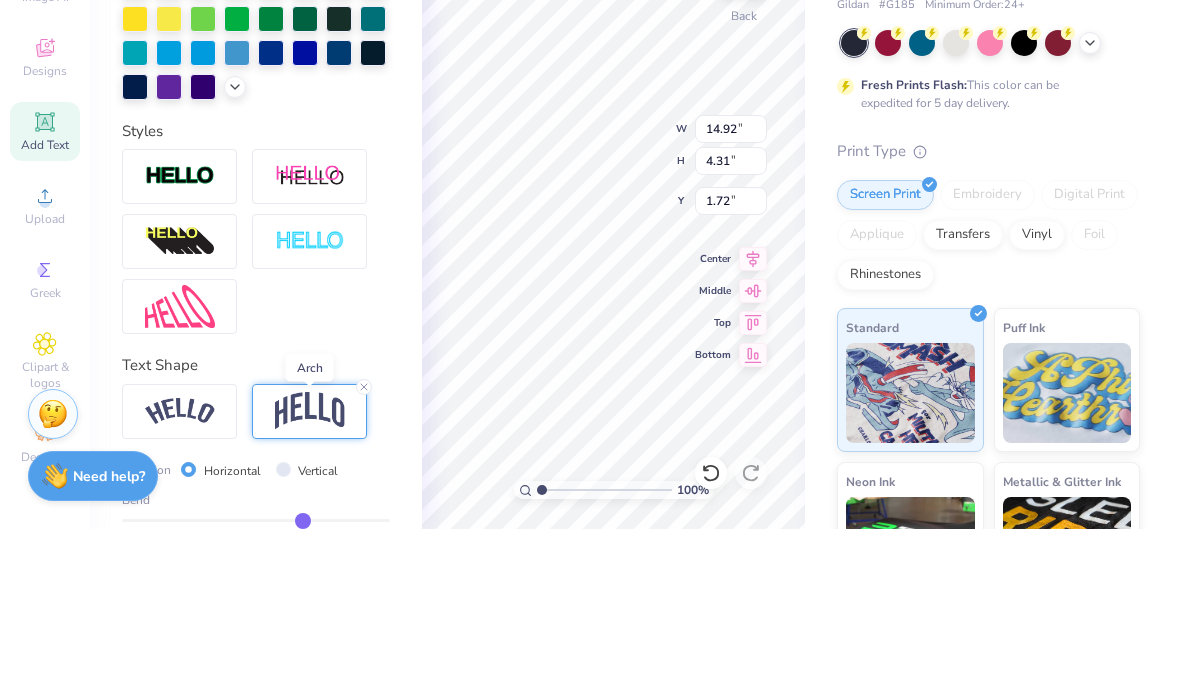 type on "0.37" 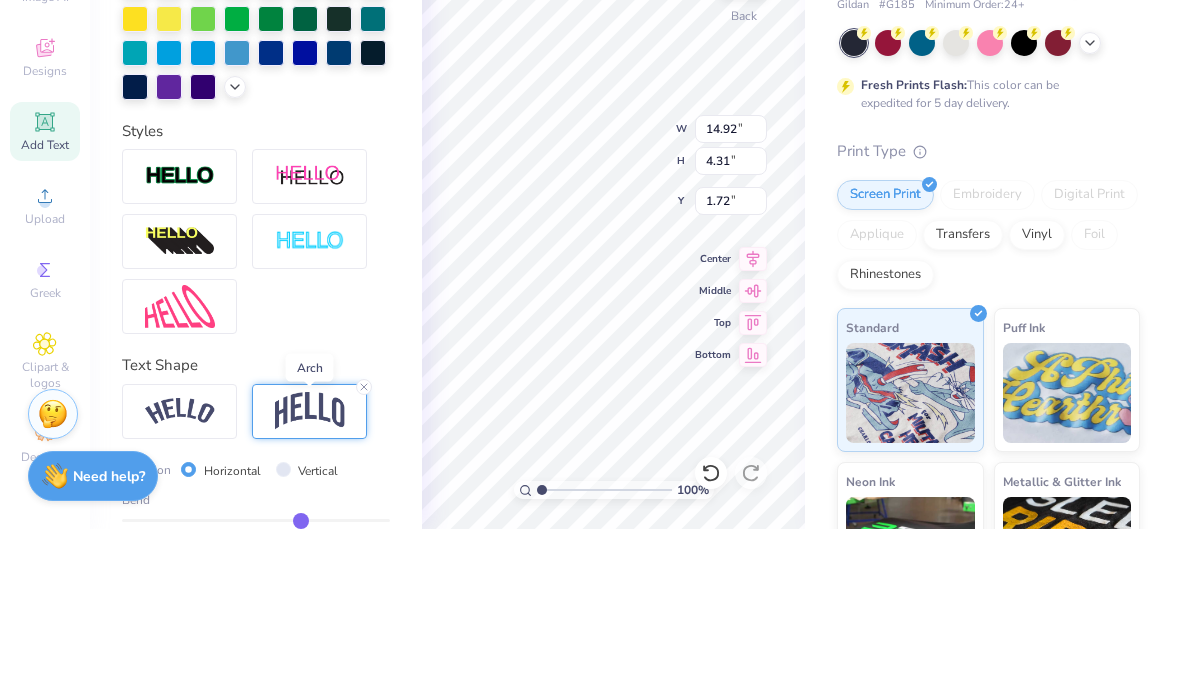 type on "0.36" 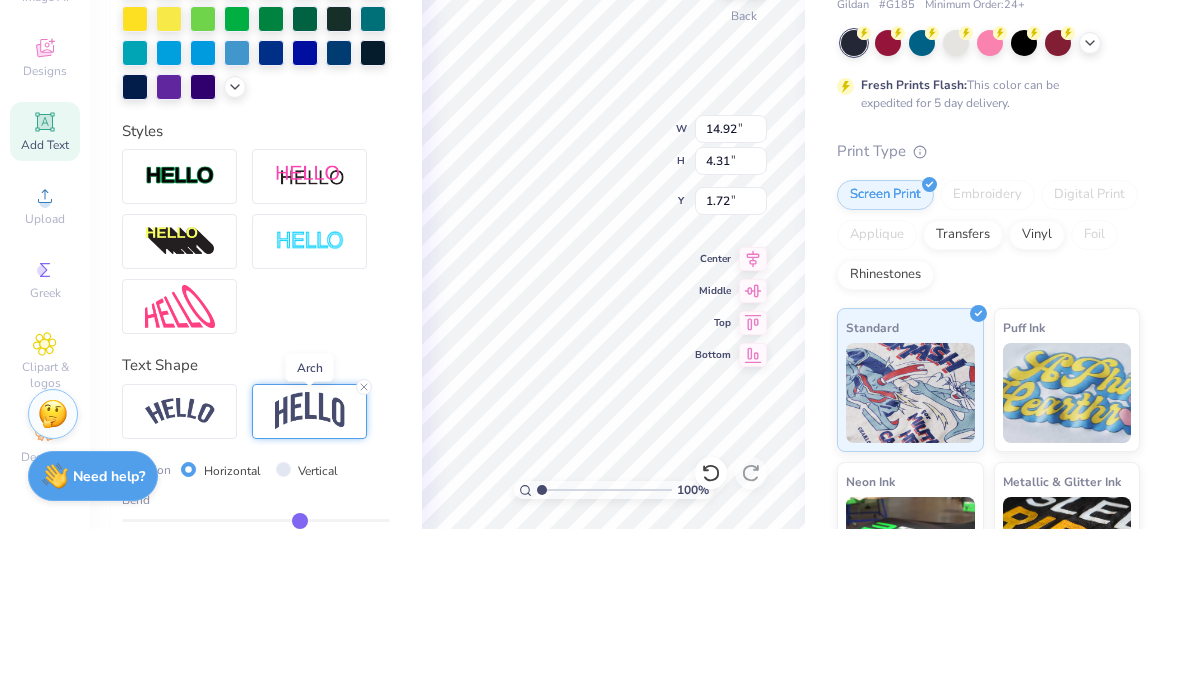 type on "0.35" 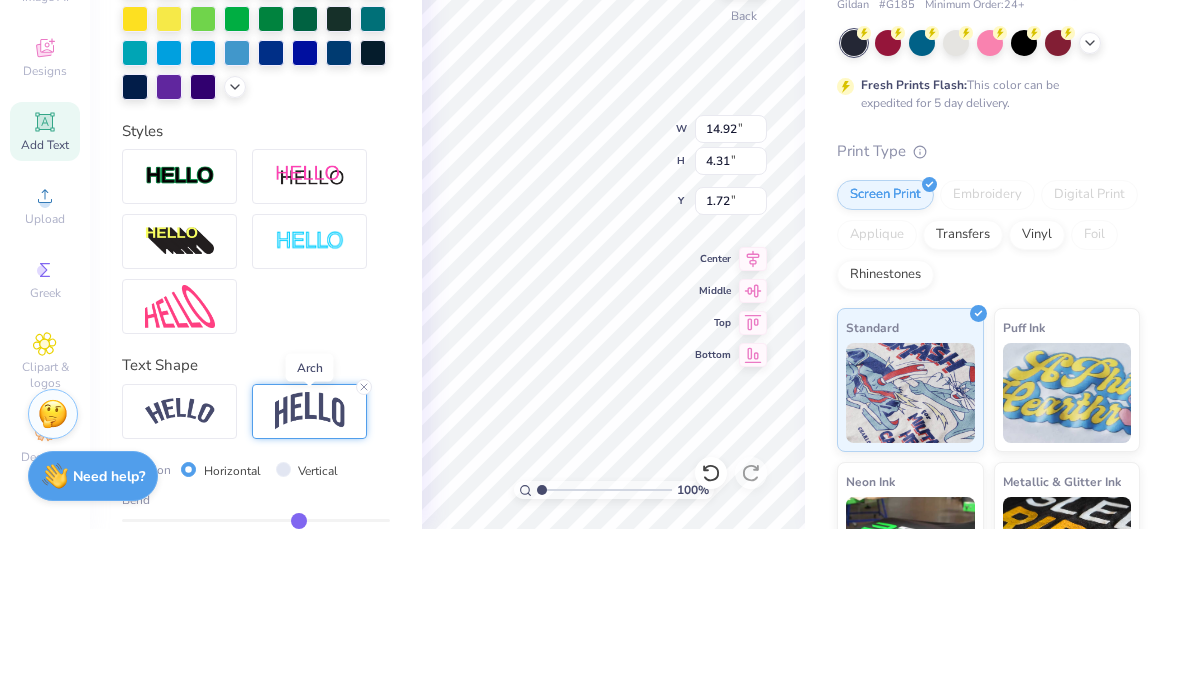 type on "0.34" 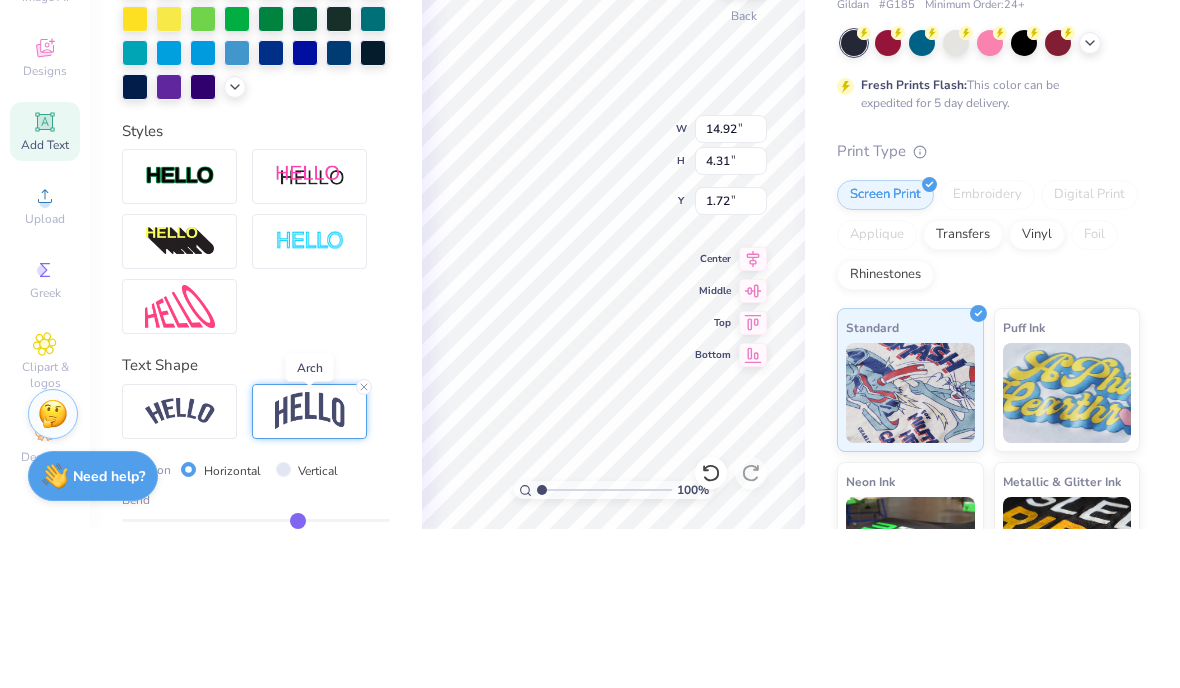type on "0.33" 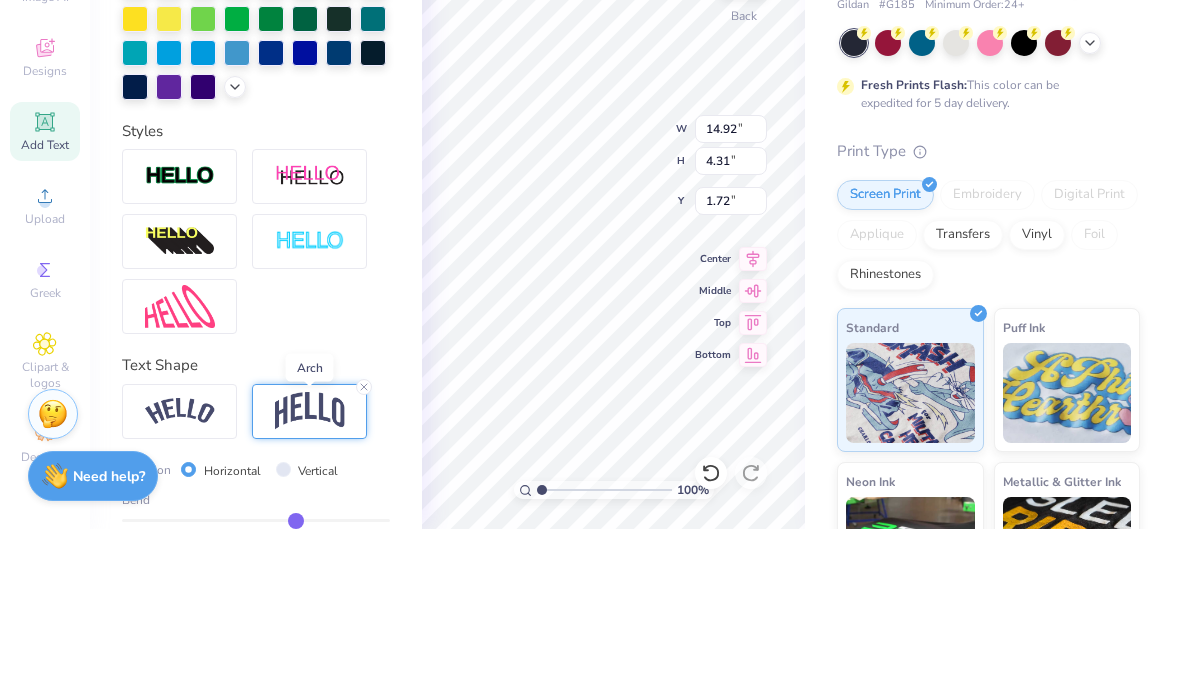 type on "0.32" 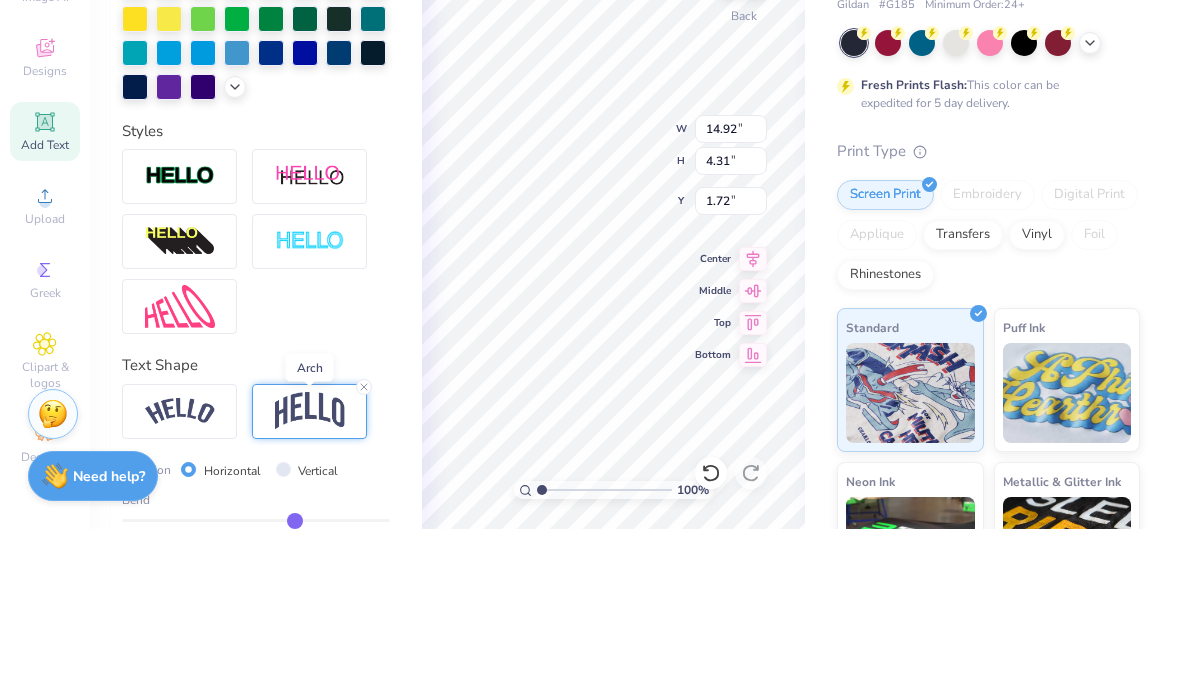 type on "0.31" 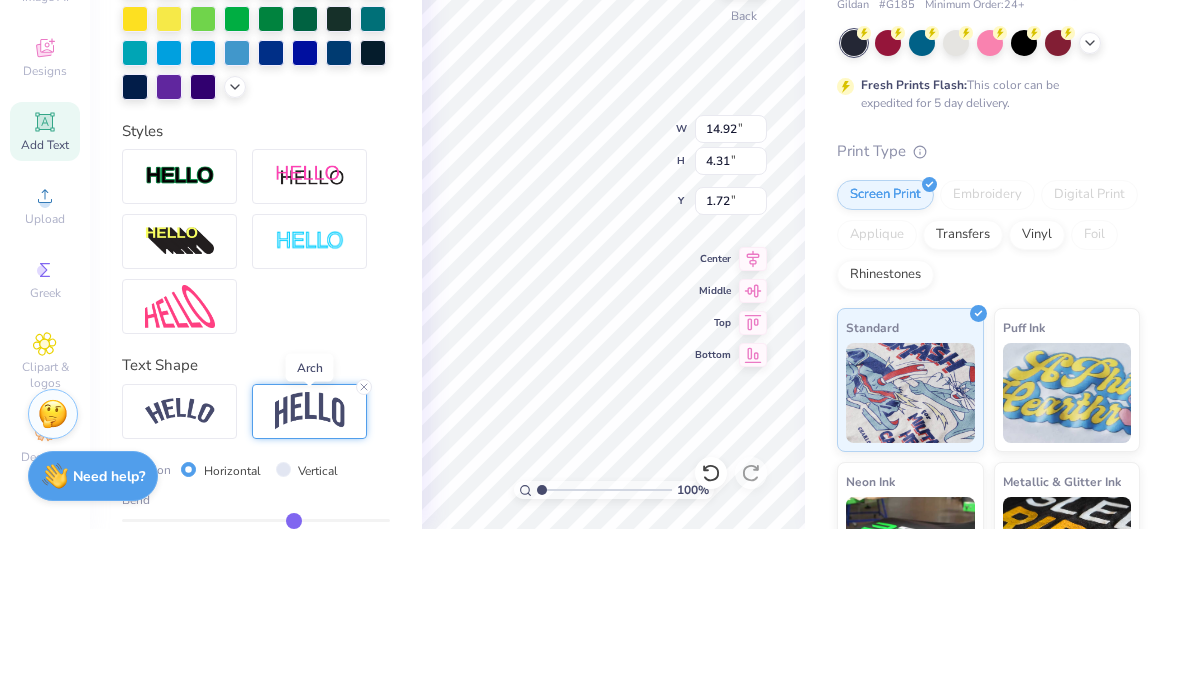type on "0.30" 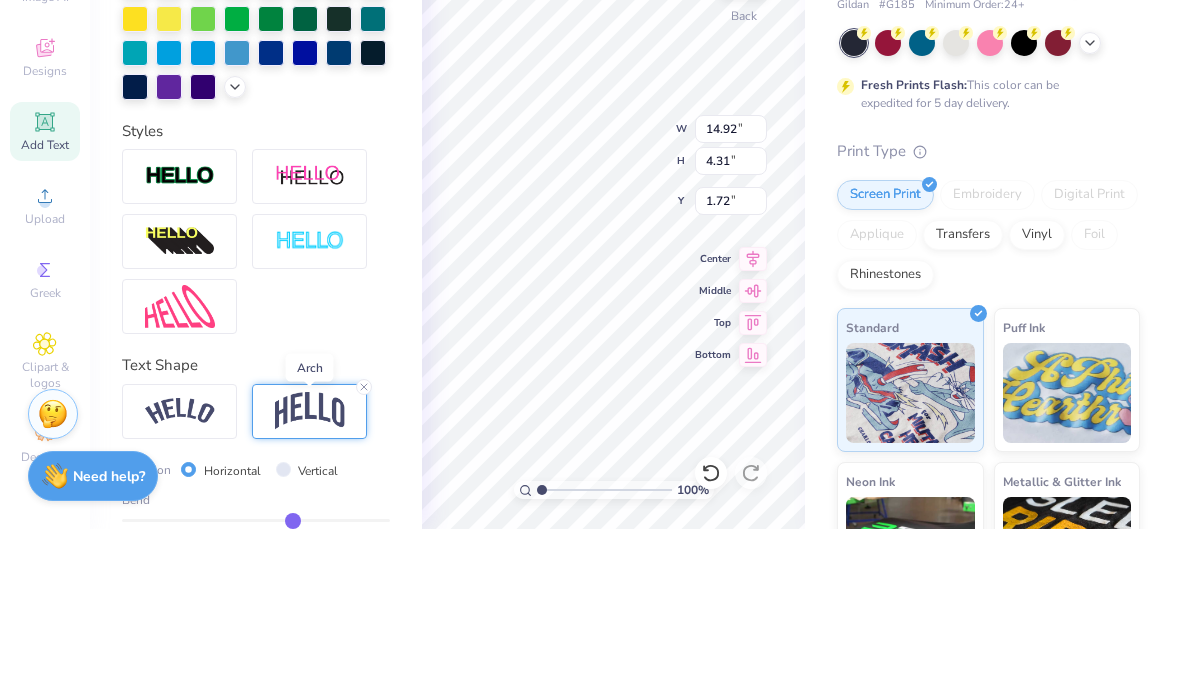 type on "0.29" 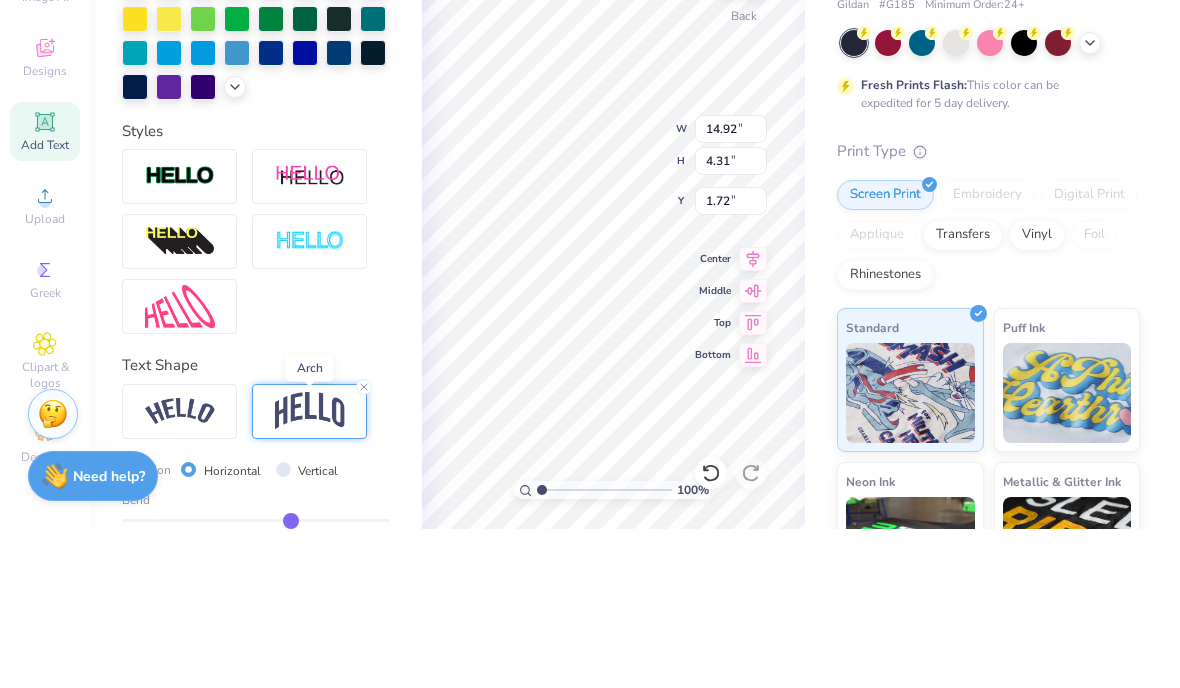 type on "0.27" 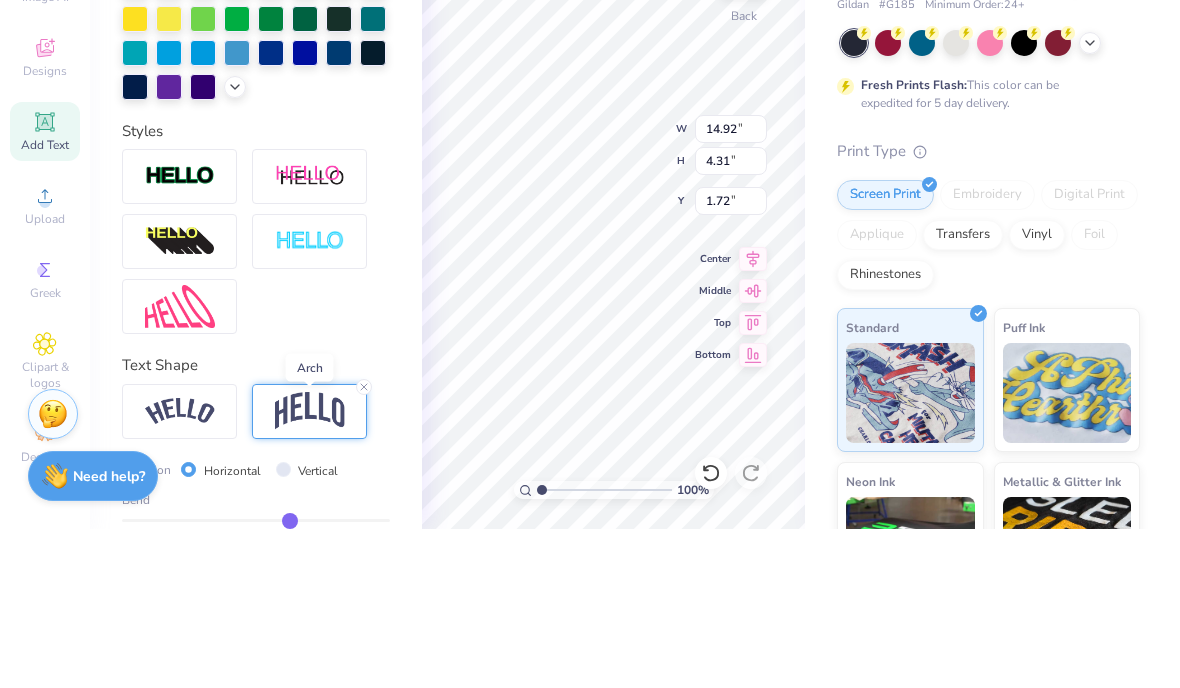 type on "0.27" 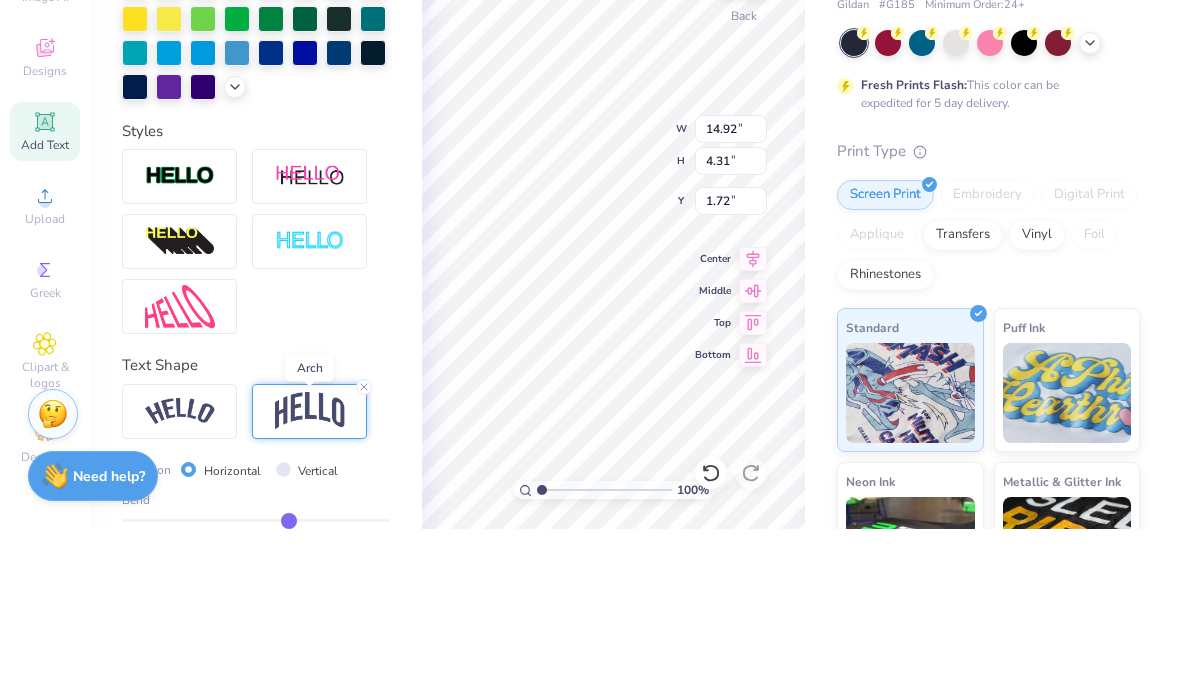 type on "0.26" 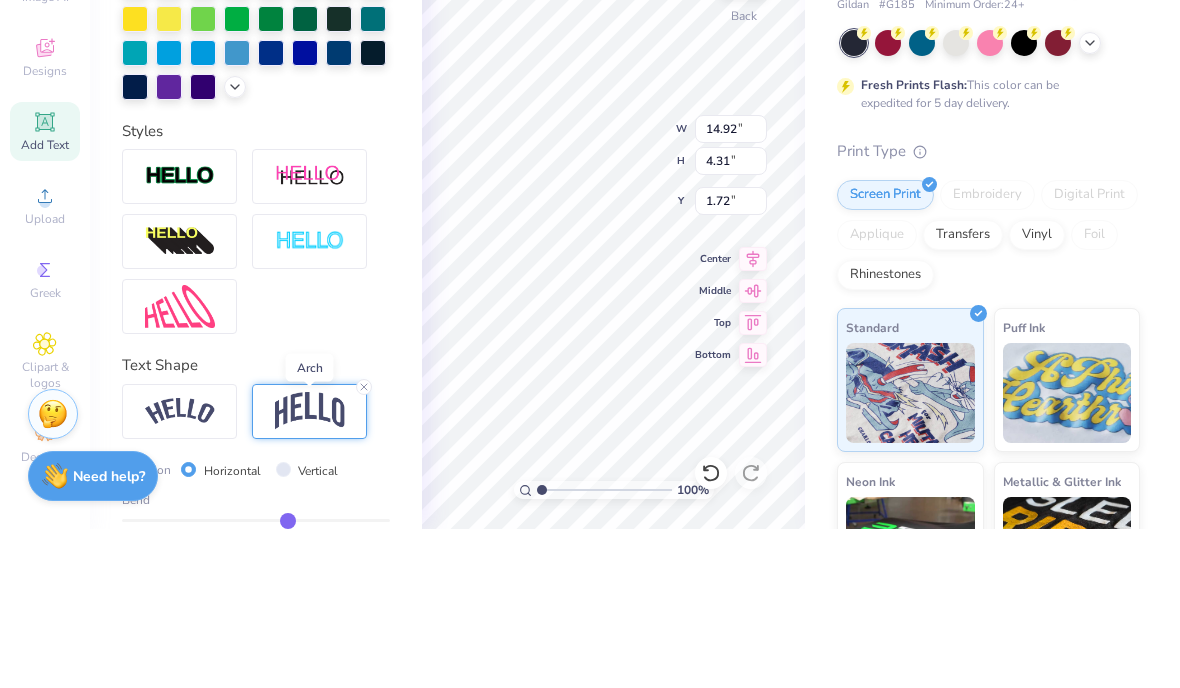 type on "0.25" 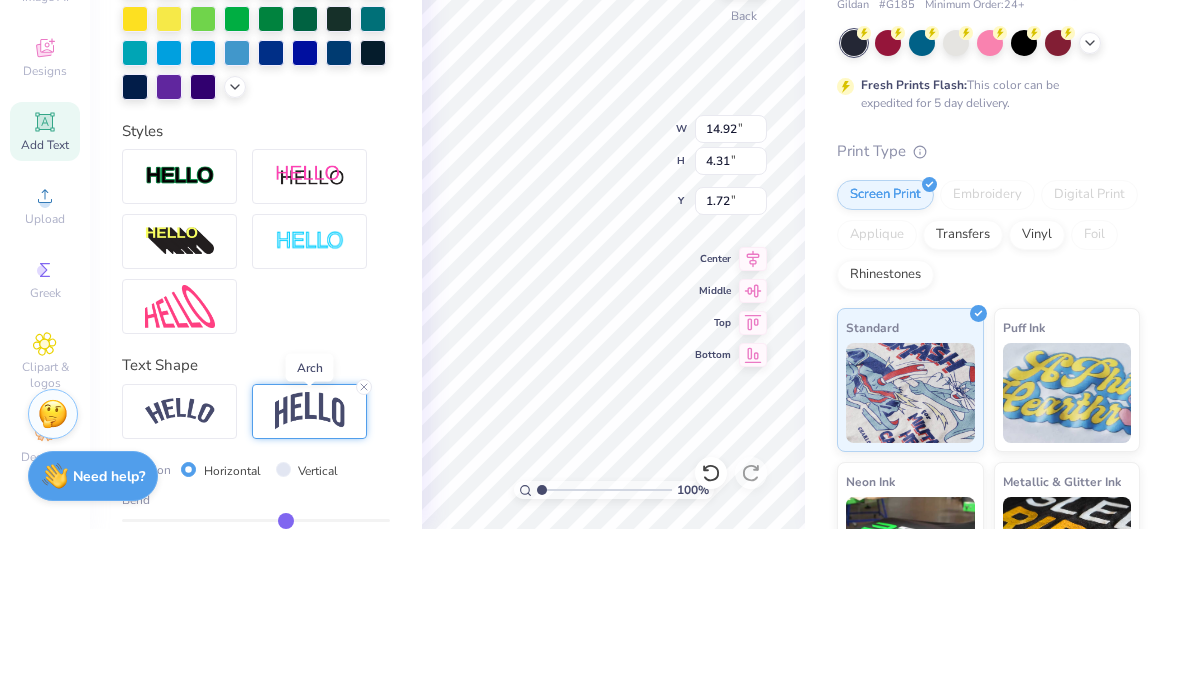 type on "0.24" 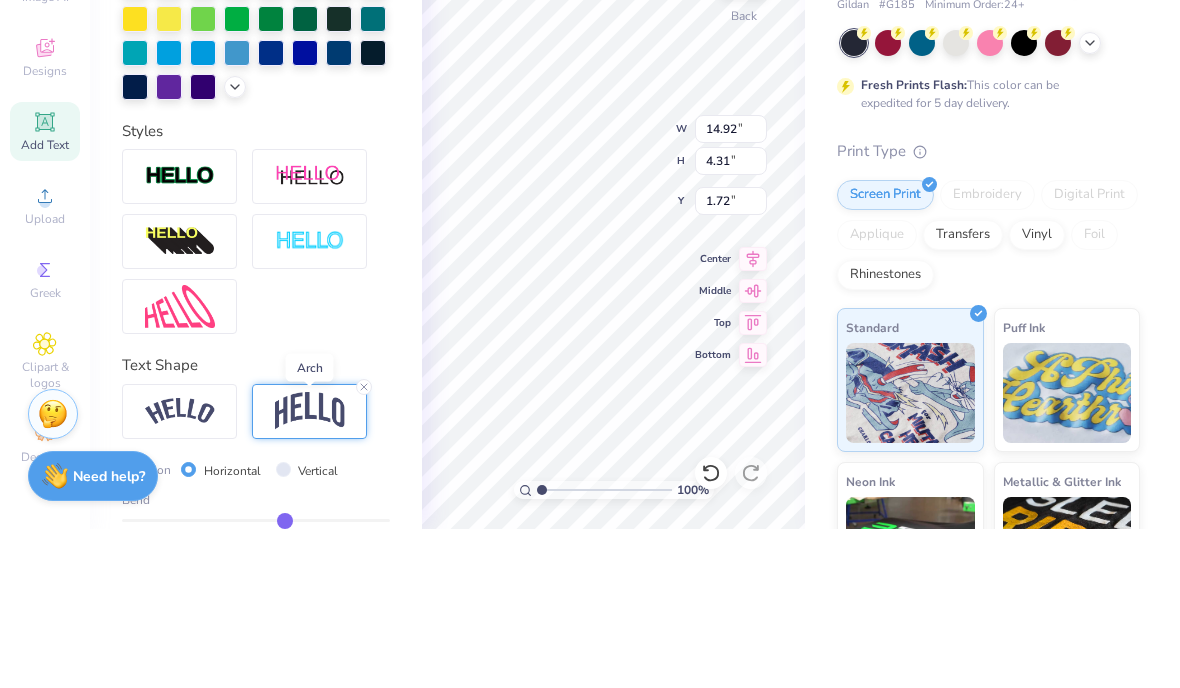 type on "0.23" 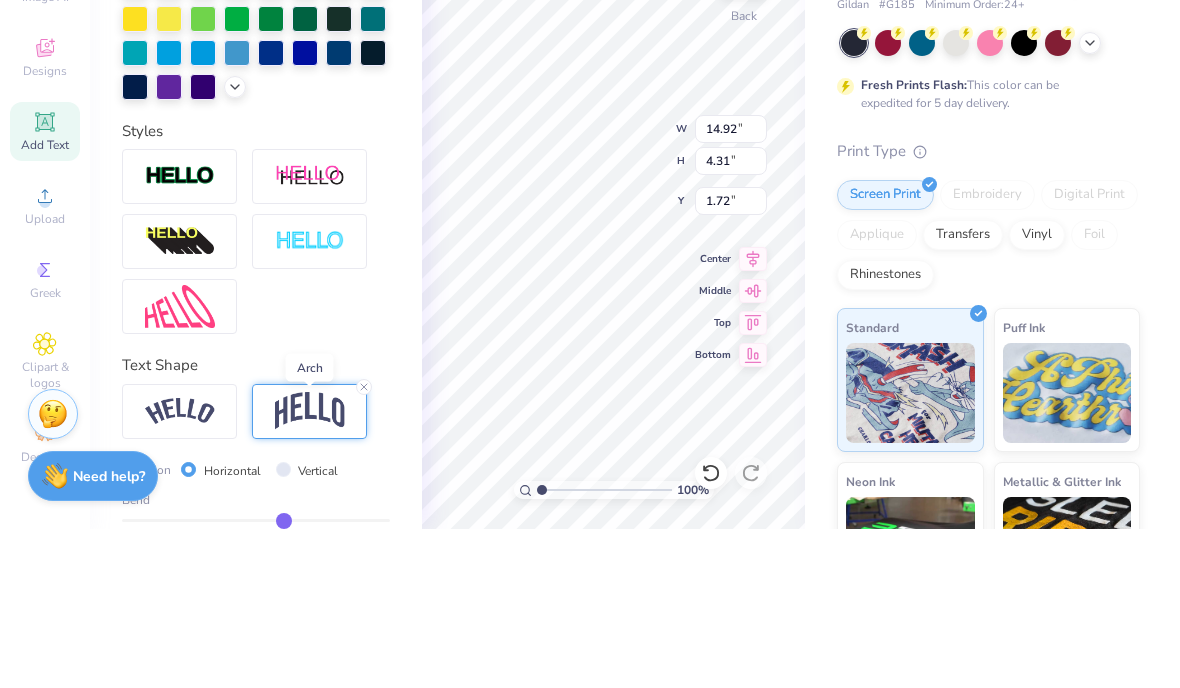 type on "0.22" 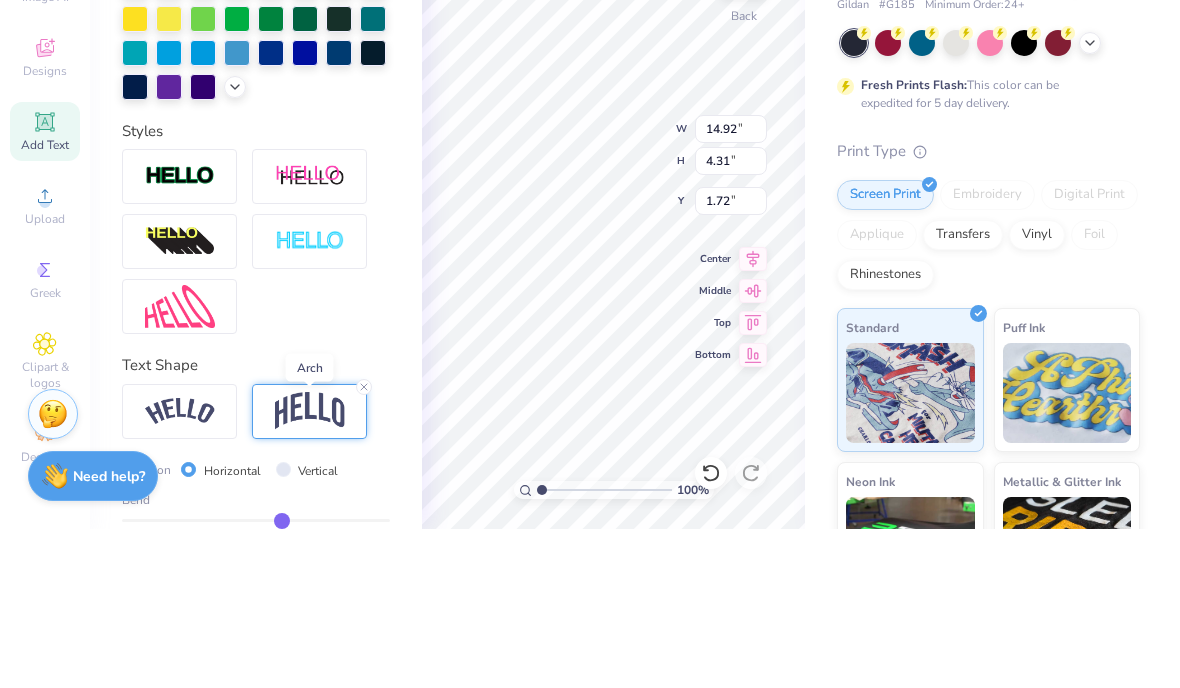 type on "0.21" 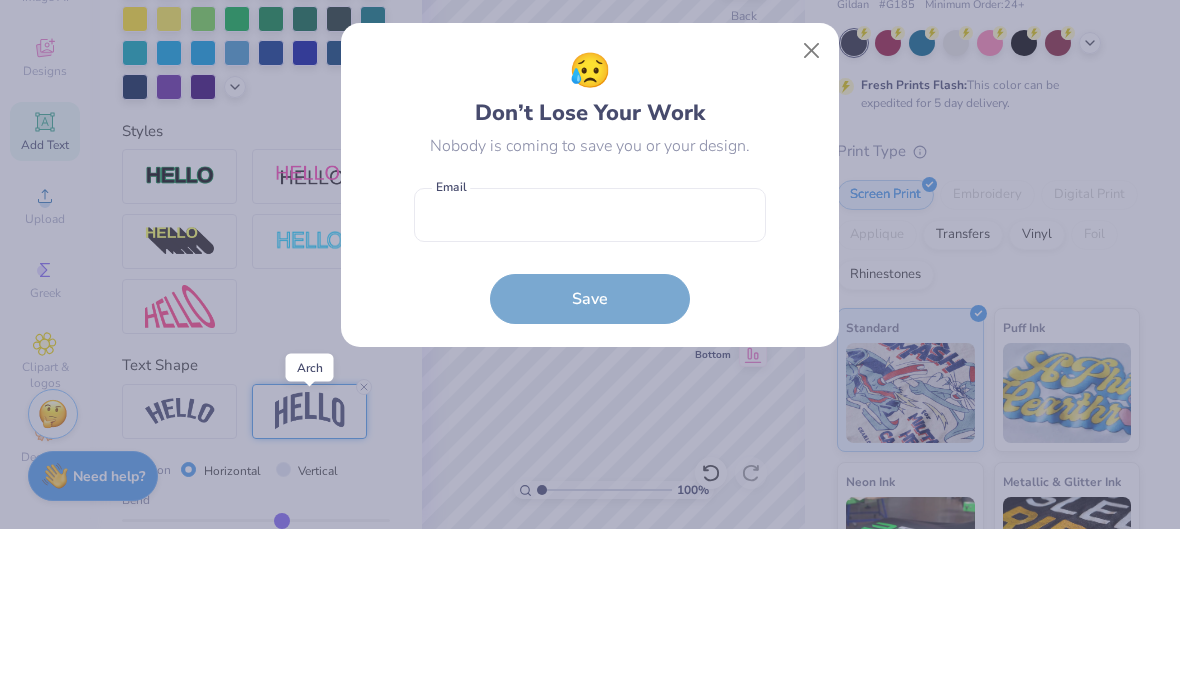 scroll, scrollTop: 0, scrollLeft: 0, axis: both 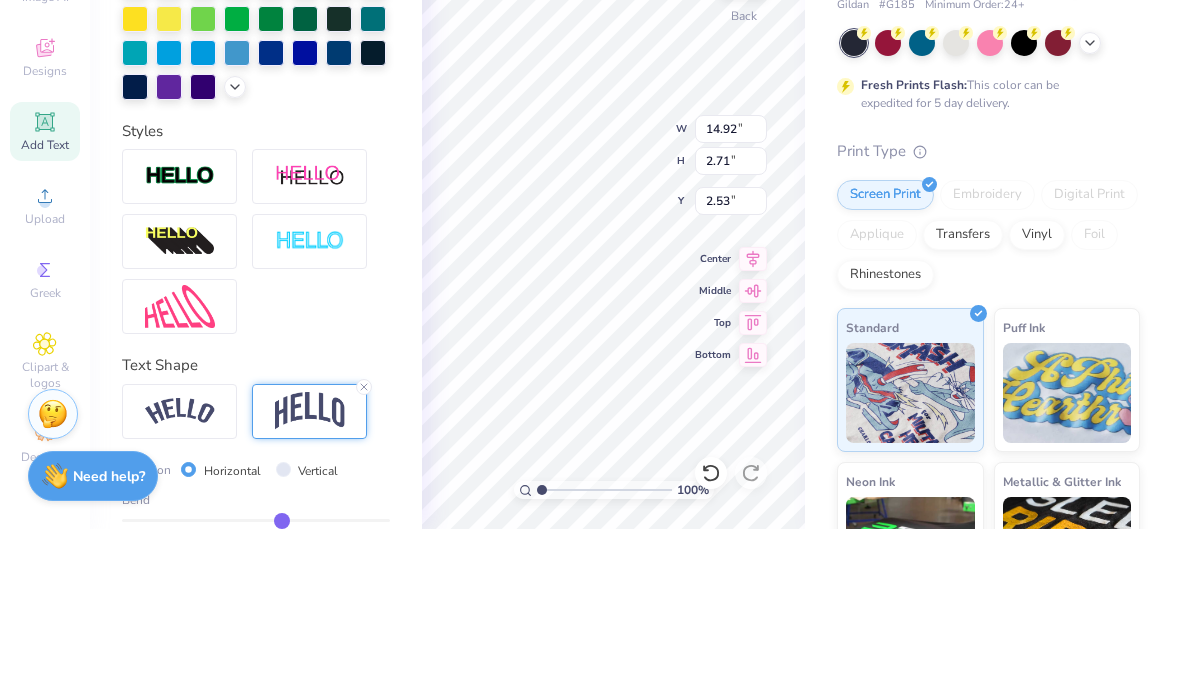 type on "3.00" 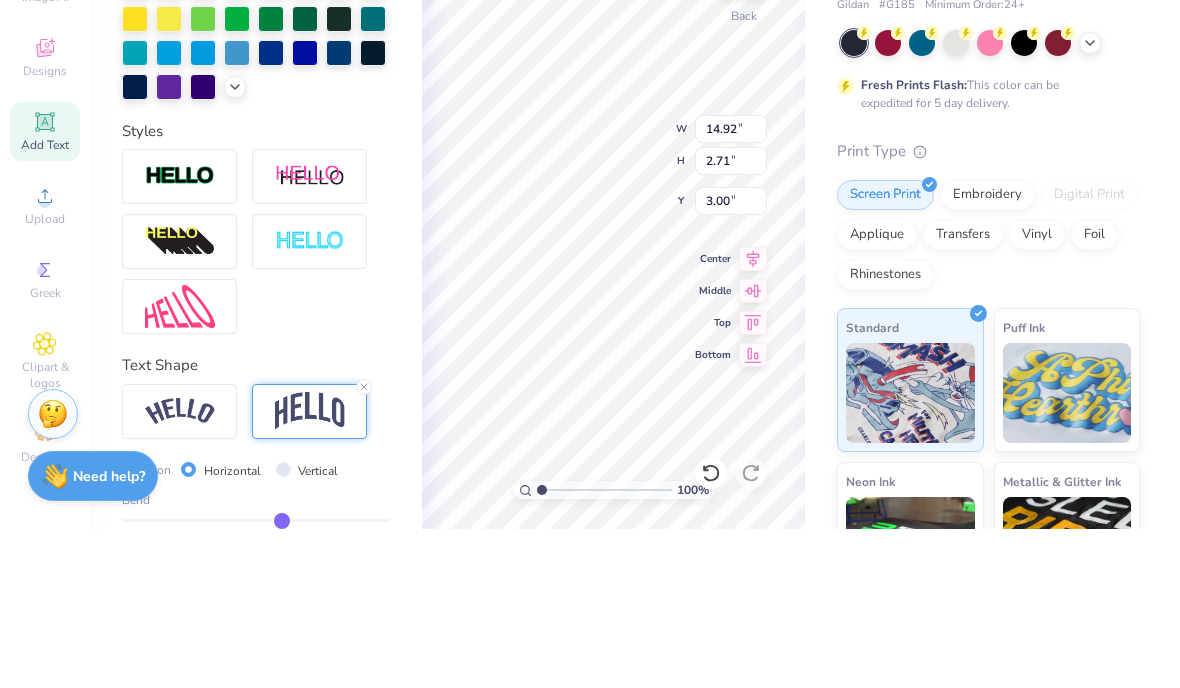 type on "8.56" 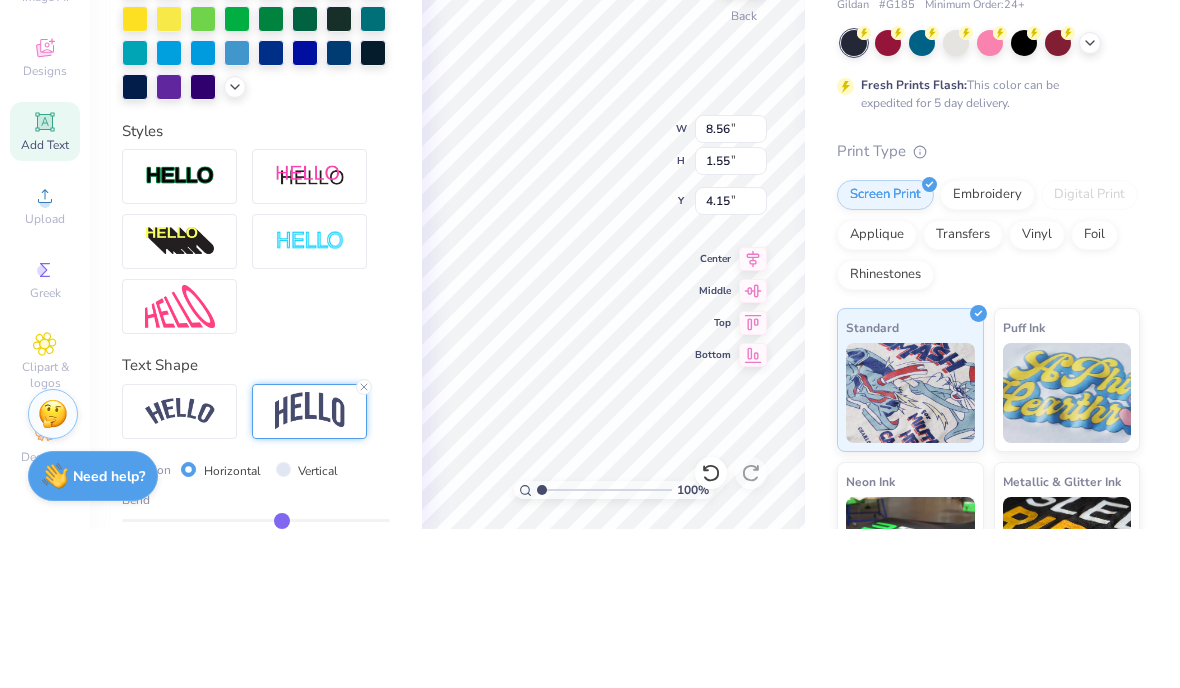 type on "2.66" 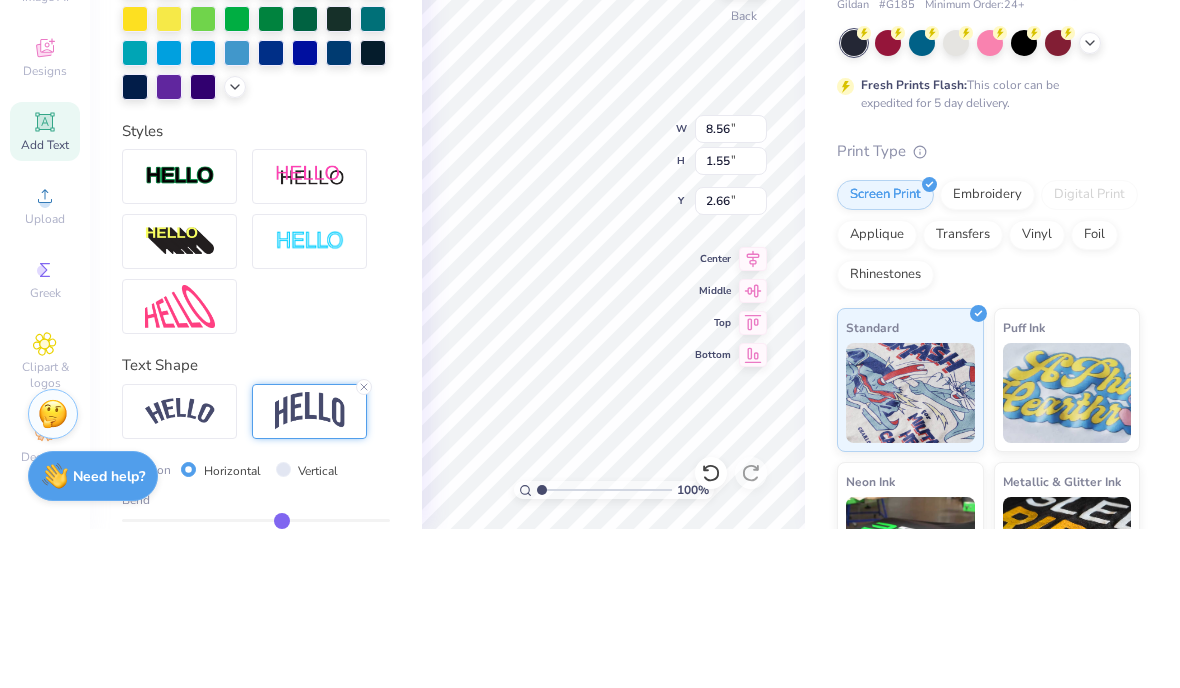 type on "3.00" 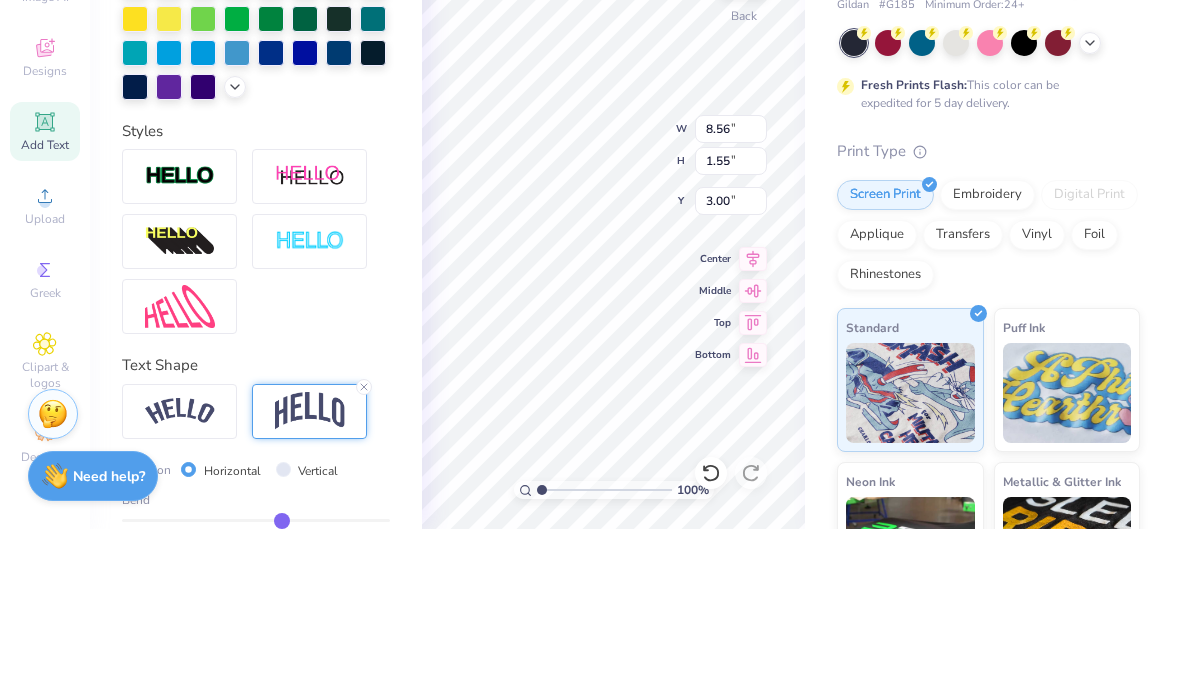 type on "0.2" 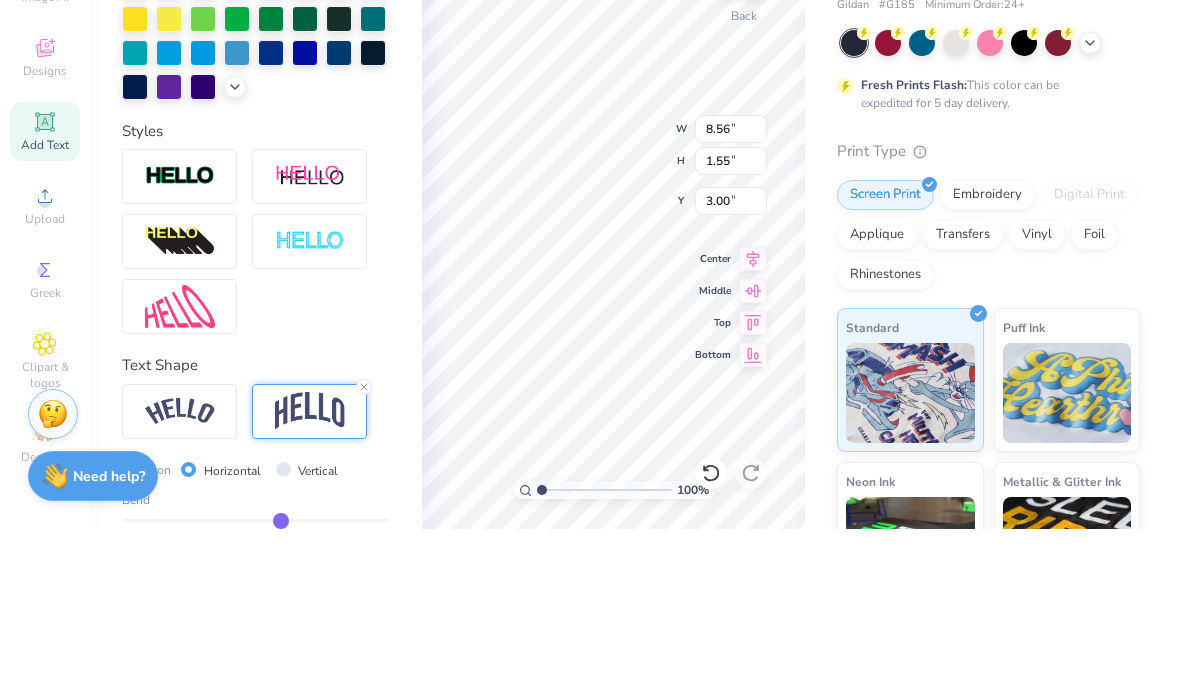 type on "0.20" 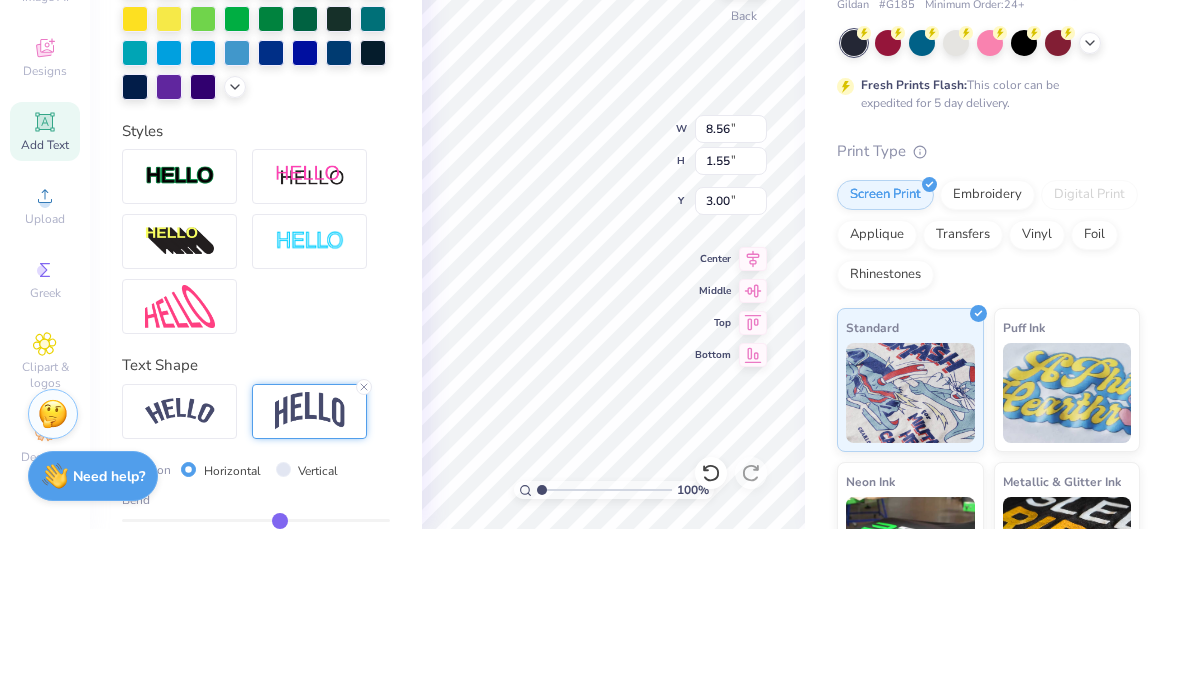 type on "0.19" 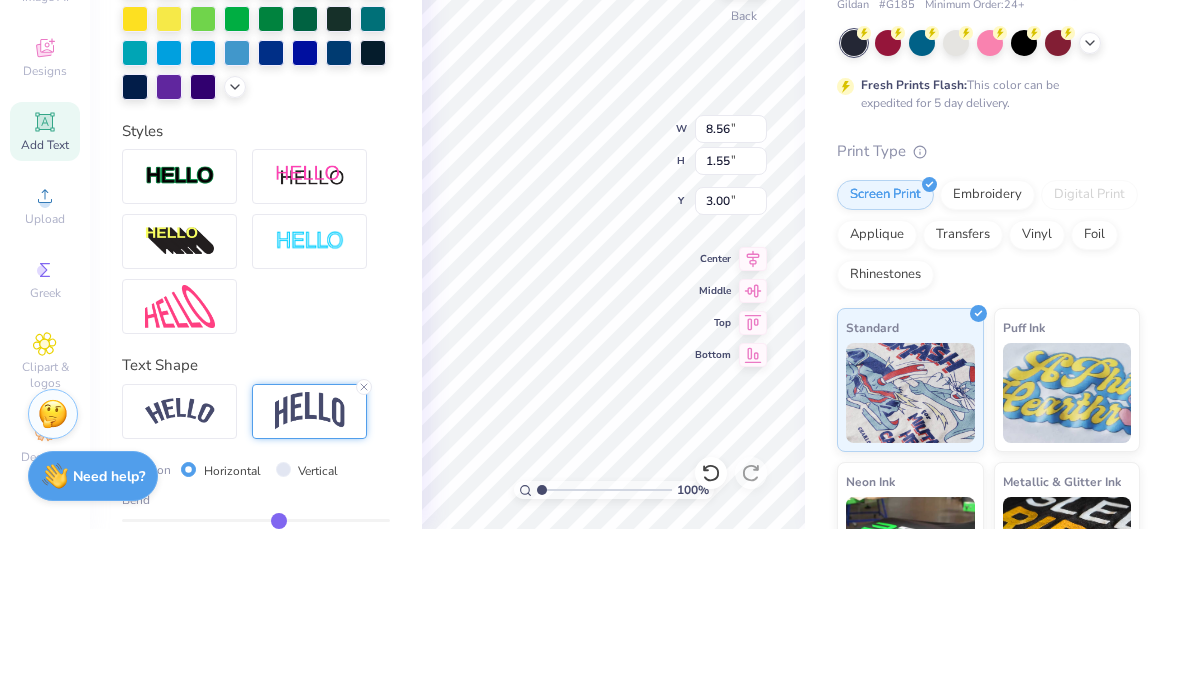 type on "0.18" 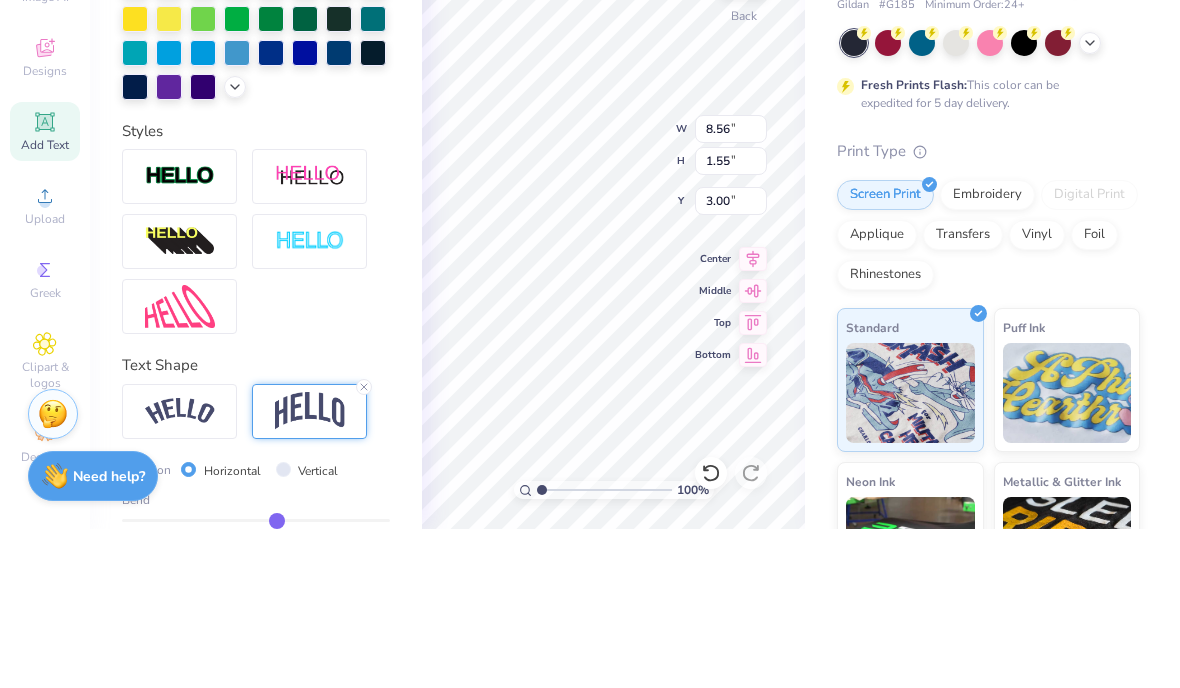 type on "0.17" 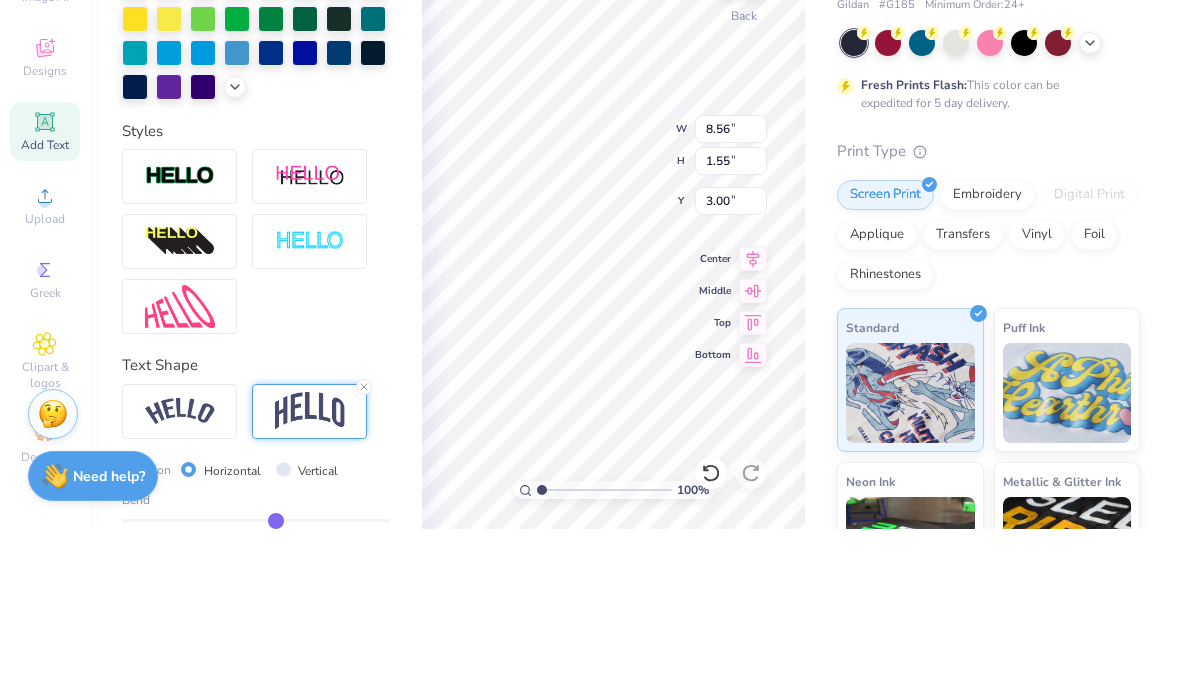 type on "0.16" 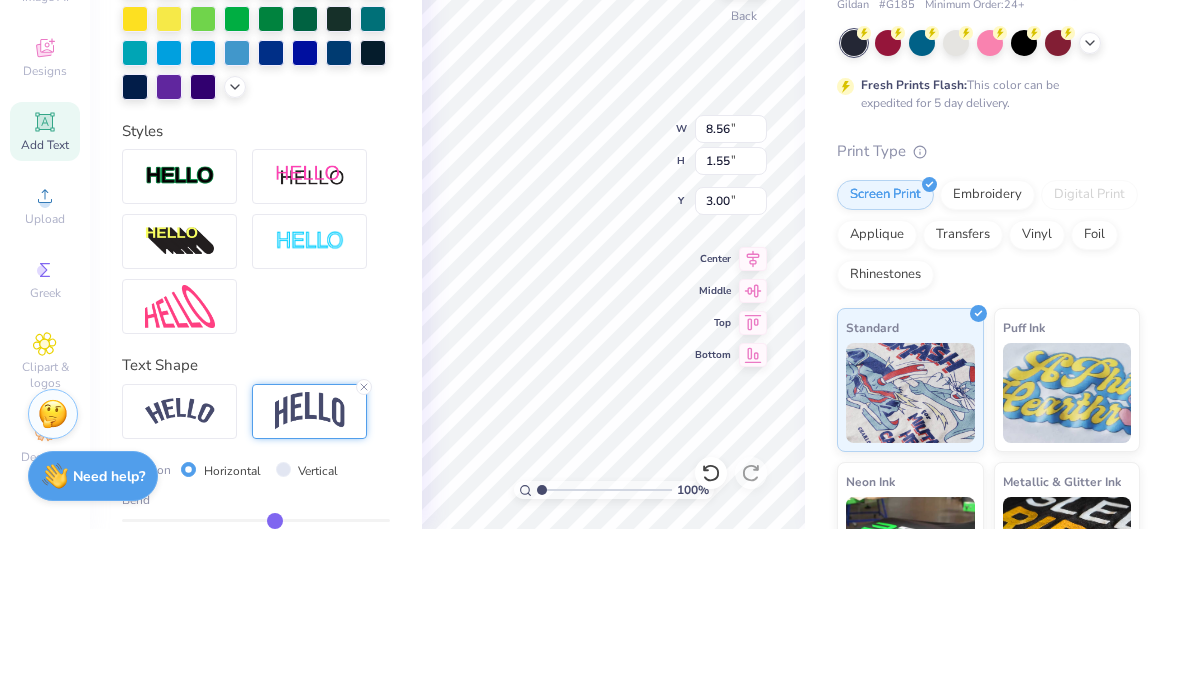 type on "0.15" 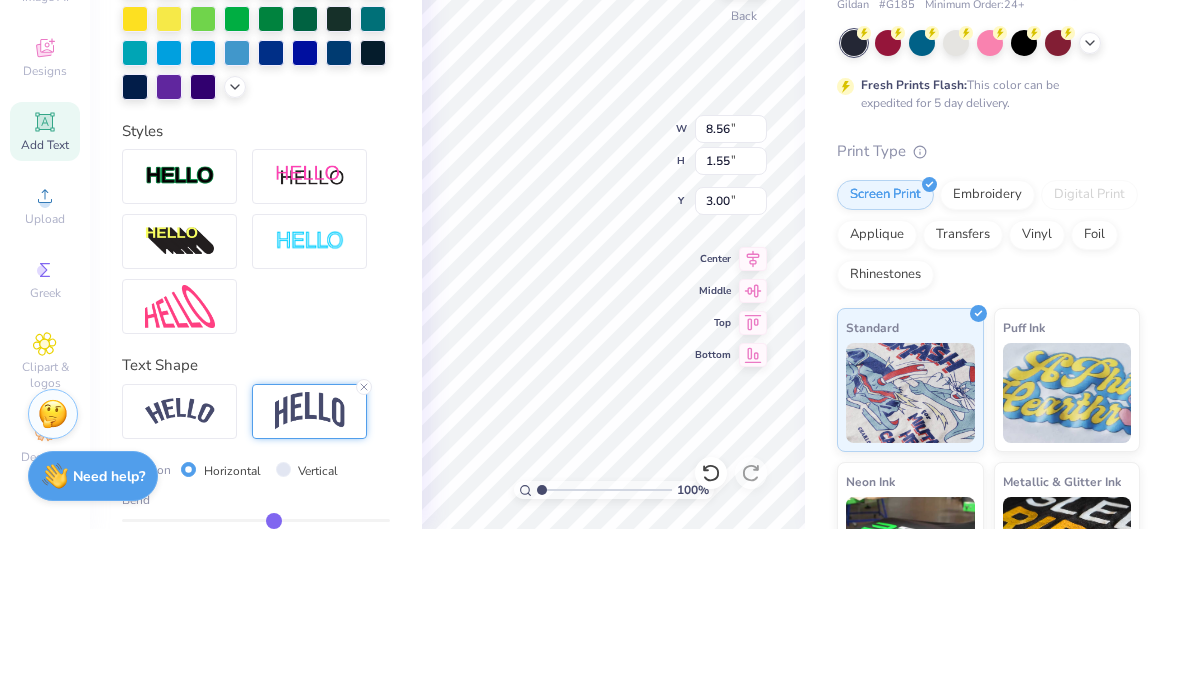 type on "0.14" 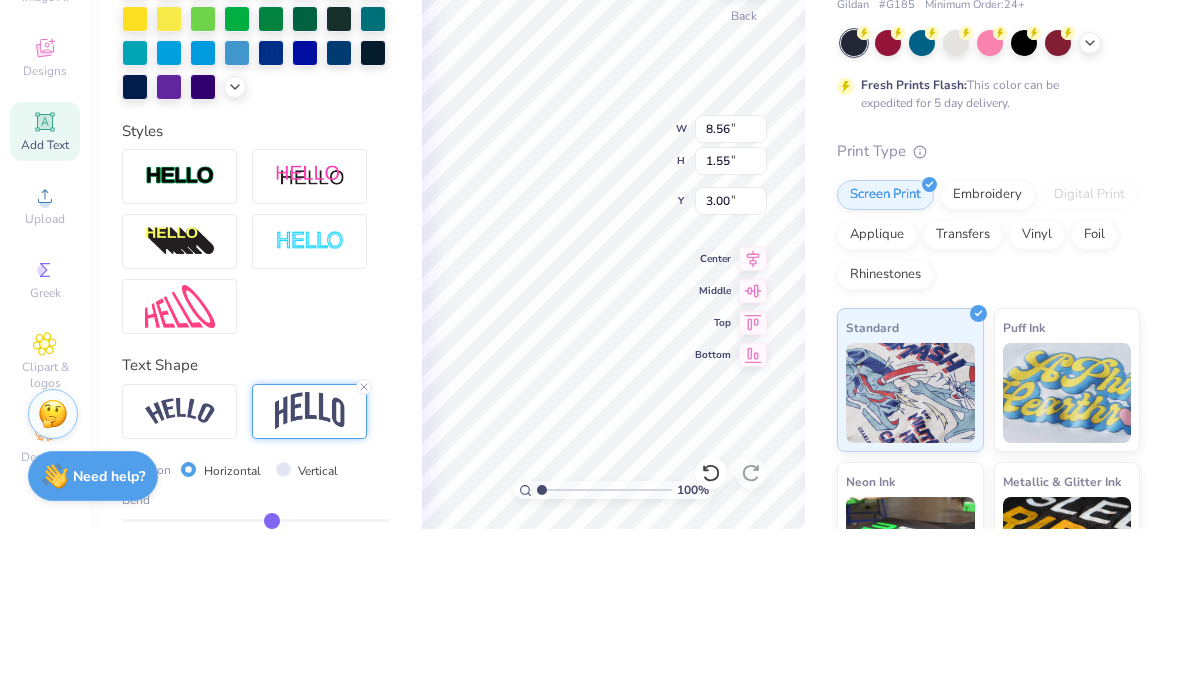 type on "0.13" 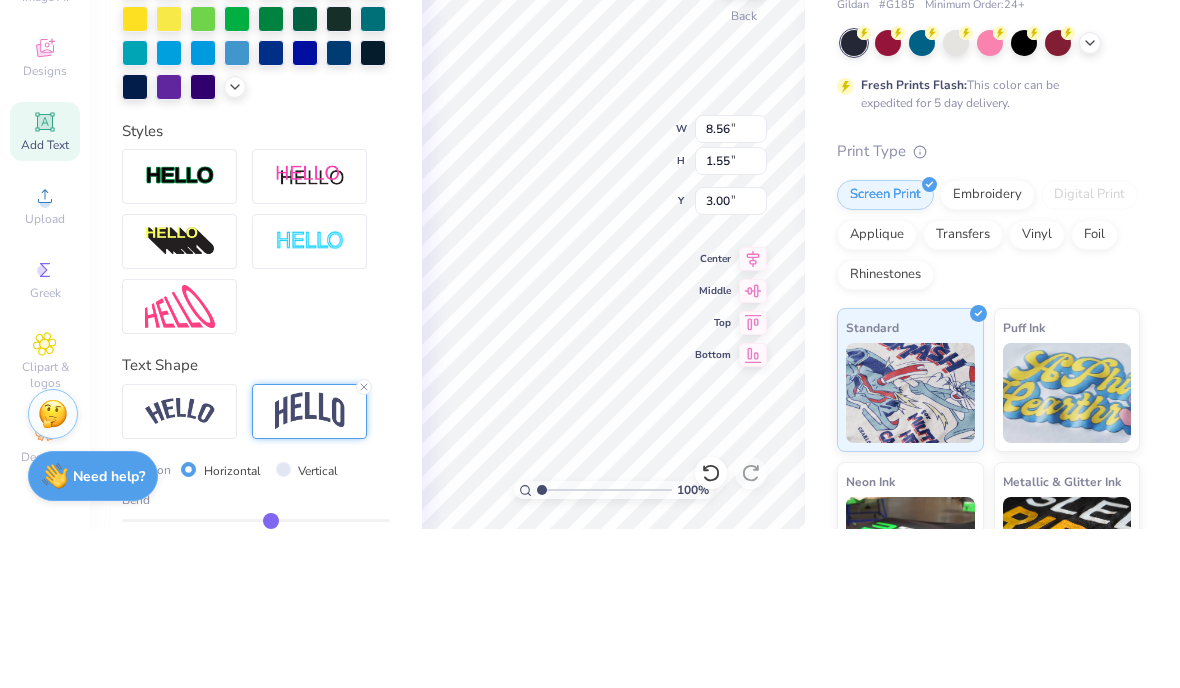 type on "0.12" 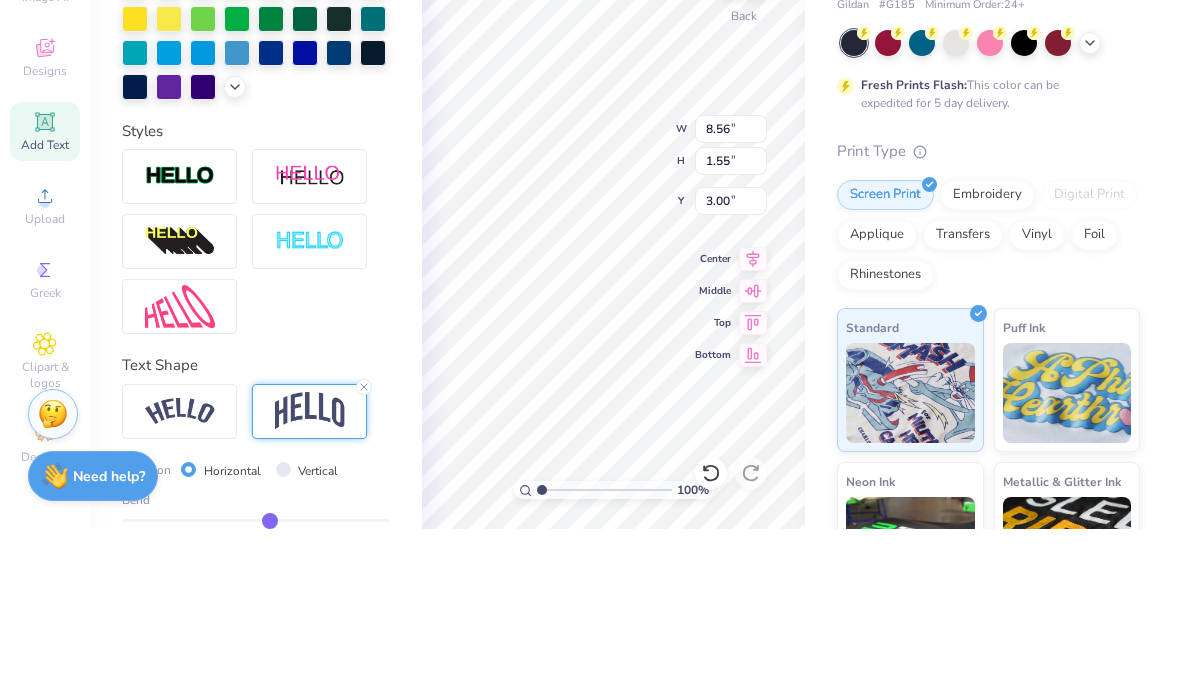 type on "0.11" 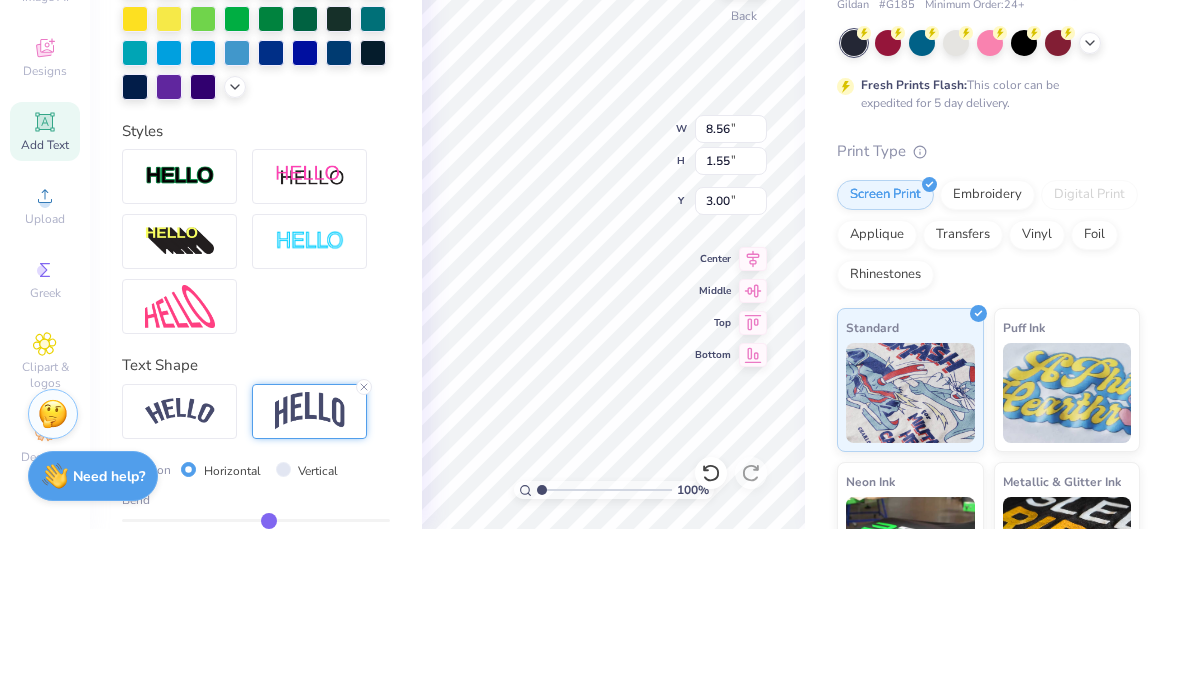 type on "0.10" 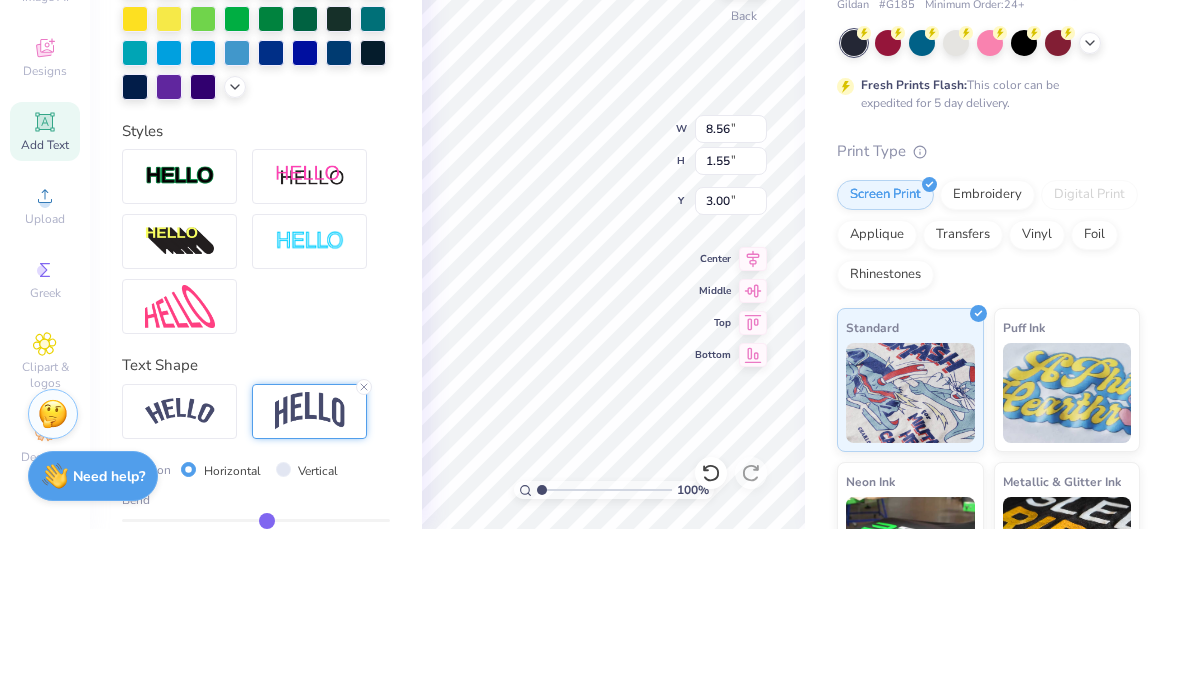 type on "0.09" 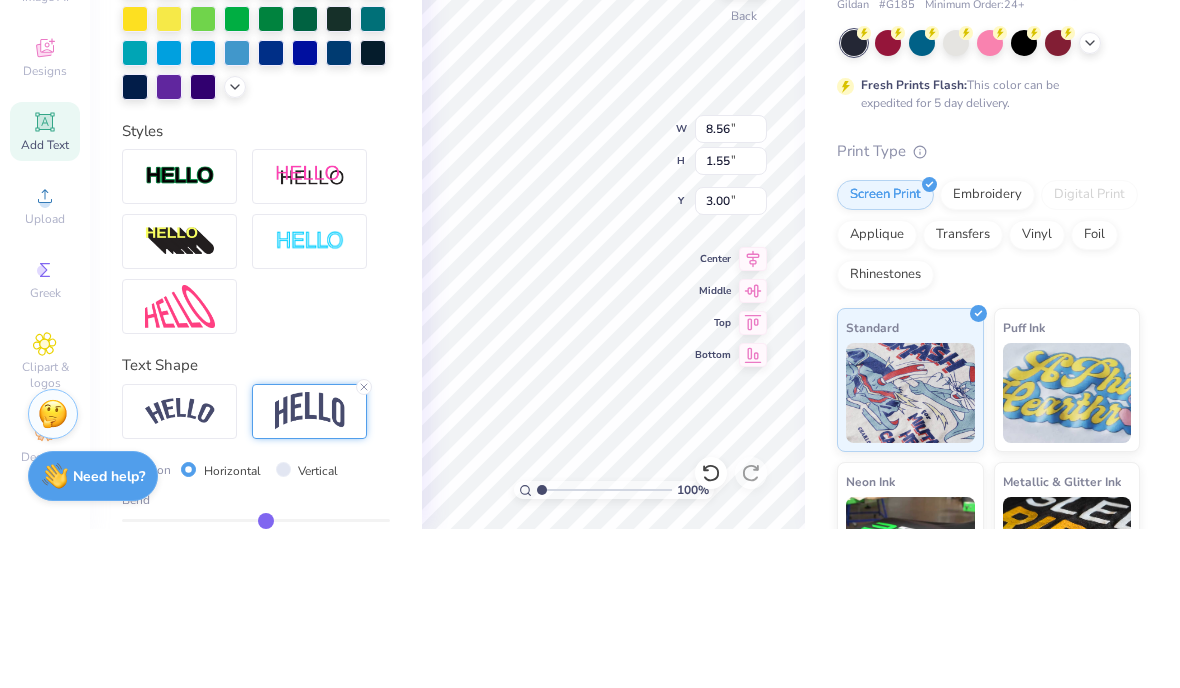 type on "0.08" 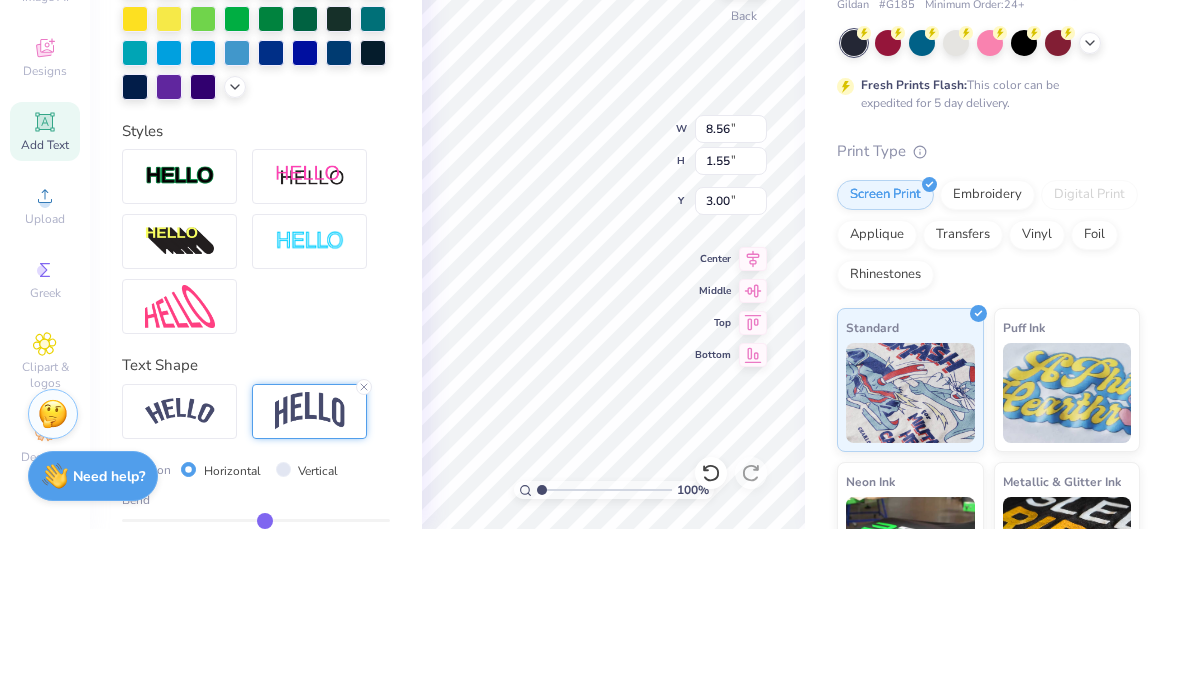 type on "0.07" 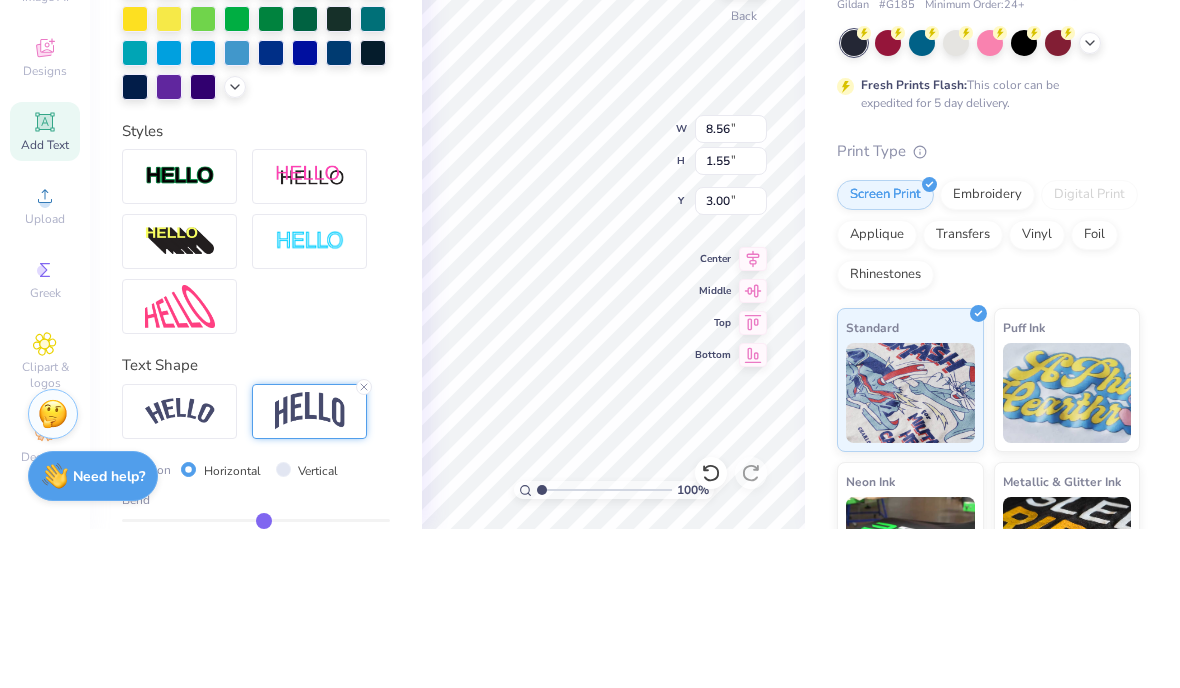 type on "0.06" 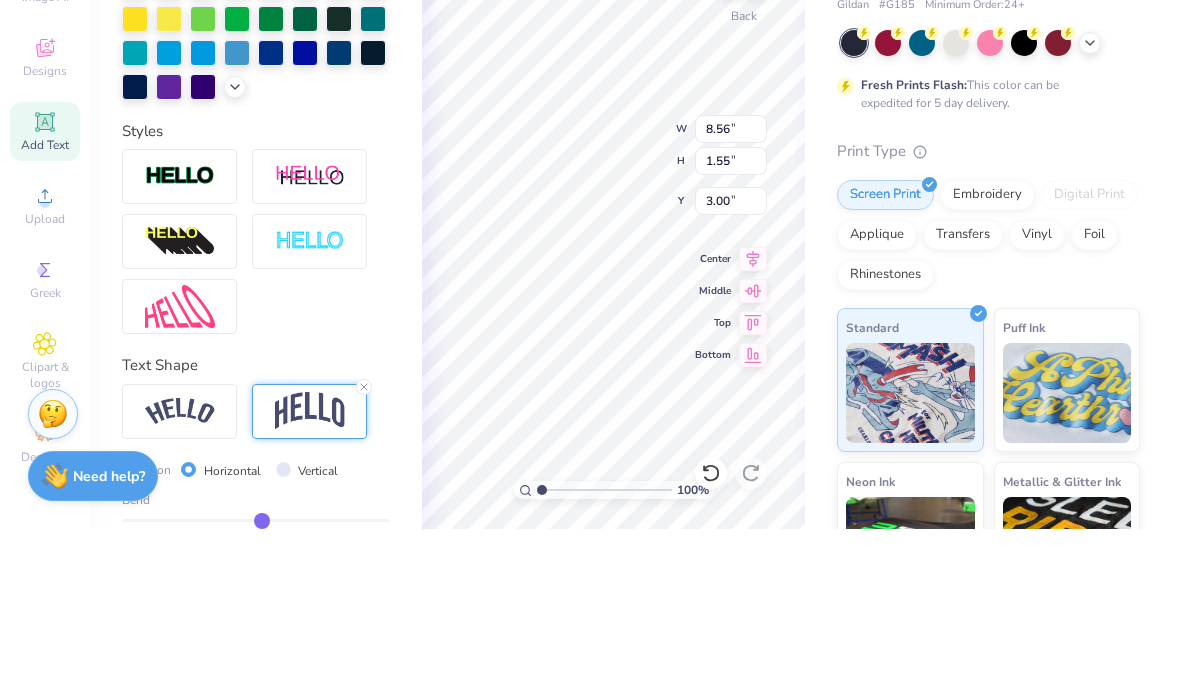 type on "0.05" 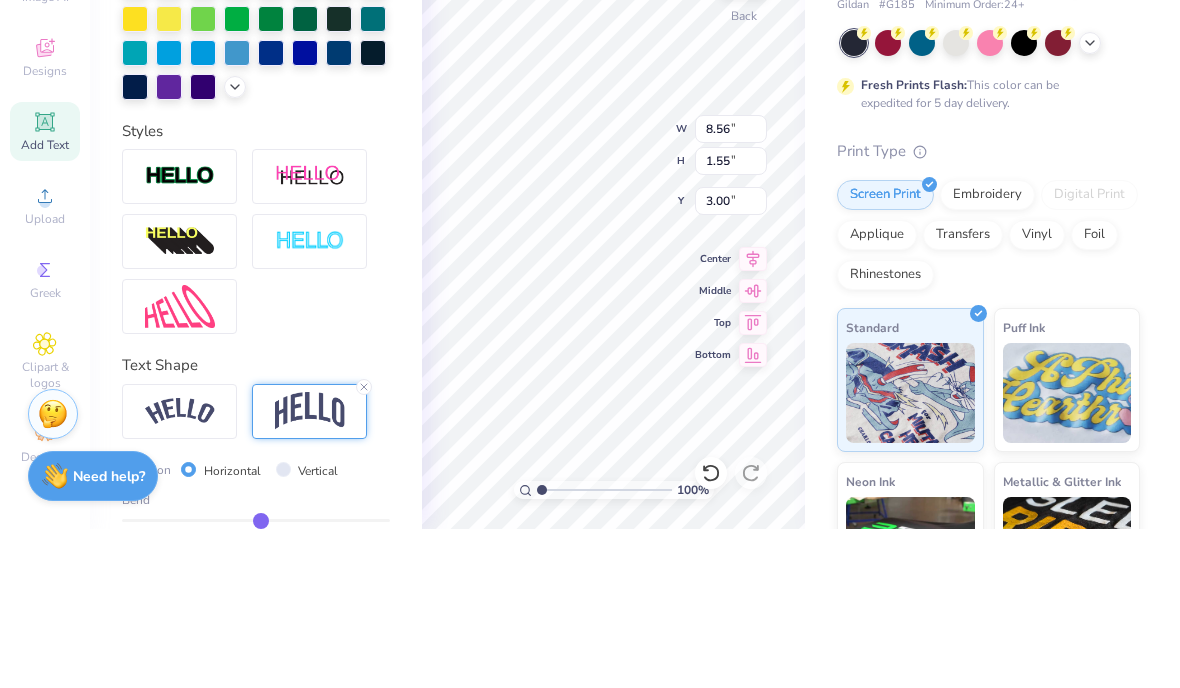 type on "0.04" 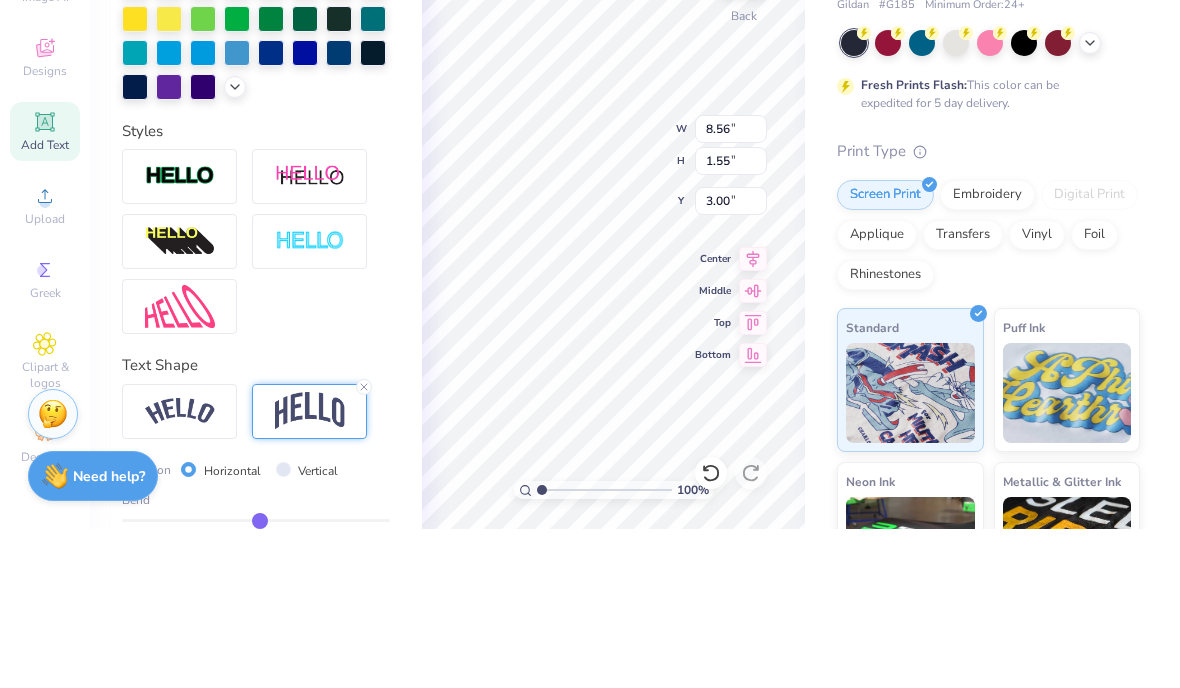 type on "0.03" 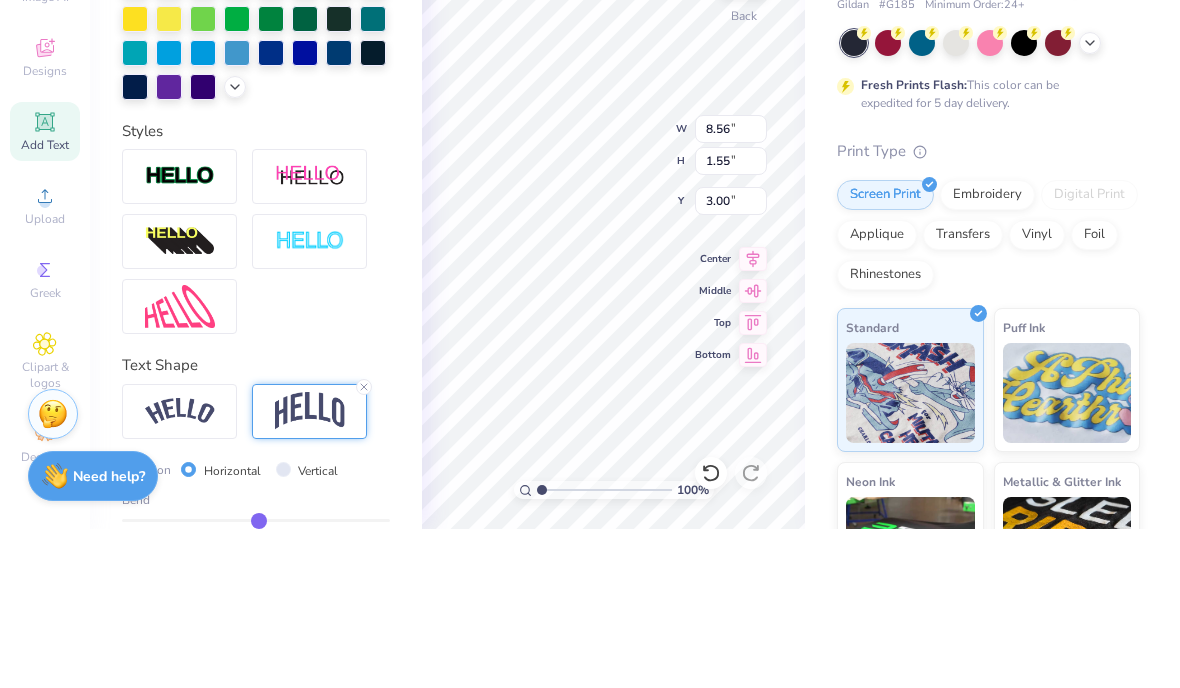 type on "0.02" 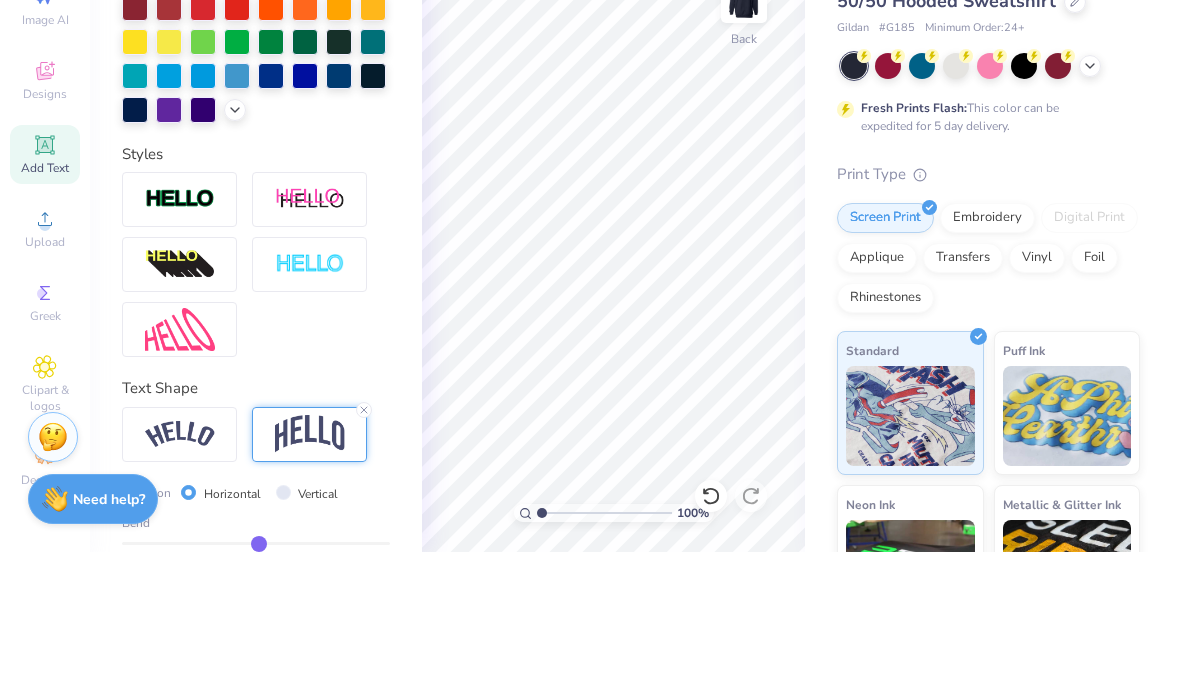 click 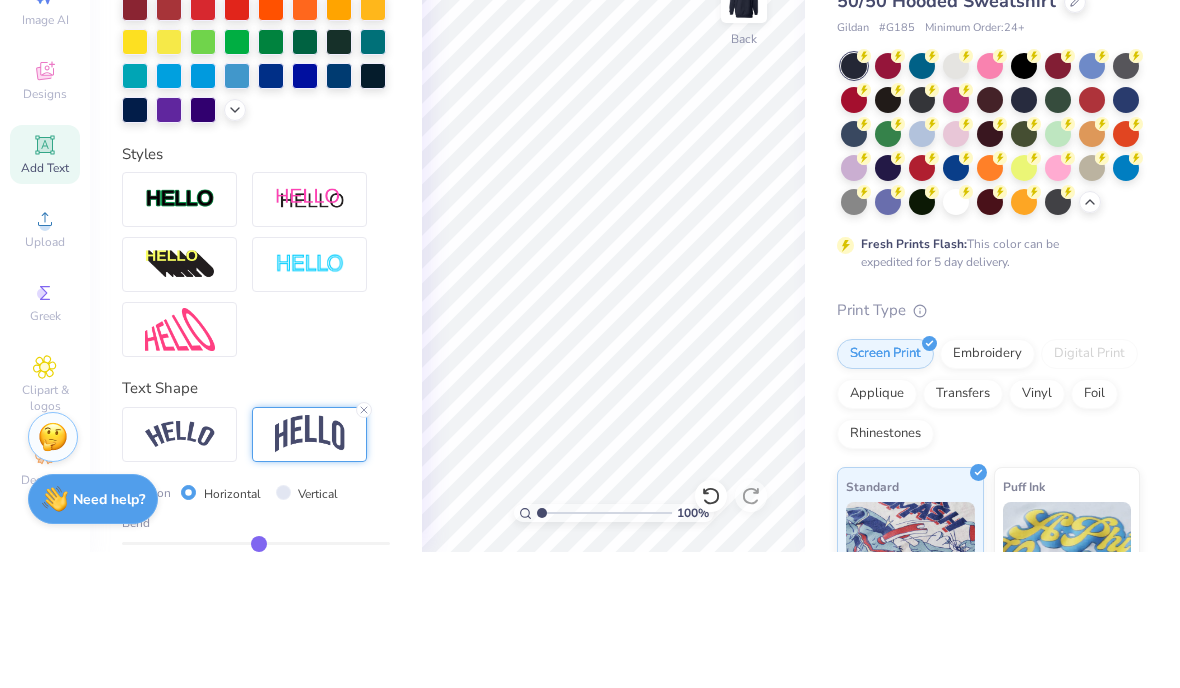 click at bounding box center [1024, 236] 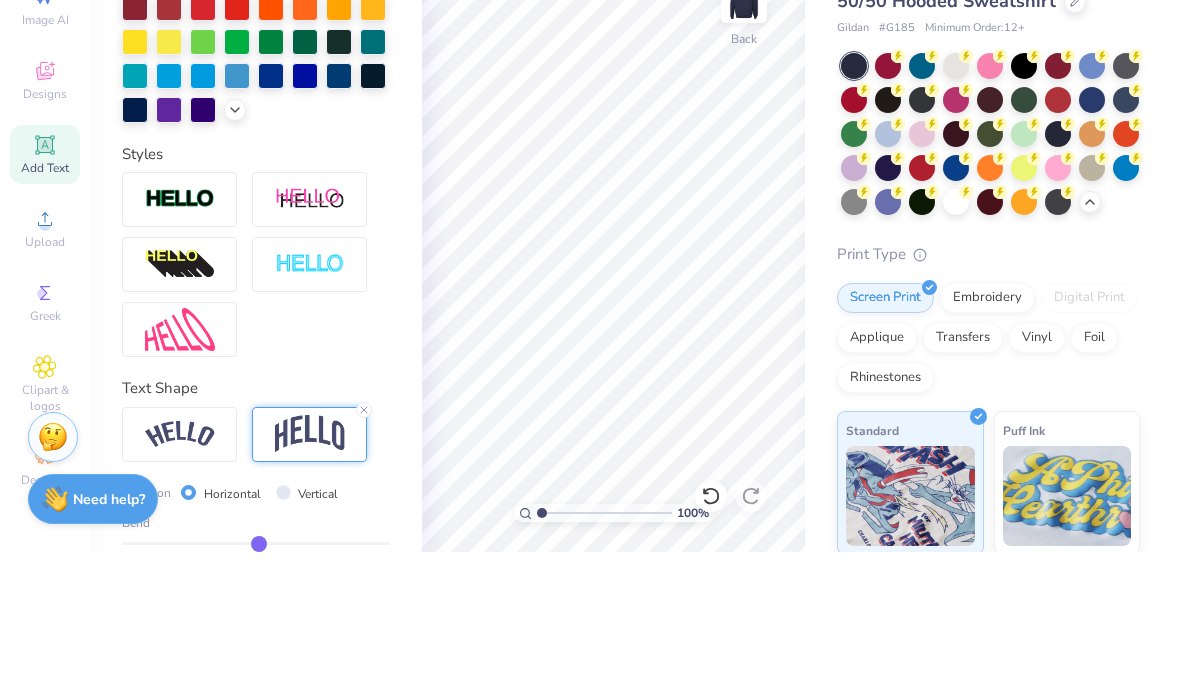 click at bounding box center (1058, 270) 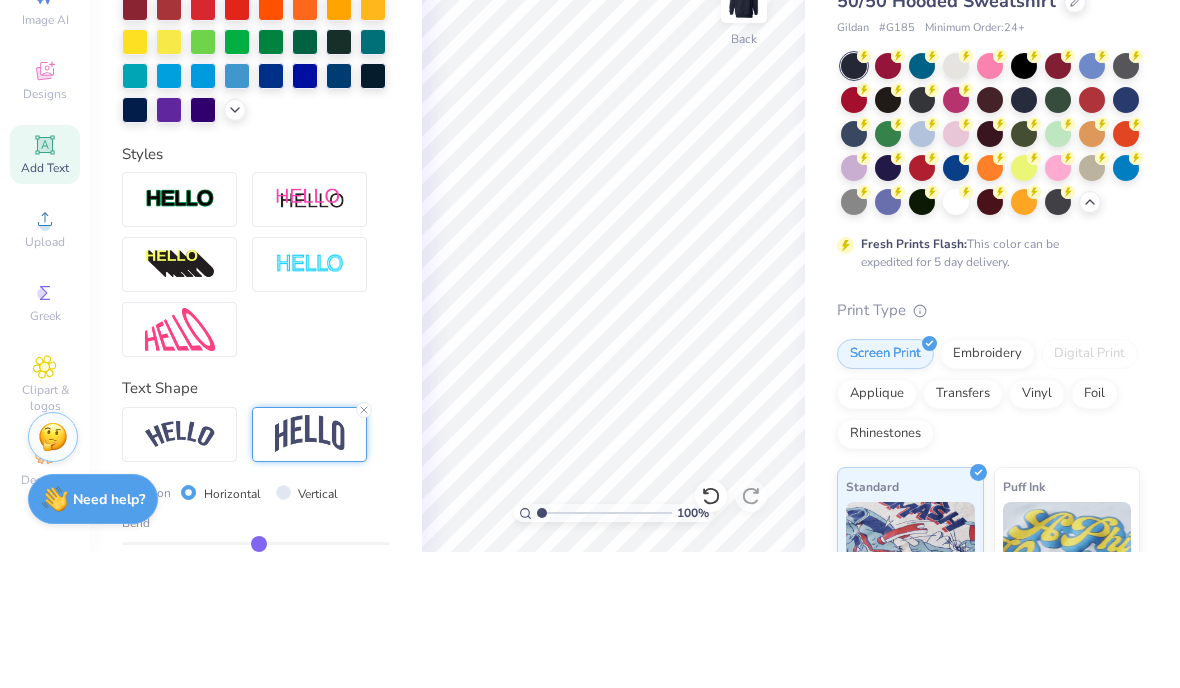 click at bounding box center [1024, 236] 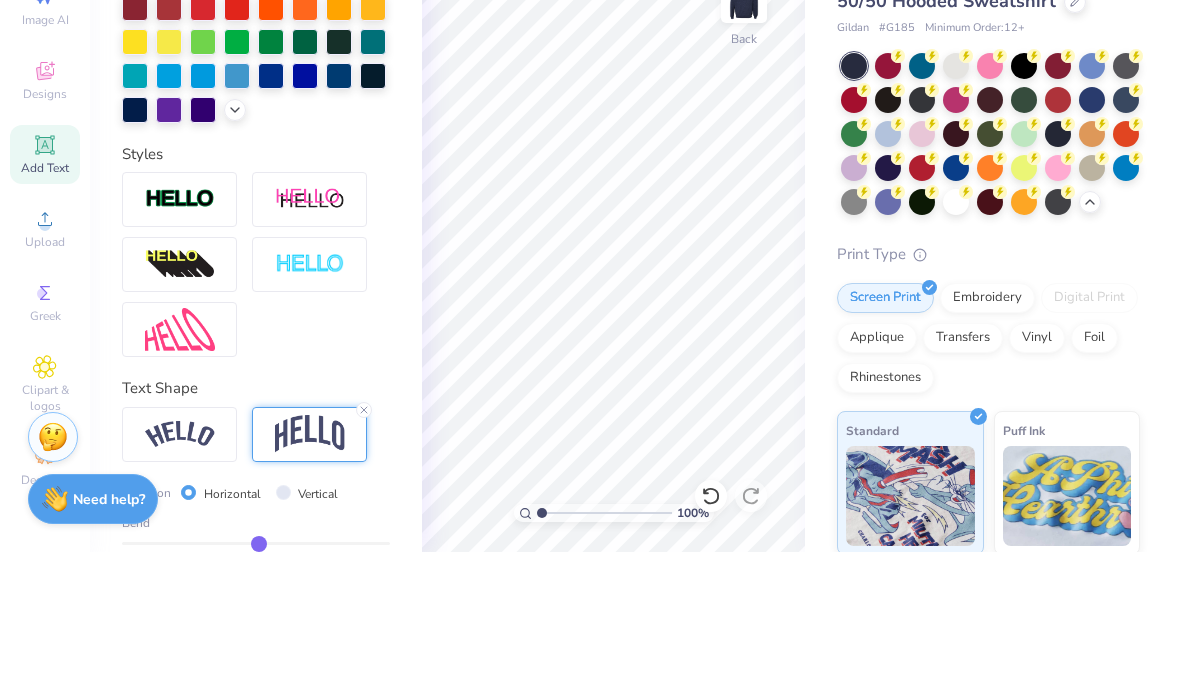 click at bounding box center (1024, 202) 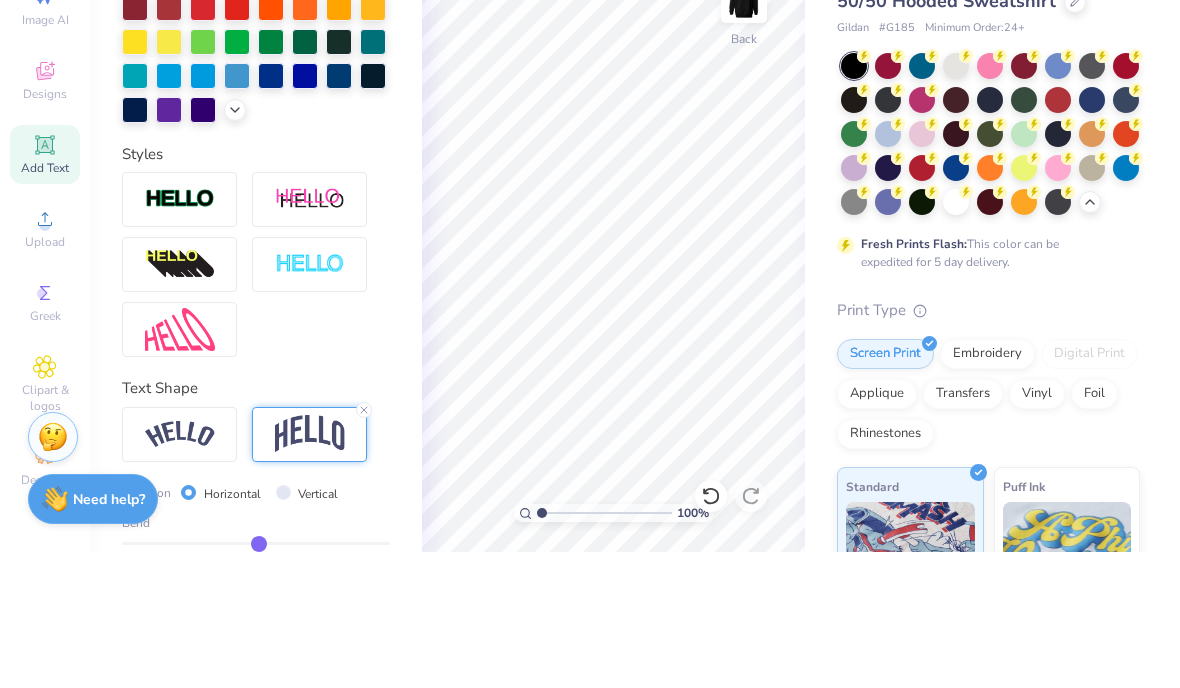 click at bounding box center (1058, 270) 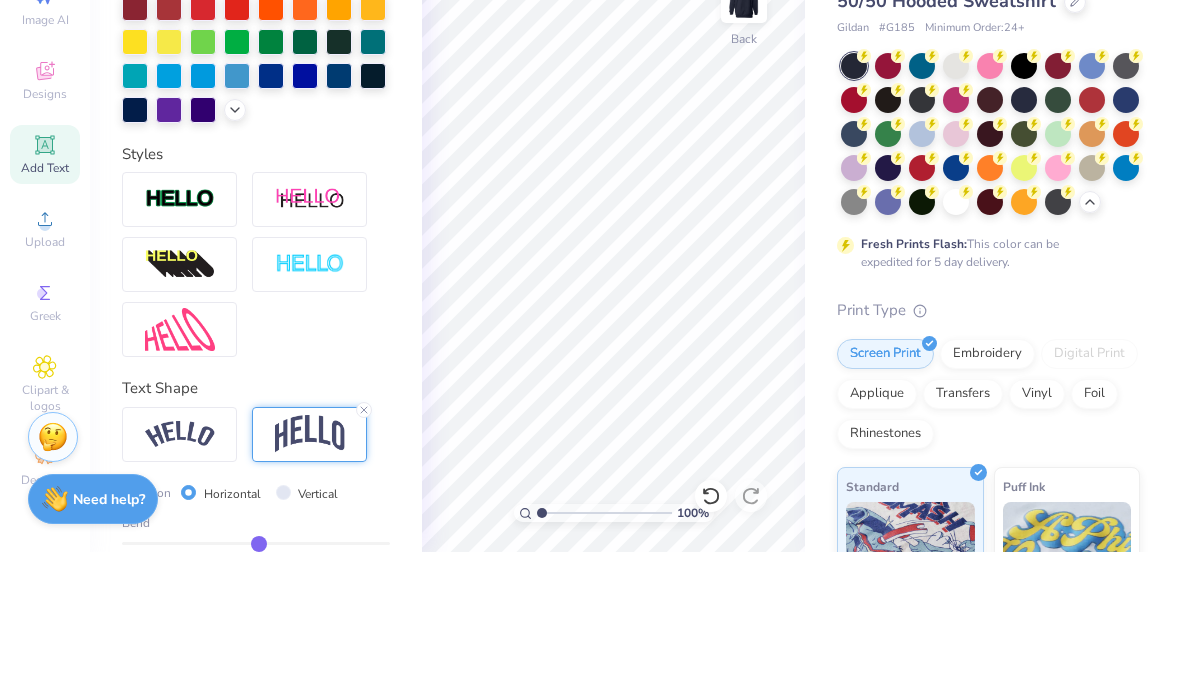 click 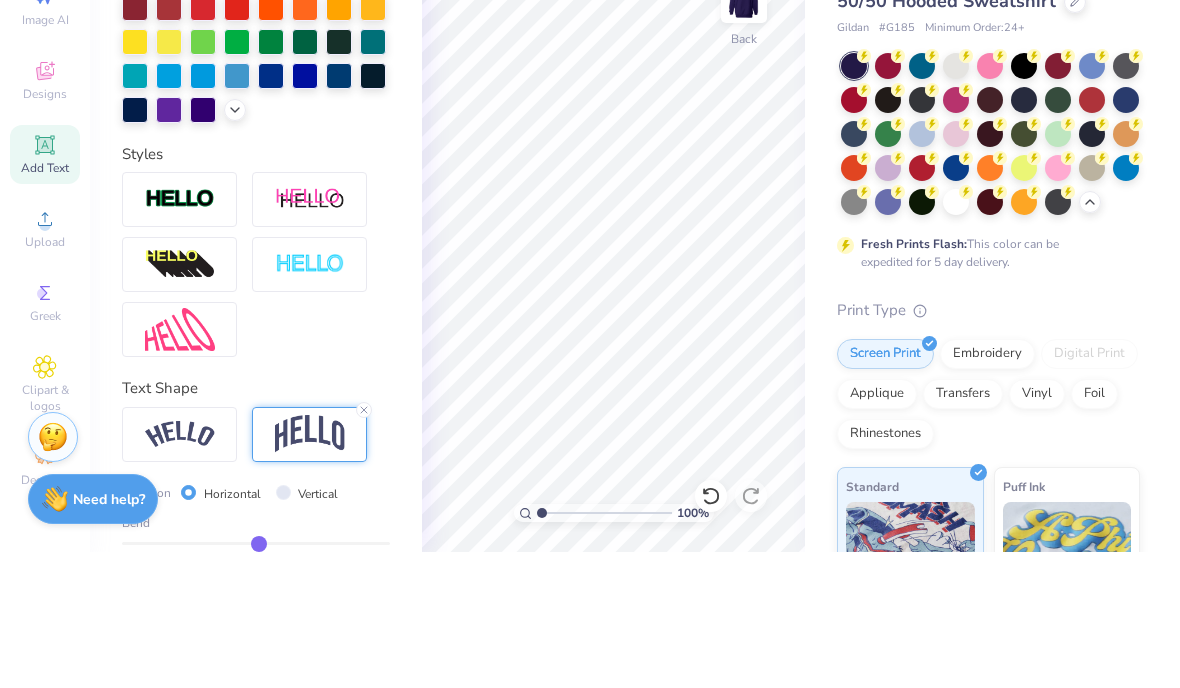 click at bounding box center [922, 338] 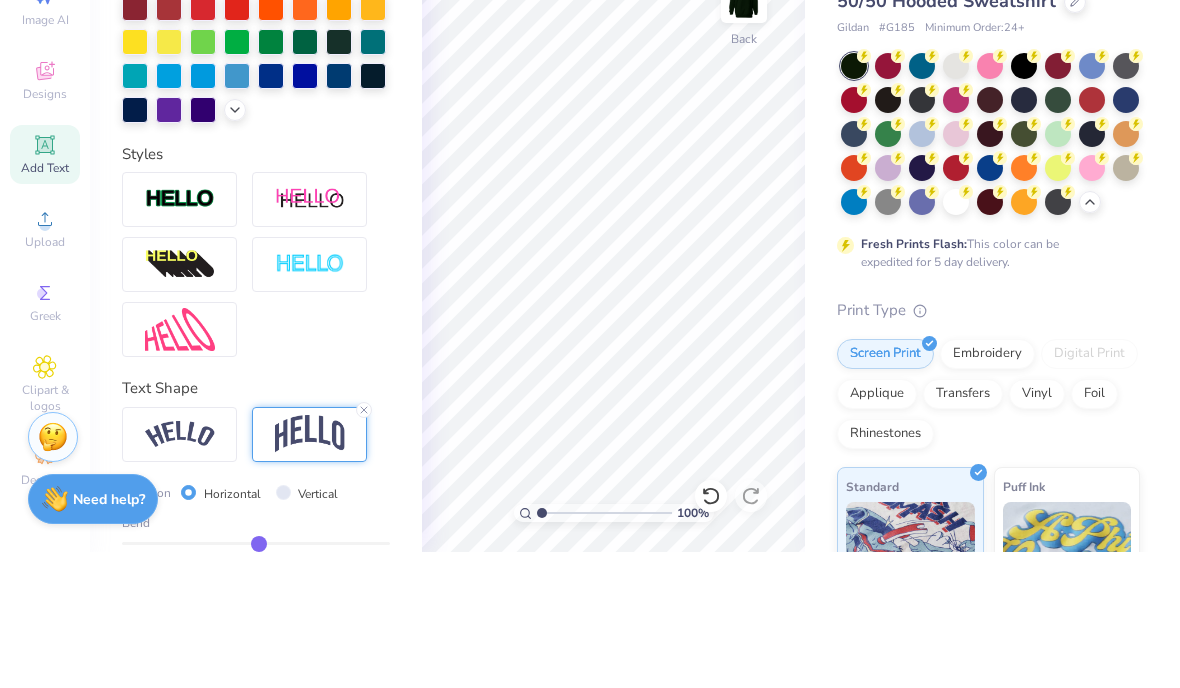 click at bounding box center (1092, 270) 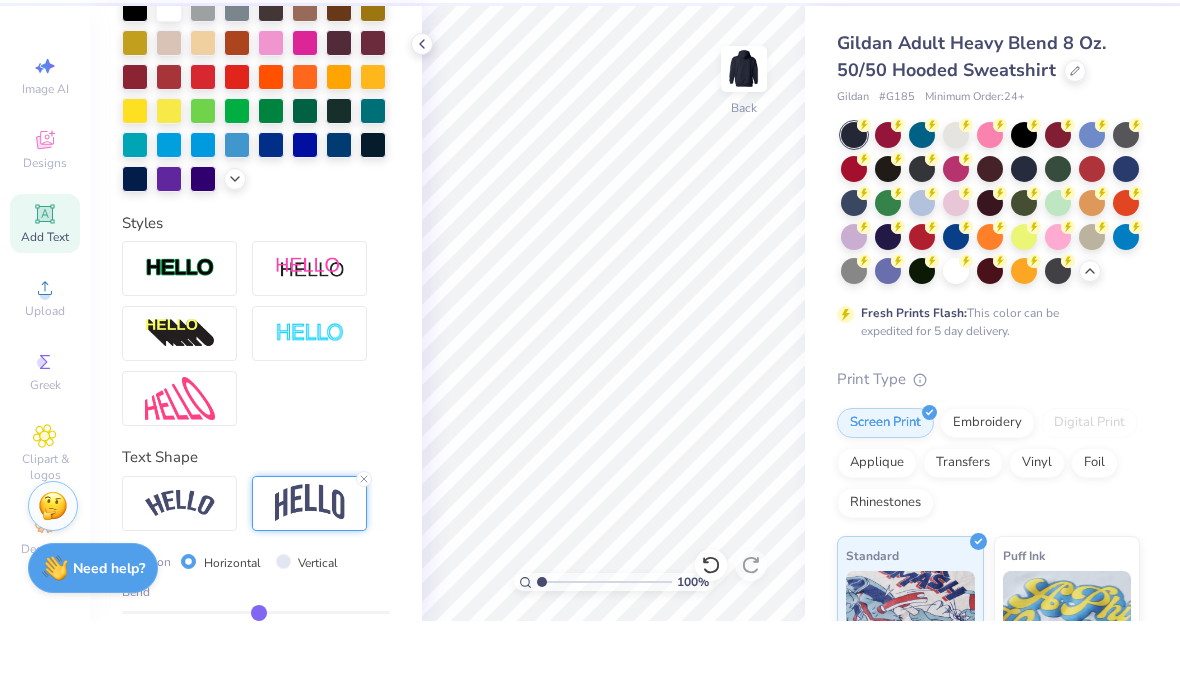 scroll, scrollTop: 1, scrollLeft: 0, axis: vertical 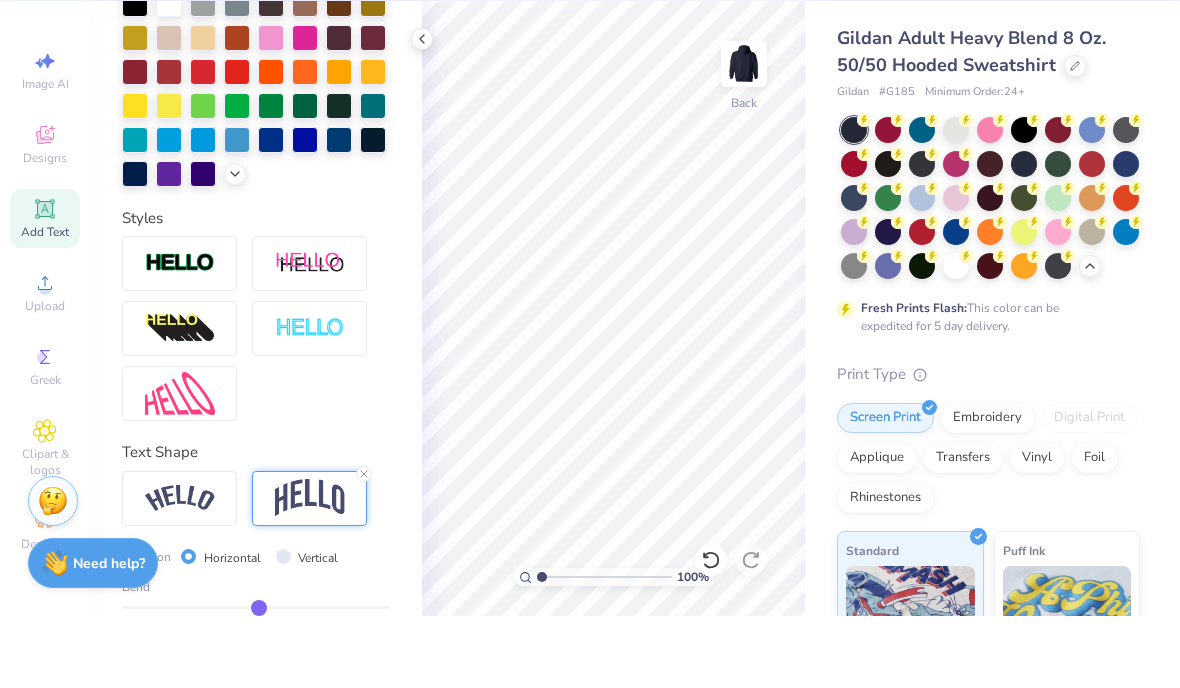 click at bounding box center (1024, 304) 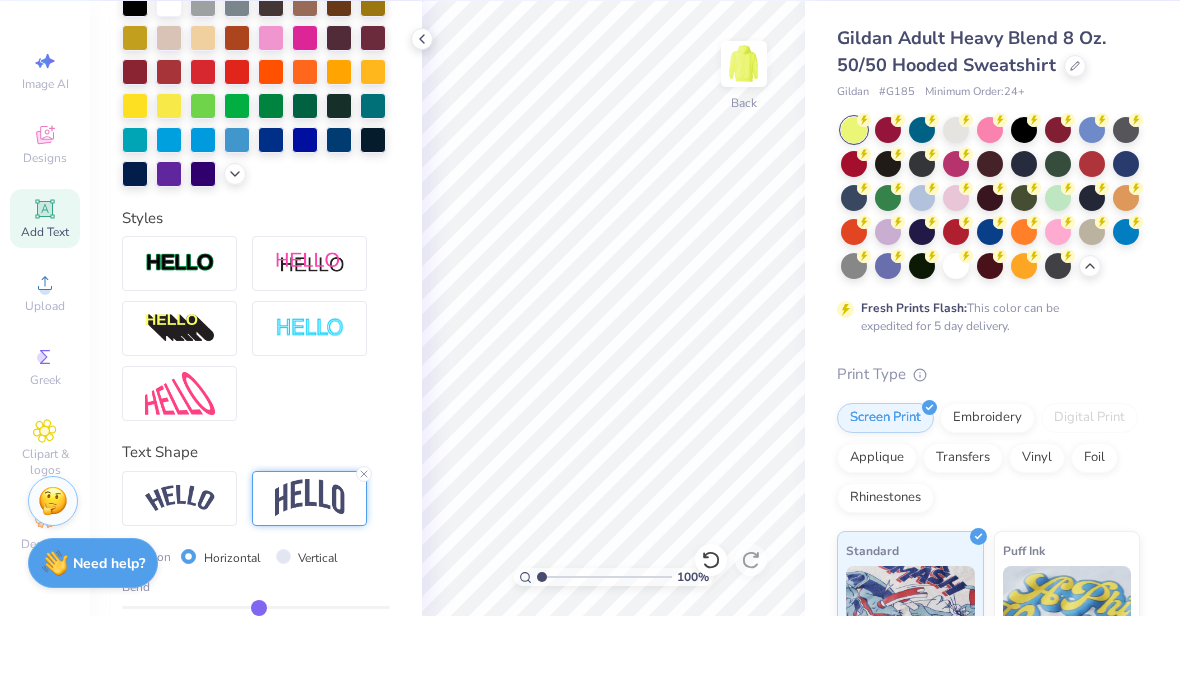 click at bounding box center (888, 202) 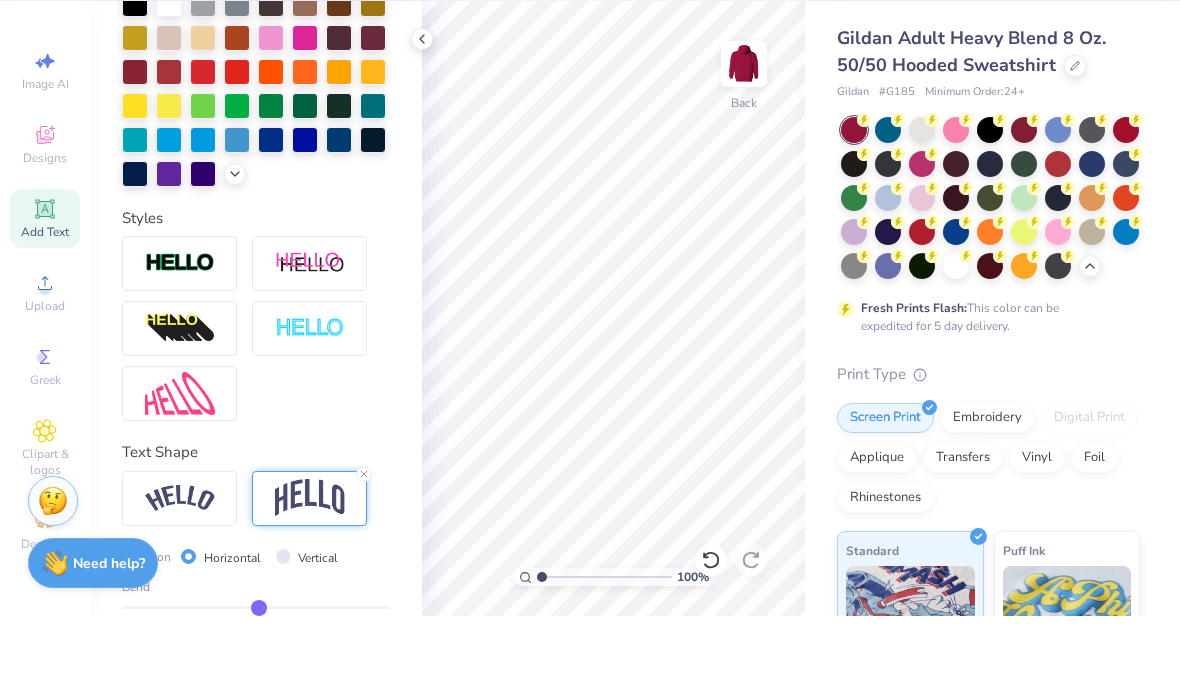 click at bounding box center (922, 202) 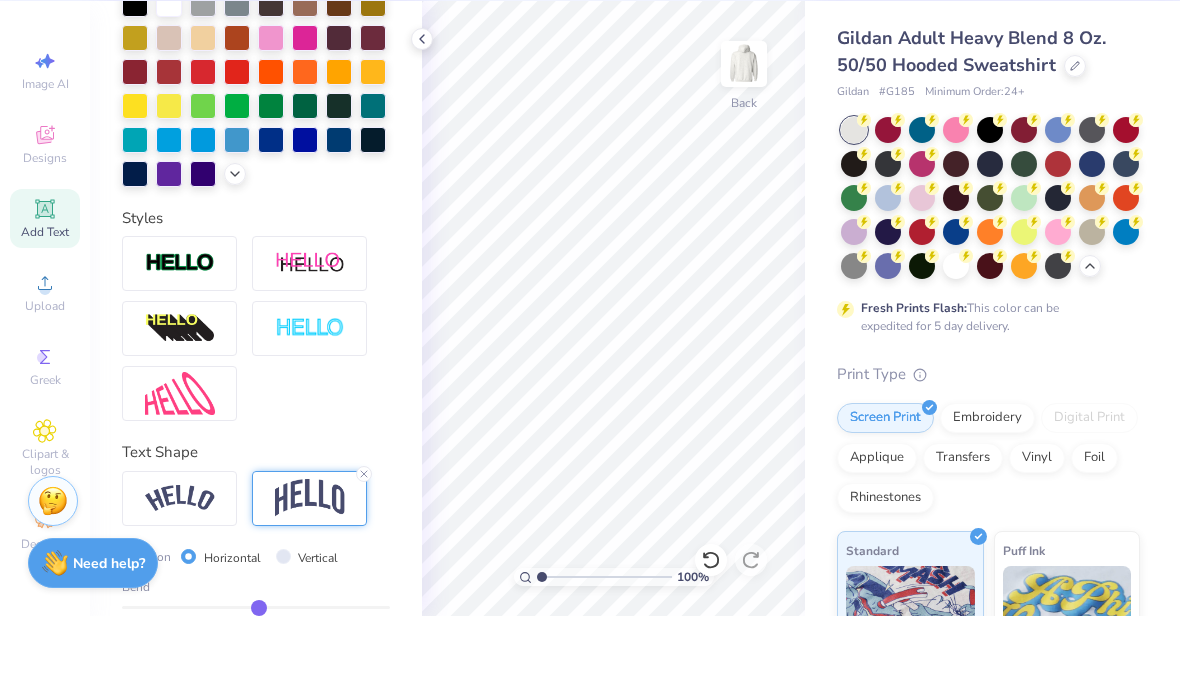 click at bounding box center [888, 338] 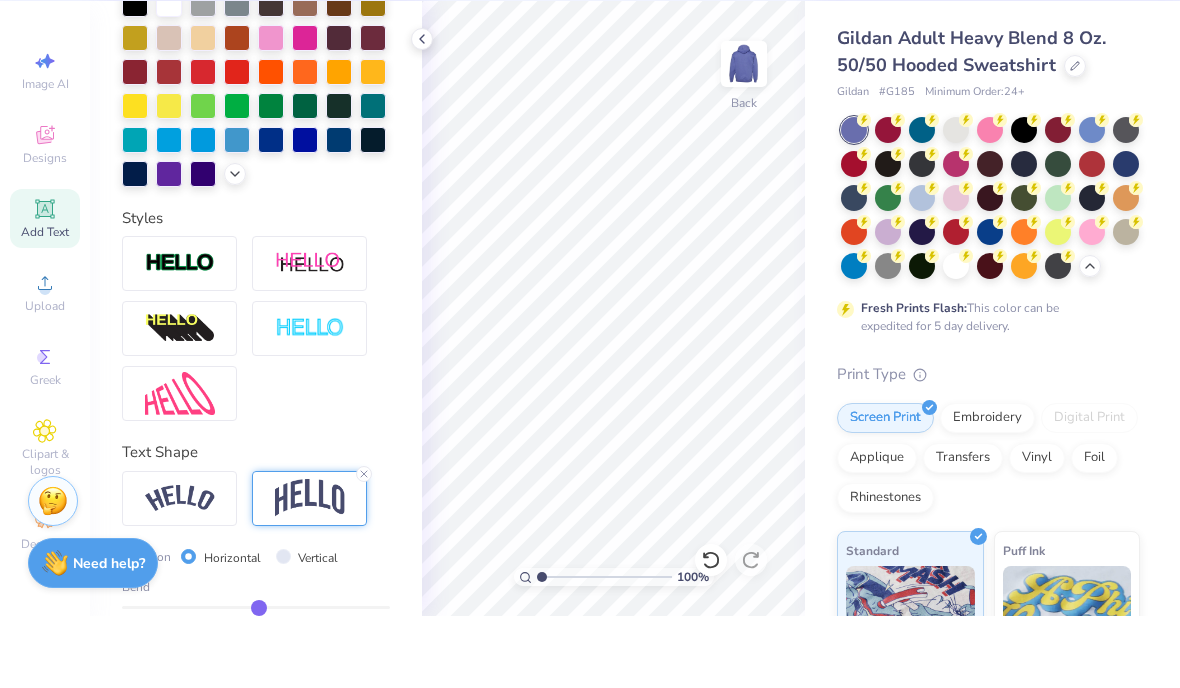 click at bounding box center [1092, 202] 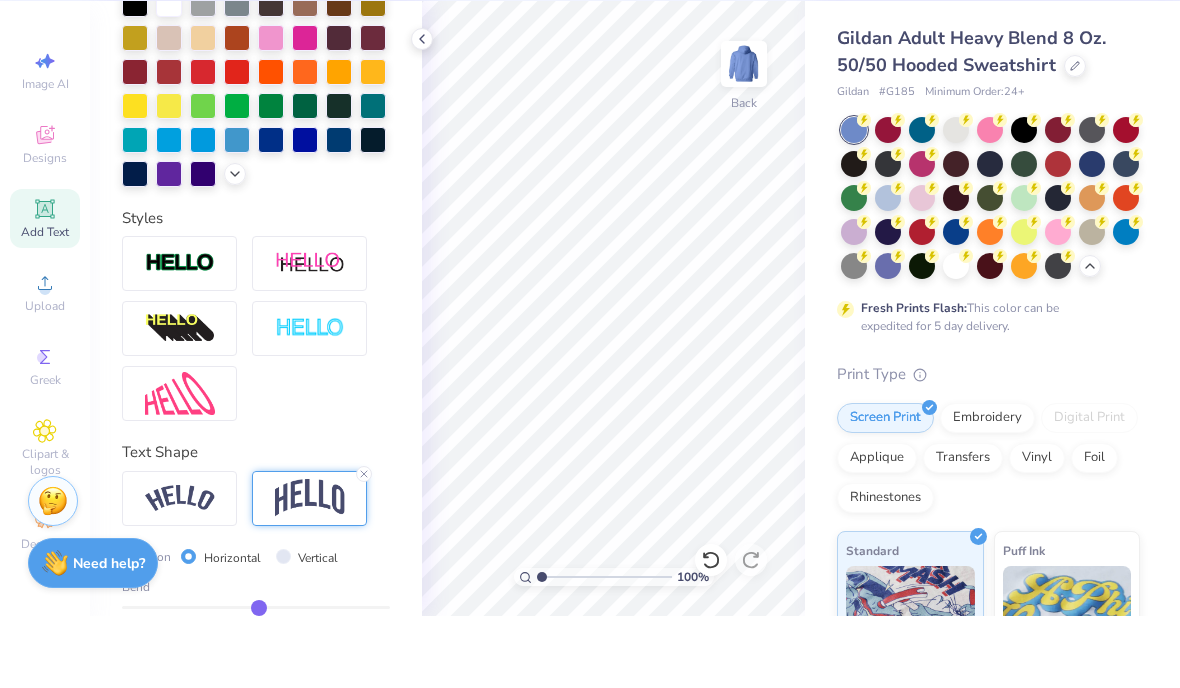 click at bounding box center (1092, 236) 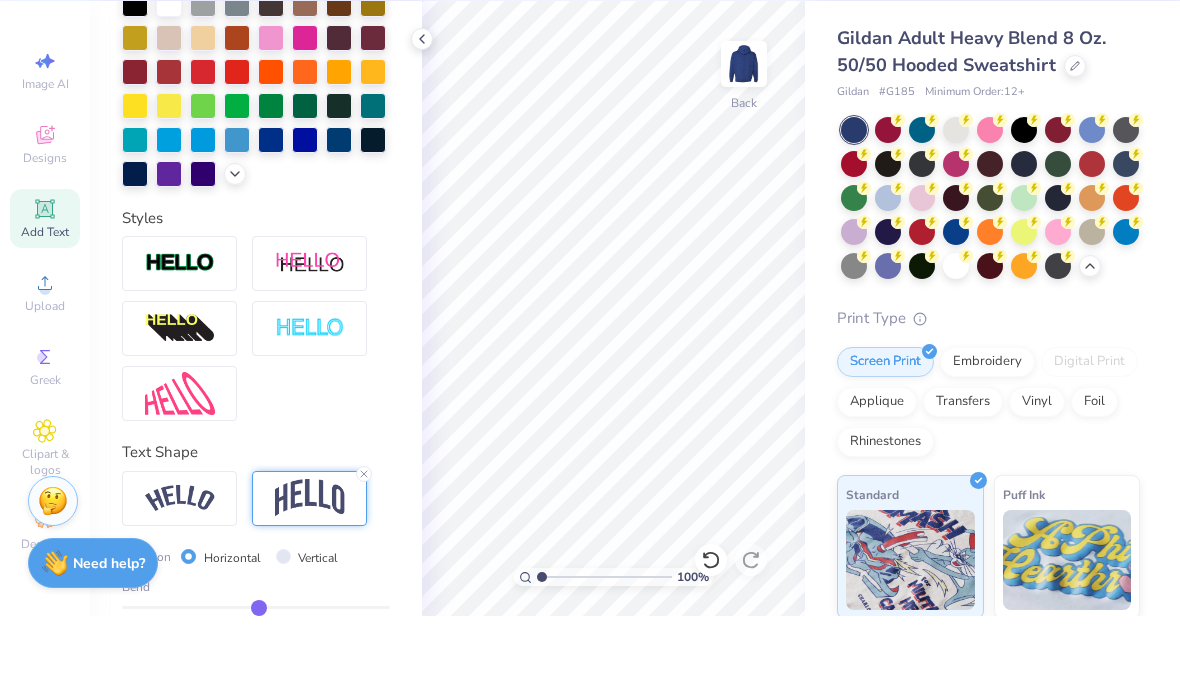 click at bounding box center [1126, 304] 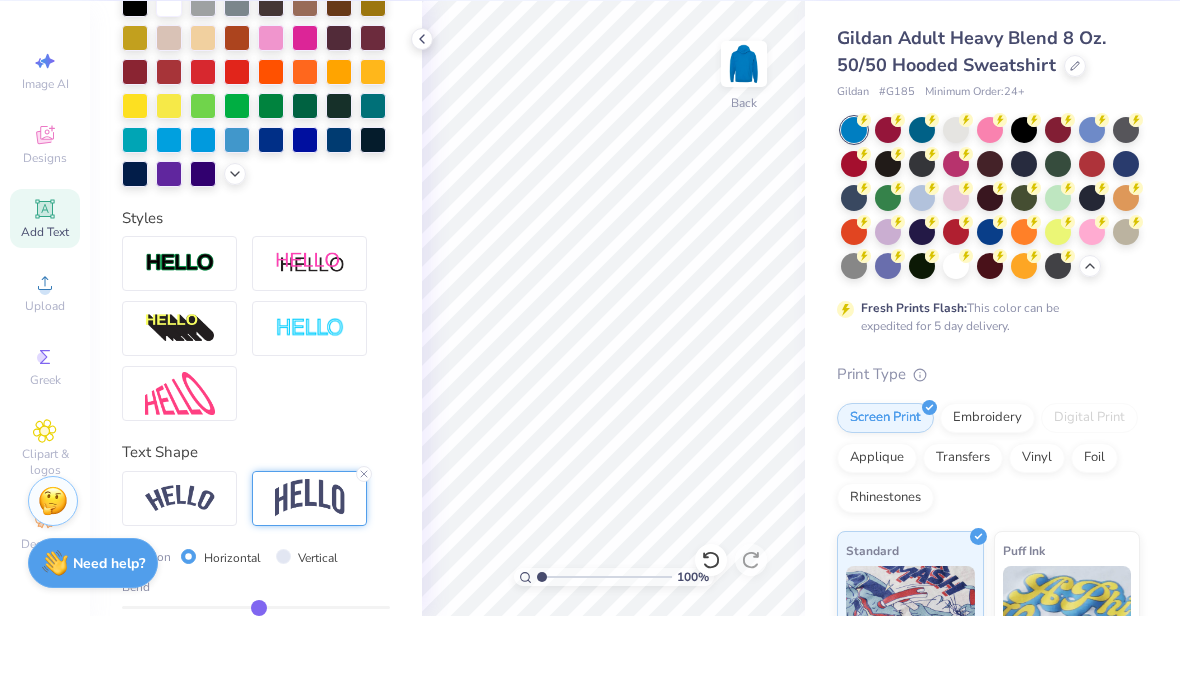 click at bounding box center [990, 304] 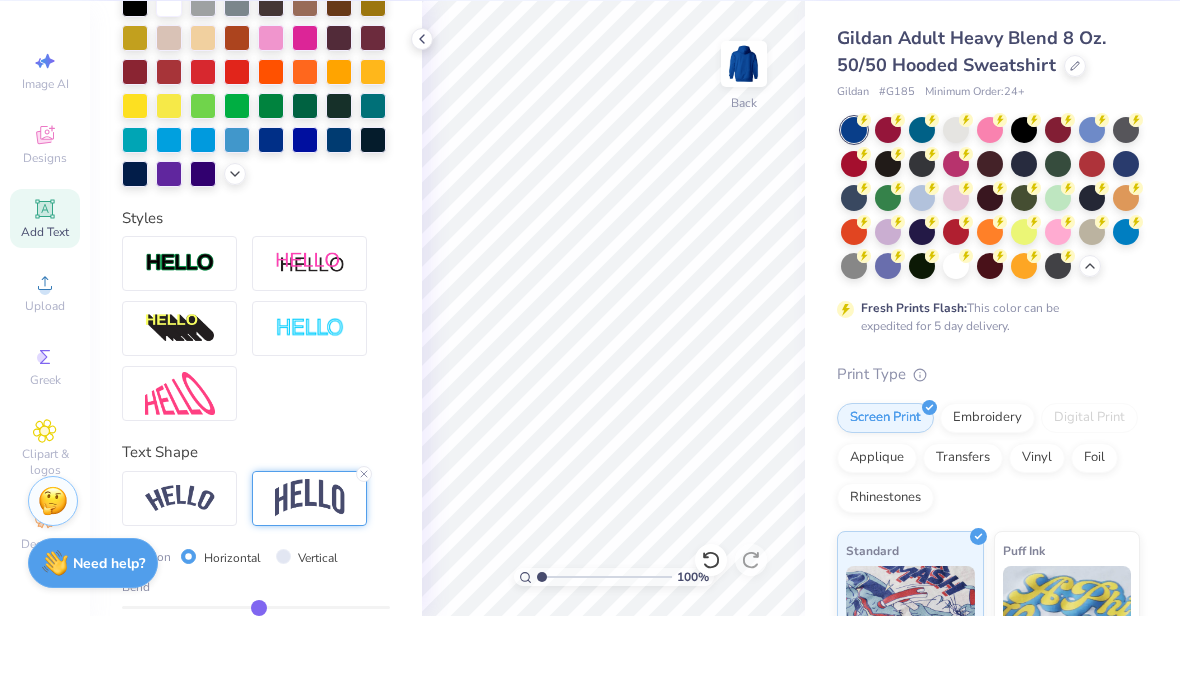 click at bounding box center (922, 338) 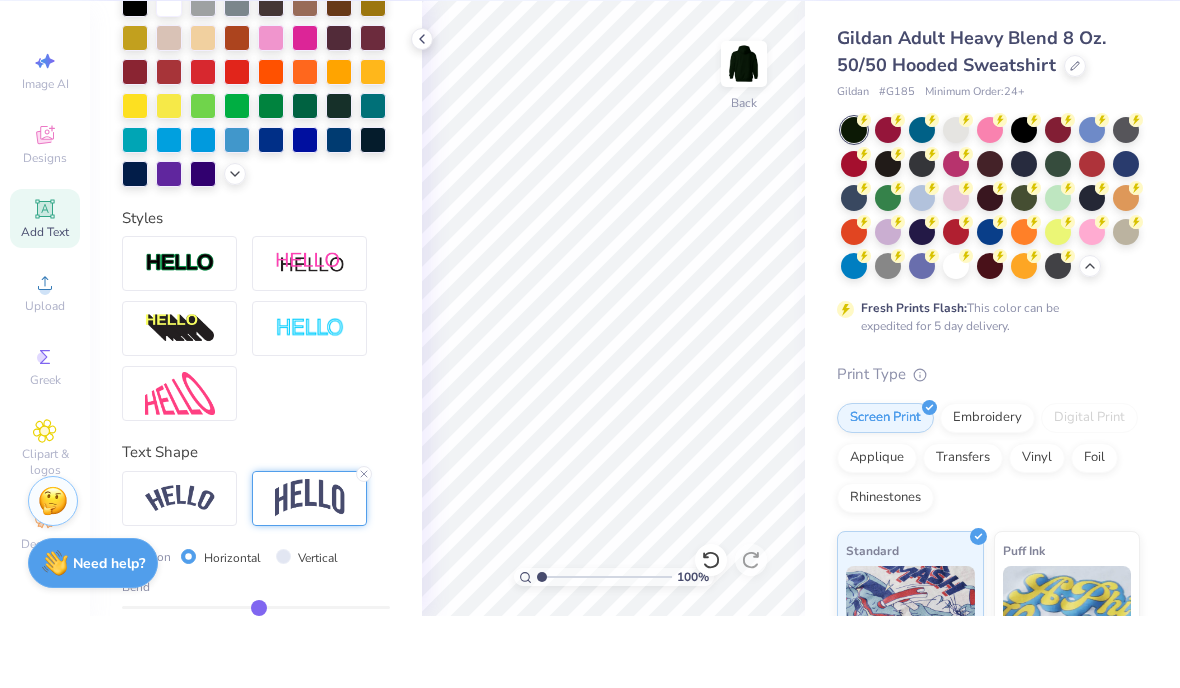 click at bounding box center (1024, 236) 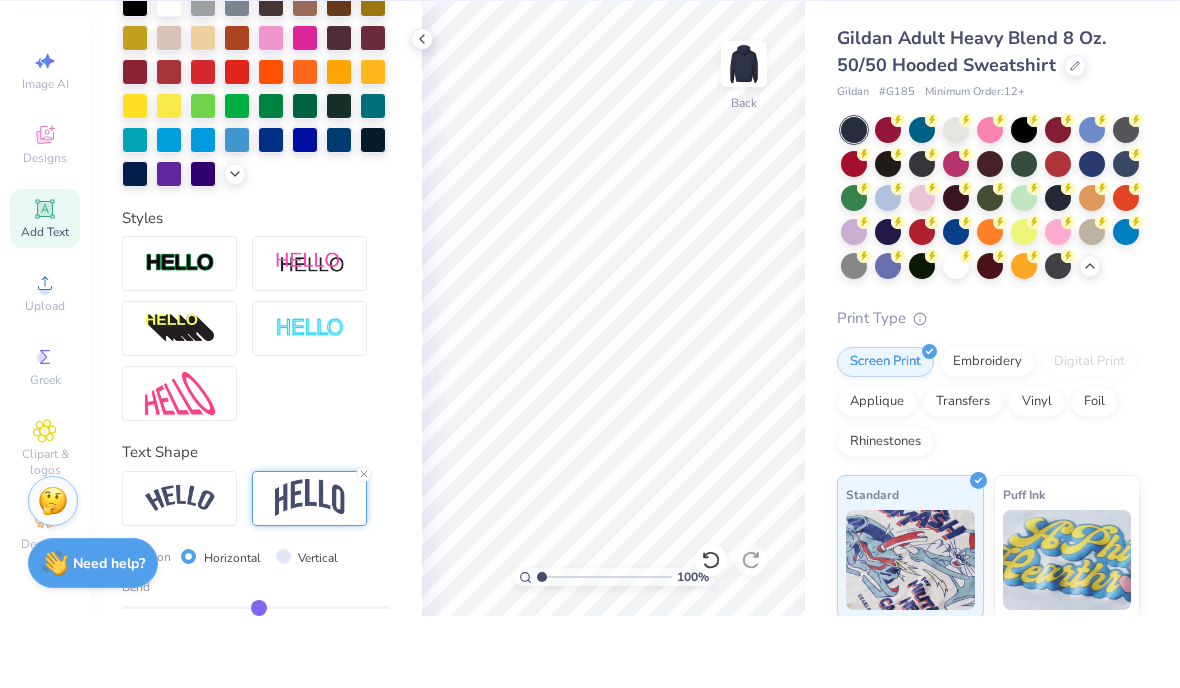 click at bounding box center [1092, 236] 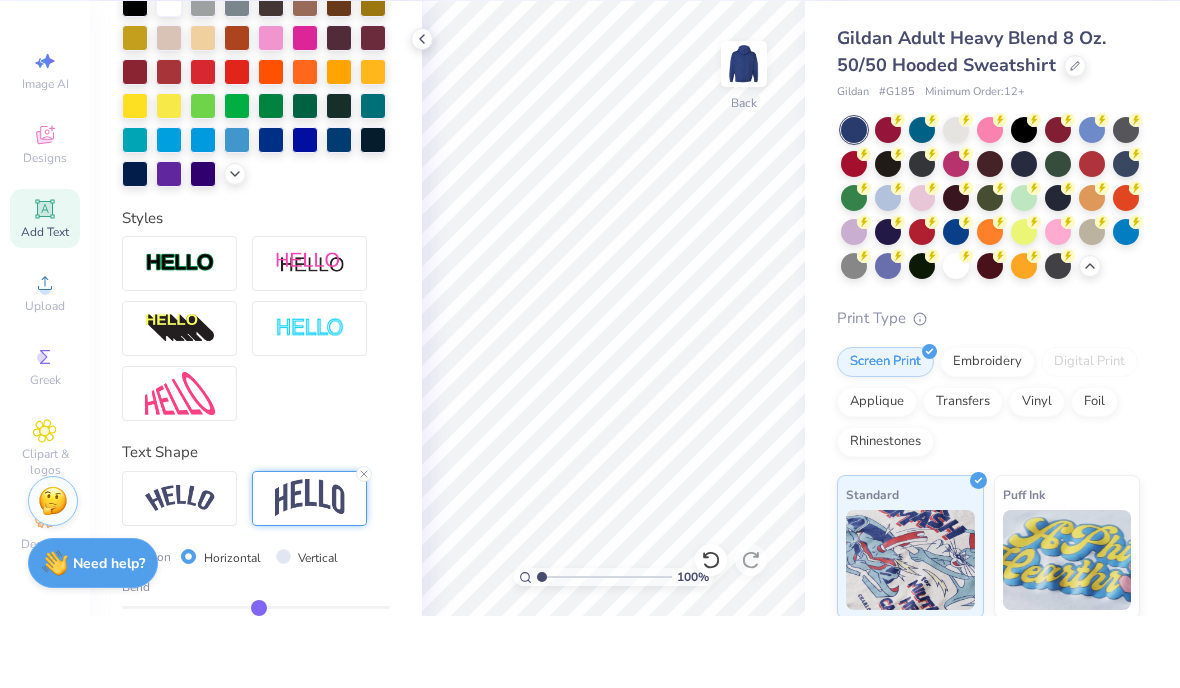 click 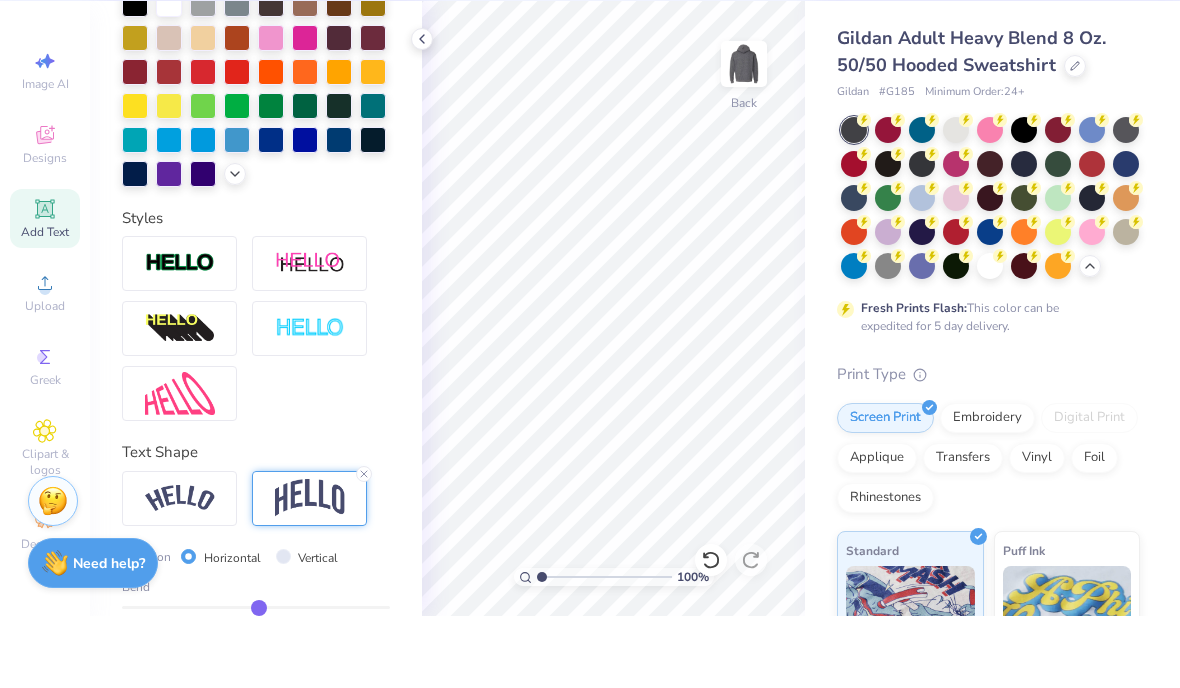 click at bounding box center [956, 338] 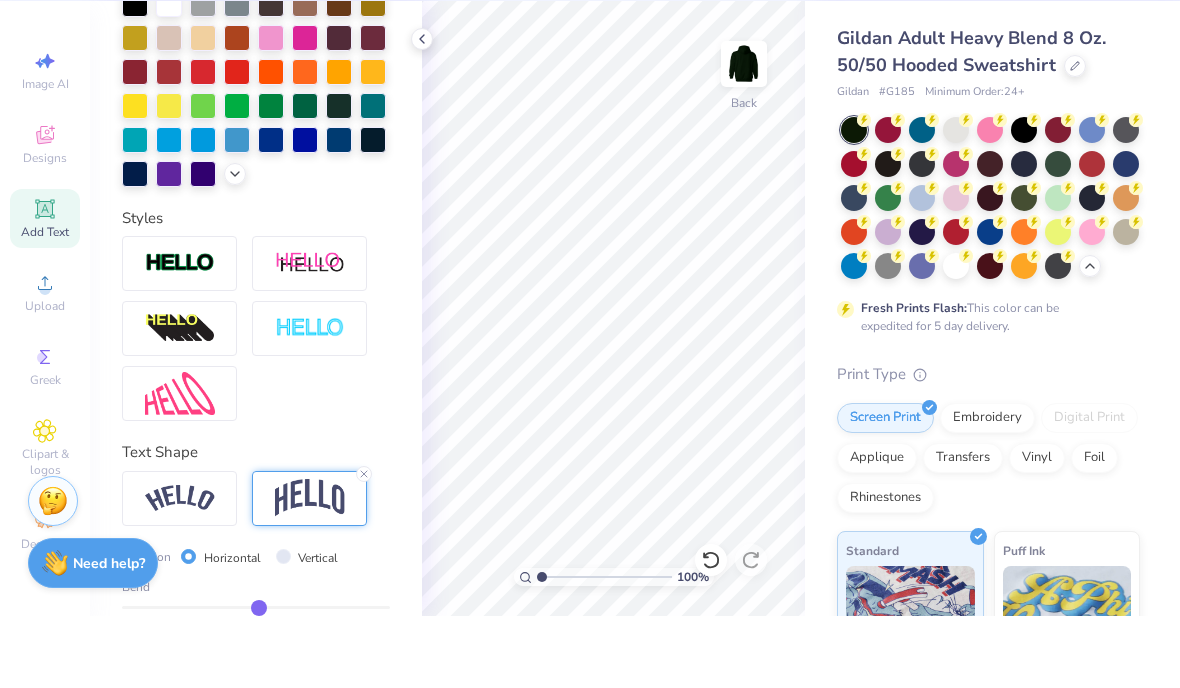 click at bounding box center (1024, 202) 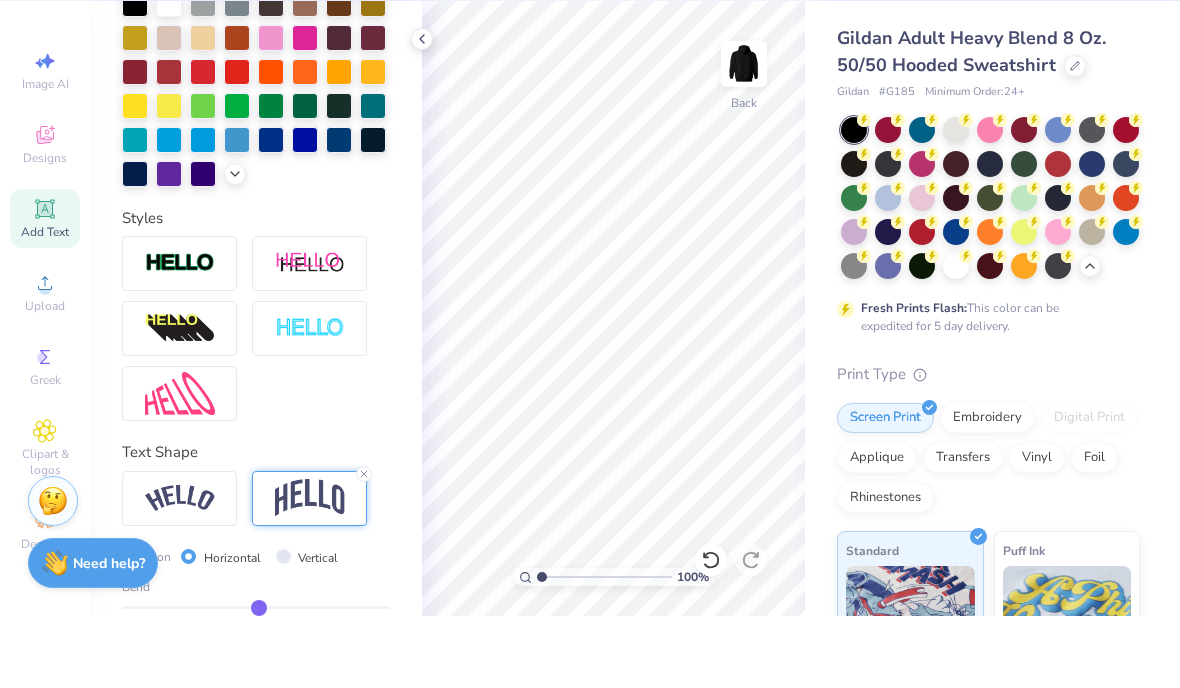 click at bounding box center (1058, 270) 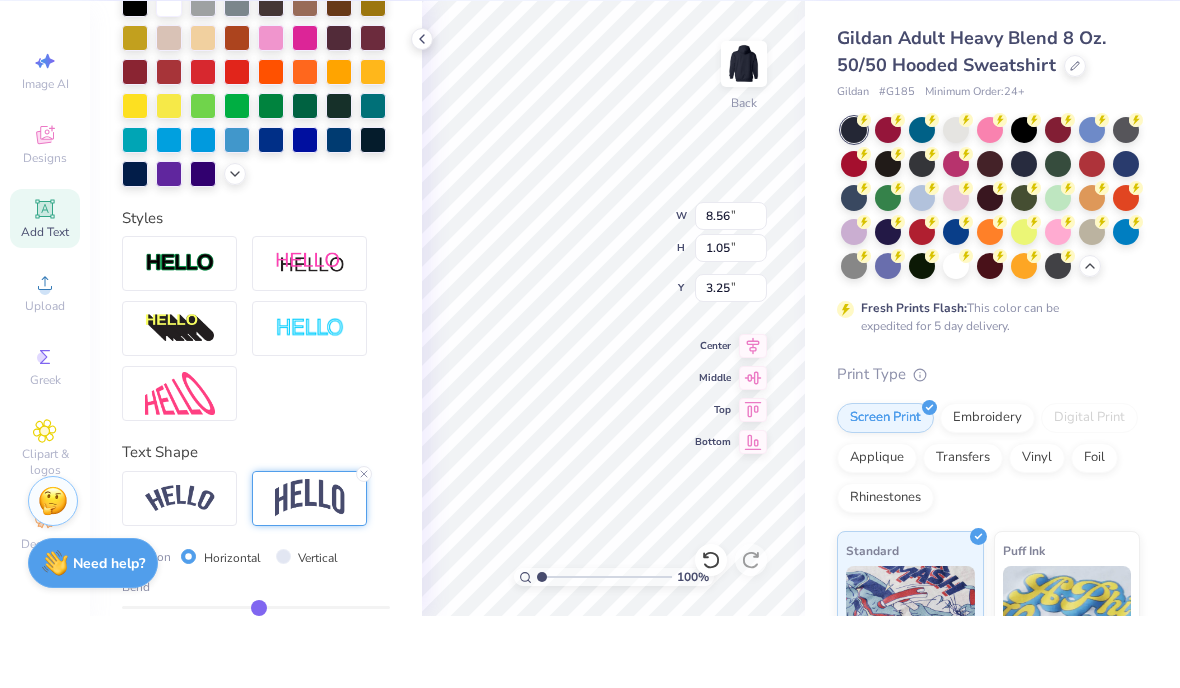 type on "3.00" 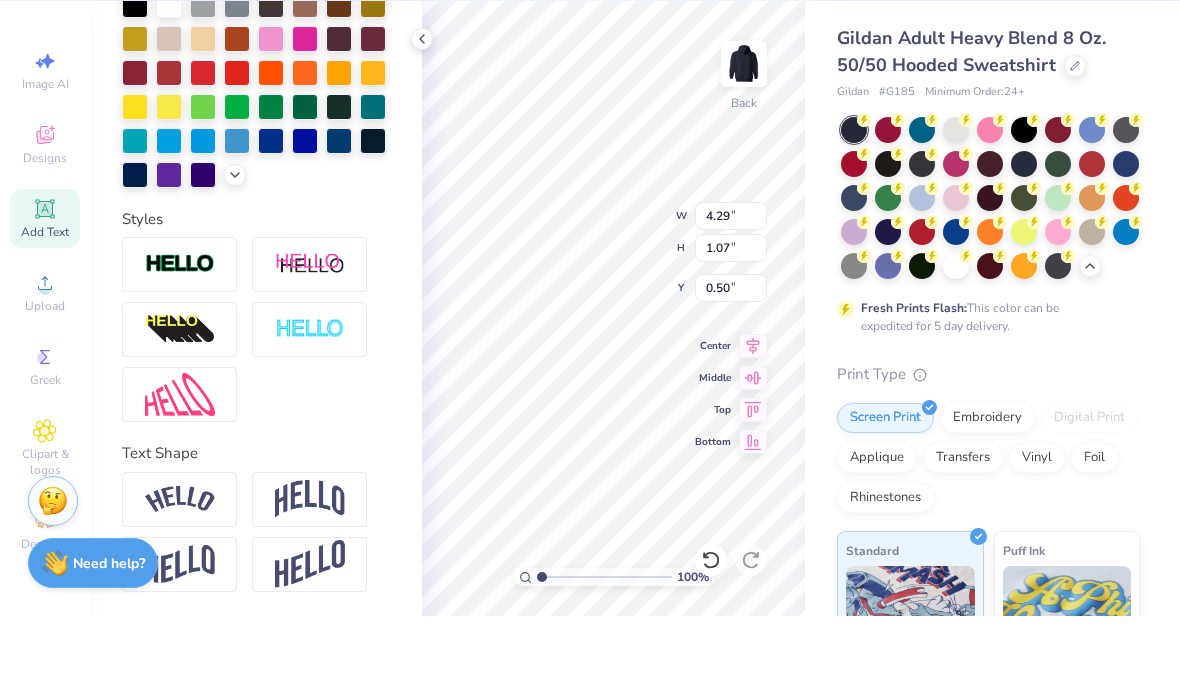type on "2.55" 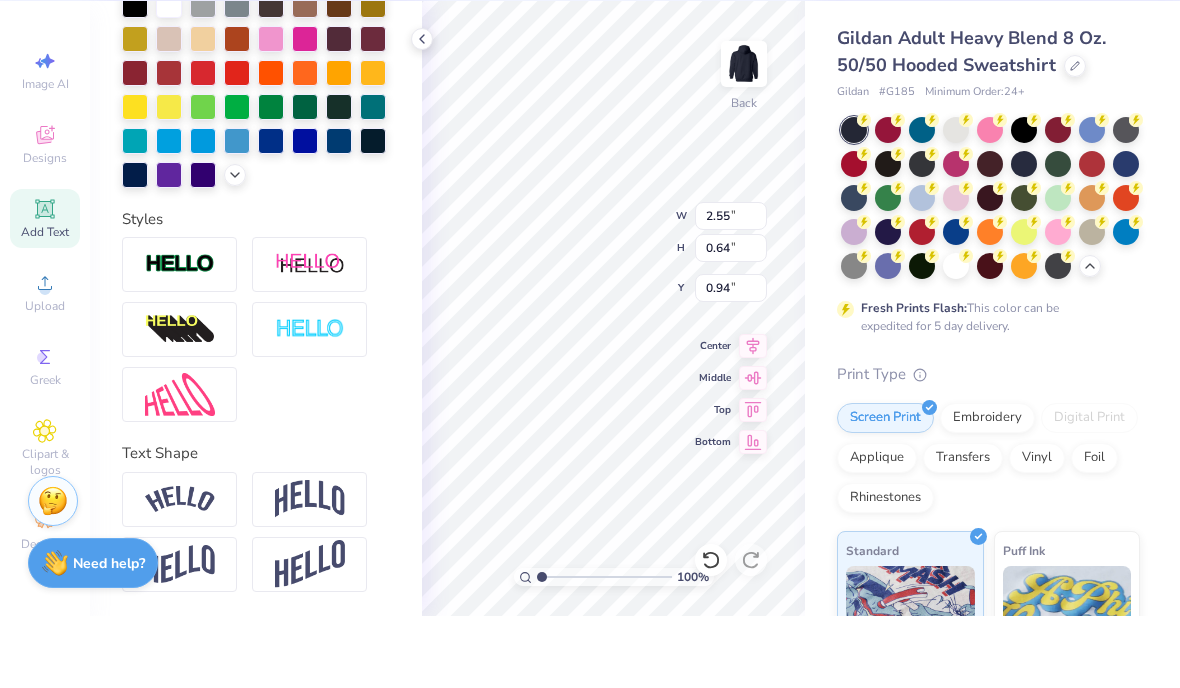 type on "2.36" 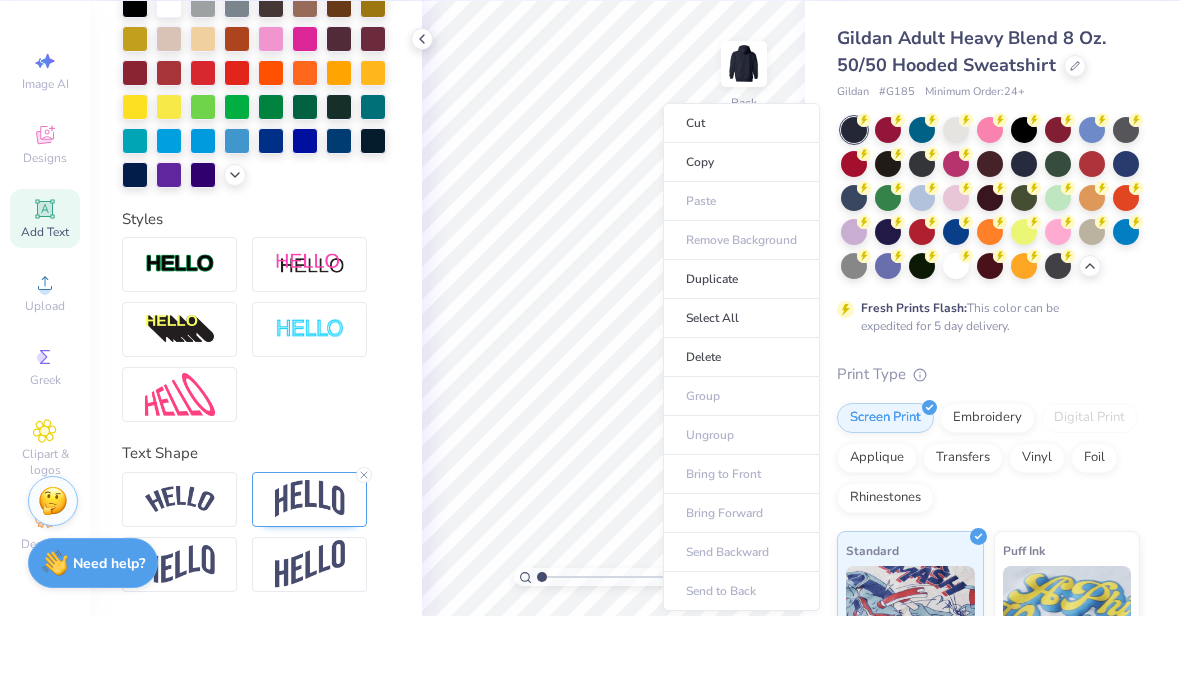 type on "2.55" 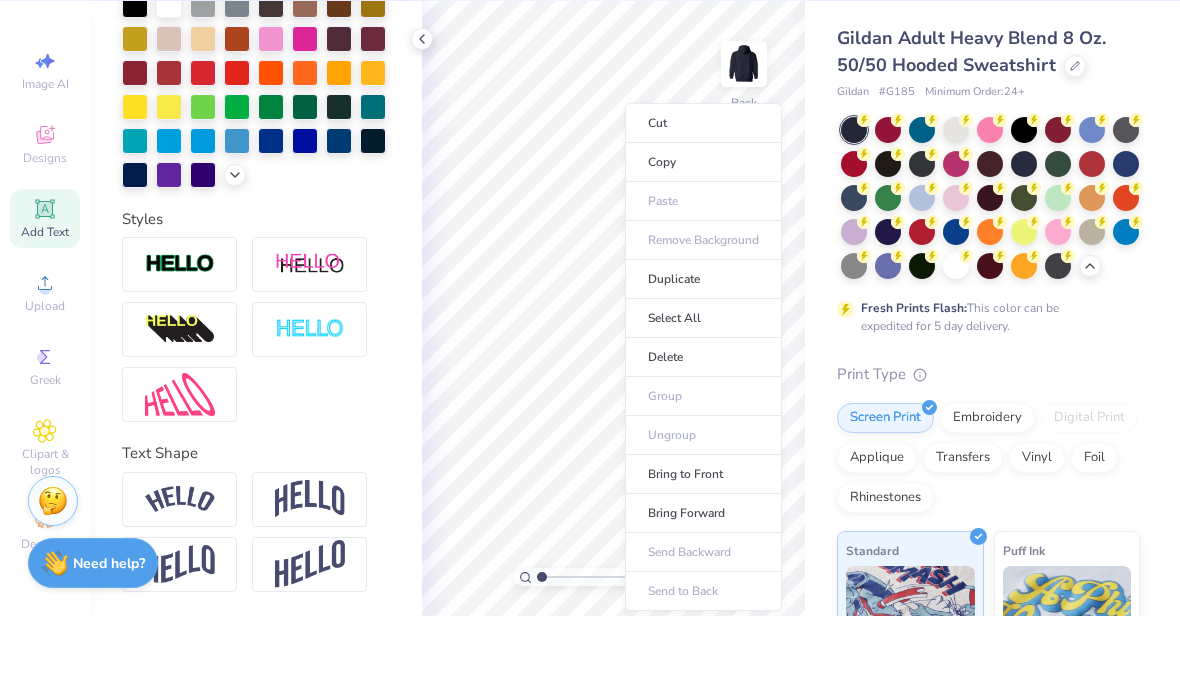 click on "Copy" at bounding box center [703, 234] 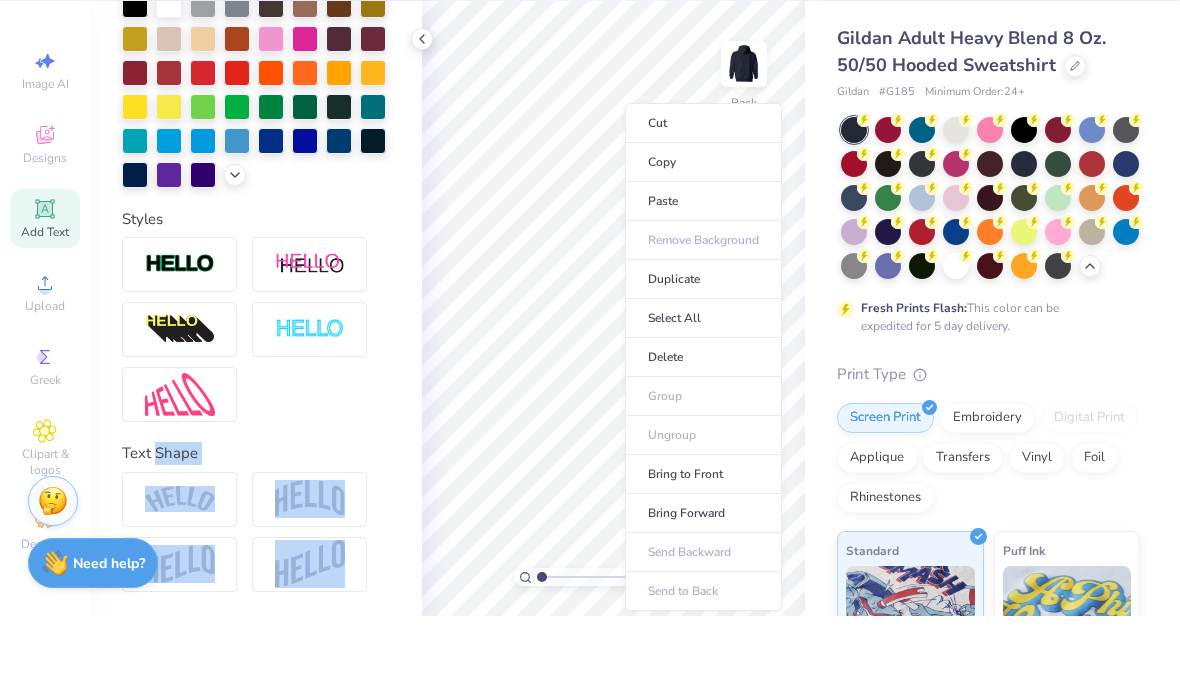 type on "1.96" 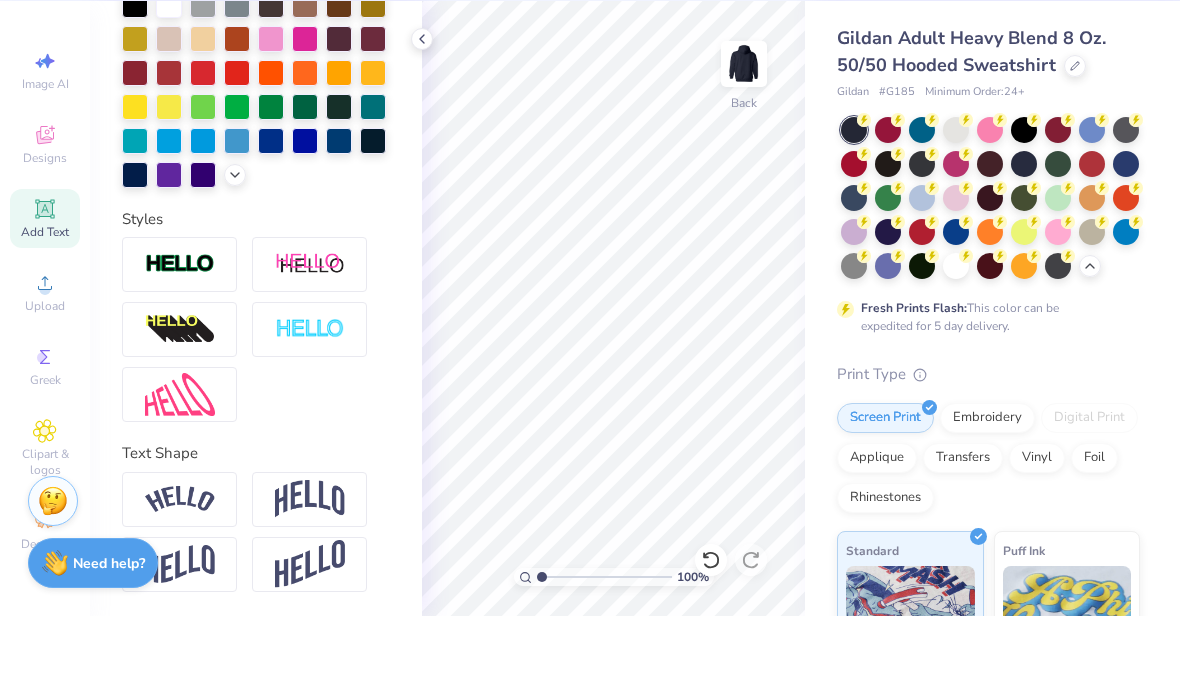 click on "Add Text" at bounding box center [45, 304] 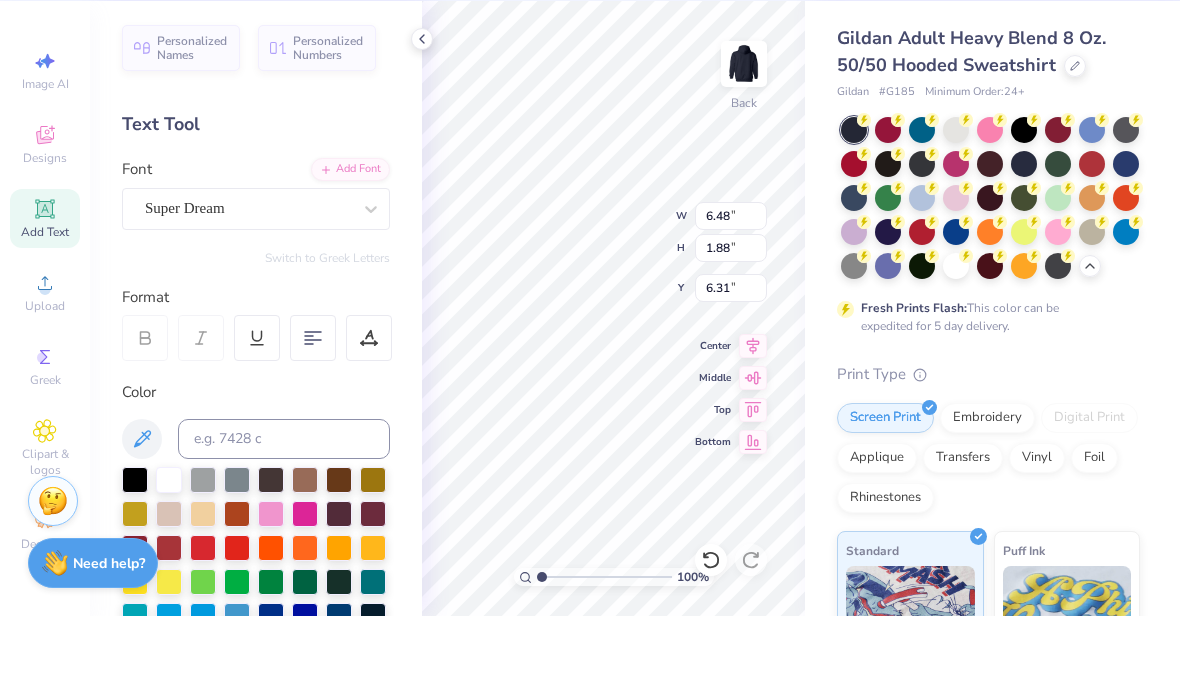 scroll, scrollTop: 0, scrollLeft: 0, axis: both 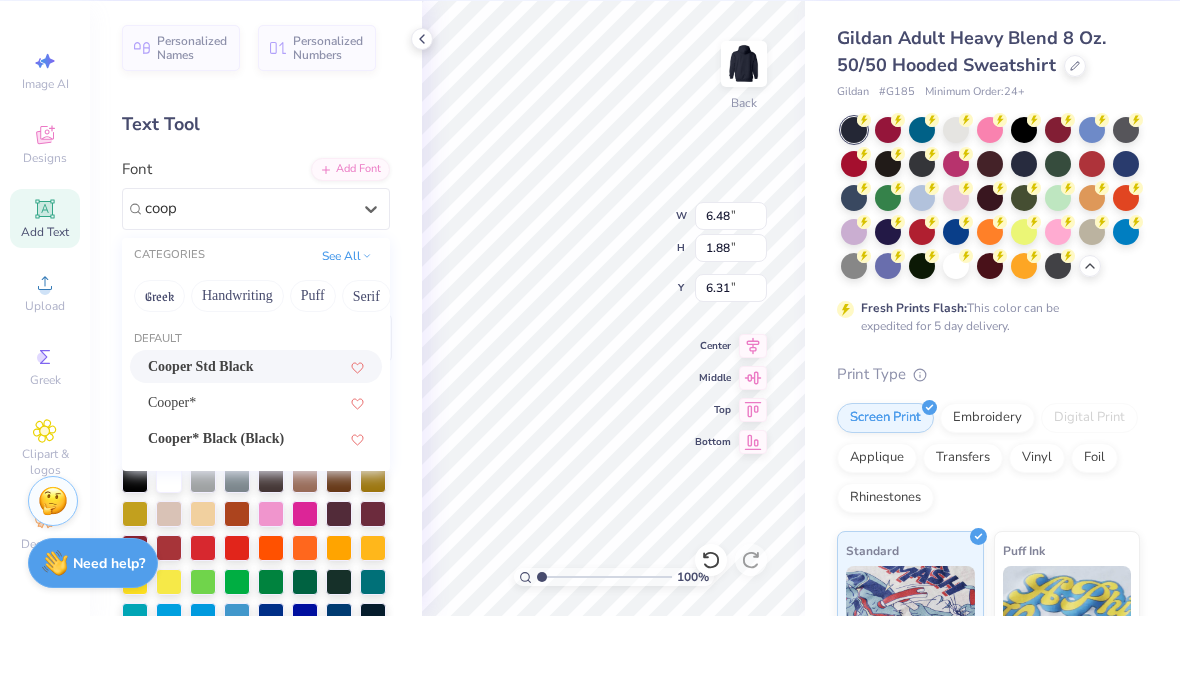 click on "Cooper* Black (Black)" at bounding box center (256, 510) 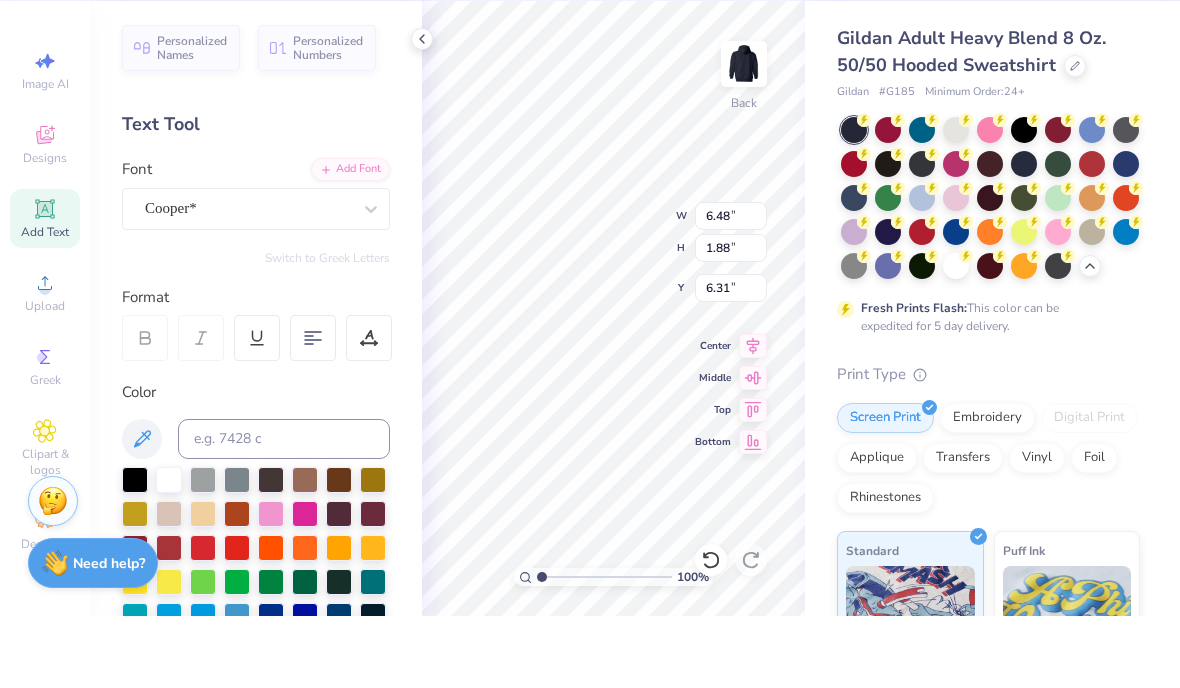 type on "7.73" 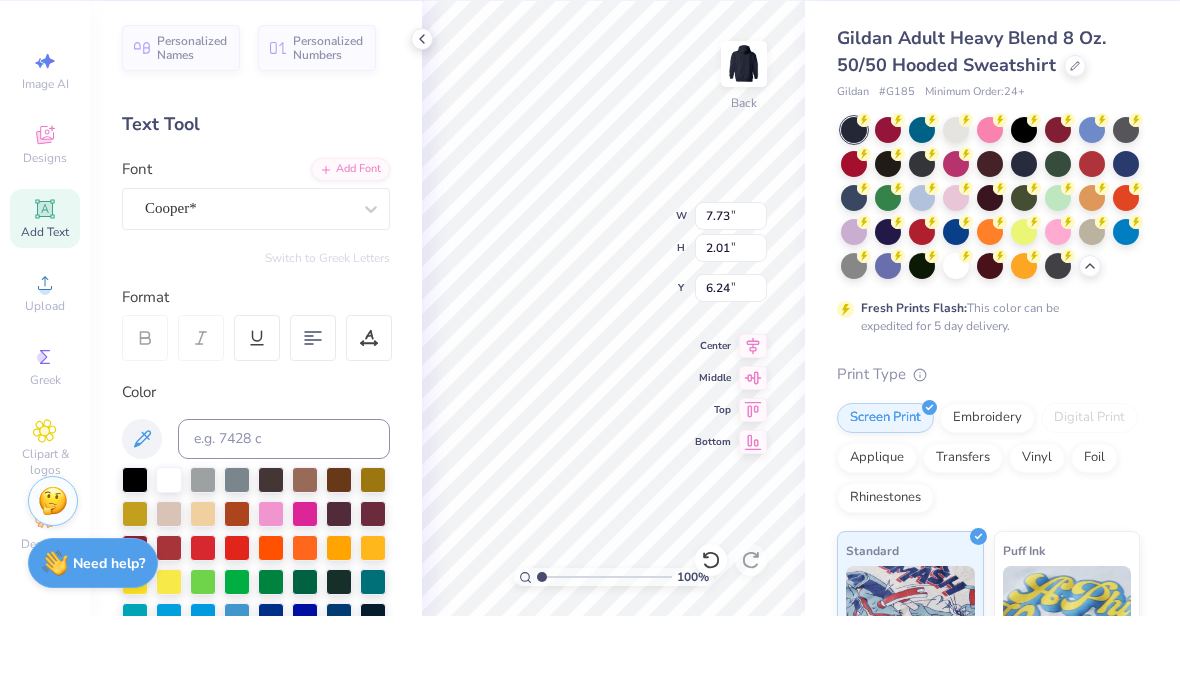 scroll, scrollTop: 1, scrollLeft: 1, axis: both 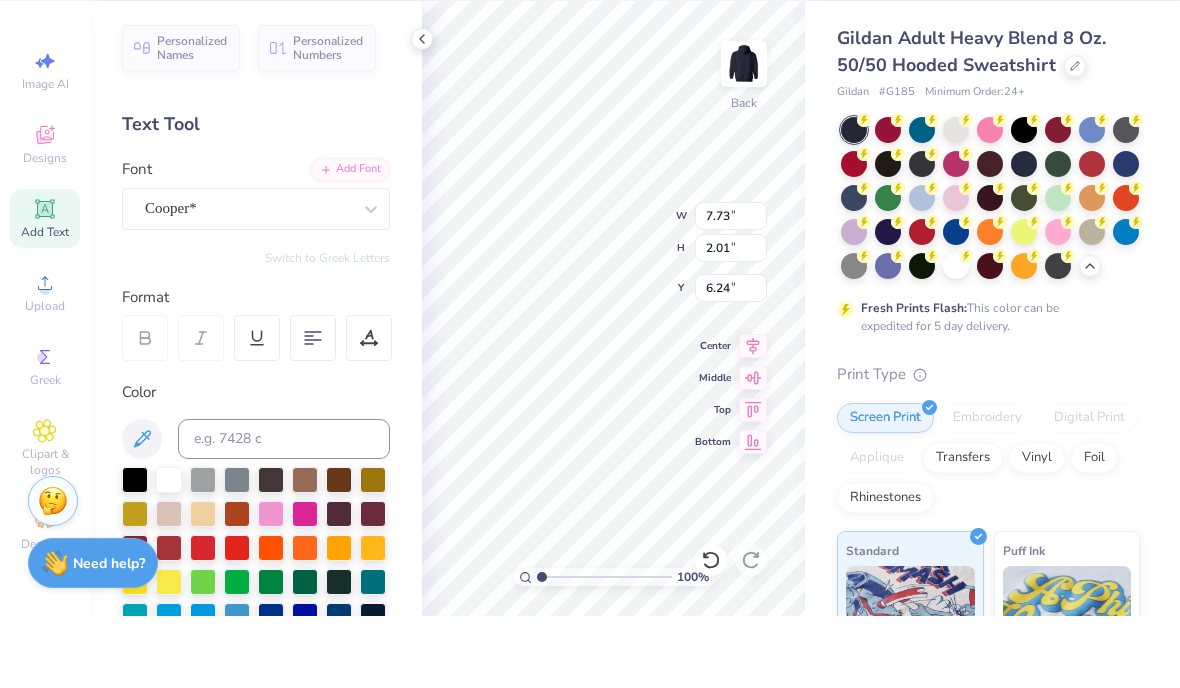 type on "12.07" 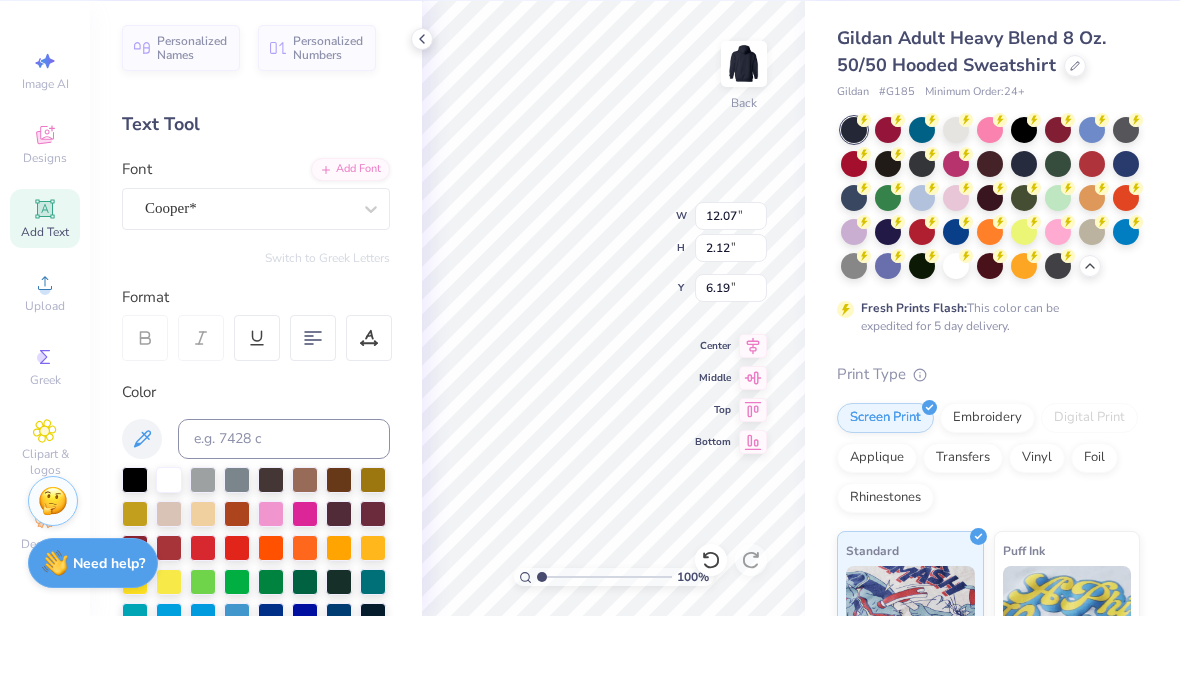 type on "2.14" 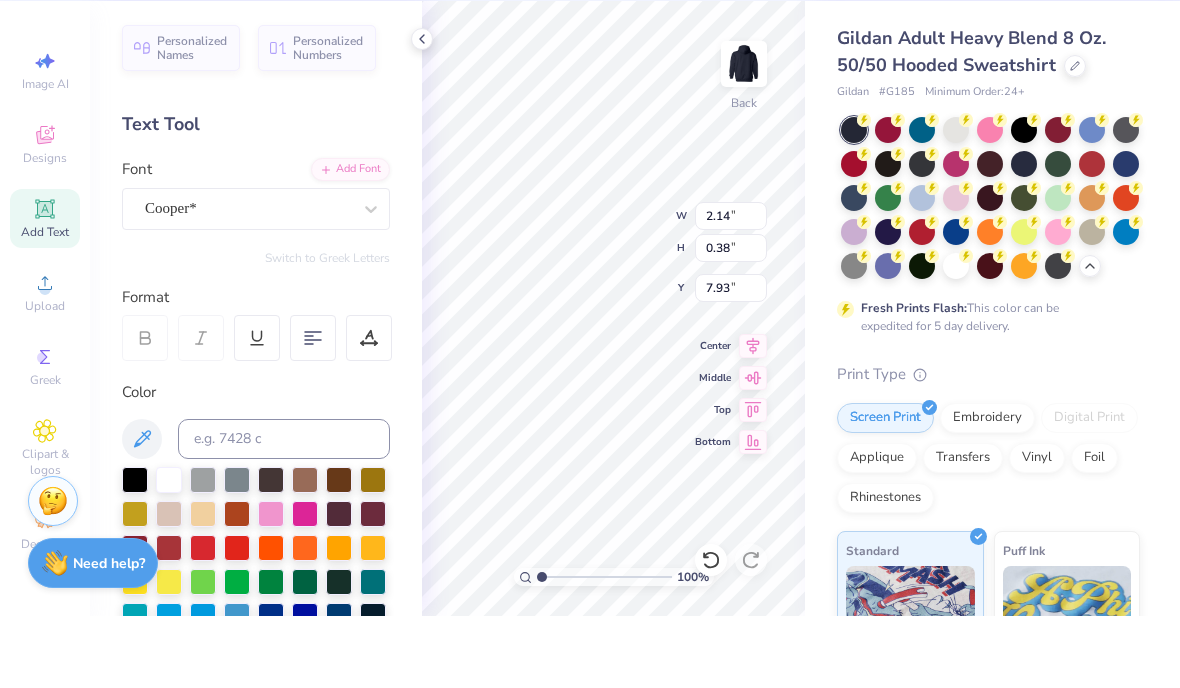 type on "3.80" 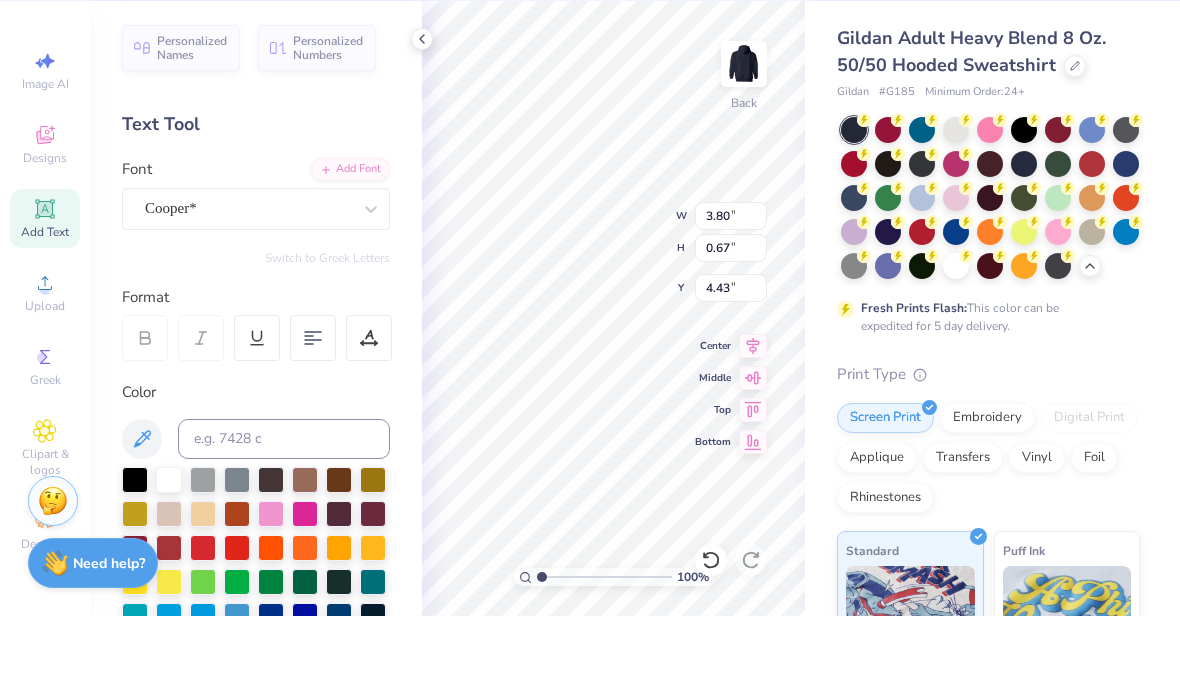 type on "4.05" 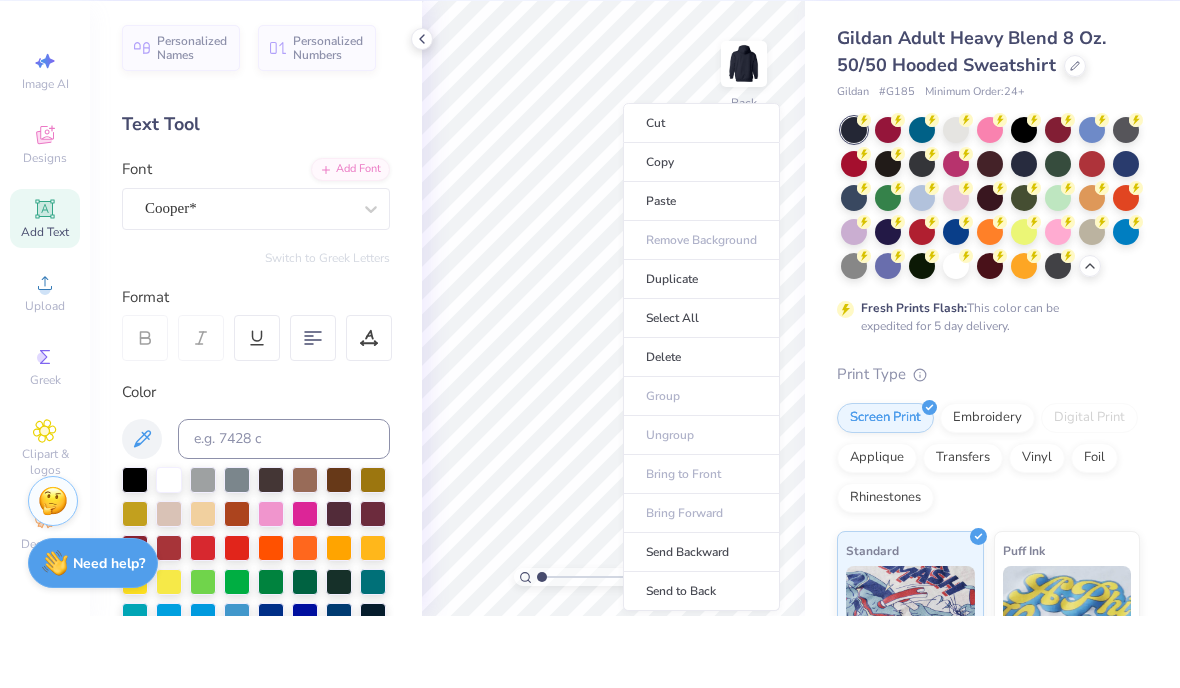 type on "4.40" 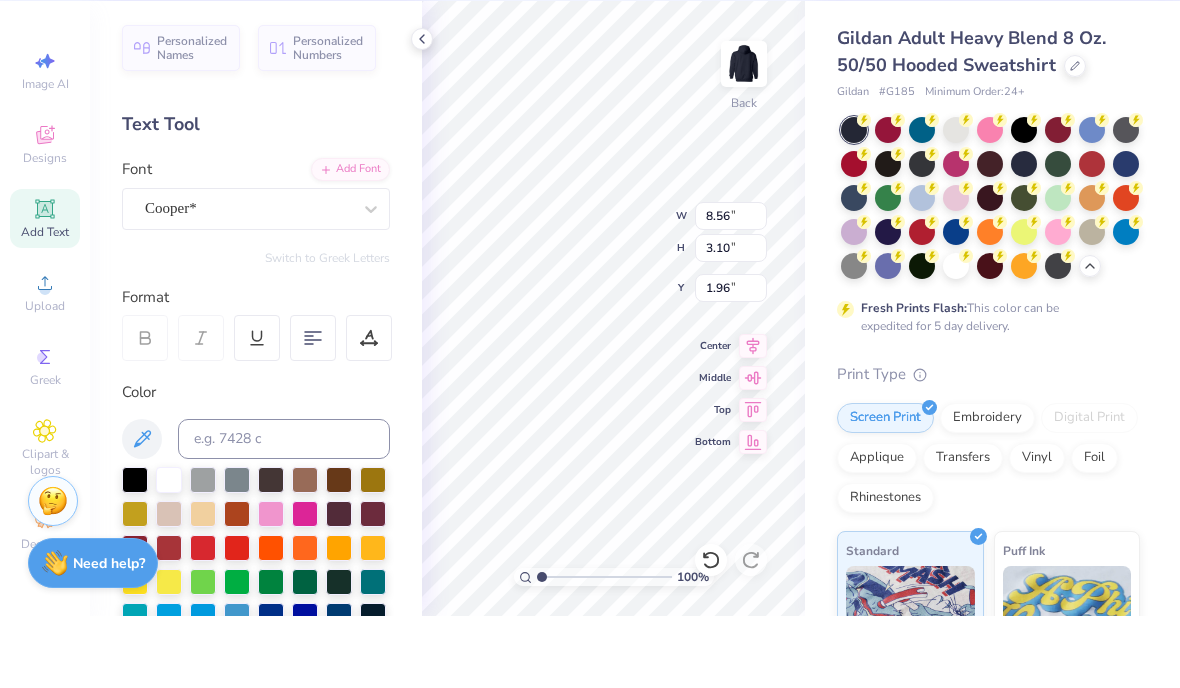 type on "1.45" 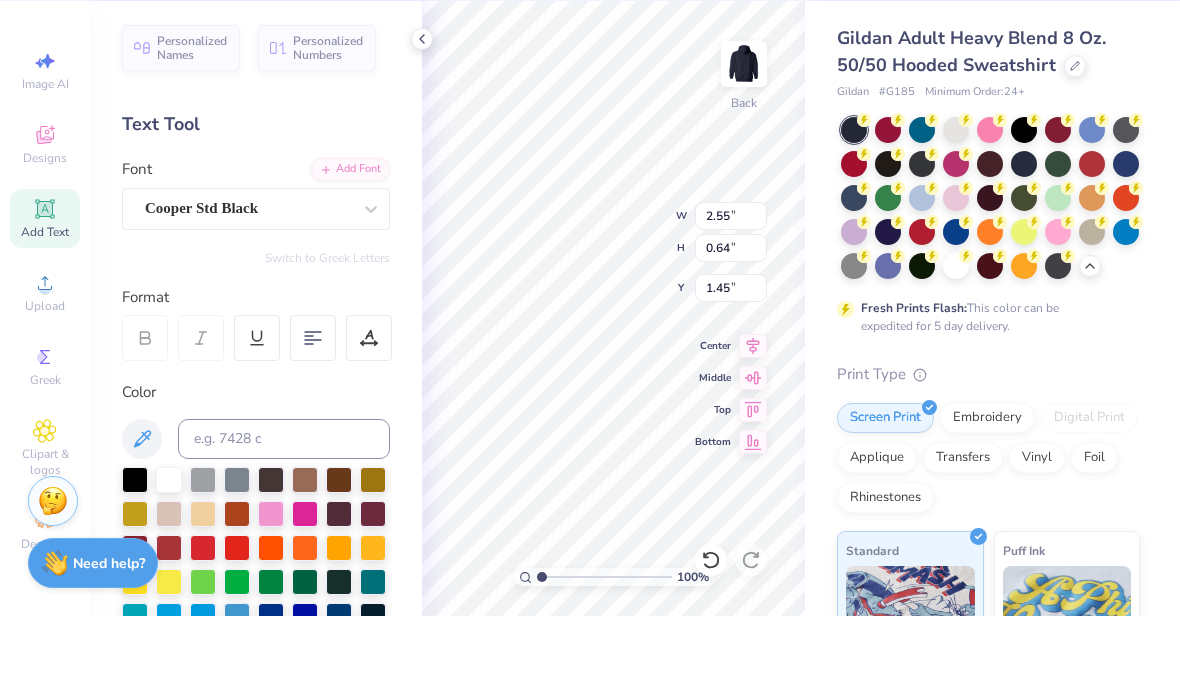 type on "1.85" 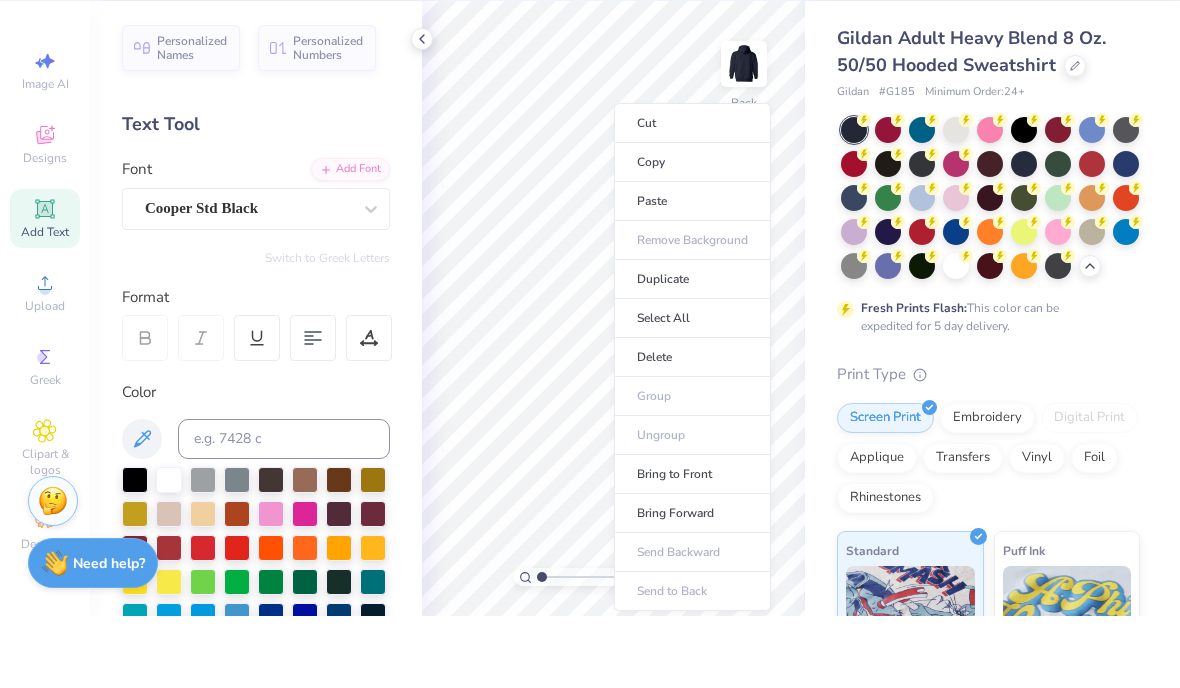 type on "1.33" 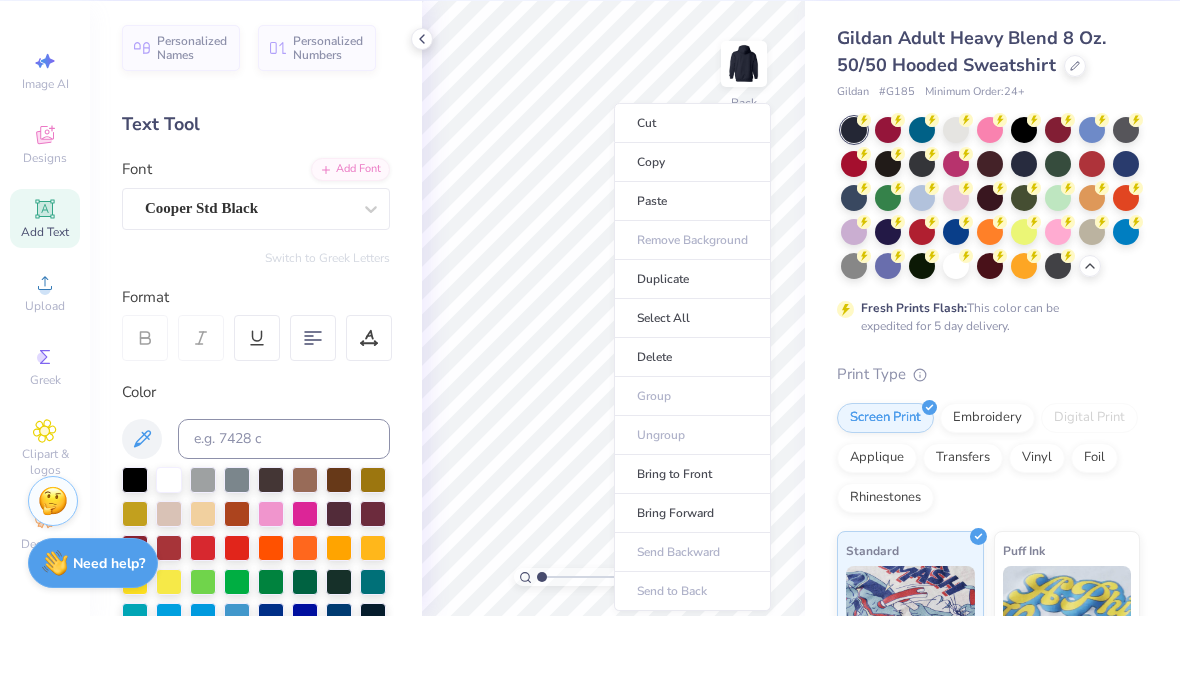 click on "Gildan Adult Heavy Blend 8 Oz. 50/50 Hooded Sweatshirt" at bounding box center (971, 123) 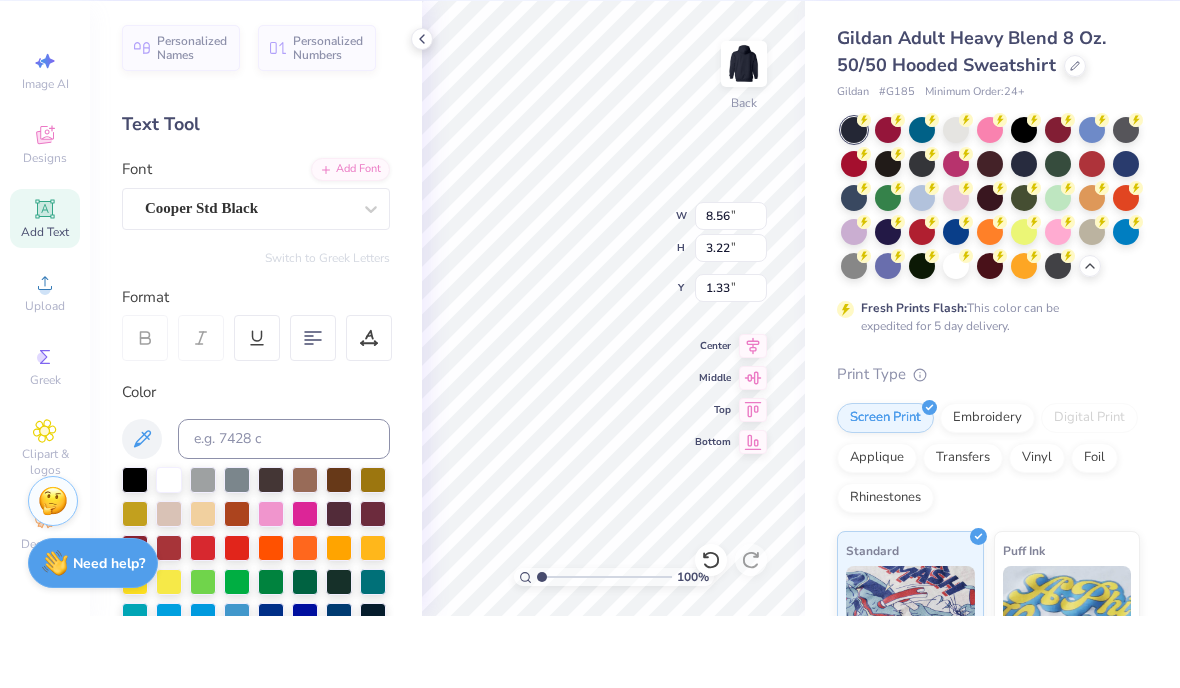 type on "3.00" 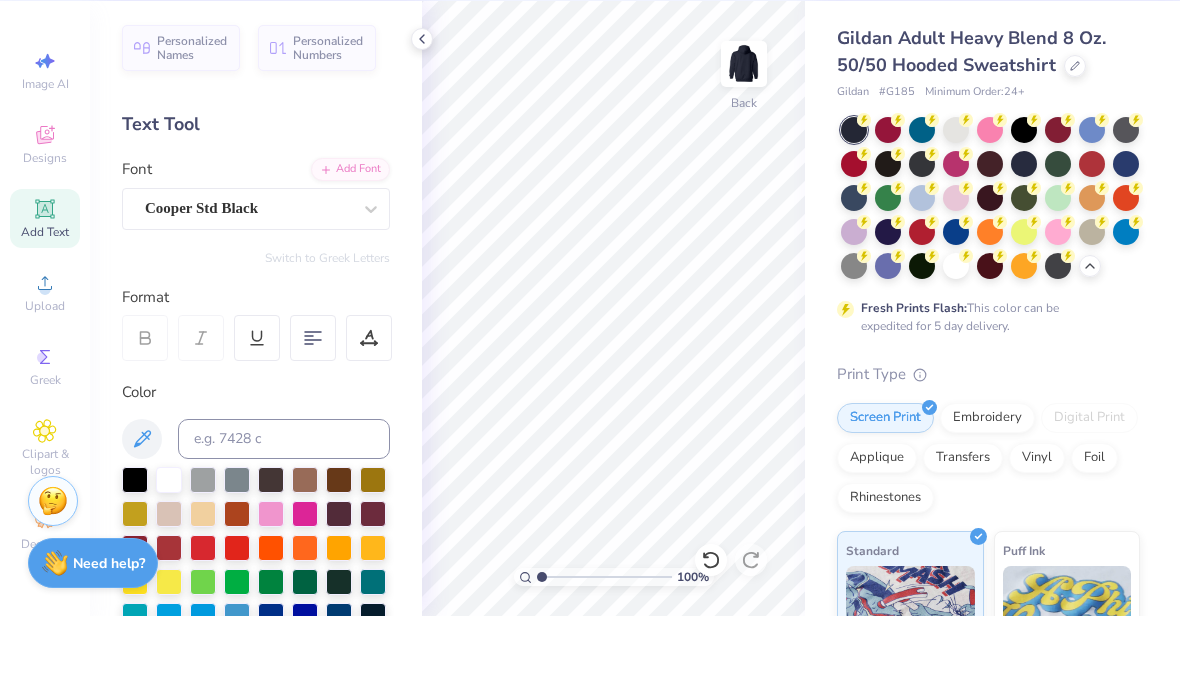 click at bounding box center [744, 136] 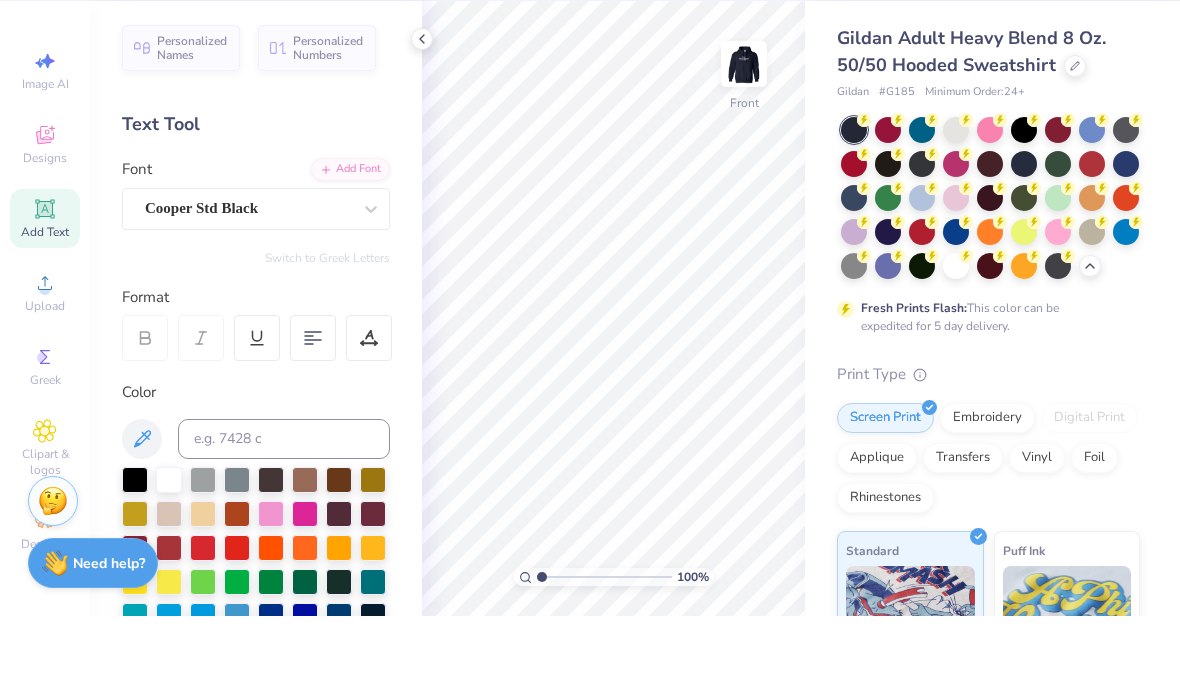 click on "Upload" at bounding box center [45, 364] 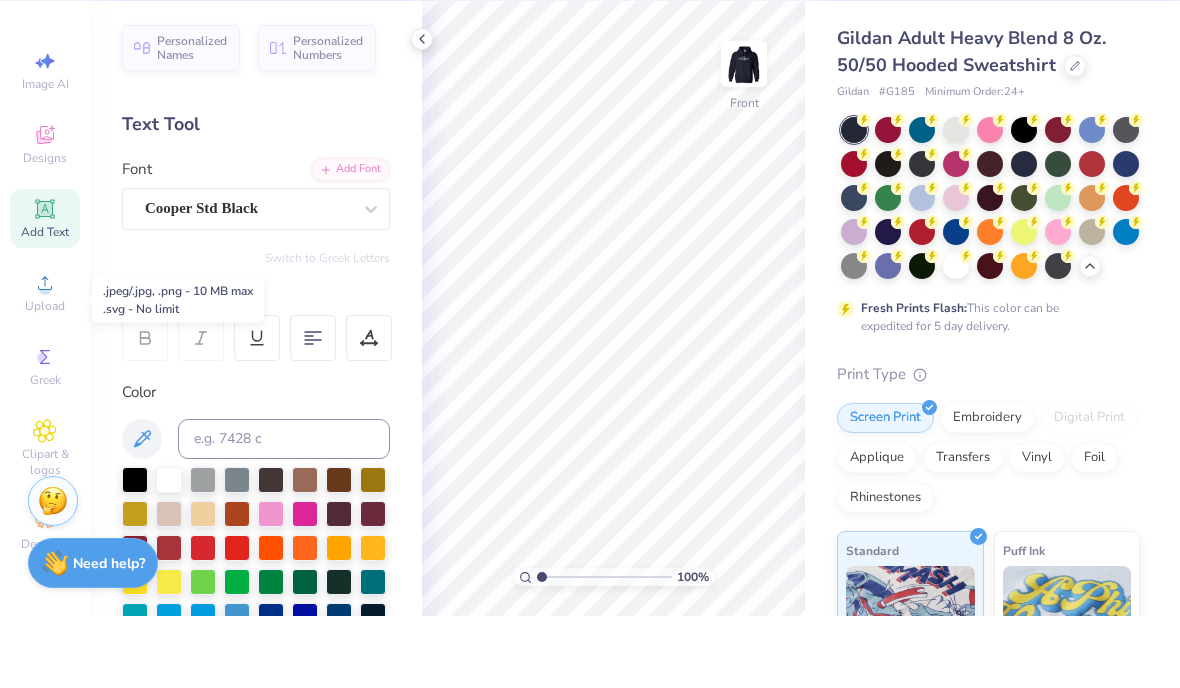click on "Upload" at bounding box center [45, 364] 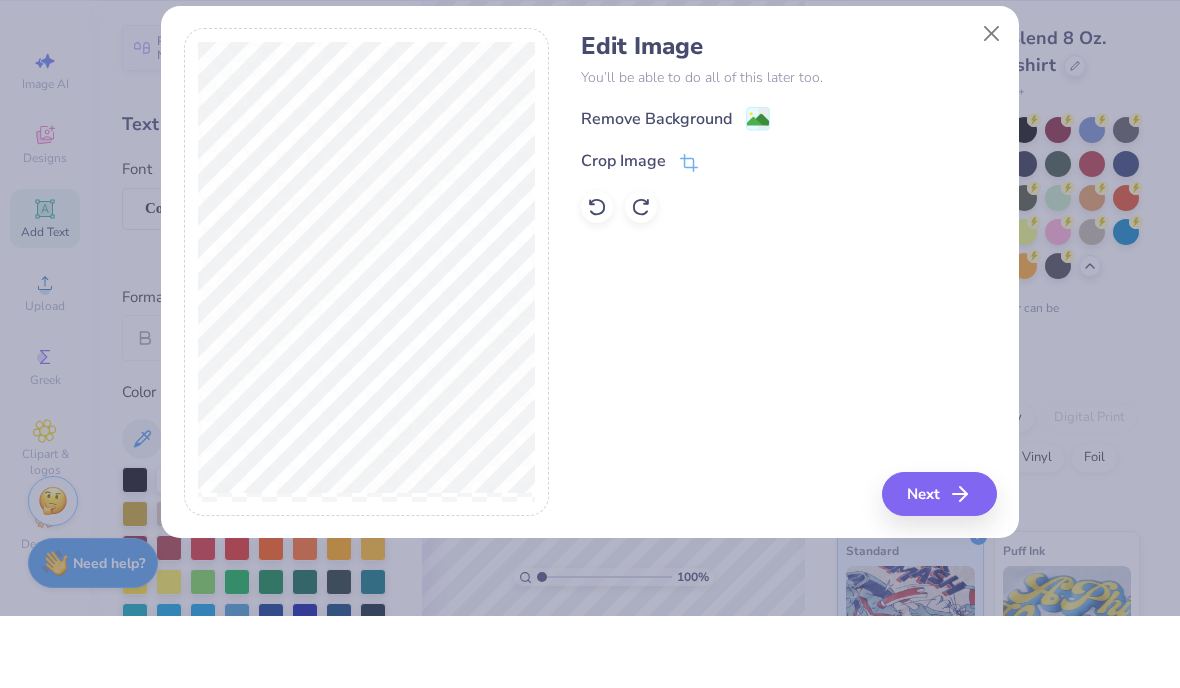 click 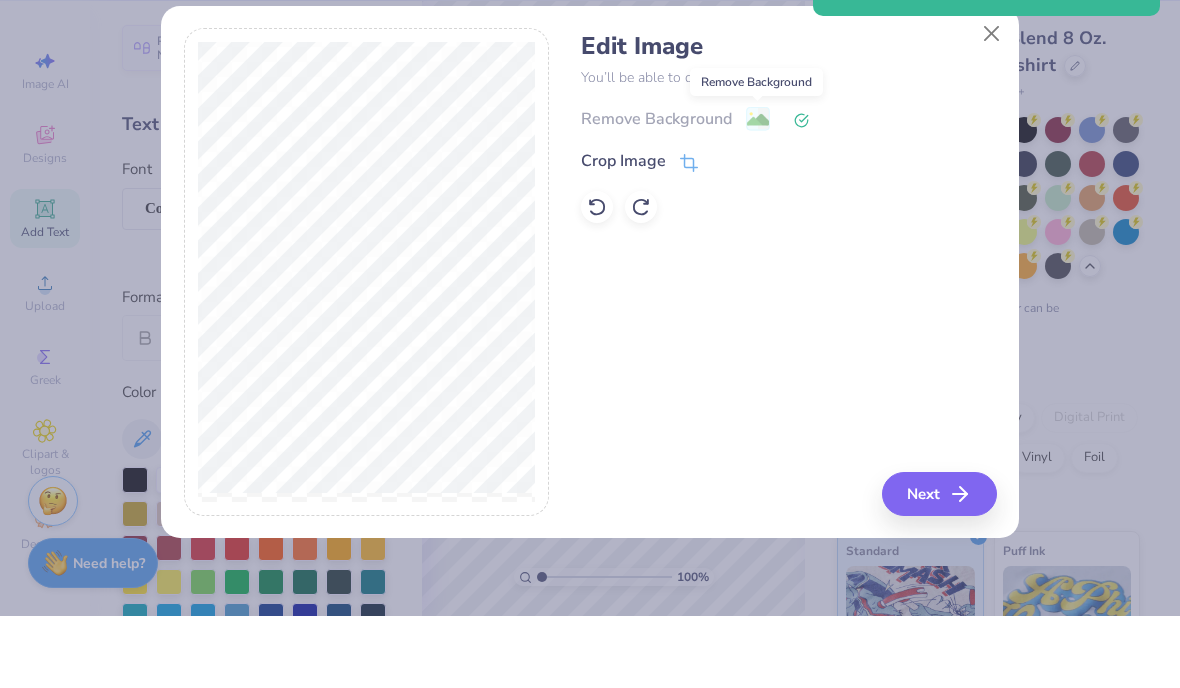 click 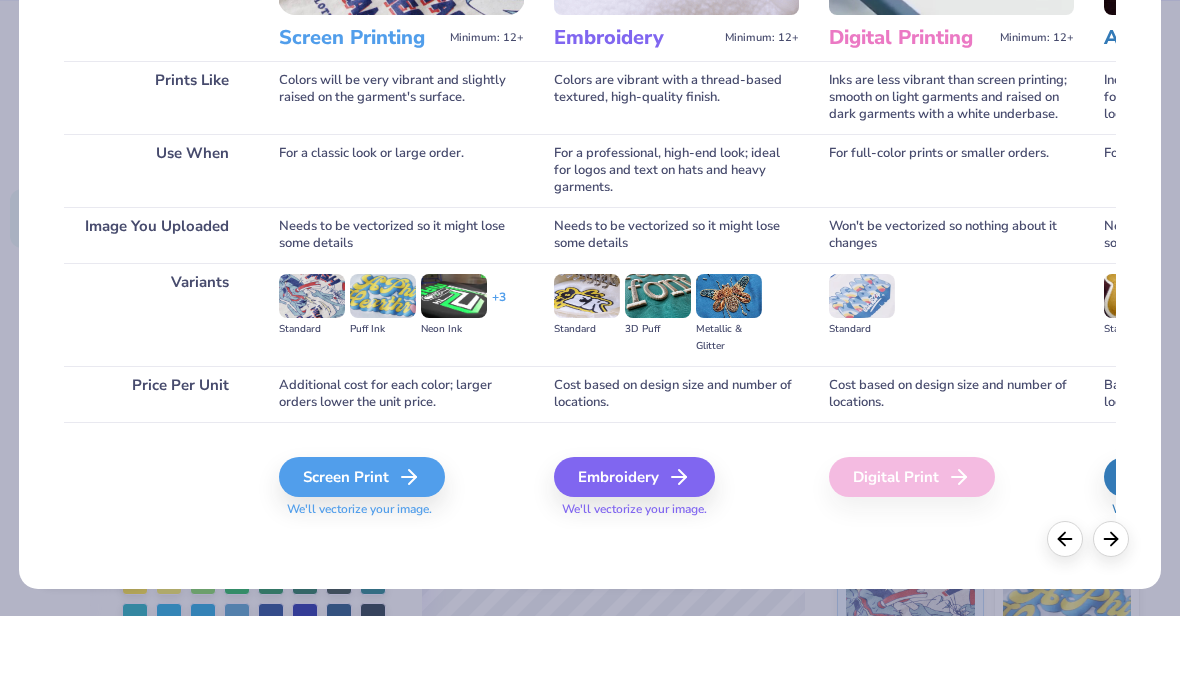 scroll, scrollTop: 209, scrollLeft: 0, axis: vertical 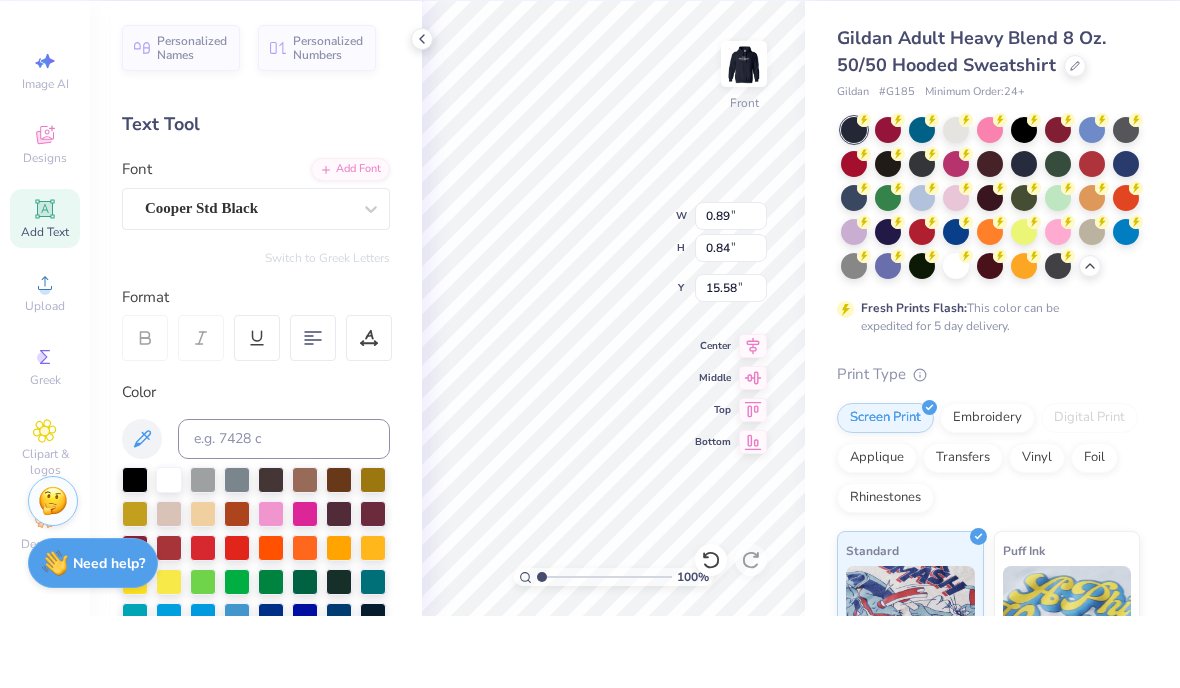 type on "0.57" 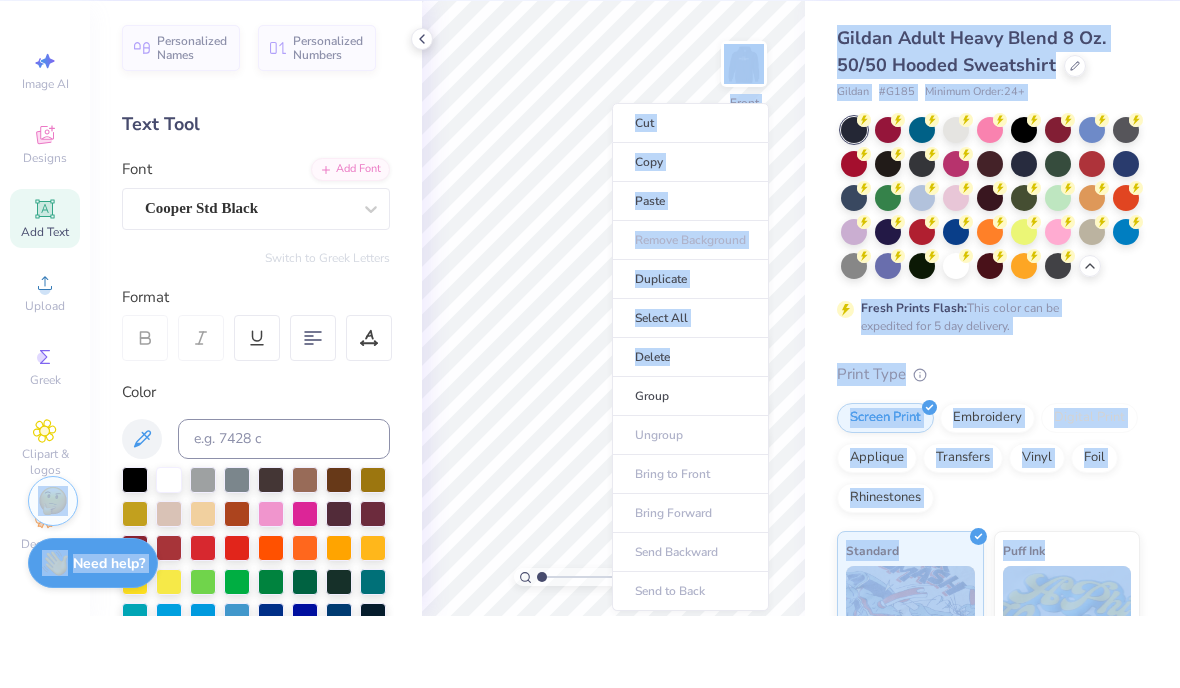 click on "Delete" at bounding box center [690, 429] 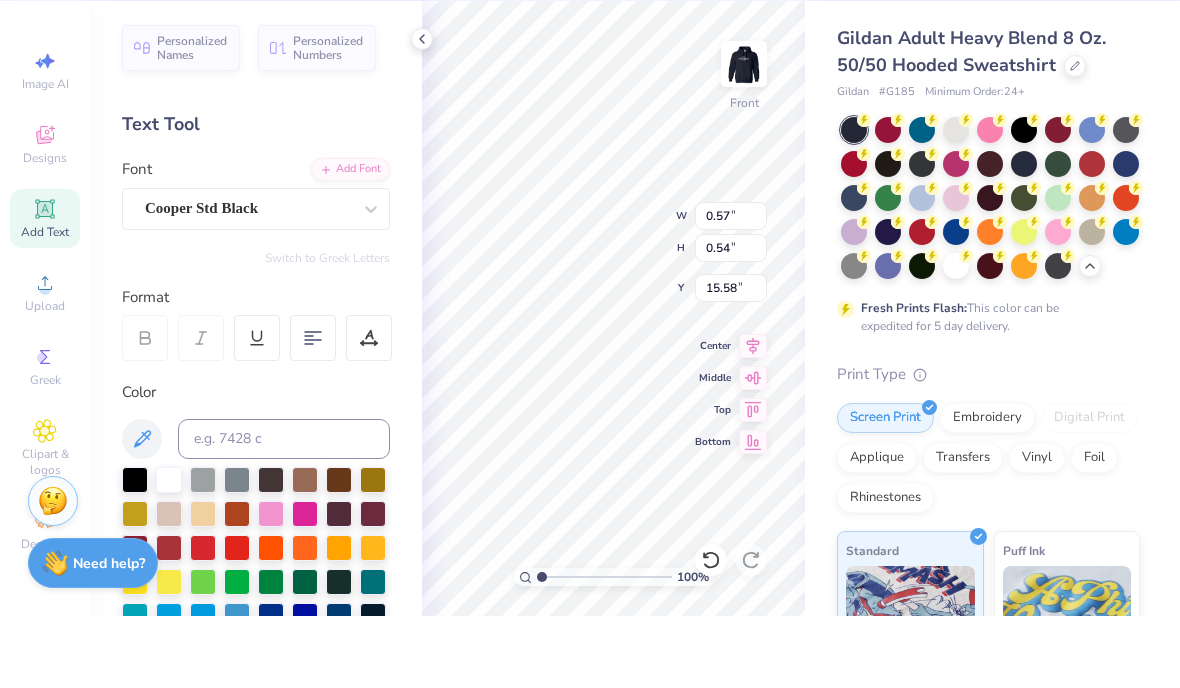 type on "0.47" 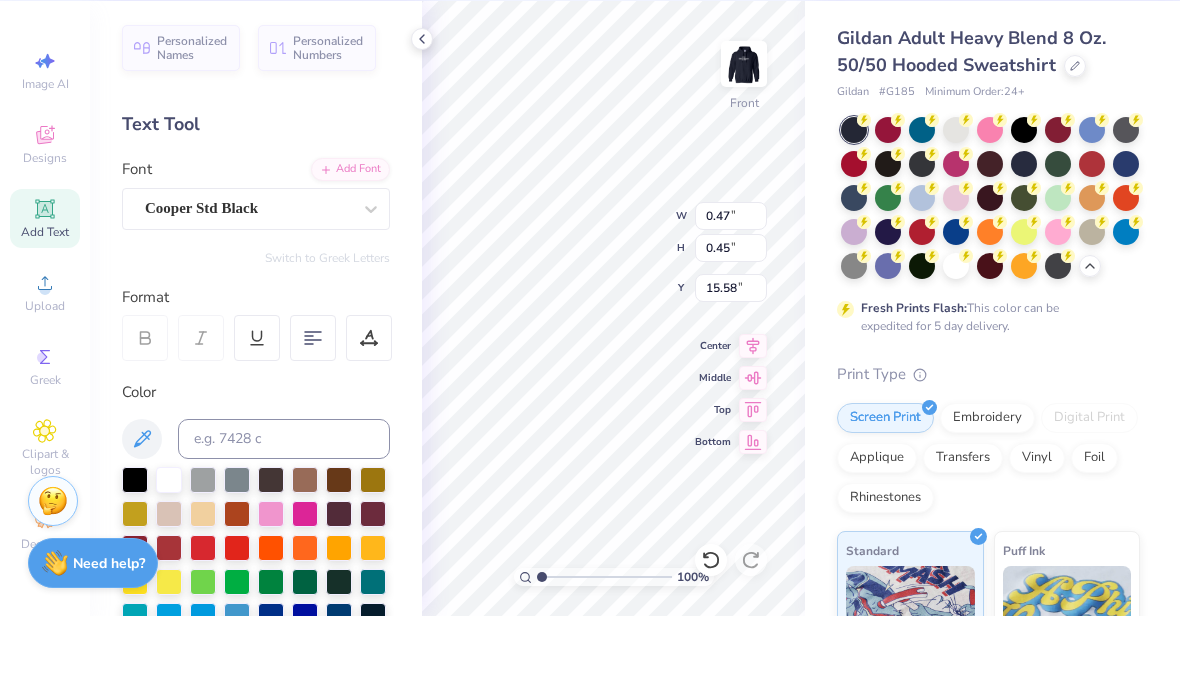 type on "0.38" 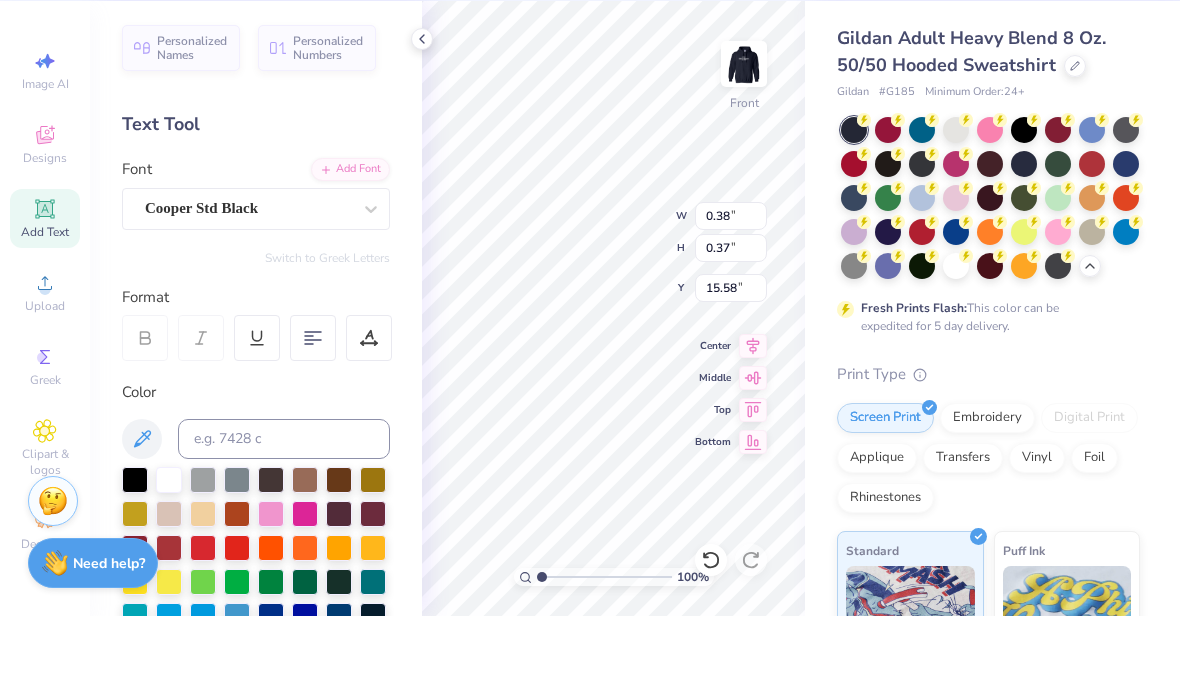 type on "0.21" 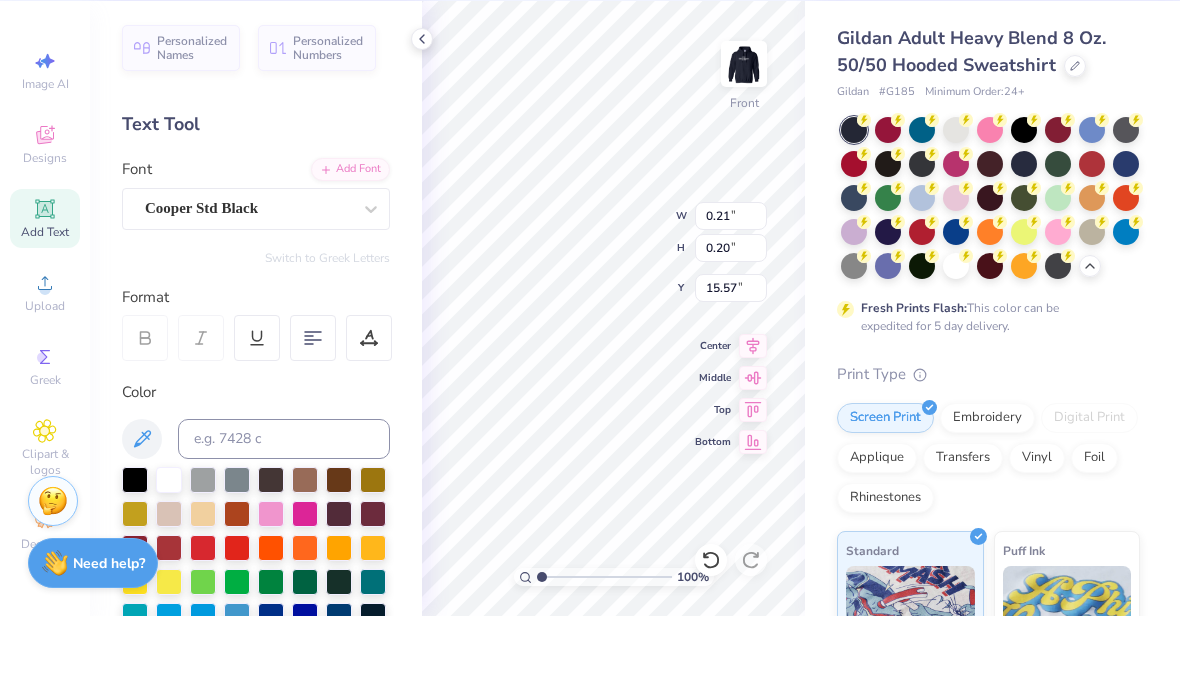 type on "0.44" 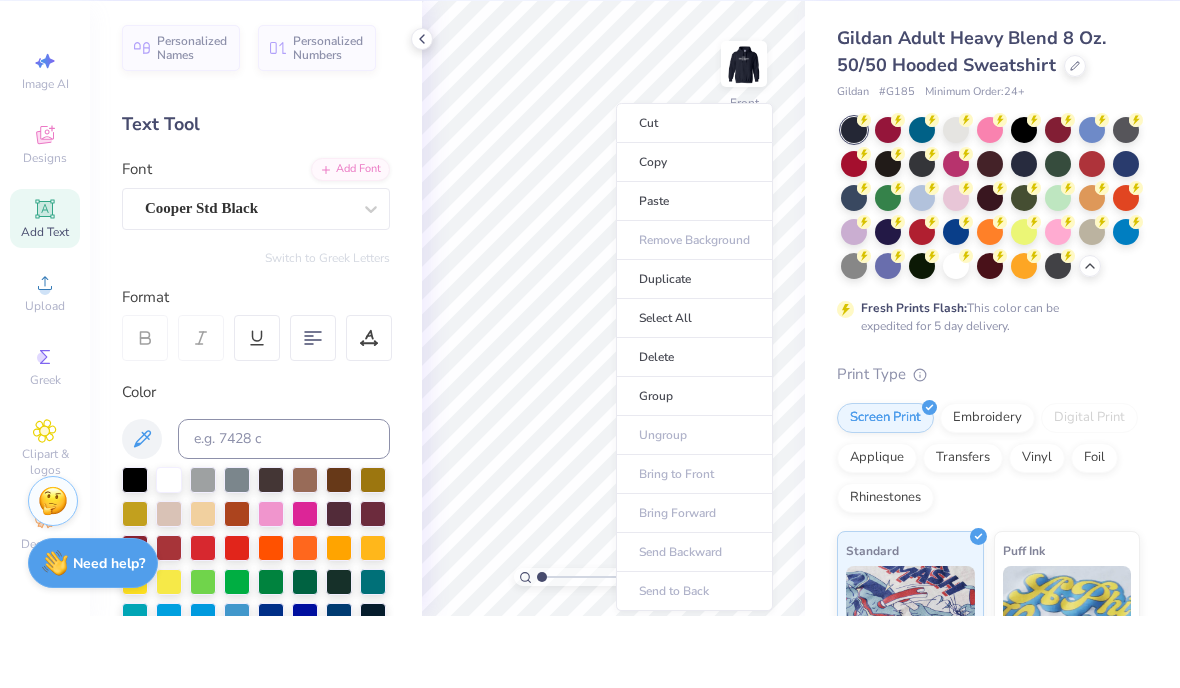 click on "Delete" at bounding box center (694, 429) 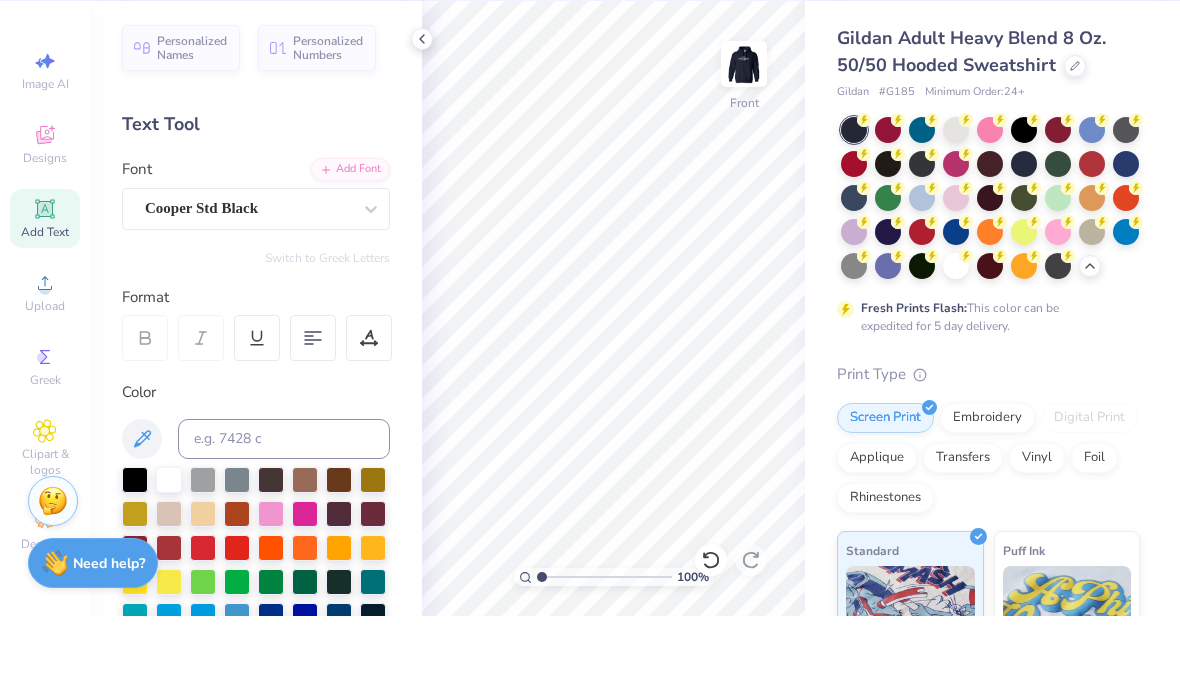 click on "Gildan Adult Heavy Blend 8 Oz. 50/50 Hooded Sweatshirt Gildan # G185 Minimum Order:  24 +   Fresh Prints Flash:  This color can be expedited for 5 day delivery. Print Type Screen Print Embroidery Digital Print Applique Transfers Vinyl Foil Rhinestones Standard Puff Ink Neon Ink Metallic & Glitter Ink Glow in the Dark Ink Water based Ink" at bounding box center [988, 576] 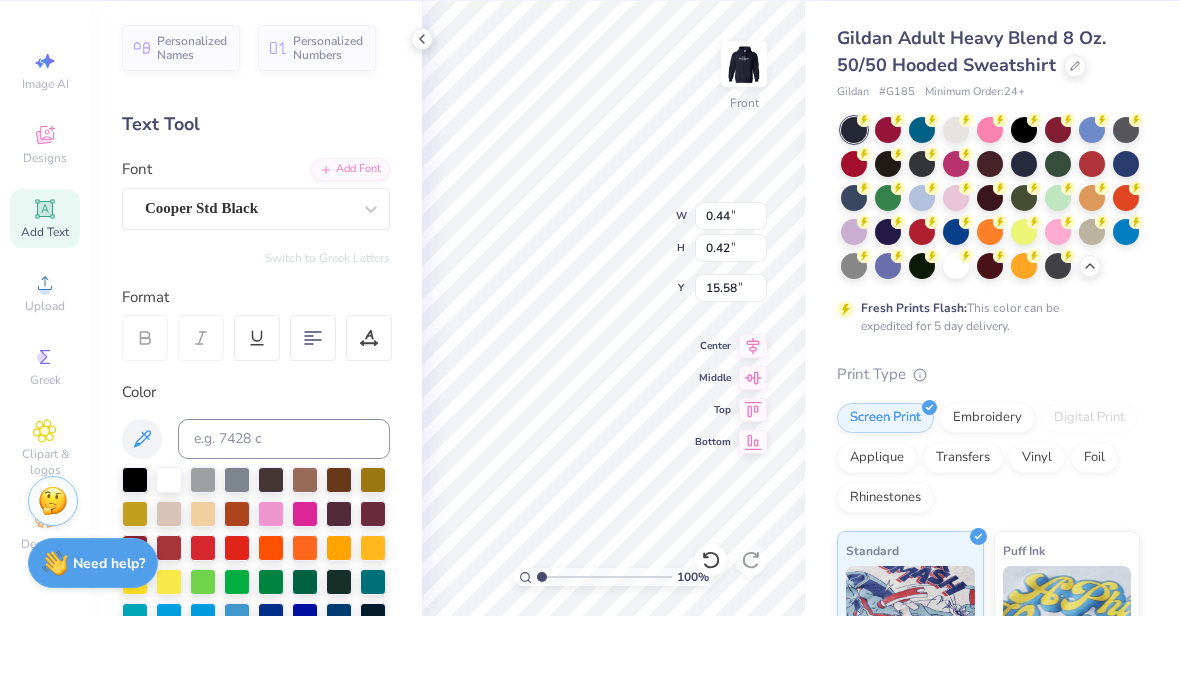 type on "4.30" 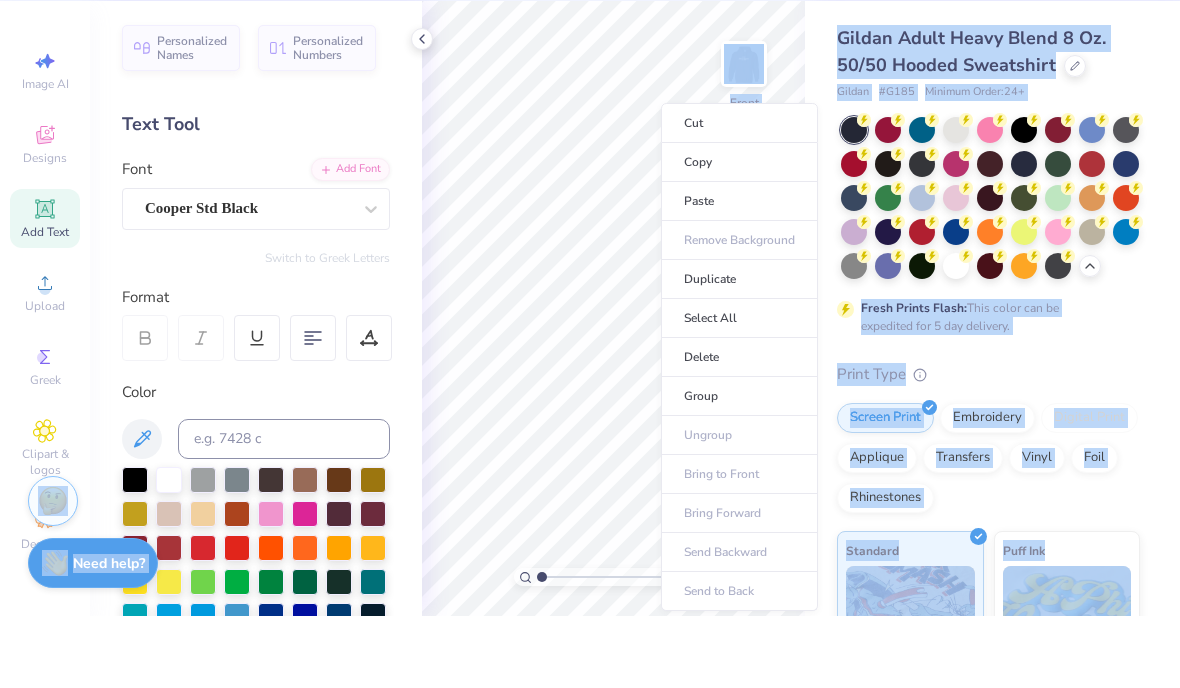 click on "Delete" at bounding box center [739, 429] 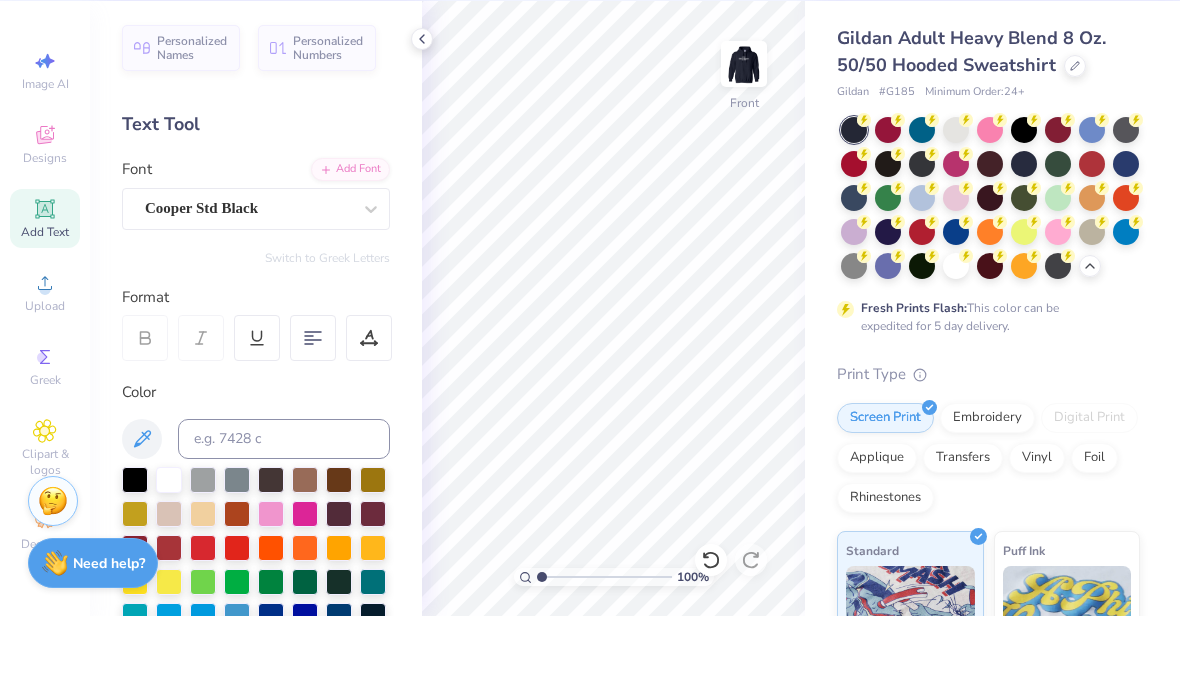 click on "Upload" at bounding box center (45, 364) 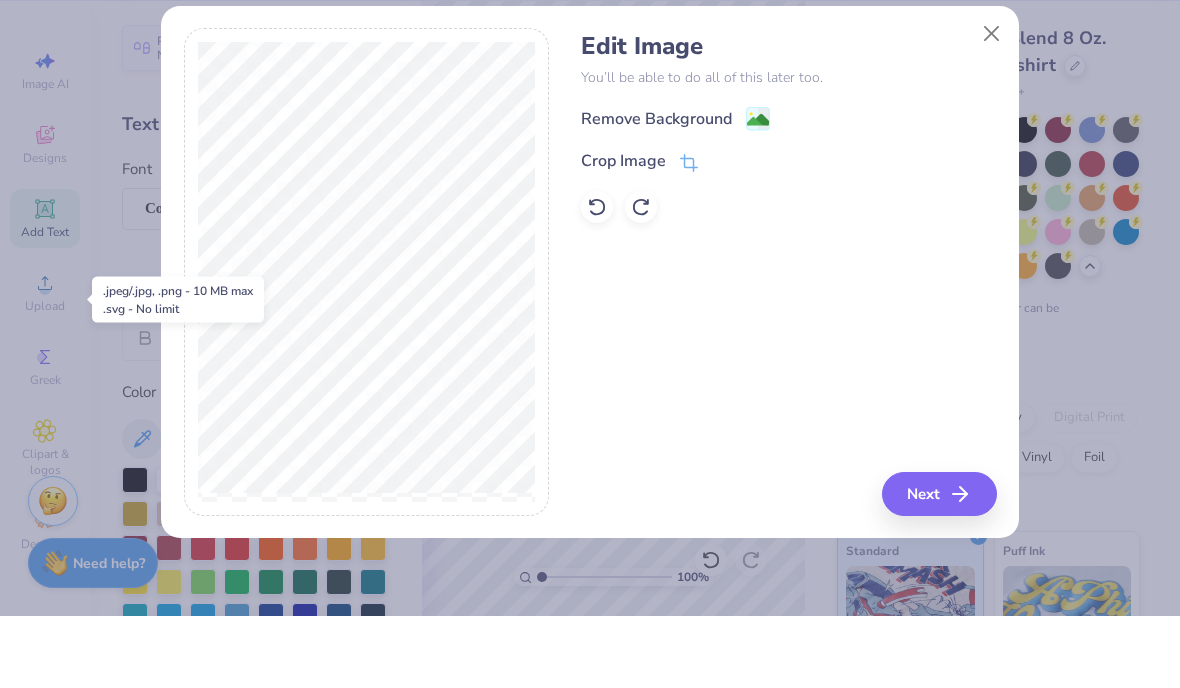 click on "Remove Background" at bounding box center [656, 191] 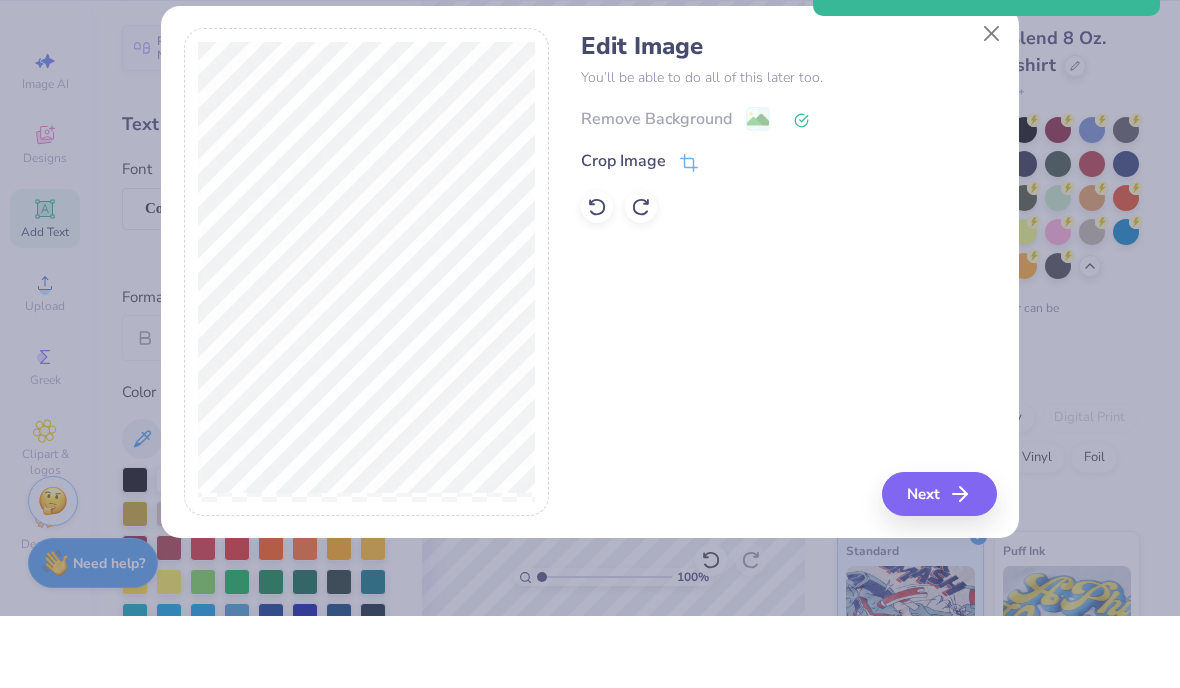 click on "Next" at bounding box center [939, 566] 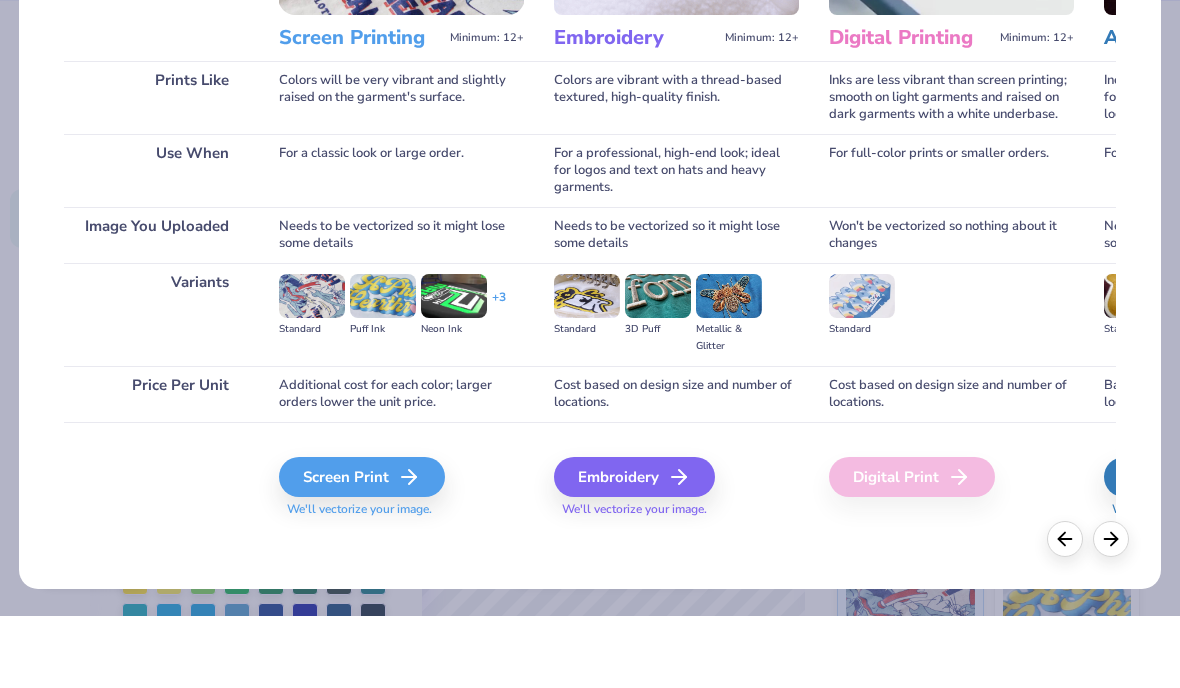 scroll, scrollTop: 209, scrollLeft: 0, axis: vertical 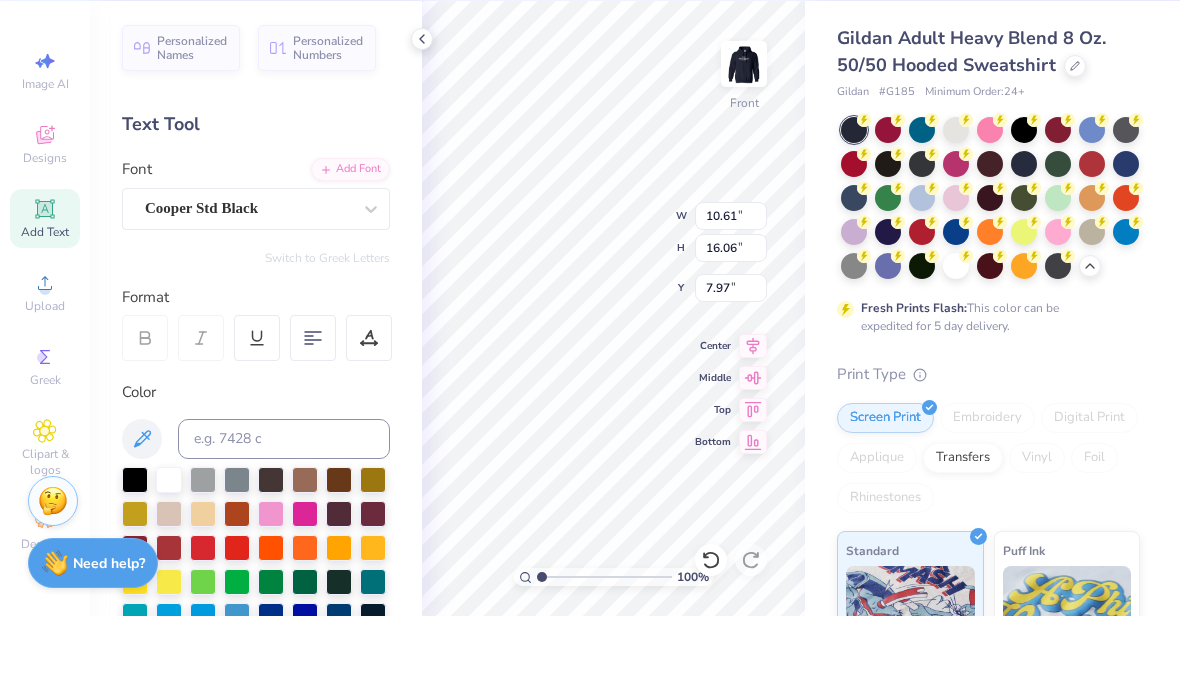 type on "8.08" 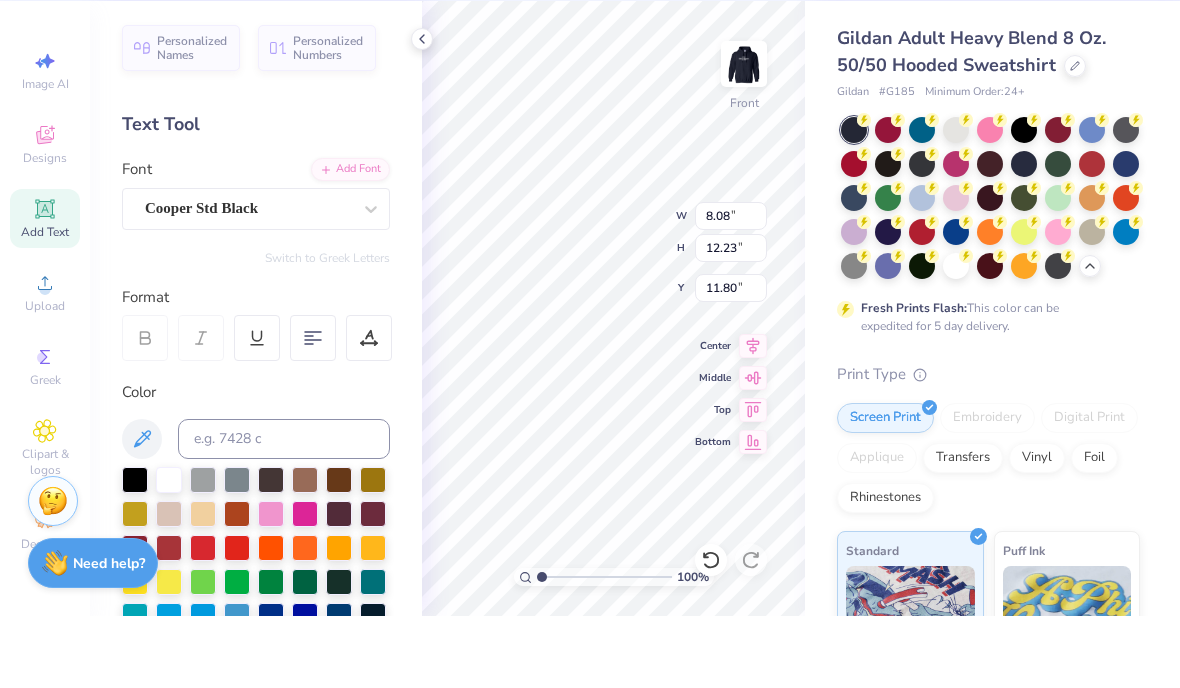 type on "12.78" 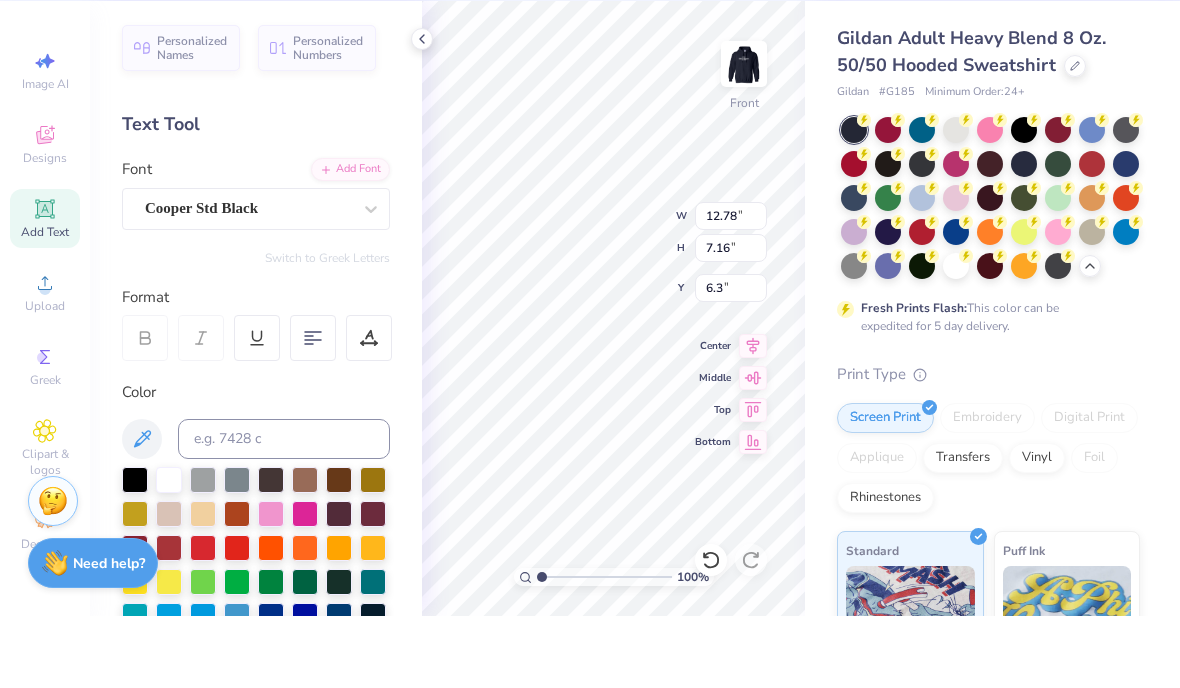 type on "6.30" 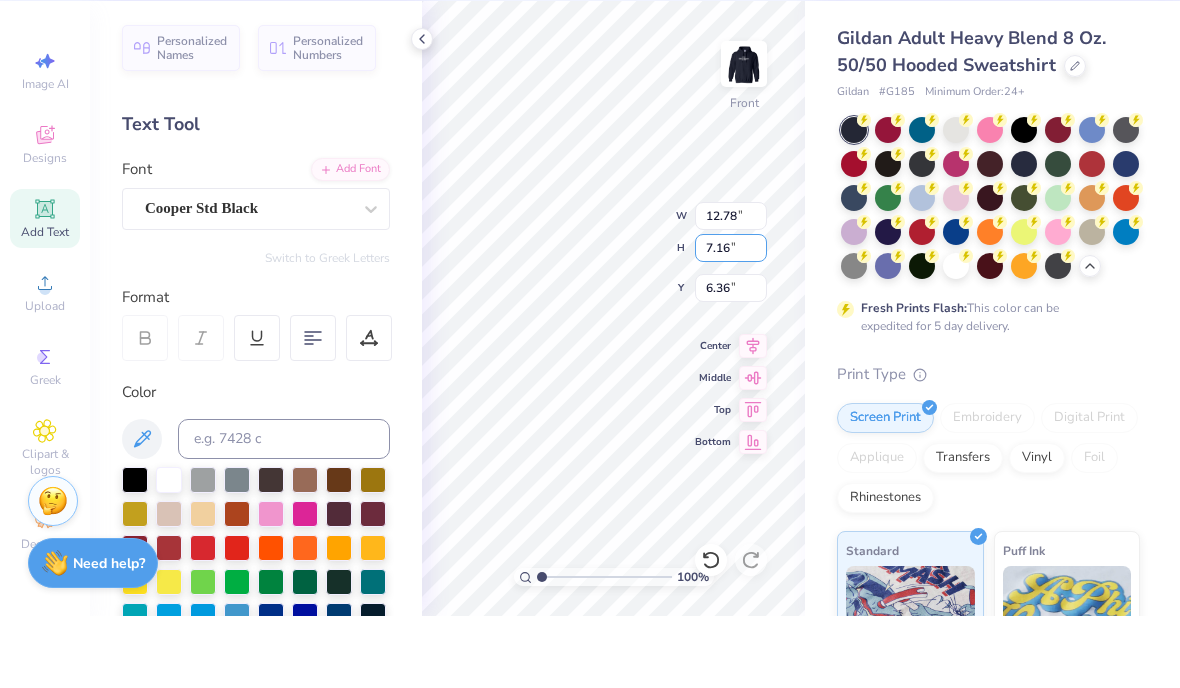 type 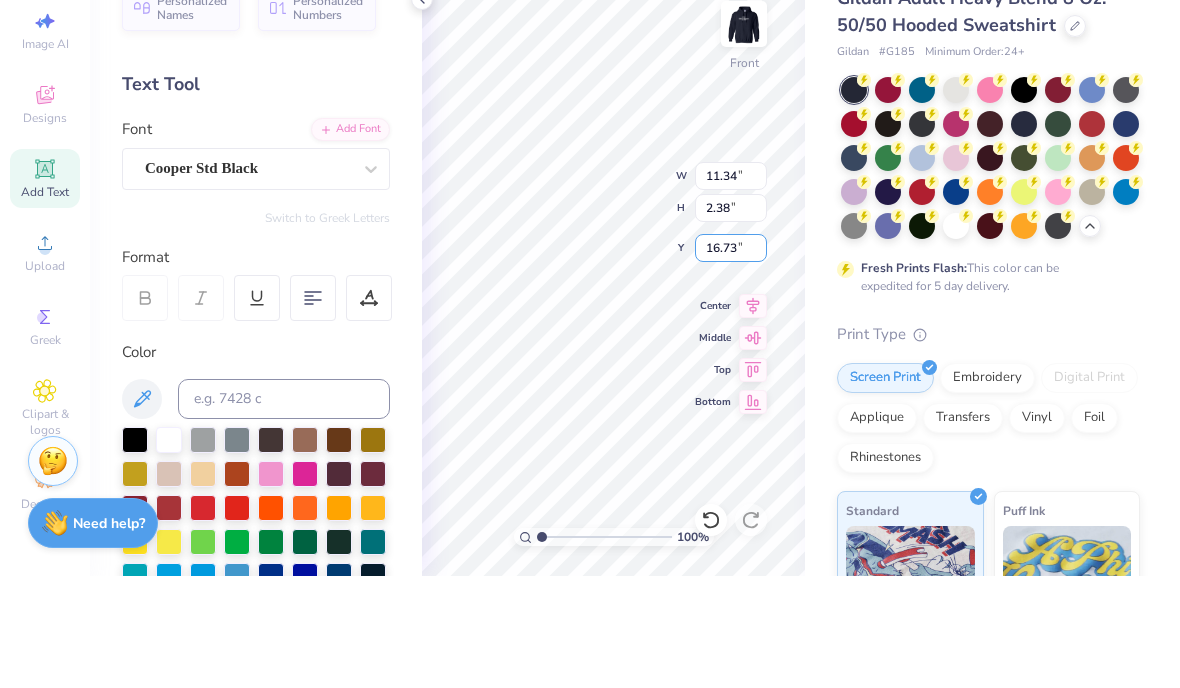 scroll, scrollTop: 1, scrollLeft: 0, axis: vertical 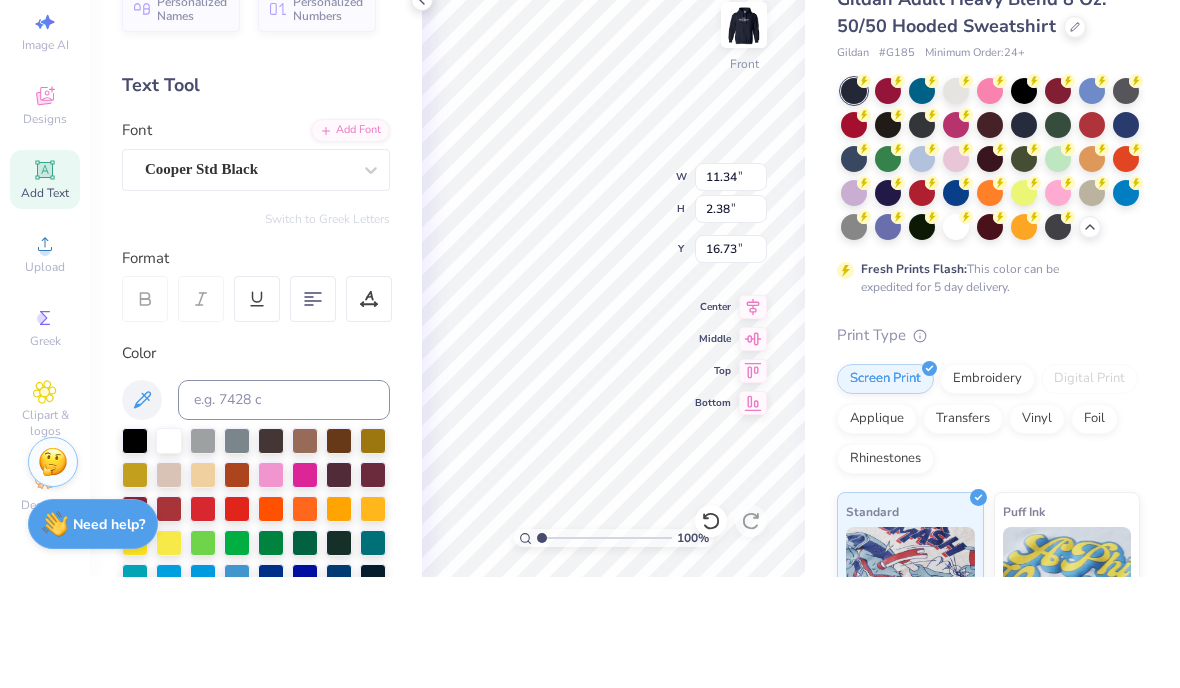 click on "Middle" at bounding box center [713, 450] 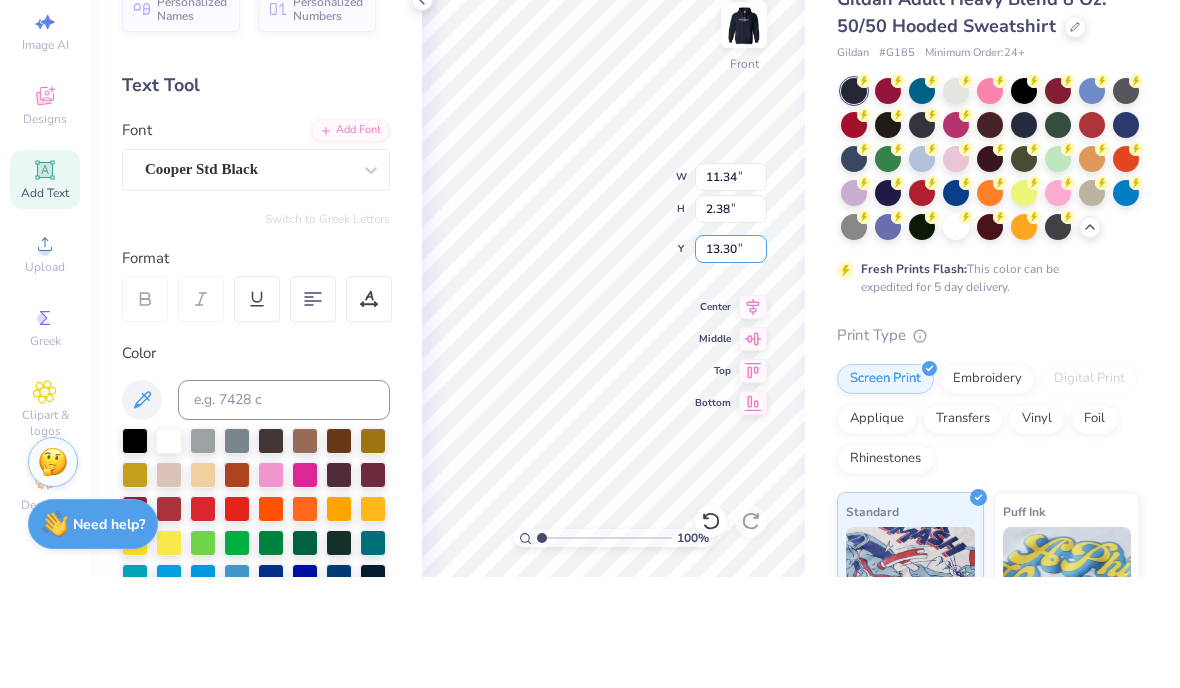 scroll, scrollTop: 0, scrollLeft: 0, axis: both 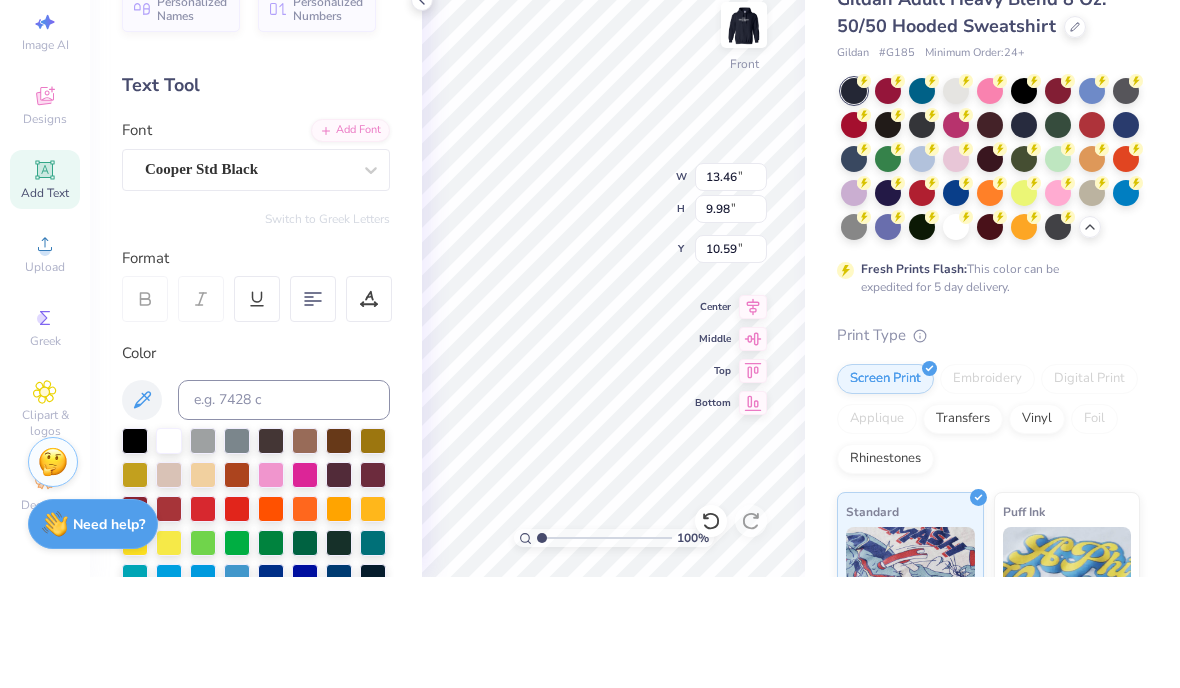 click on "Print Type" at bounding box center [988, 446] 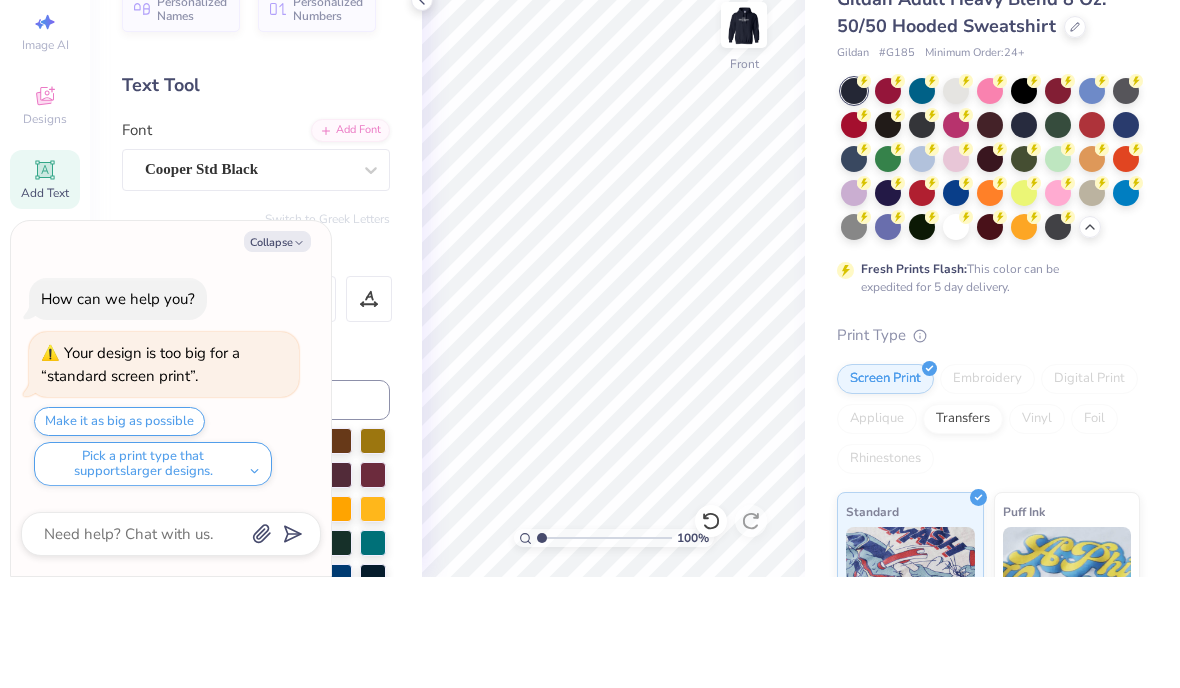 click at bounding box center (744, 136) 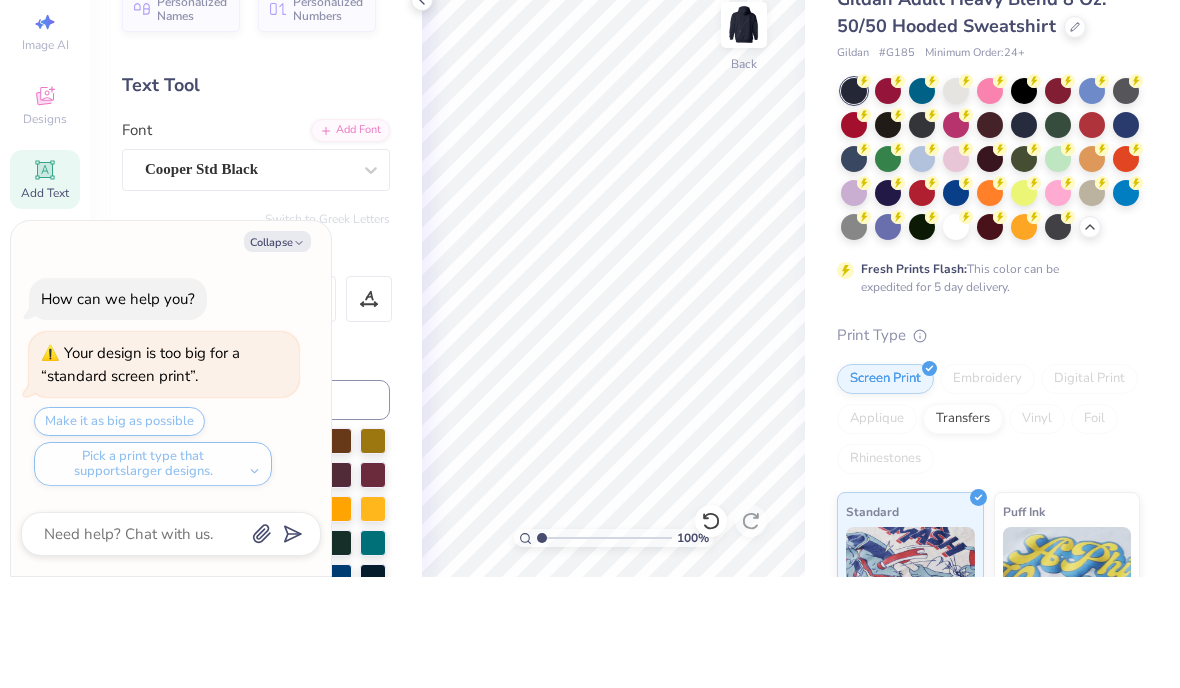 click at bounding box center [744, 136] 